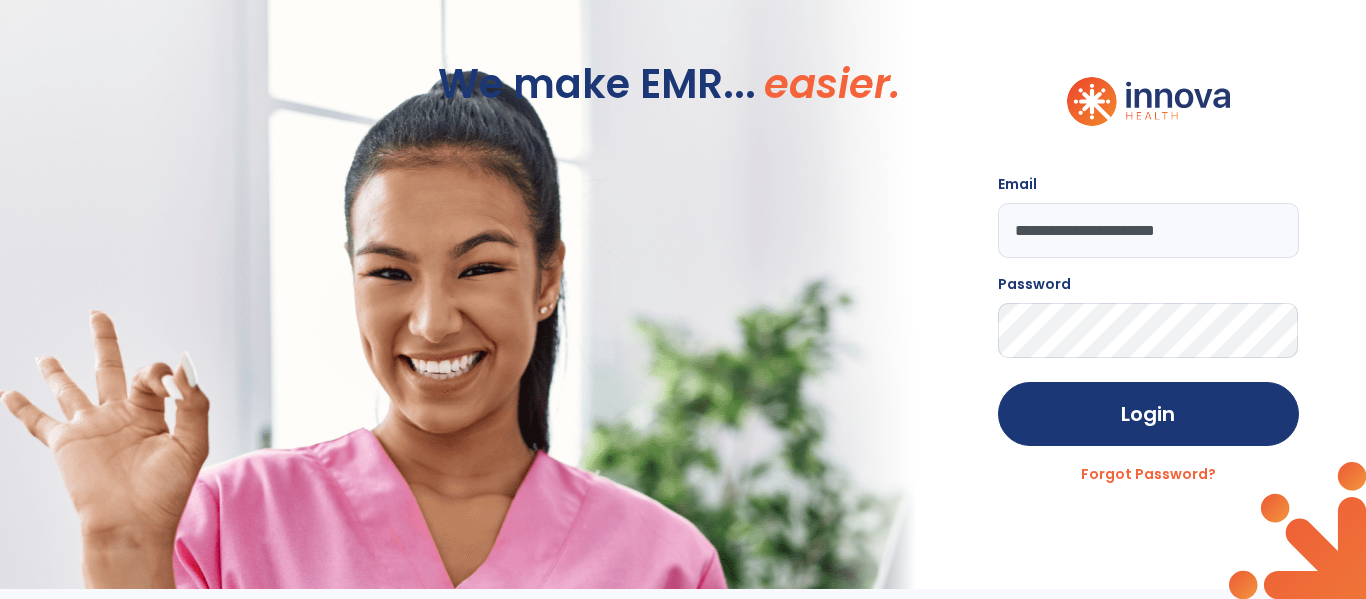 scroll, scrollTop: 0, scrollLeft: 0, axis: both 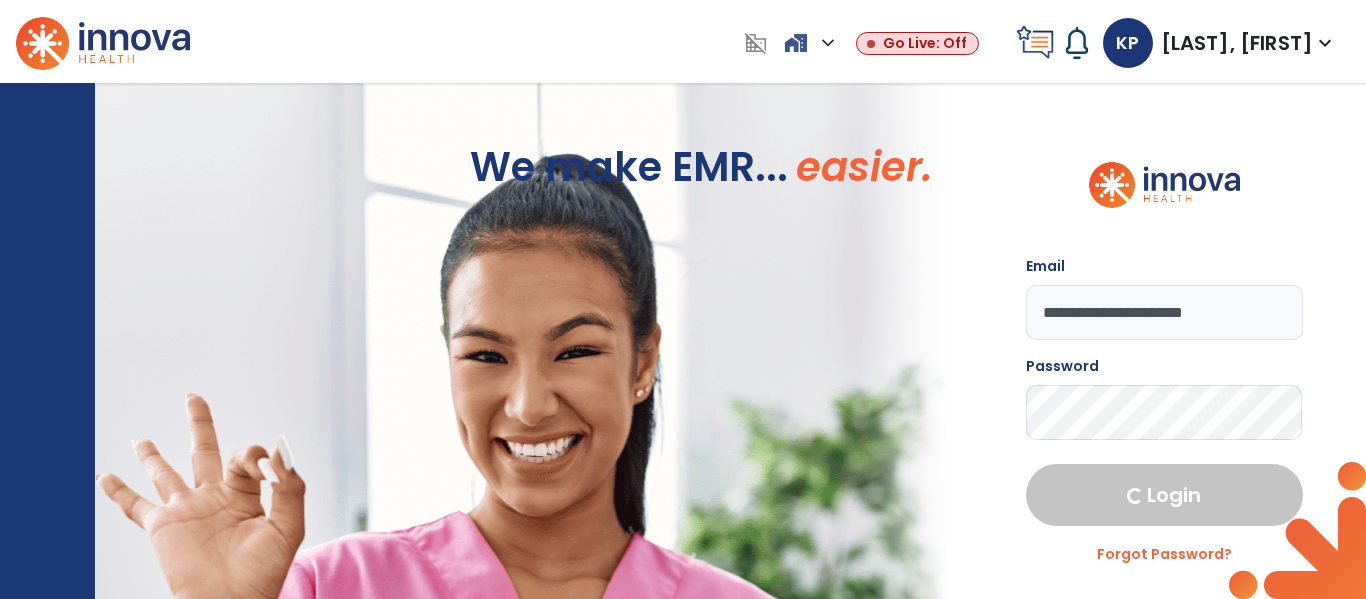 select on "****" 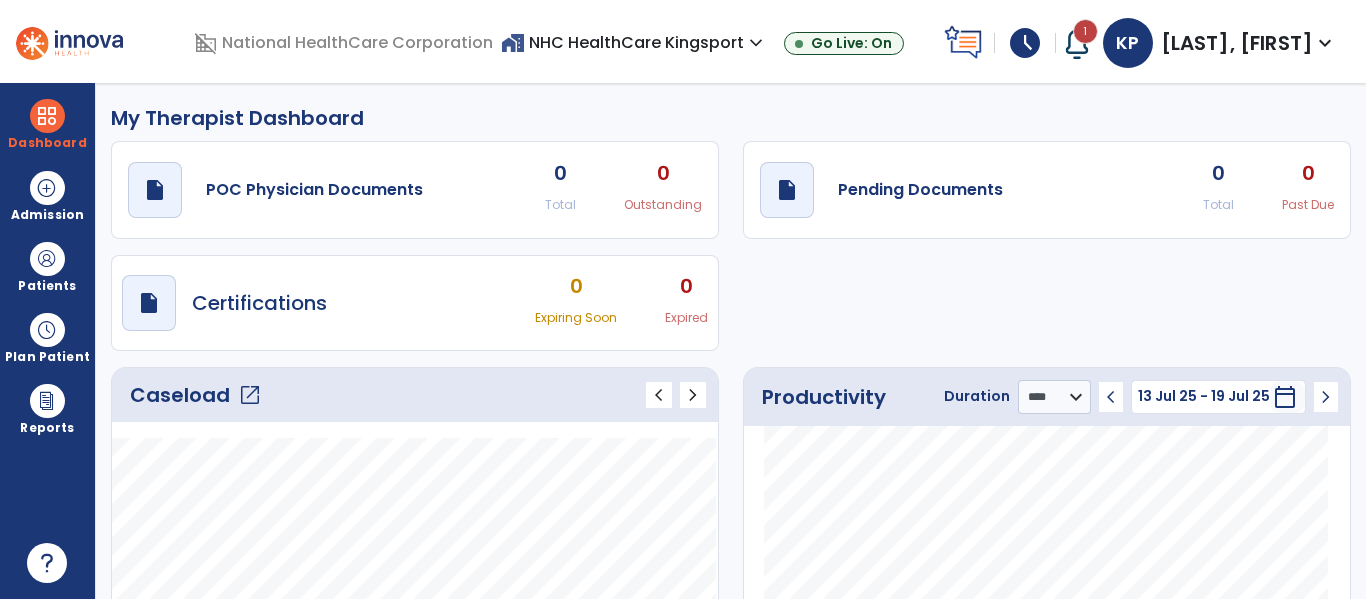 click on "open_in_new" 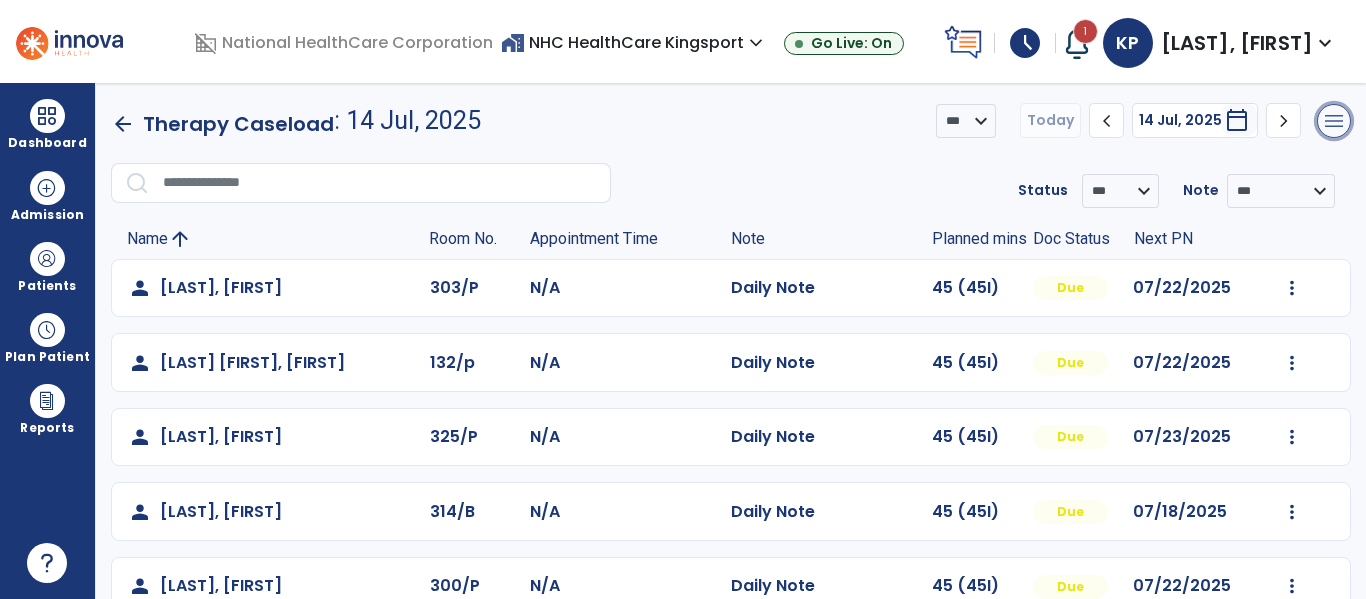 click on "menu" at bounding box center [1334, 121] 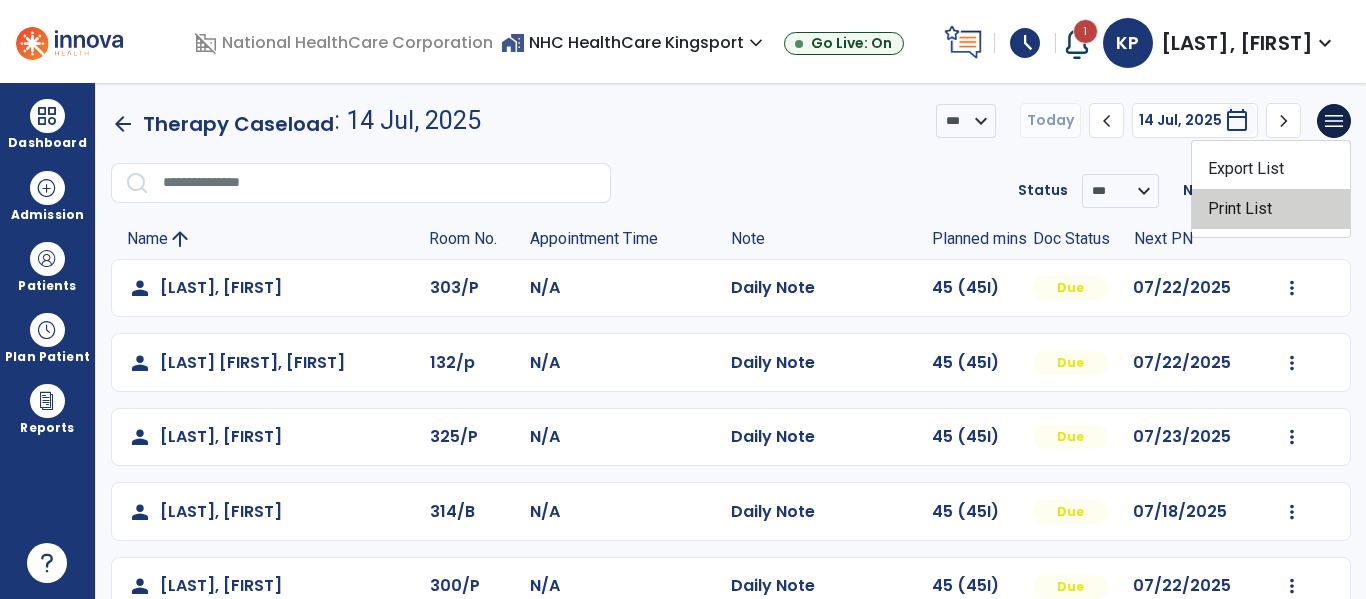 click on "Print List" 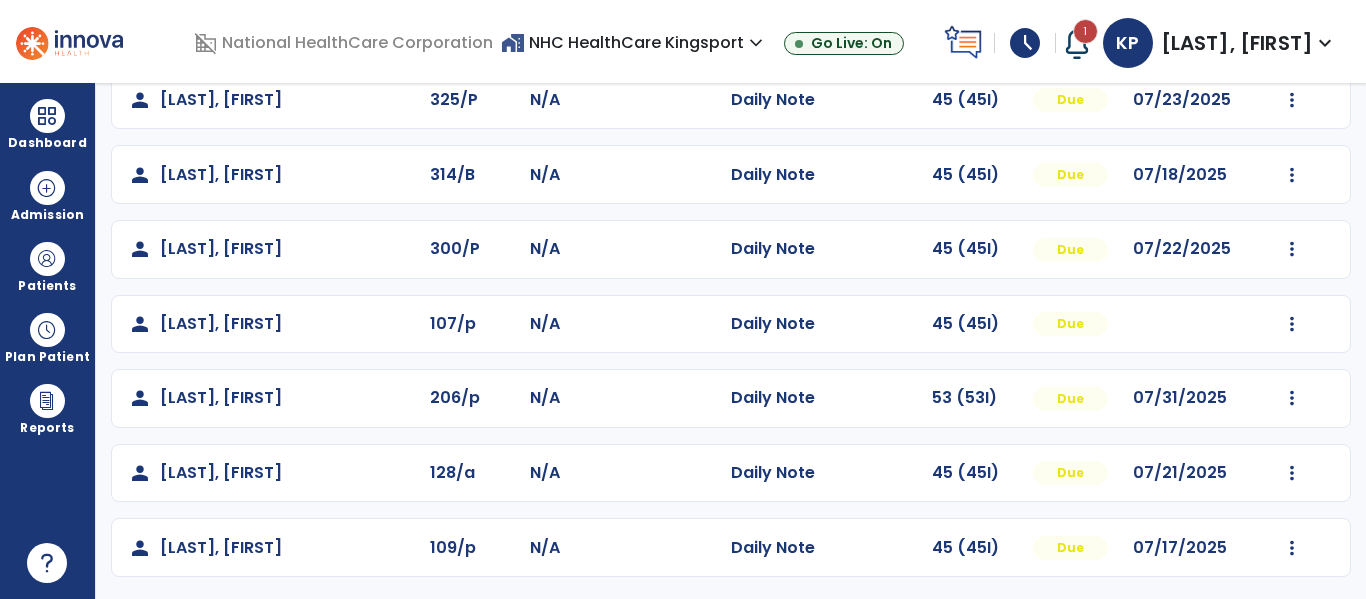 scroll, scrollTop: 339, scrollLeft: 0, axis: vertical 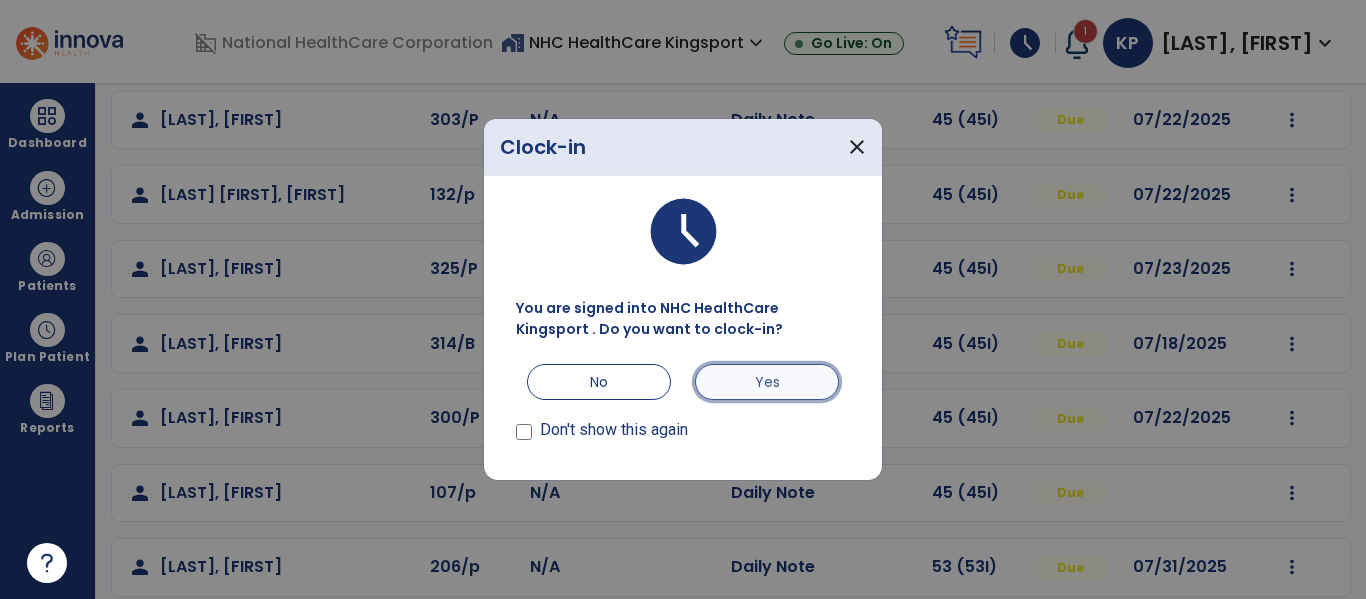 click on "Yes" at bounding box center [767, 382] 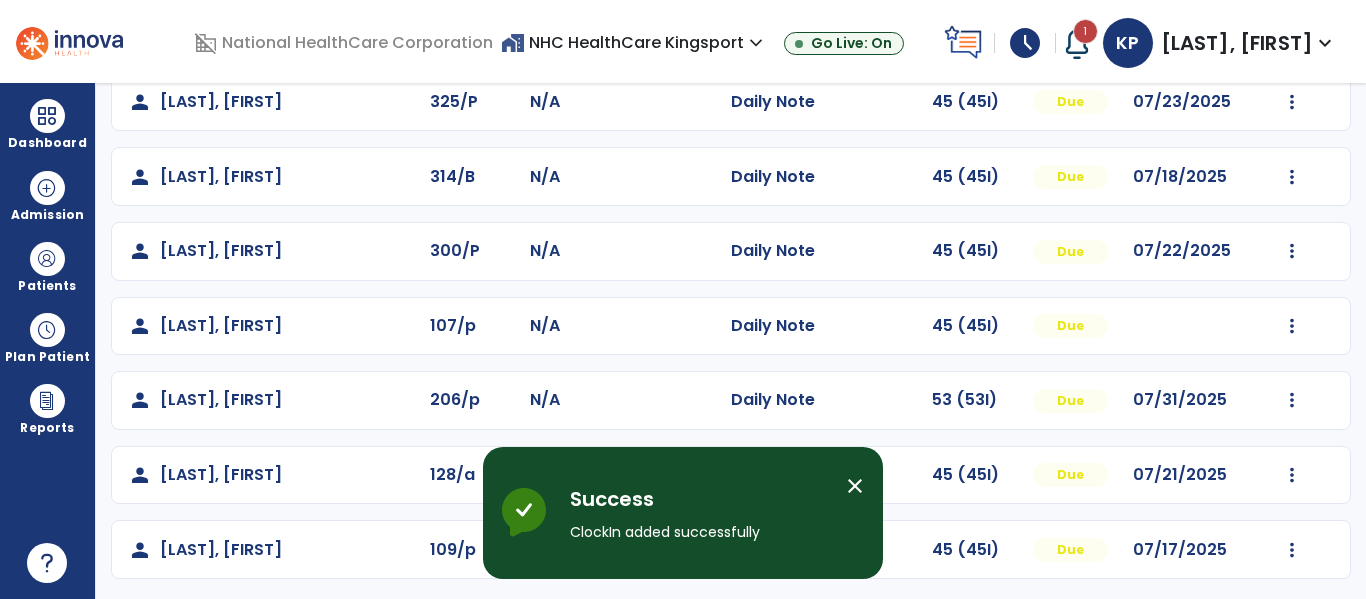 scroll, scrollTop: 339, scrollLeft: 0, axis: vertical 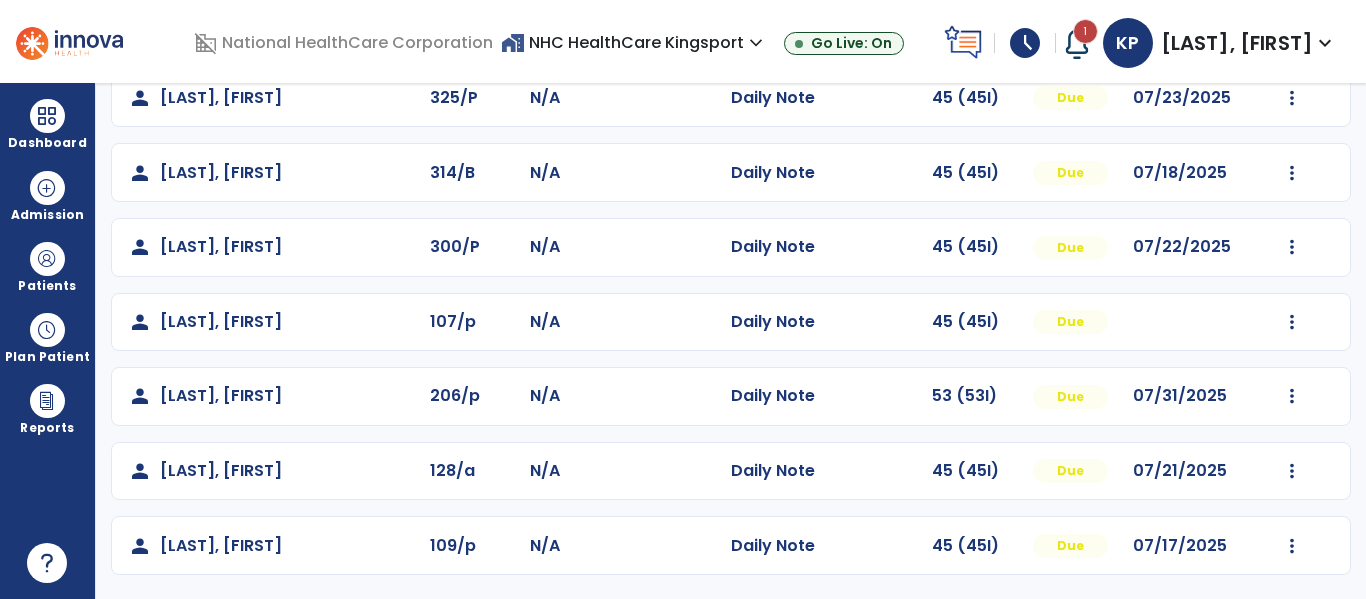 click on "Mark Visit As Complete   Reset Note   Open Document   G + C Mins" 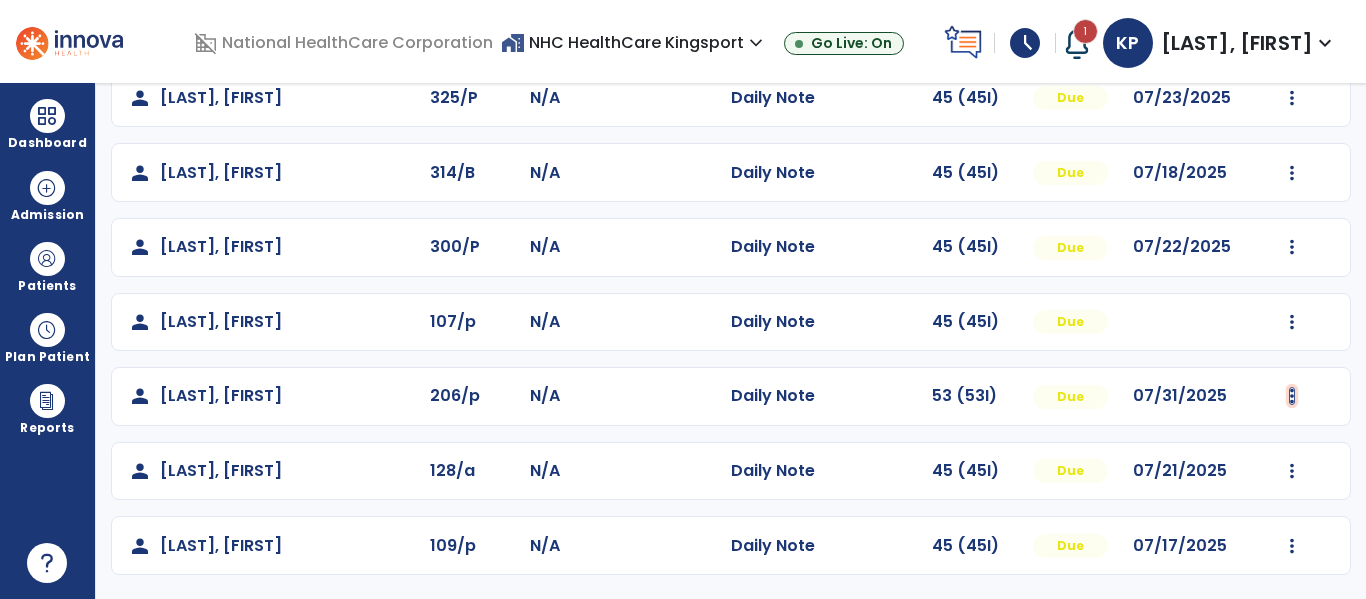 click at bounding box center [1292, -51] 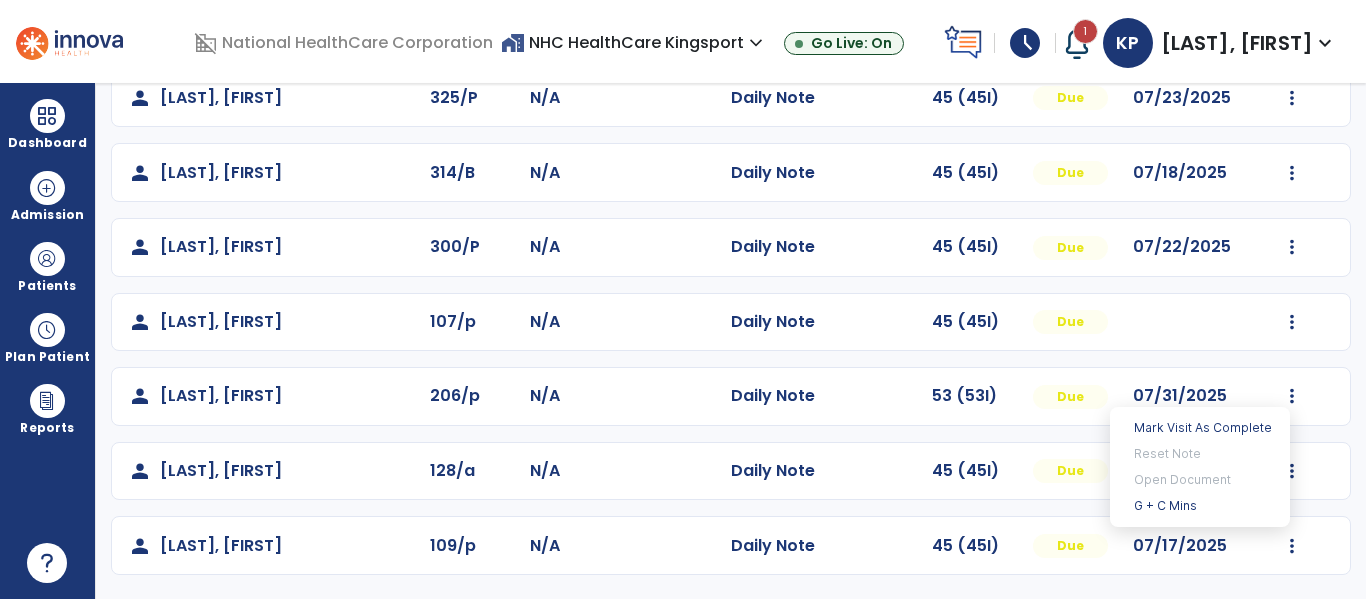 click on "person [LAST], [FIRST] 303/P N/A Daily Note 45 (45I) Due 07/22/2025 Mark Visit As Complete Reset Note Open Document G + C Mins person [LAST], [FIRST] 132/p N/A Daily Note 45 (45I) Due 07/22/2025 Mark Visit As Complete Reset Note Open Document G + C Mins person [LAST], [FIRST] 325/P N/A Daily Note 45 (45I) Due 07/23/2025 Mark Visit As Complete Reset Note Open Document G + C Mins person [LAST], [FIRST] 314/B N/A Daily Note 45 (45I) Due 07/18/2025 Mark Visit As Complete Reset Note Open Document G + C Mins person [LAST], [FIRST] 300/P N/A Daily Note 45 (45I) Due 07/22/2025 Mark Visit As Complete Reset Note Open Document G + C Mins person [LAST], [FIRST] 107/p N/A Daily Note 45 (45I) Due Mark Visit As Complete Reset Note Open Document G + C Mins person [LAST], [FIRST] 206/p N/A Daily Note 53 (53I) Due 07/31/2025 person [LAST], [FIRST] 128/a N/A Daily Note 45 (45I) Due 07/21/2025 Mark Visit As Complete 109/p" 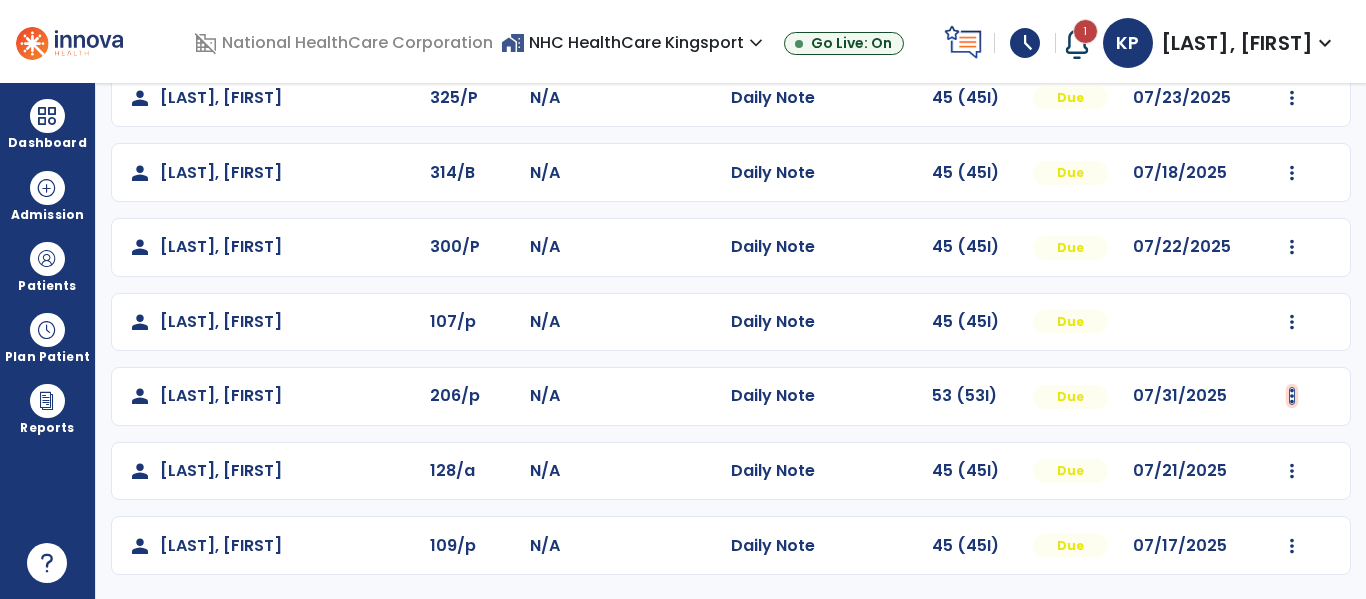 click at bounding box center (1292, -51) 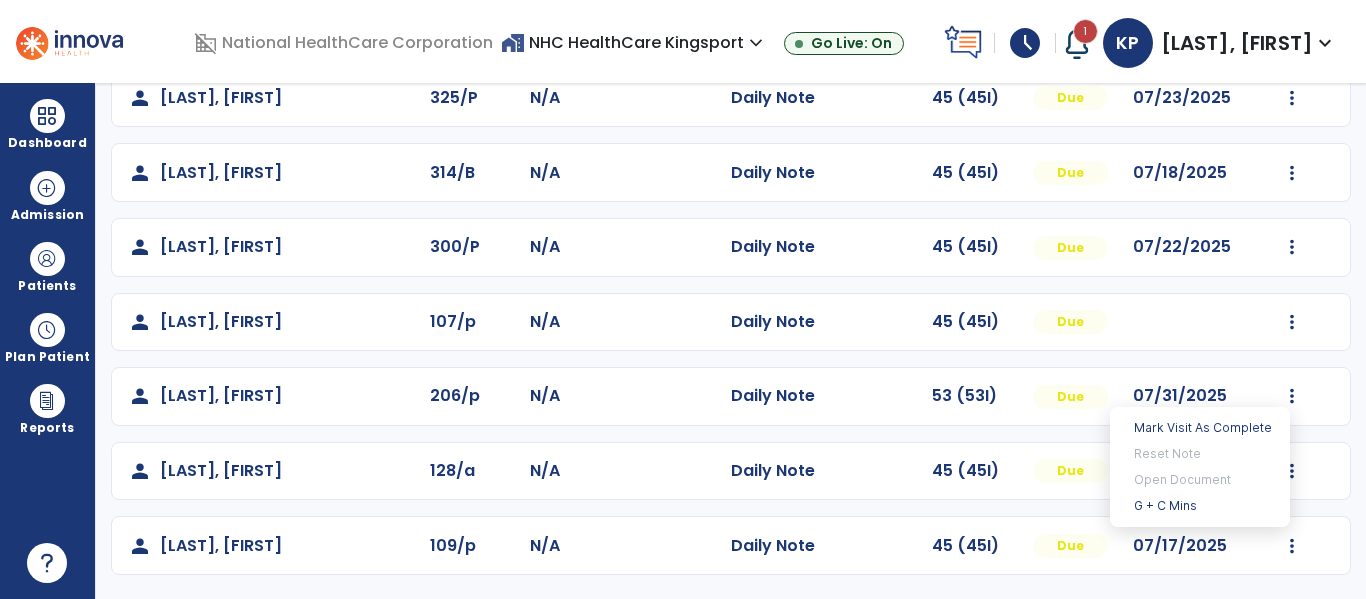 click on "Mark Visit As Complete   Reset Note   Open Document   G + C Mins" at bounding box center (1200, 467) 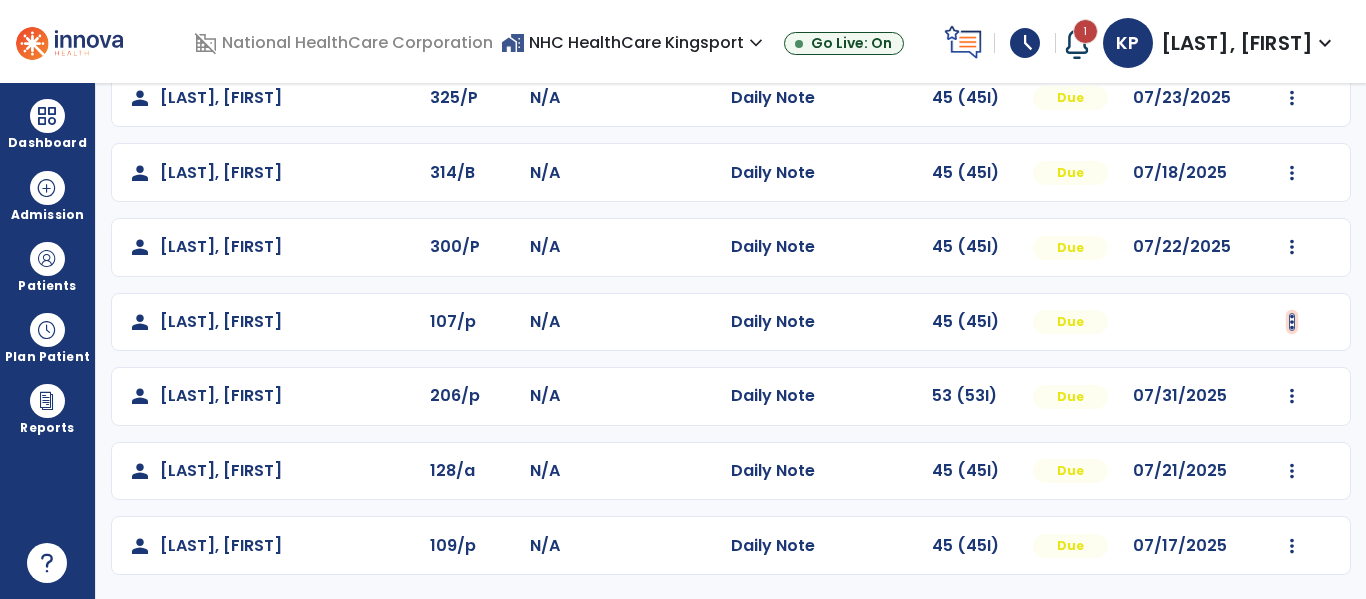 click at bounding box center (1292, -51) 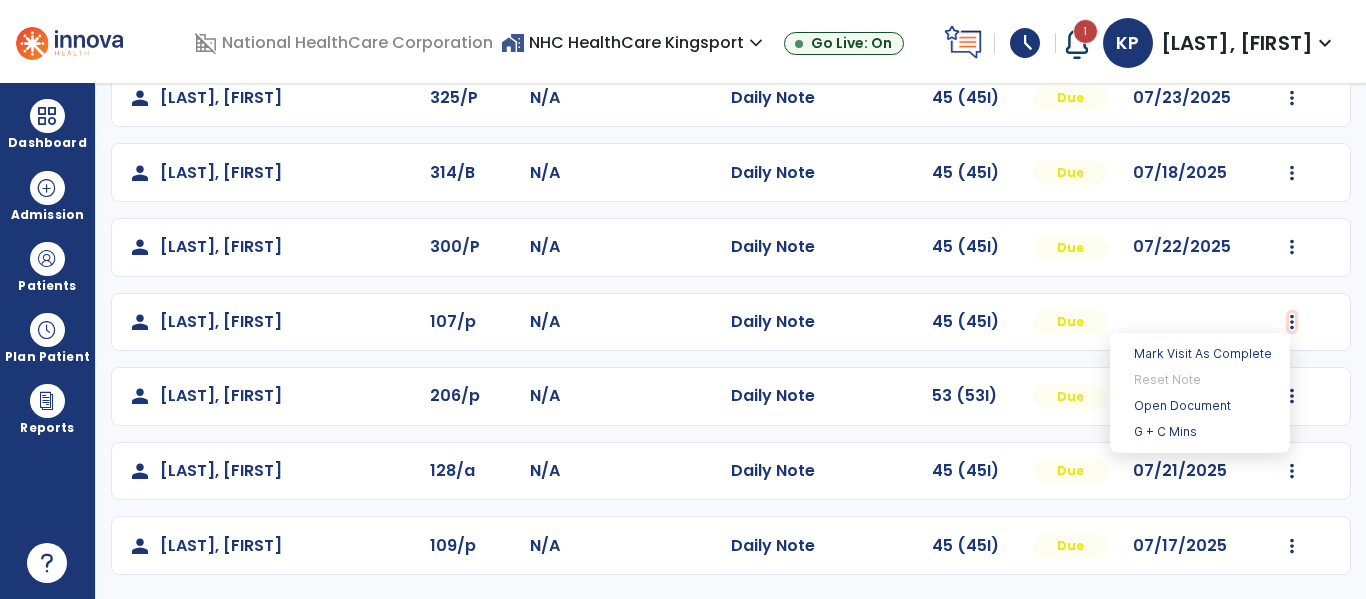click on "**********" at bounding box center (731, 341) 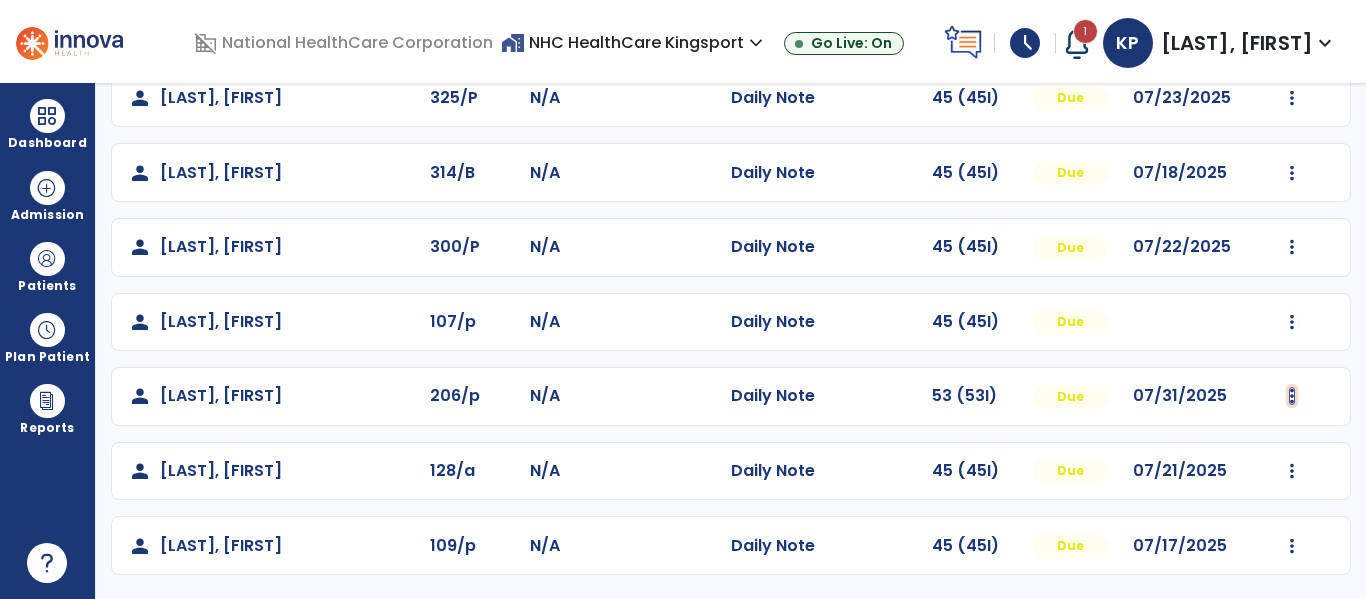 click at bounding box center [1292, -51] 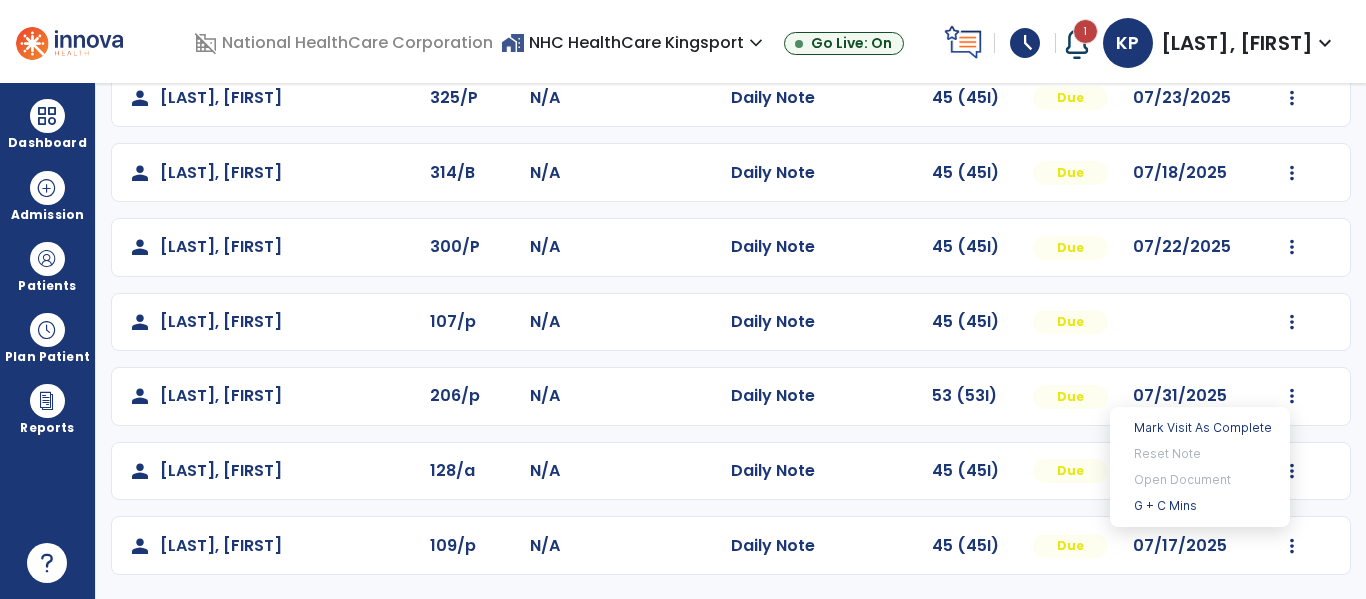 click on "Mark Visit As Complete   Reset Note   Open Document   G + C Mins" at bounding box center (1200, 467) 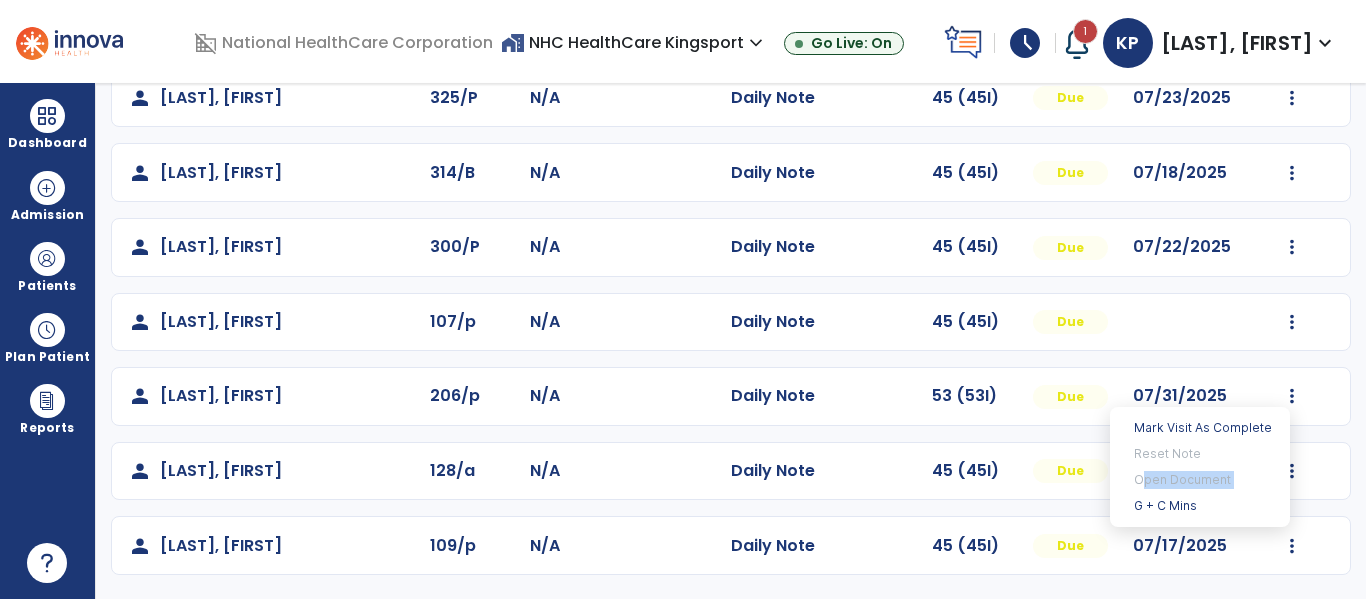 click on "Mark Visit As Complete   Reset Note   Open Document   G + C Mins" at bounding box center [1200, 467] 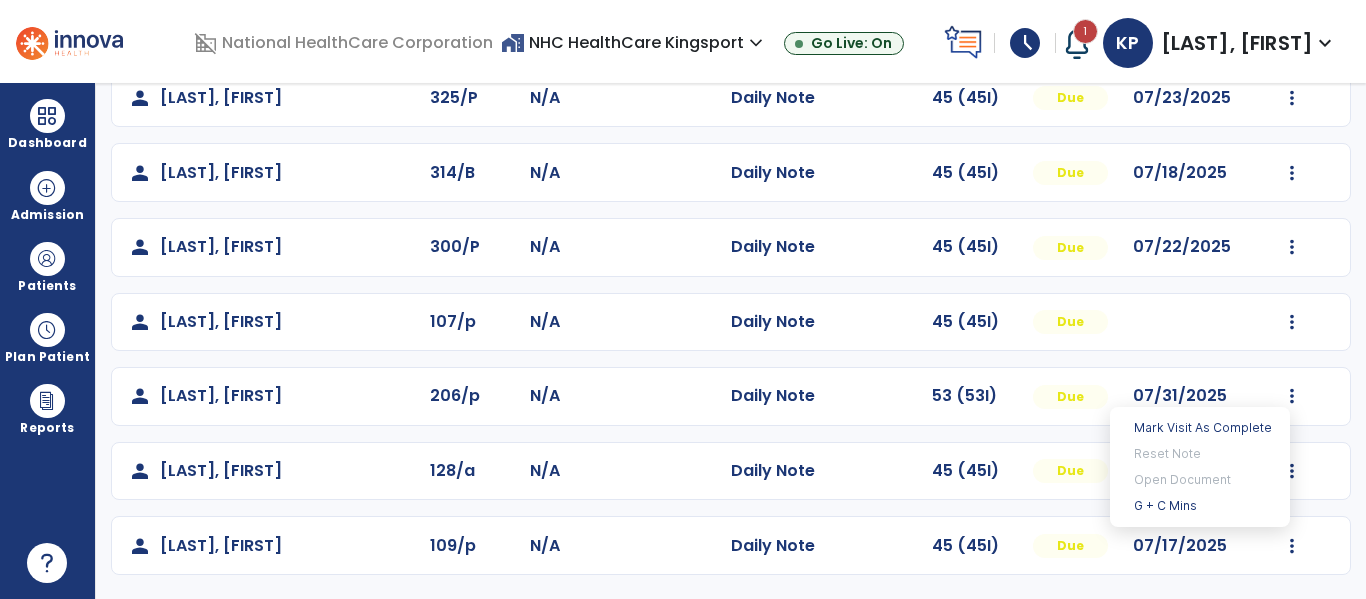 click on "**********" at bounding box center [731, 341] 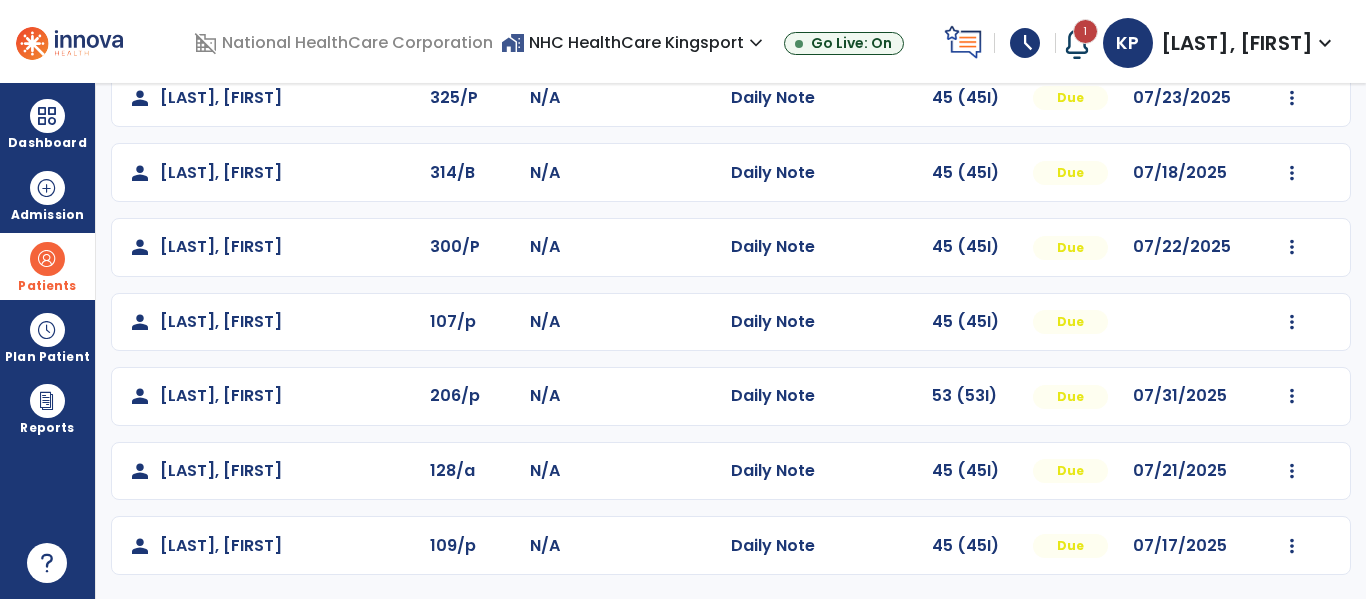 click on "Patients" at bounding box center [47, 266] 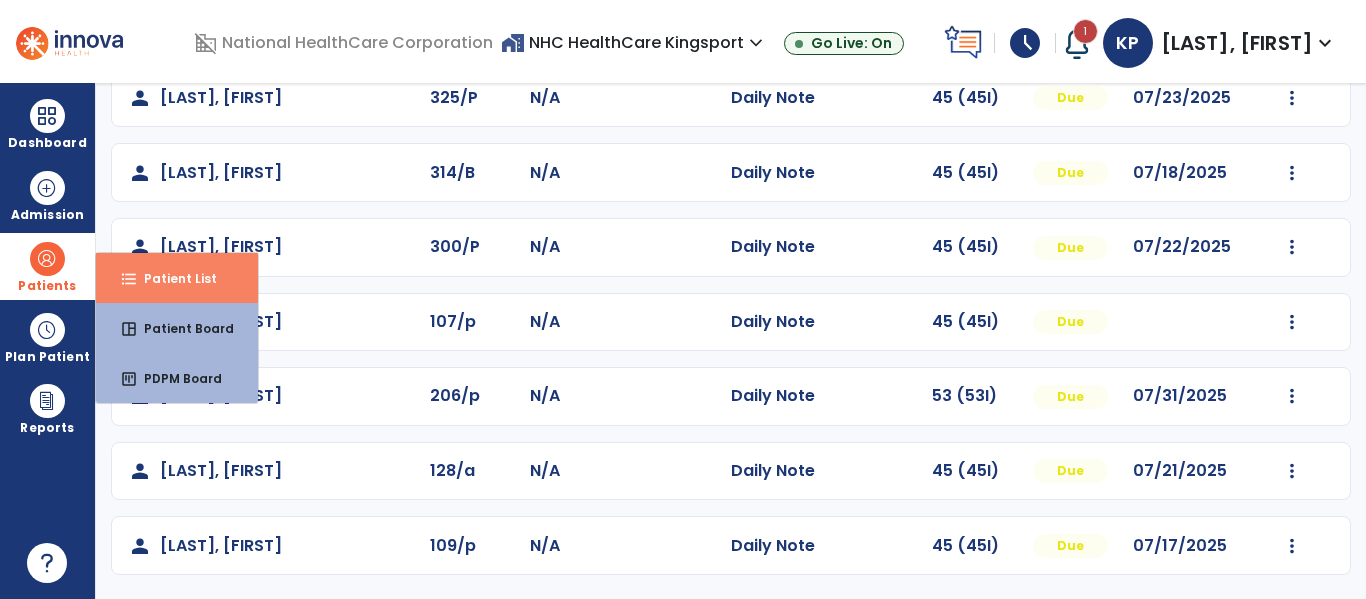 click on "Patient List" at bounding box center [172, 278] 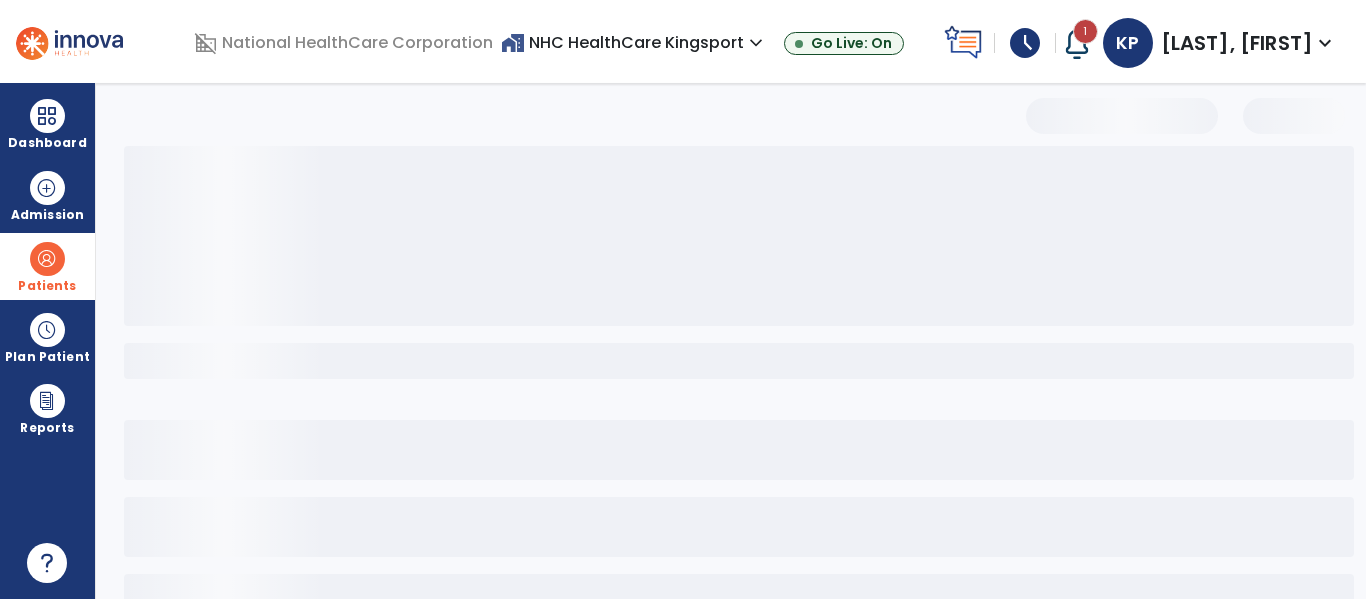 scroll, scrollTop: 0, scrollLeft: 0, axis: both 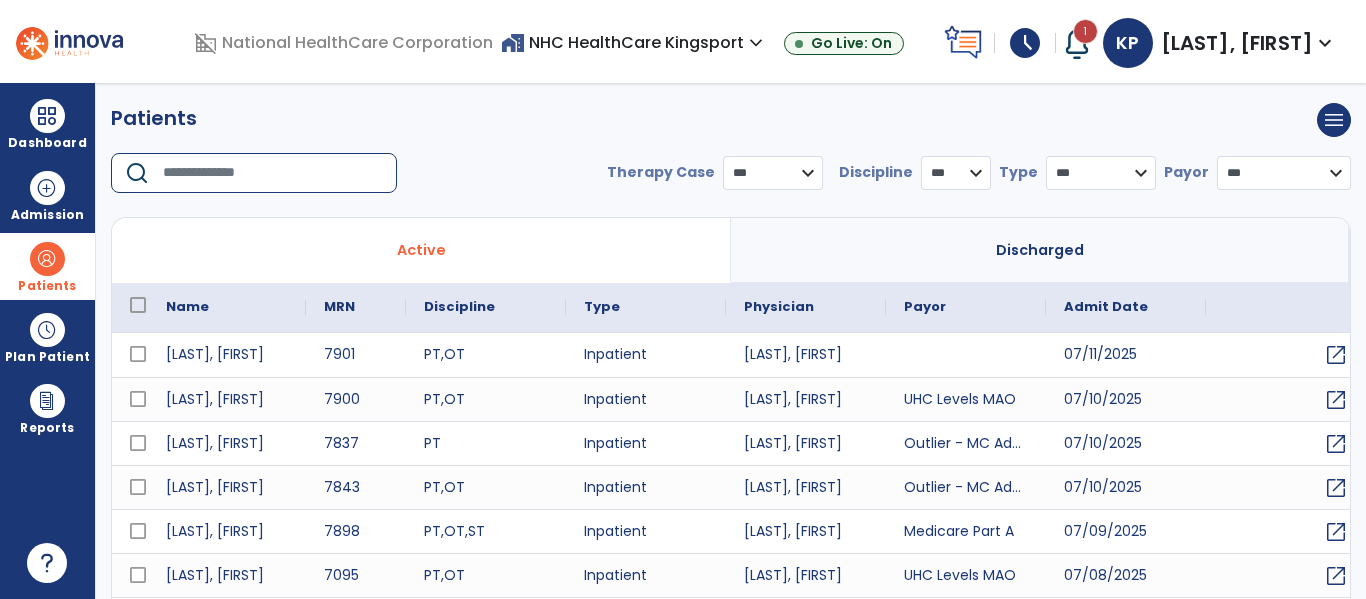 click at bounding box center (273, 173) 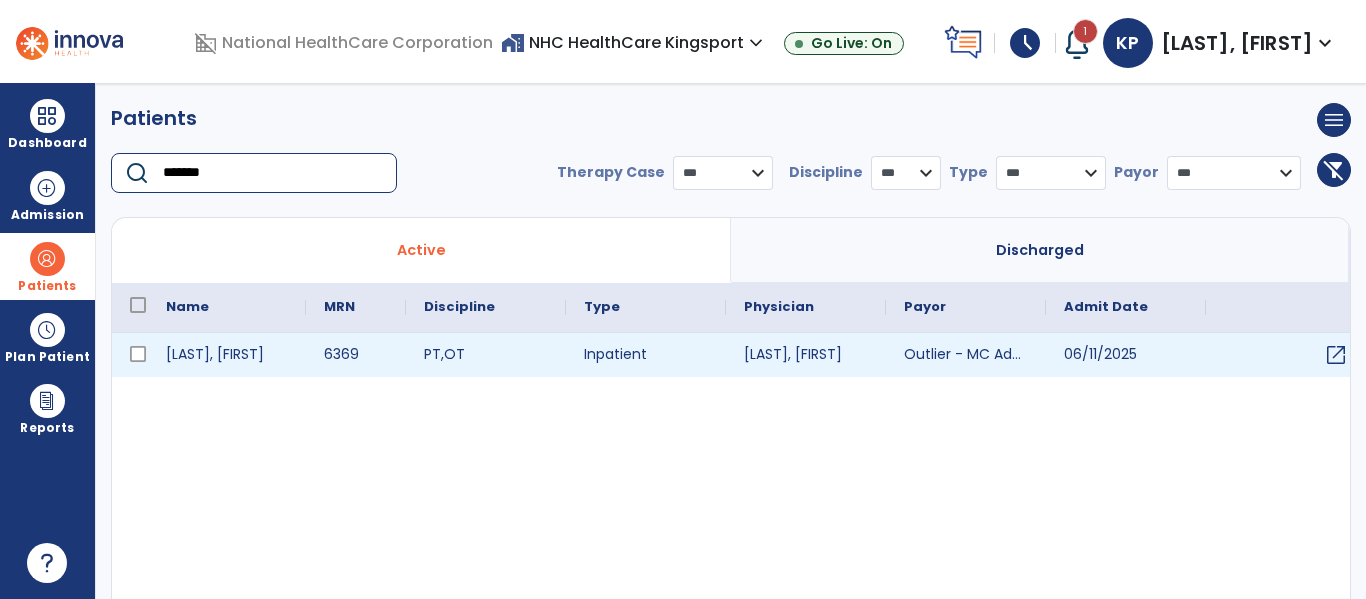 type on "*******" 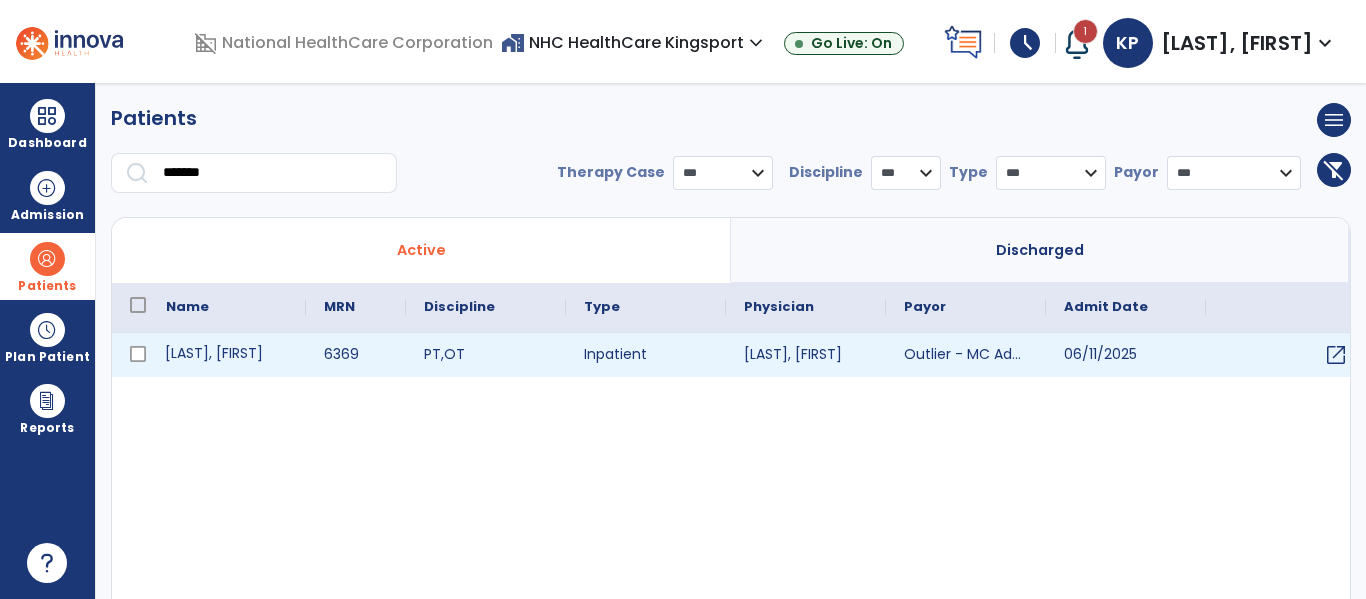 click on "[LAST], [FIRST]" at bounding box center [227, 355] 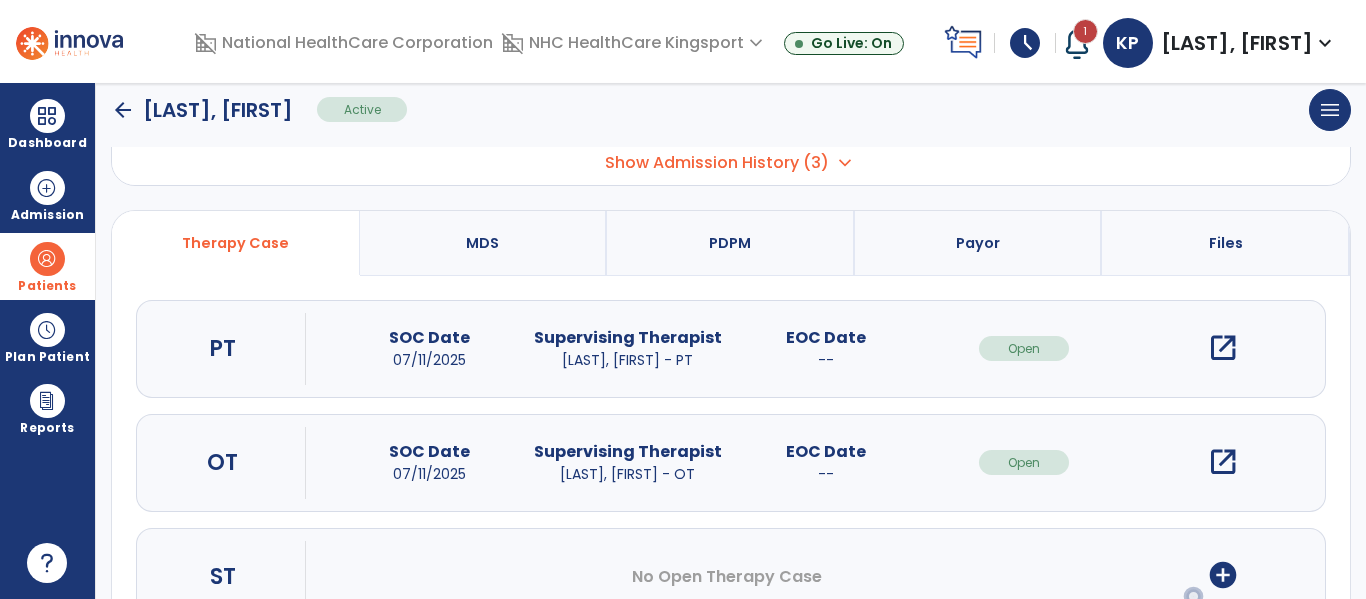 scroll, scrollTop: 140, scrollLeft: 0, axis: vertical 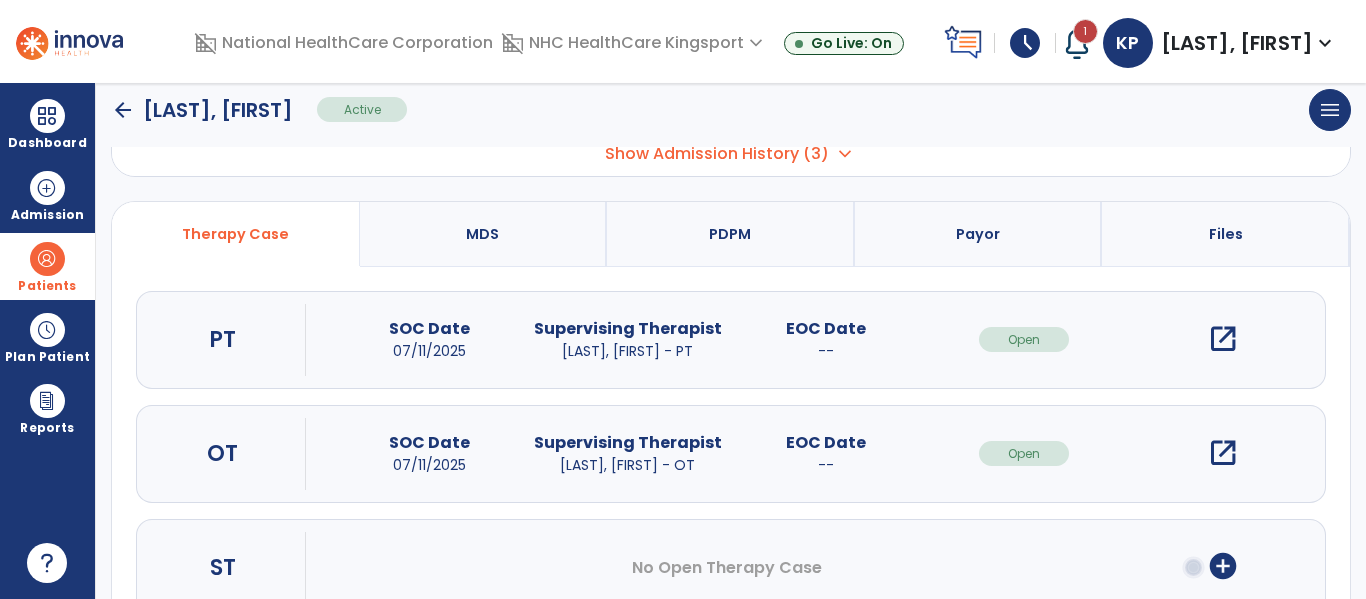 click on "open_in_new" at bounding box center [1223, 453] 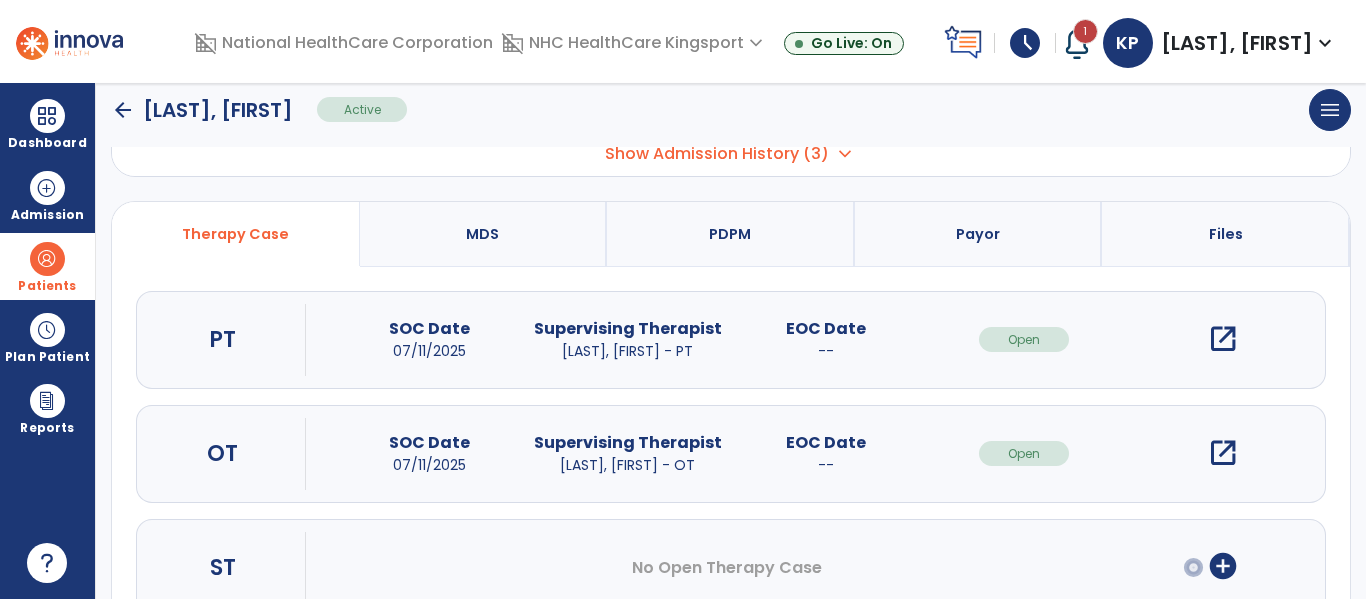 scroll, scrollTop: 0, scrollLeft: 0, axis: both 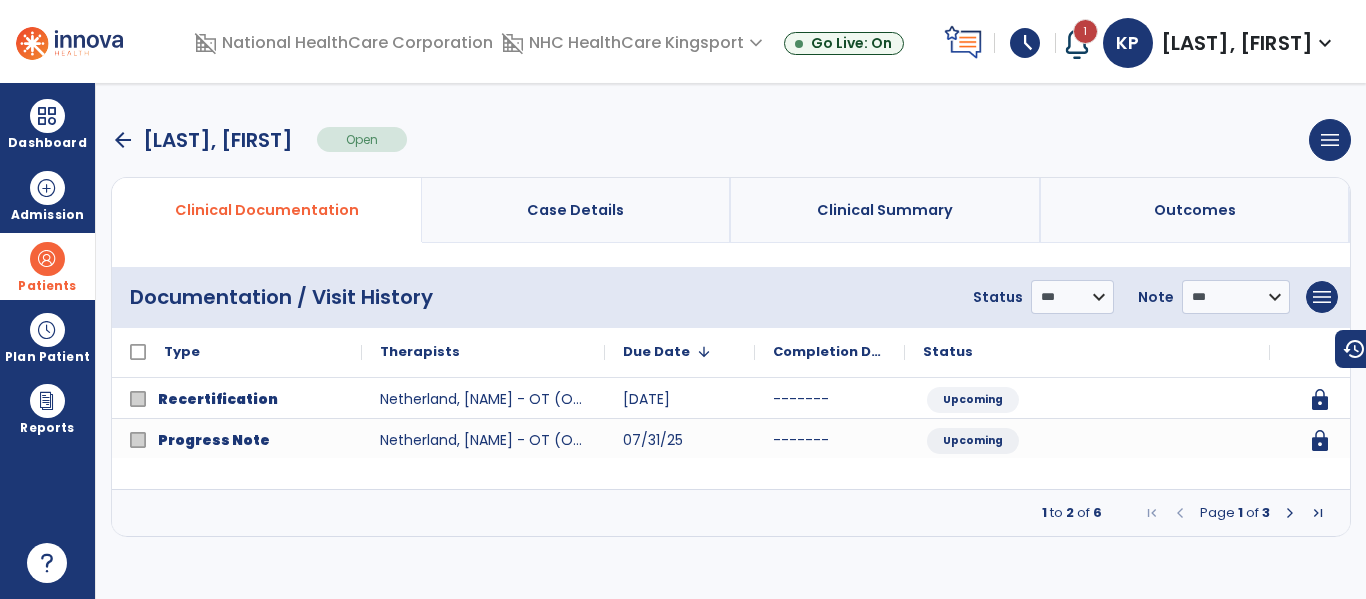 click at bounding box center (1290, 513) 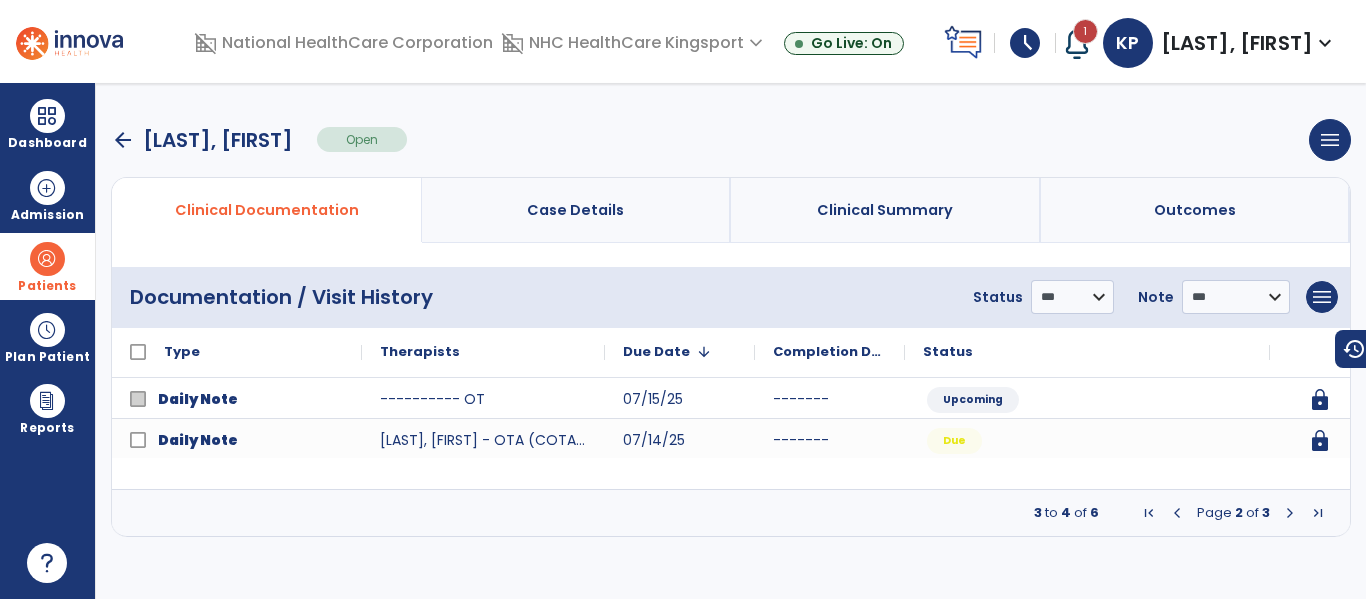 click at bounding box center [1290, 513] 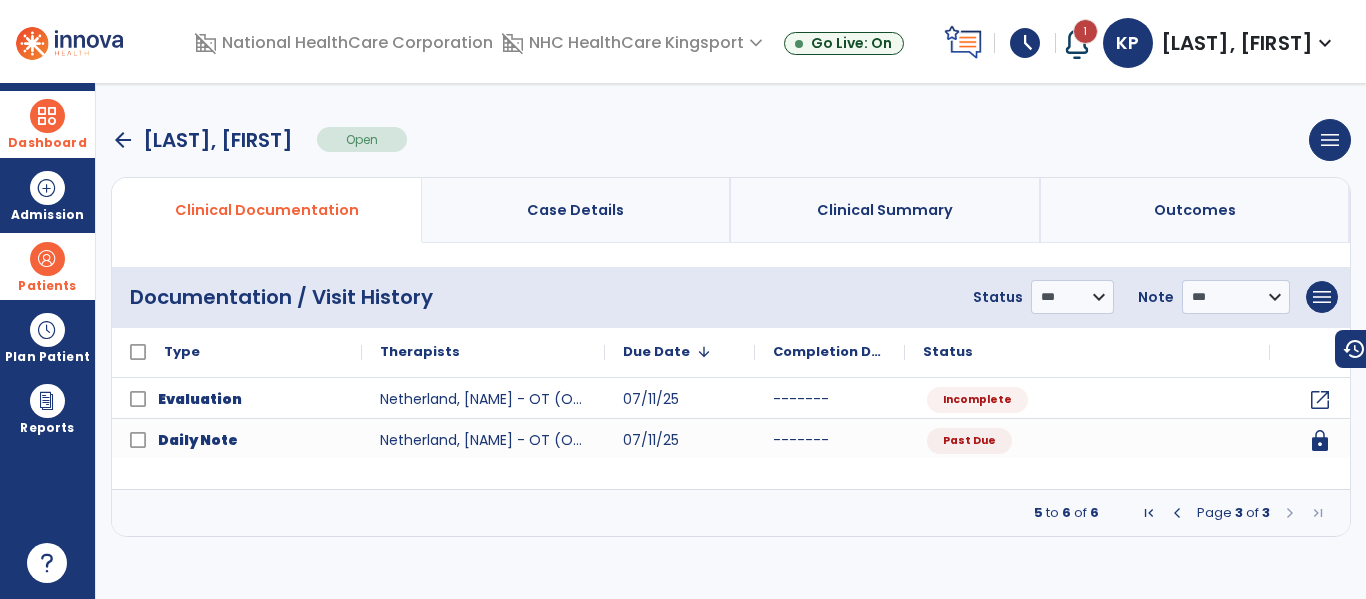 click on "Dashboard" at bounding box center (47, 143) 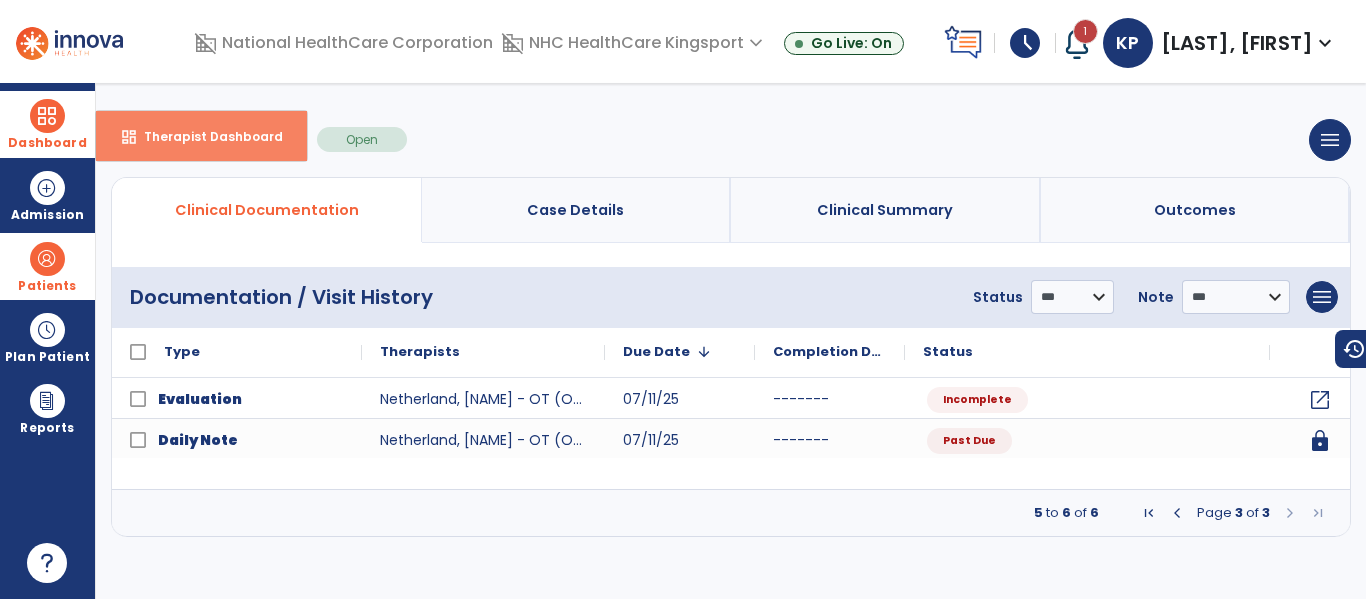 click on "dashboard  Therapist Dashboard" at bounding box center [201, 136] 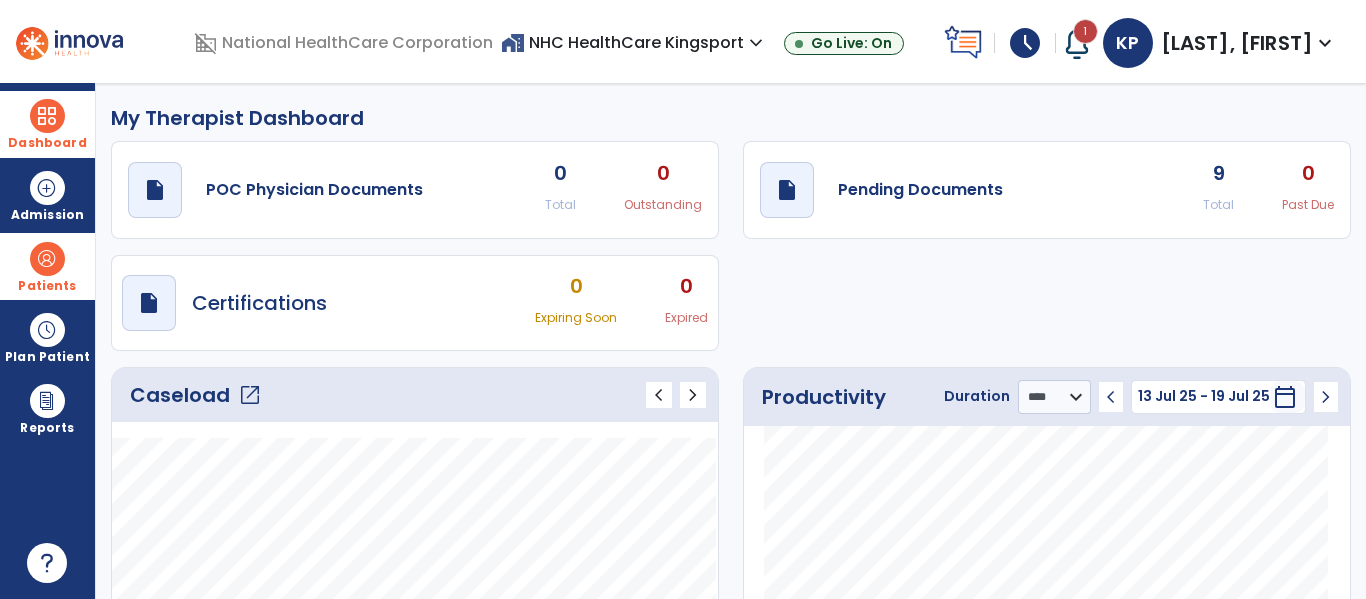click on "open_in_new" 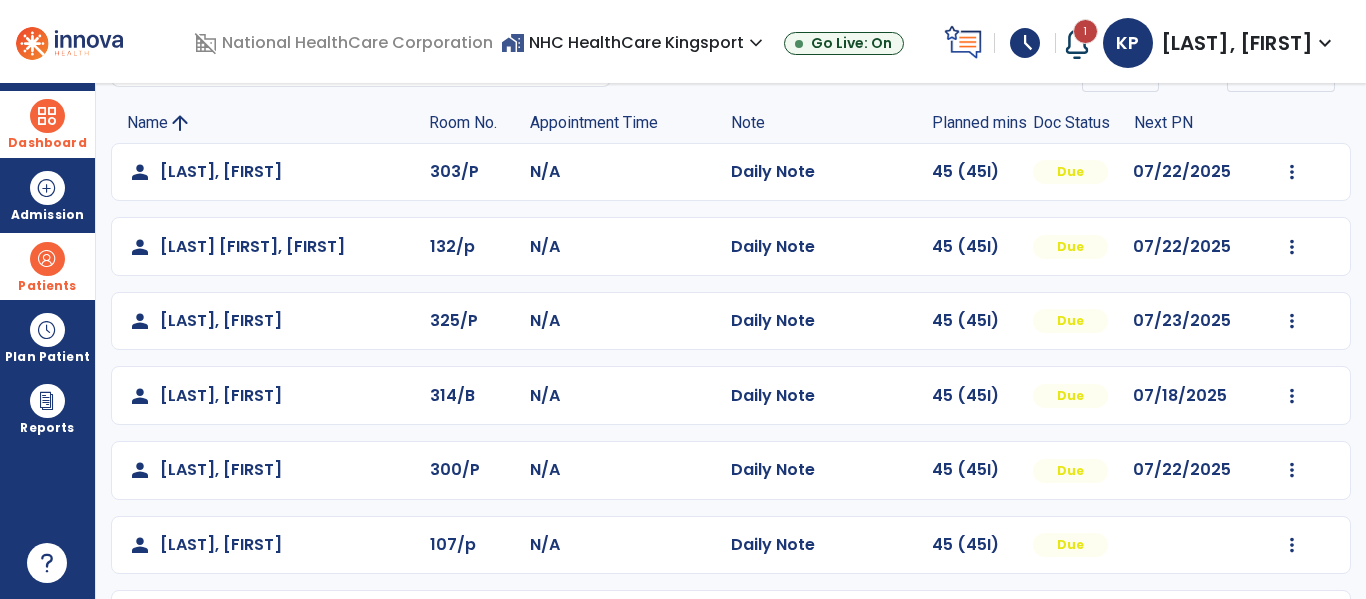 scroll, scrollTop: 339, scrollLeft: 0, axis: vertical 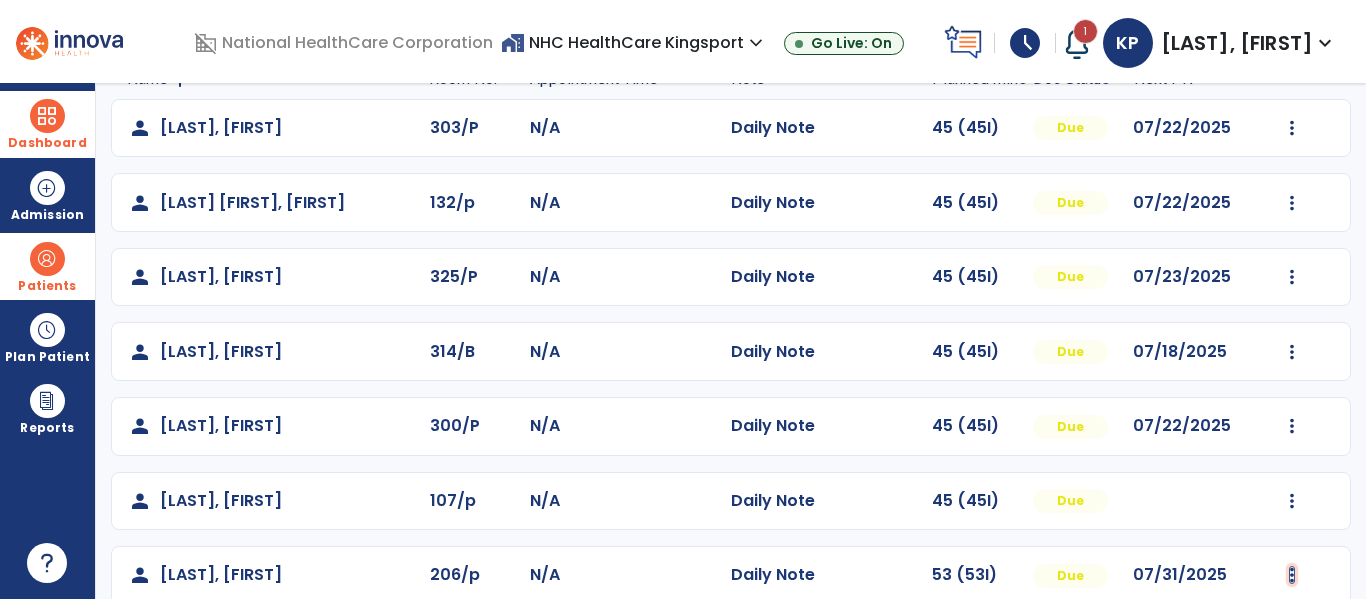 click at bounding box center (1292, 128) 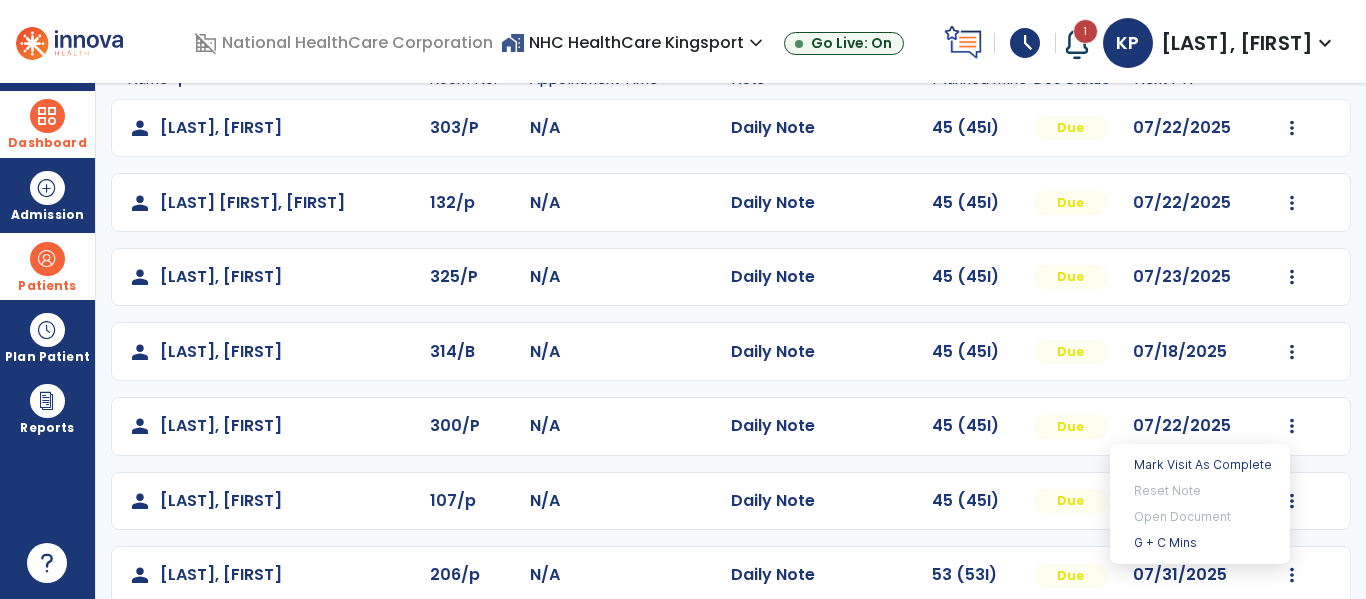 click on "Mark Visit As Complete   Reset Note   Open Document   G + C Mins" at bounding box center (1200, 504) 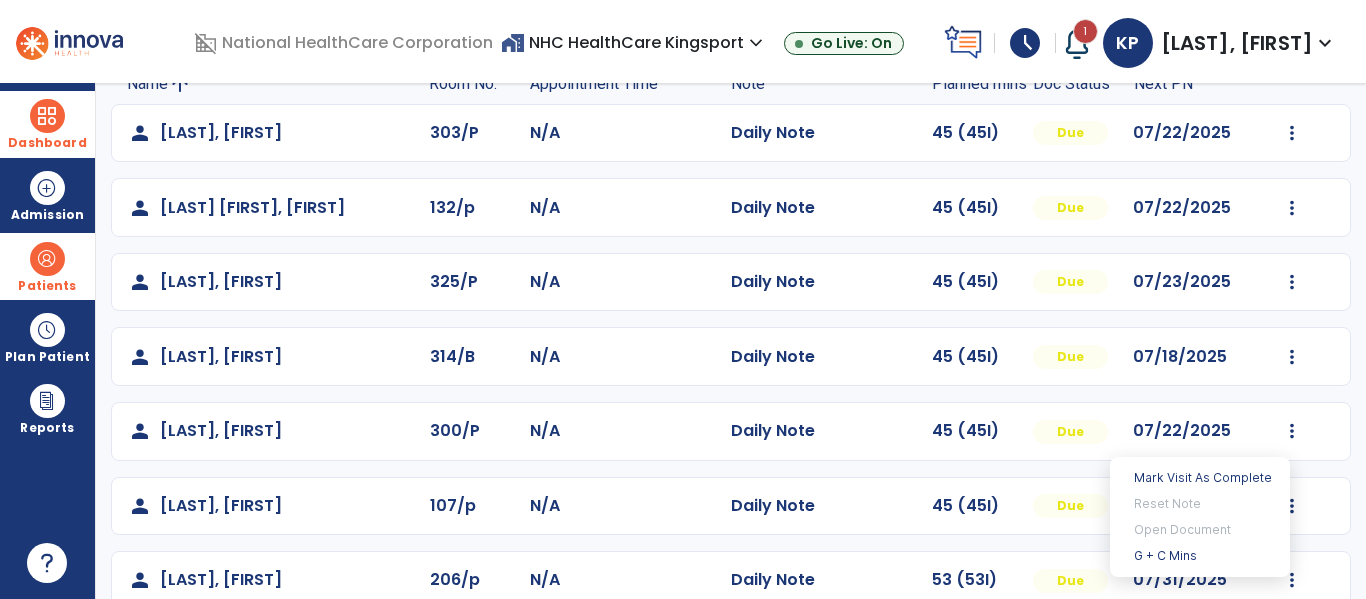 scroll, scrollTop: 160, scrollLeft: 0, axis: vertical 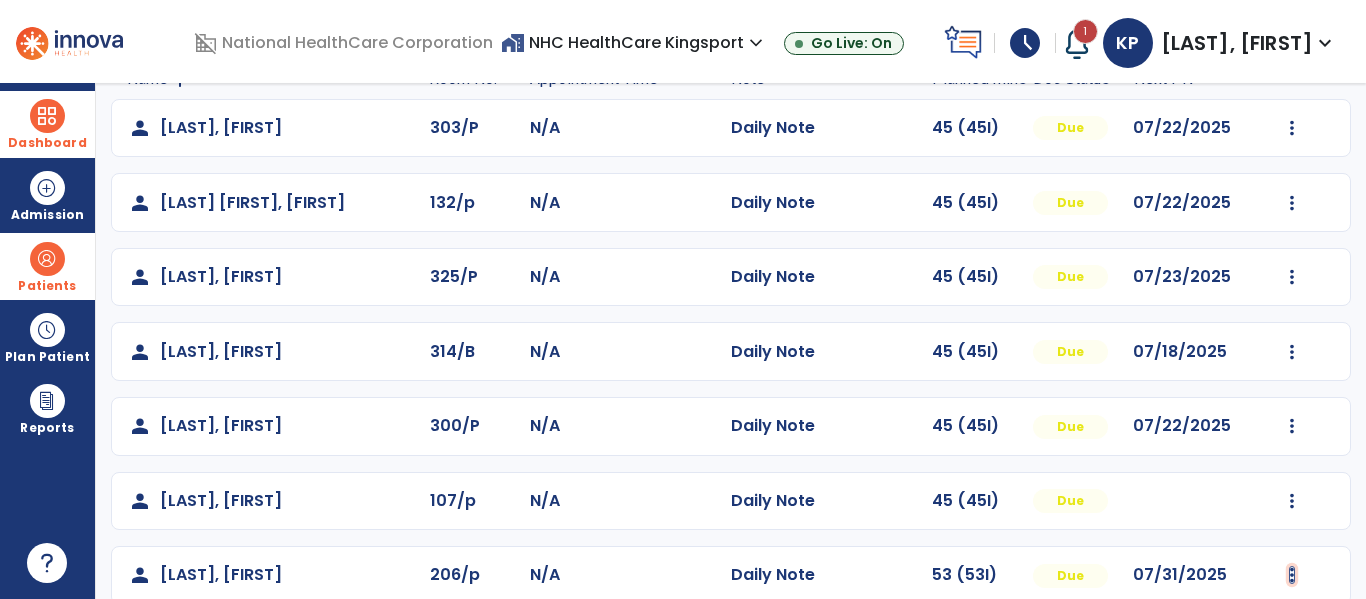 click at bounding box center (1292, 575) 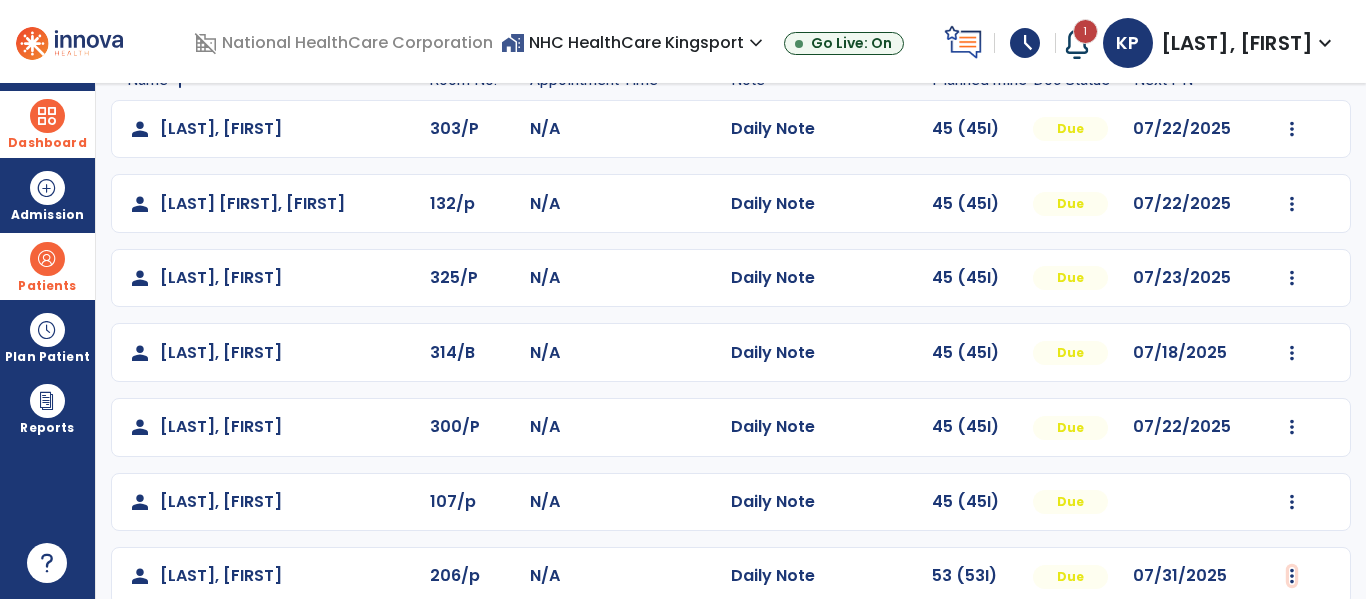 scroll, scrollTop: 162, scrollLeft: 0, axis: vertical 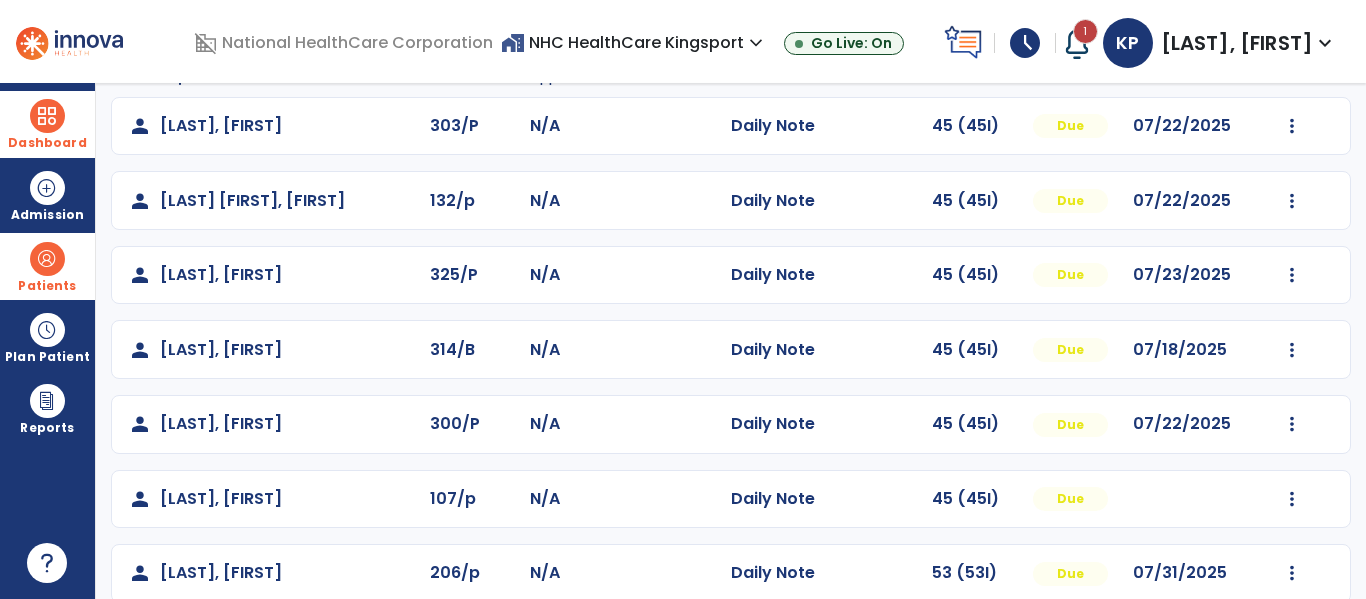 click on "**********" at bounding box center (731, 341) 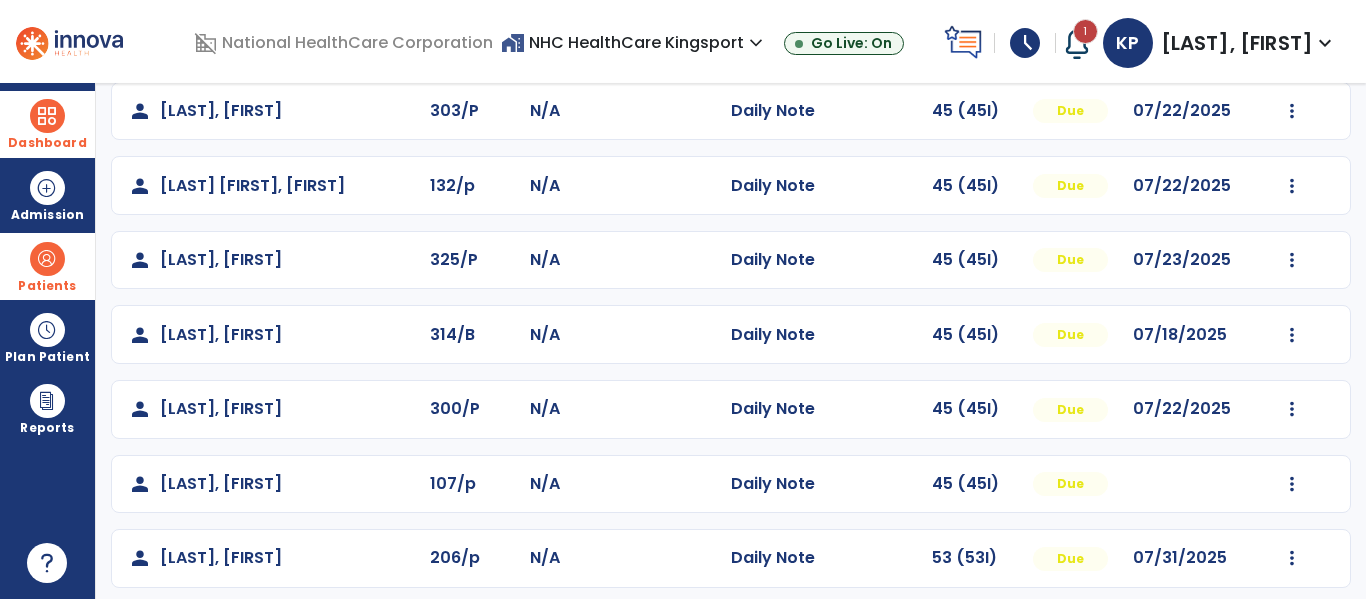 scroll, scrollTop: 179, scrollLeft: 0, axis: vertical 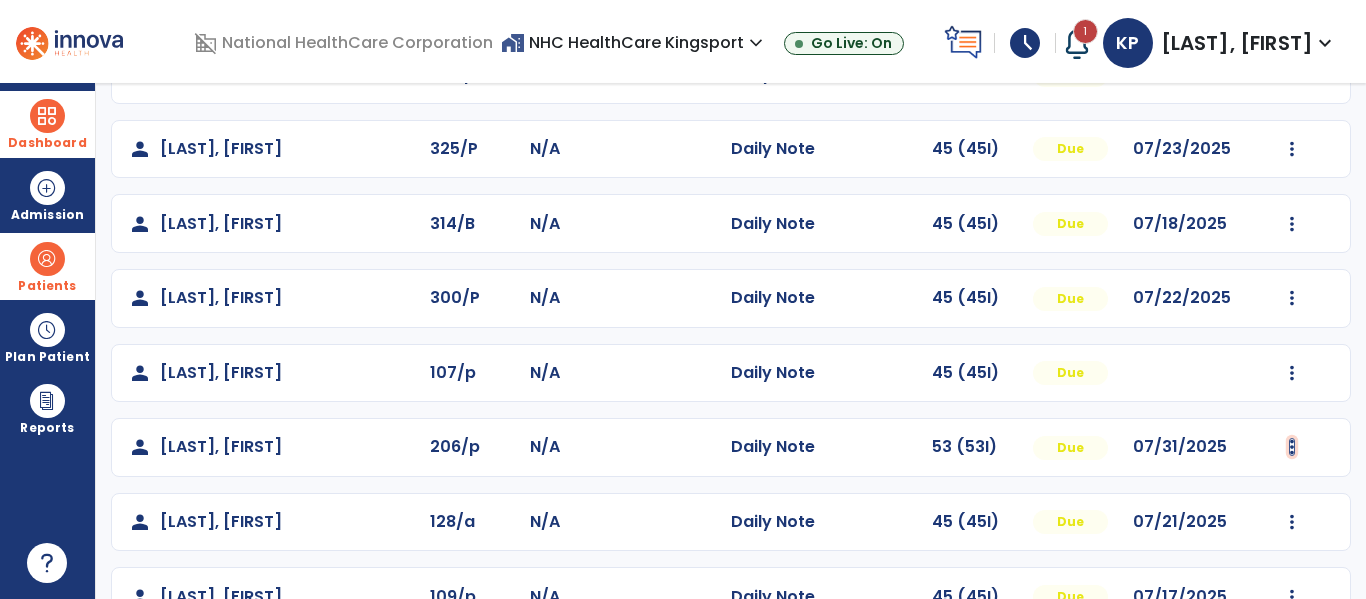click at bounding box center [1292, 447] 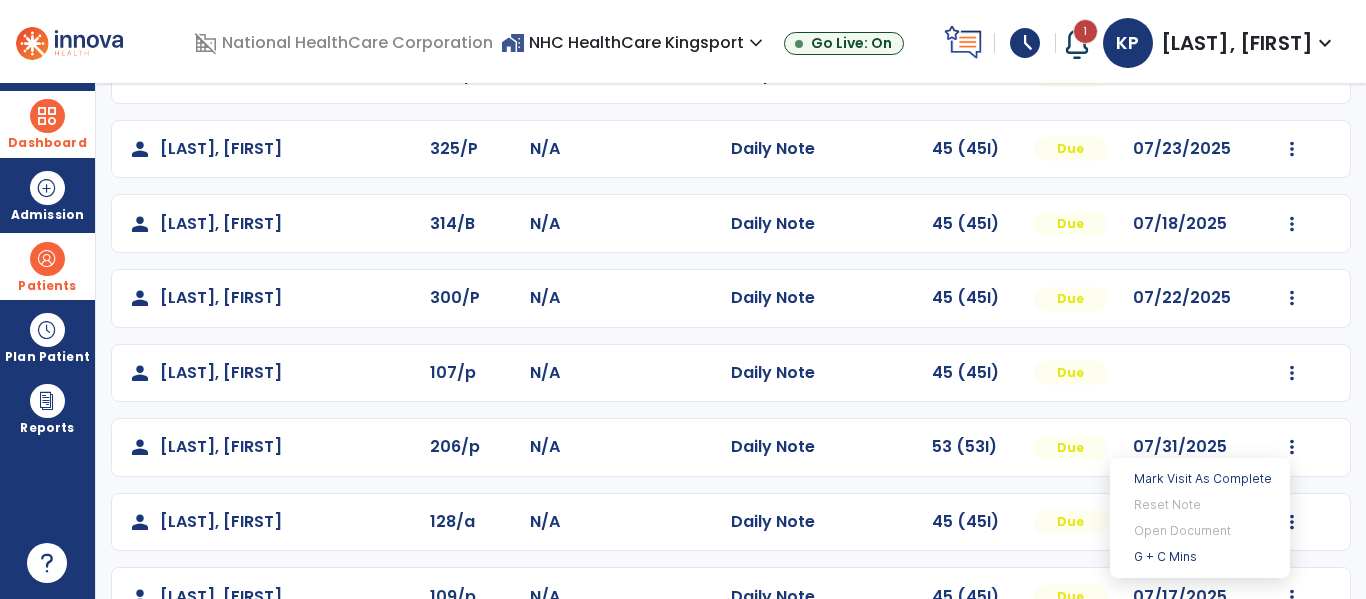 click on "person [LAST], [FIRST] 206/p N/A Daily Note 53 (53I) Due 07/31/2025" 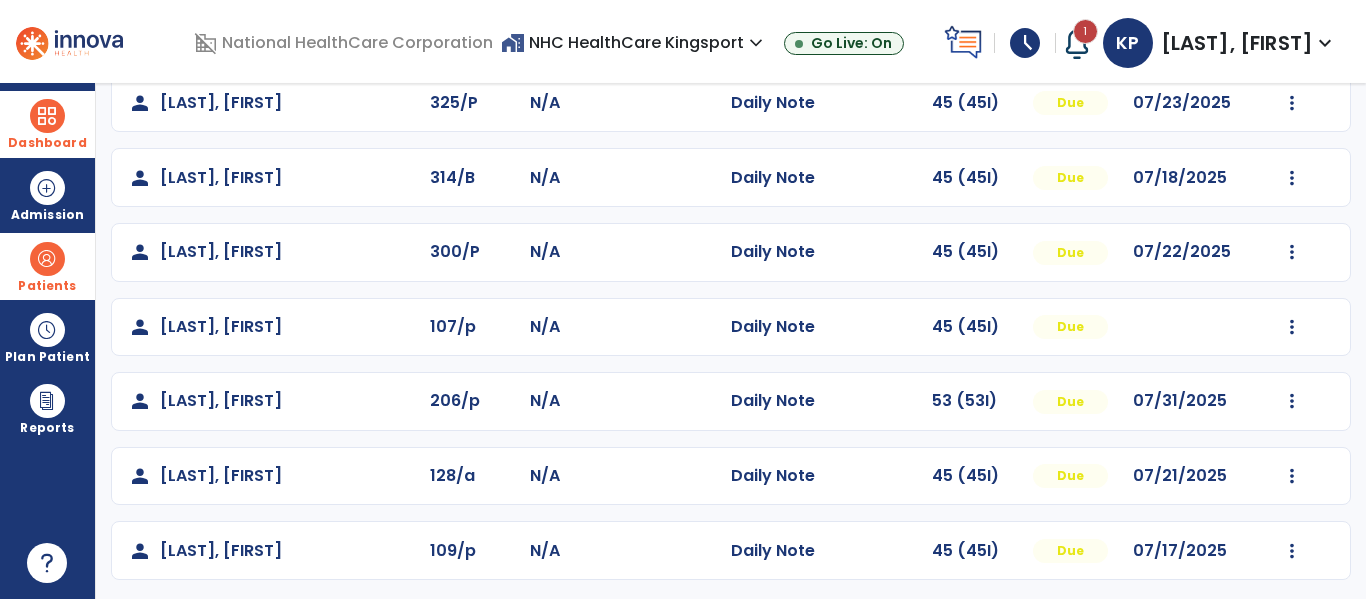 scroll, scrollTop: 337, scrollLeft: 0, axis: vertical 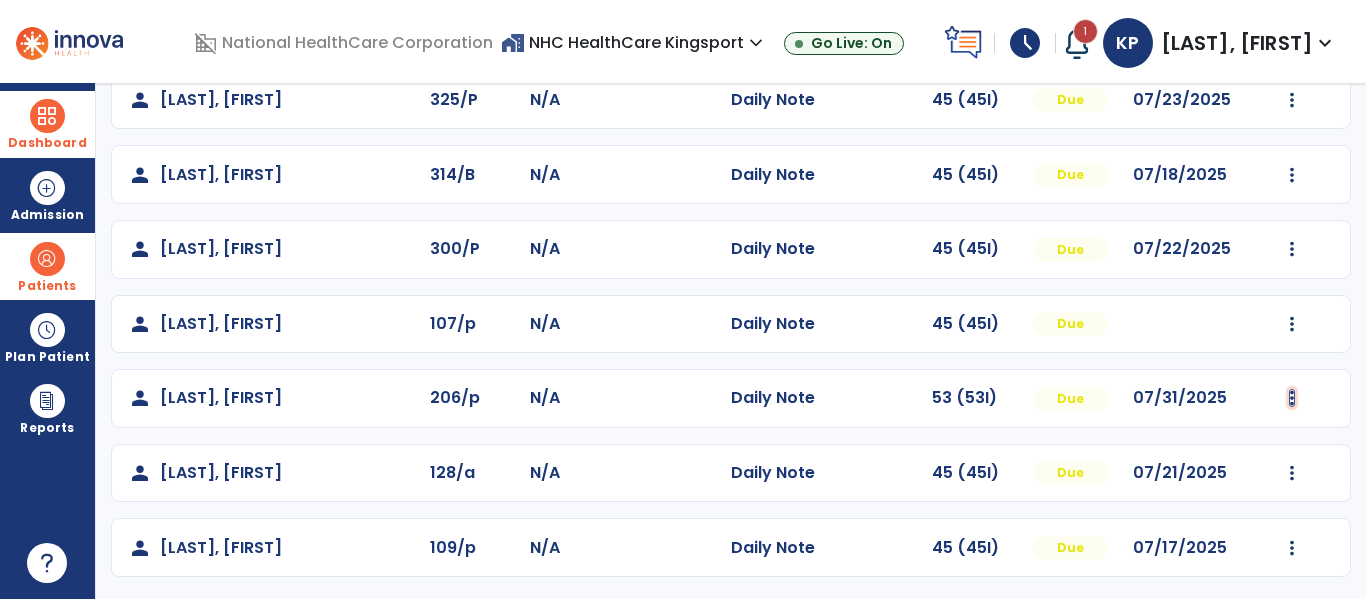 click at bounding box center [1292, -49] 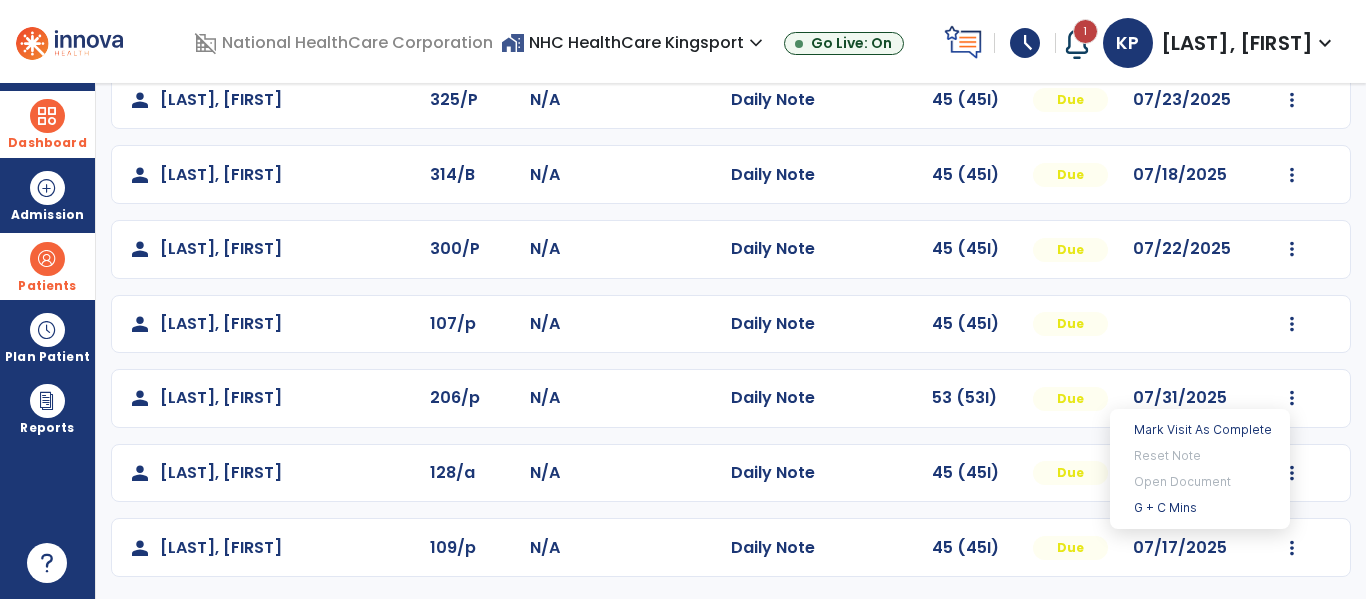 click on "**********" at bounding box center (731, 341) 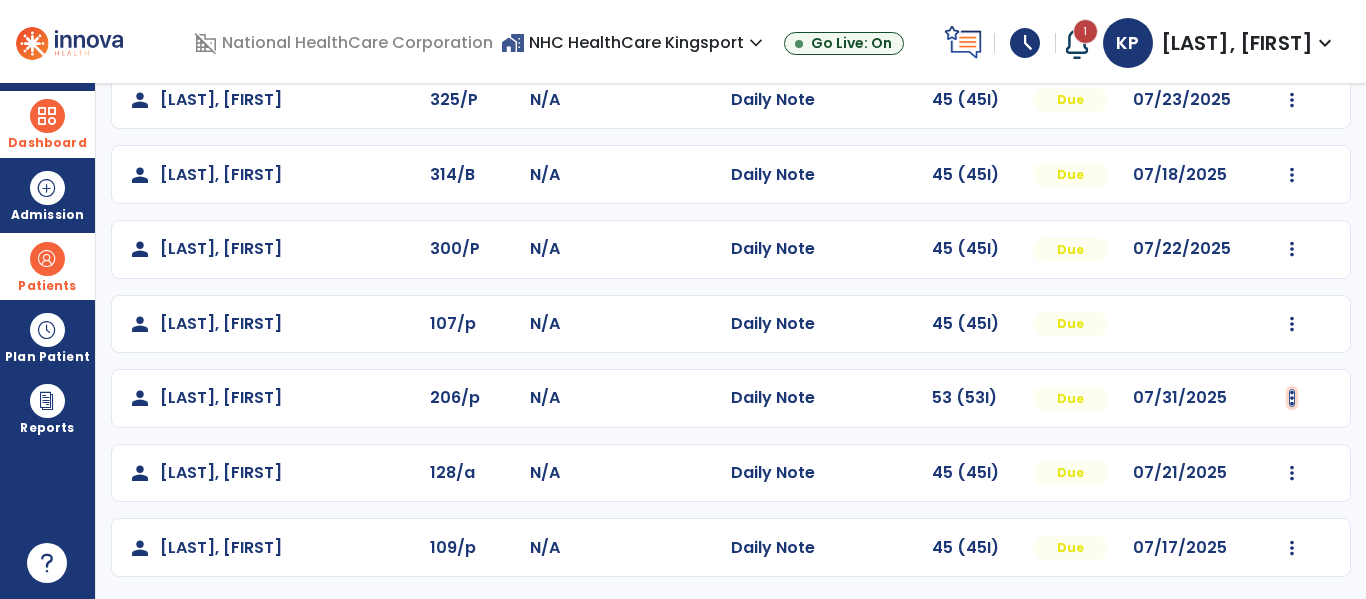 click at bounding box center [1292, -49] 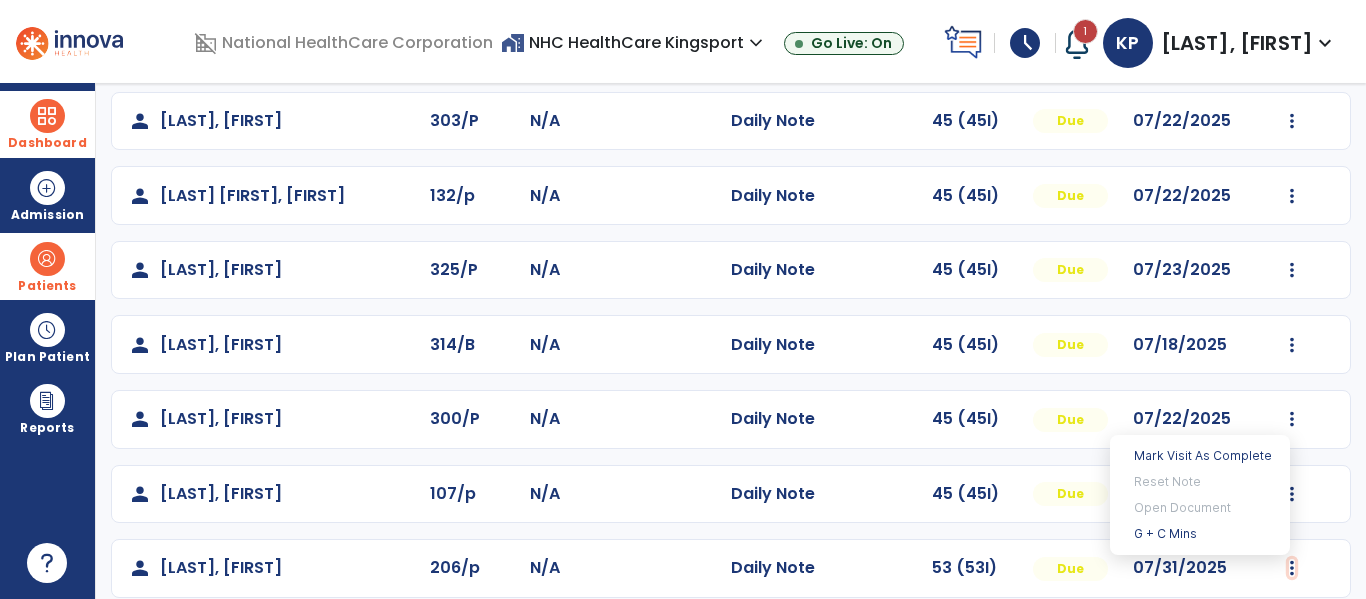 scroll, scrollTop: 169, scrollLeft: 0, axis: vertical 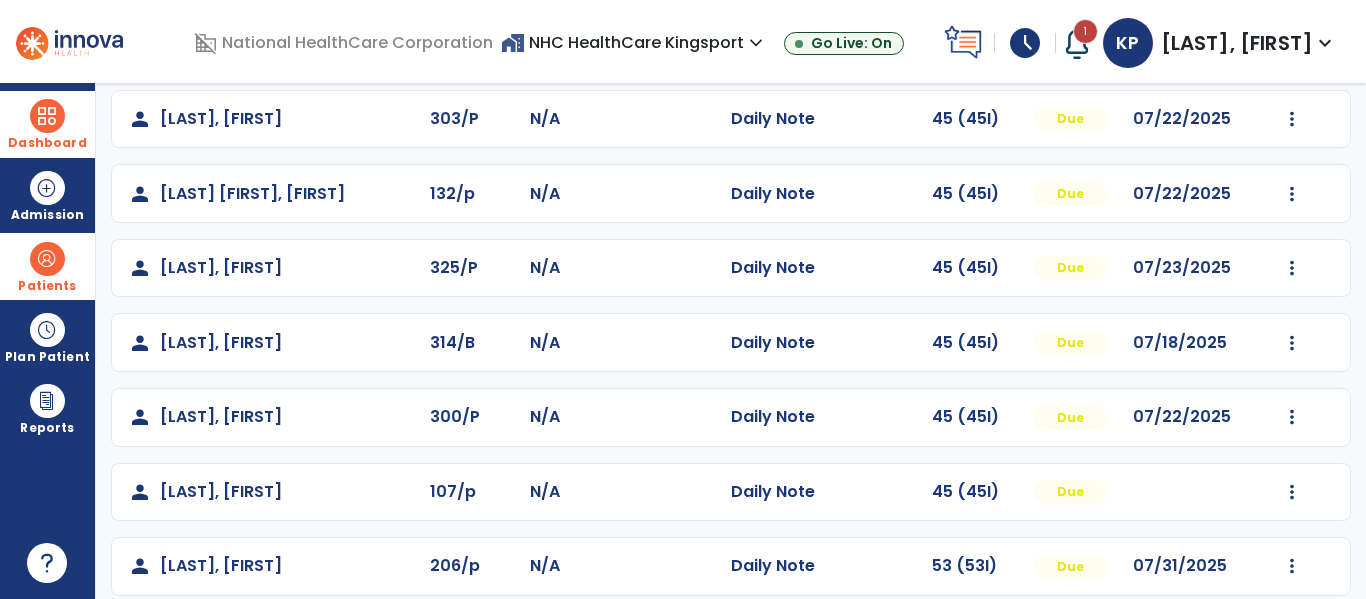 click on "Patients" at bounding box center [47, 266] 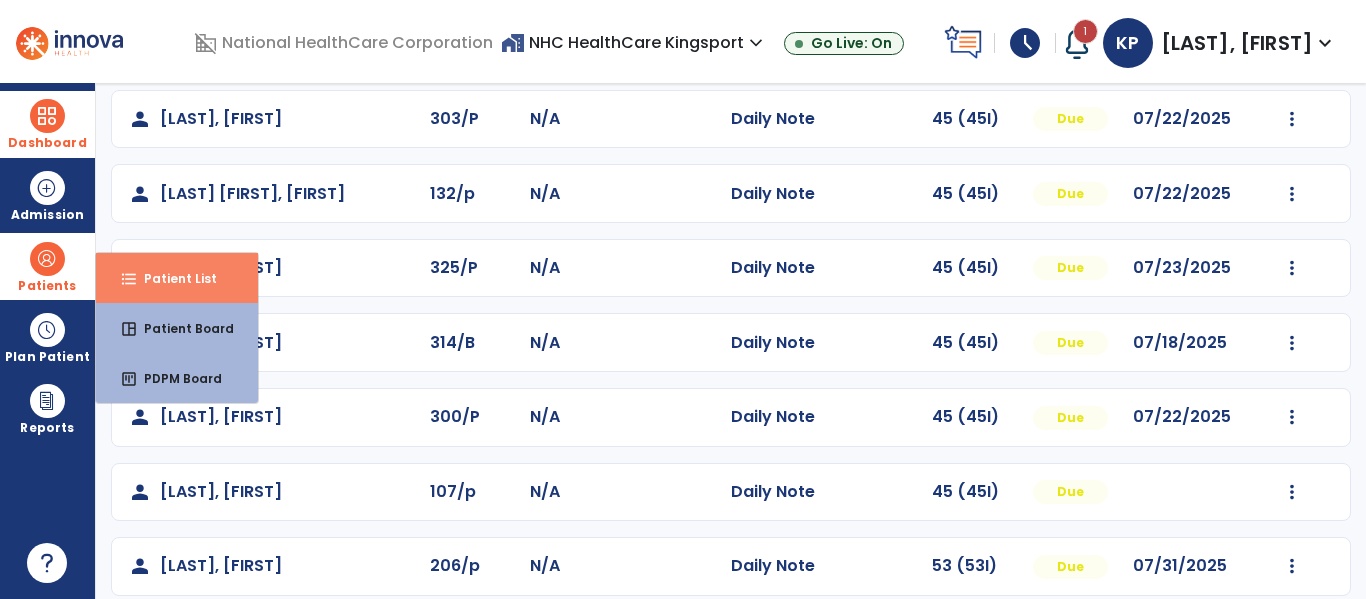 click on "Patient List" at bounding box center (172, 278) 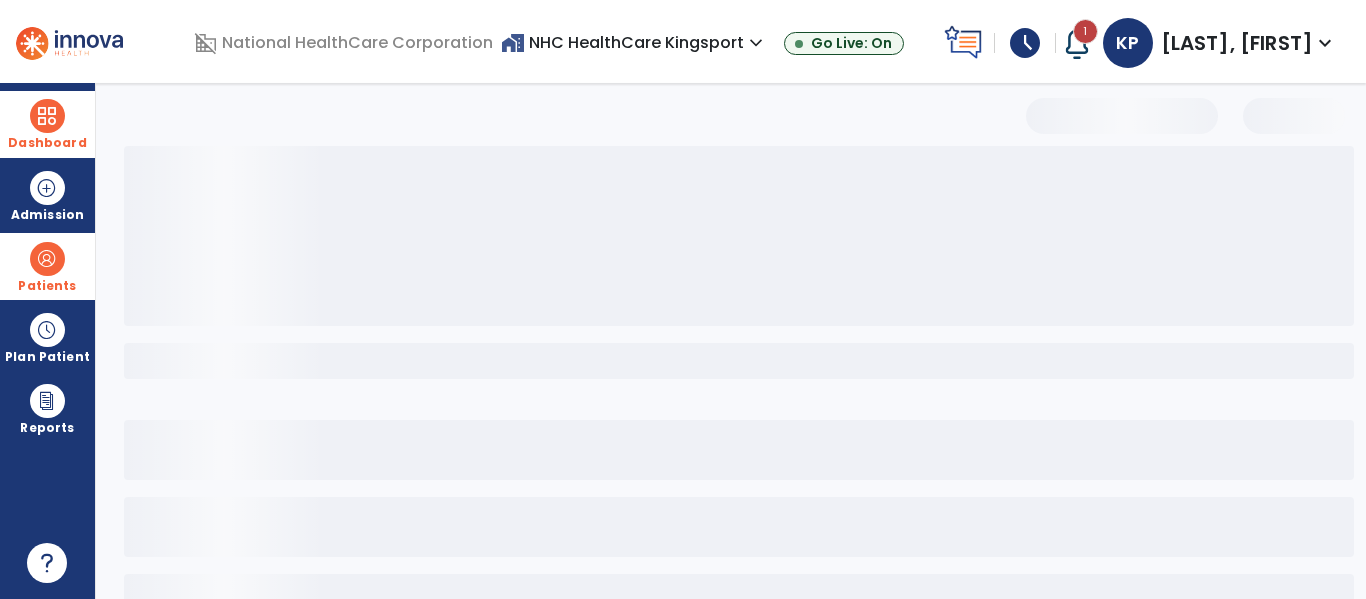 scroll, scrollTop: 144, scrollLeft: 0, axis: vertical 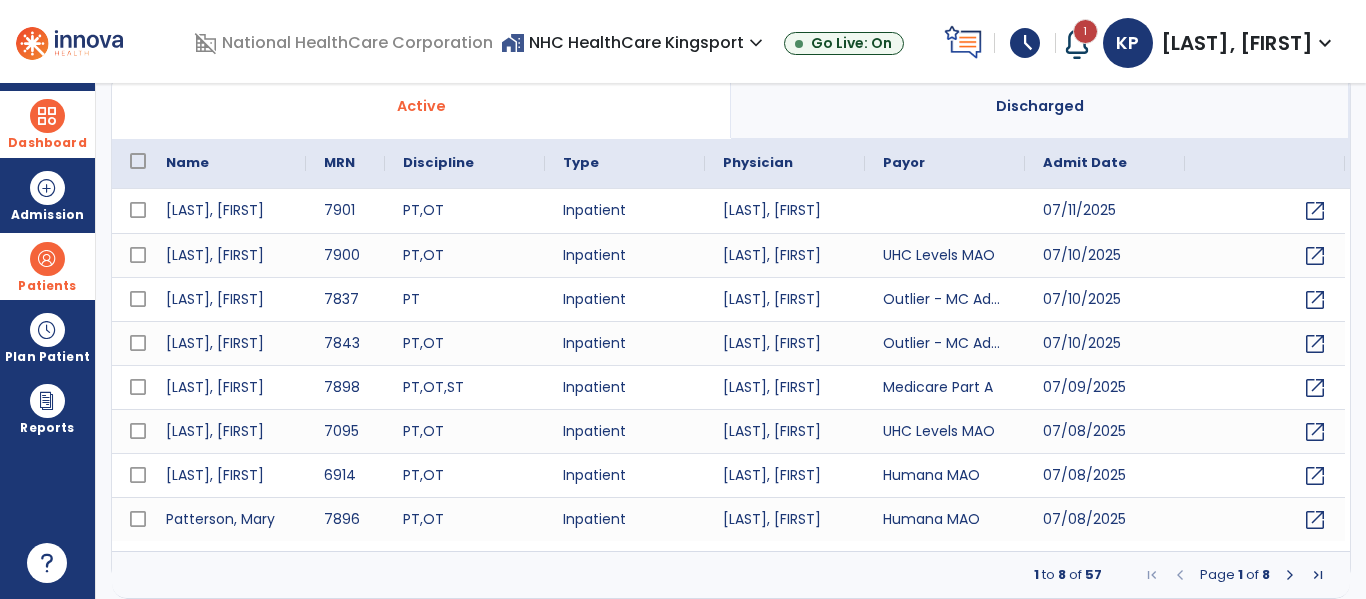 click on "Active" at bounding box center [421, 106] 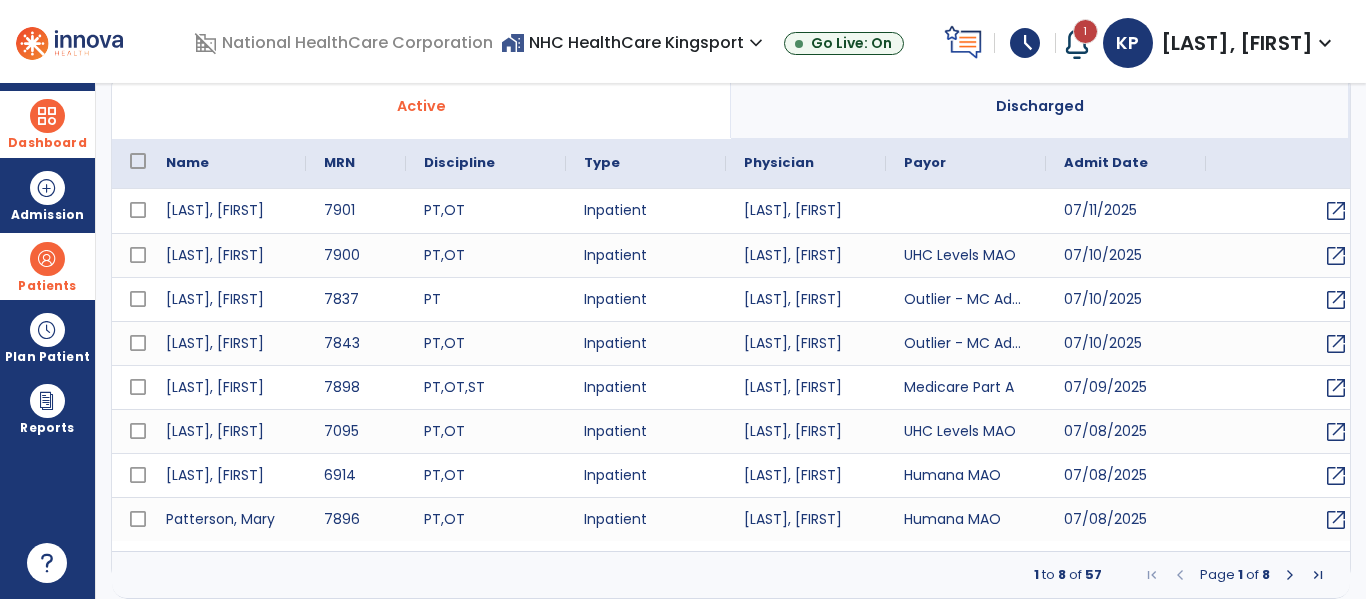 type 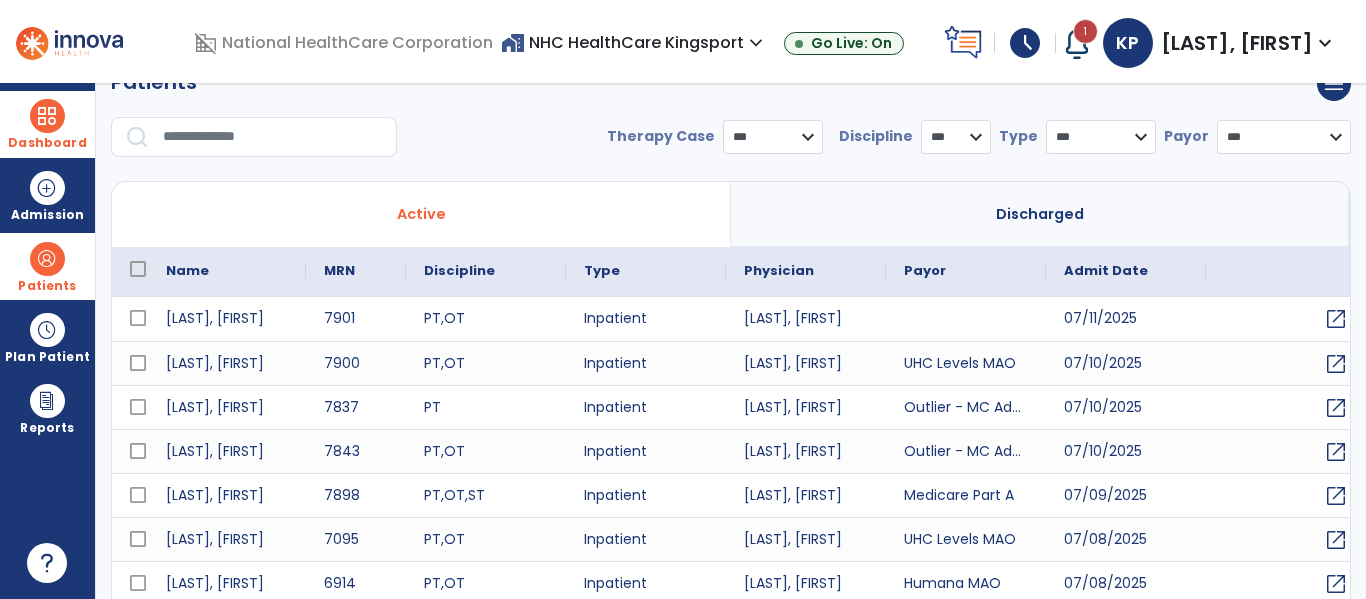 scroll, scrollTop: 24, scrollLeft: 0, axis: vertical 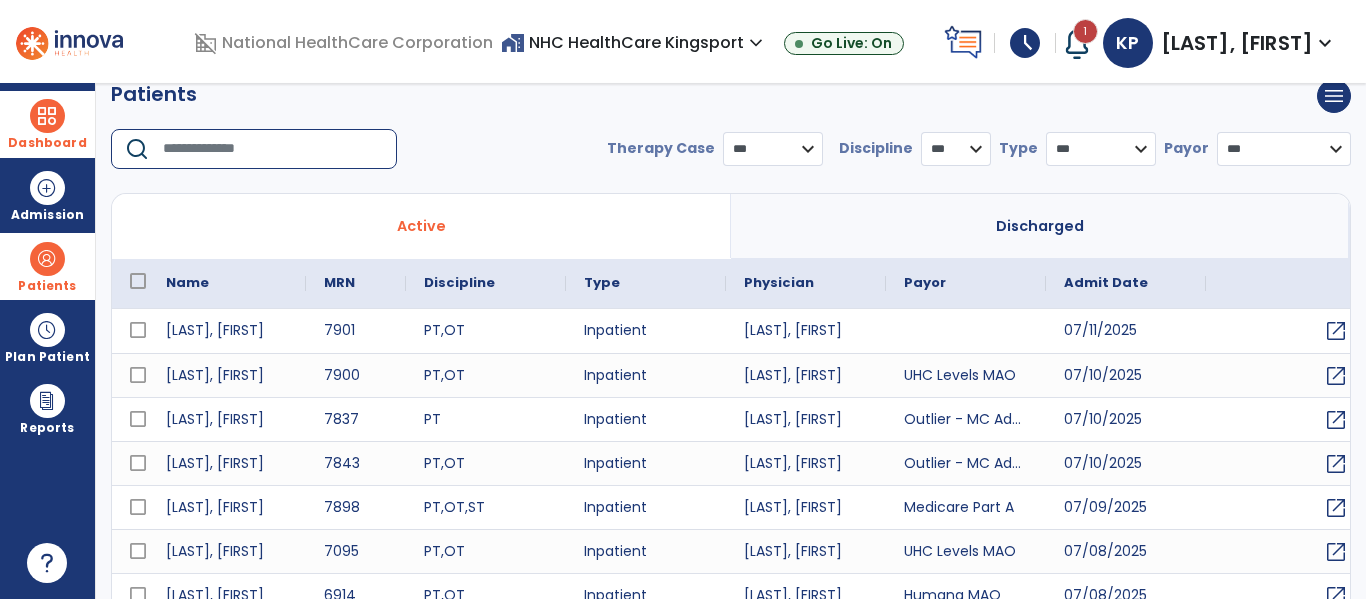 click at bounding box center [273, 149] 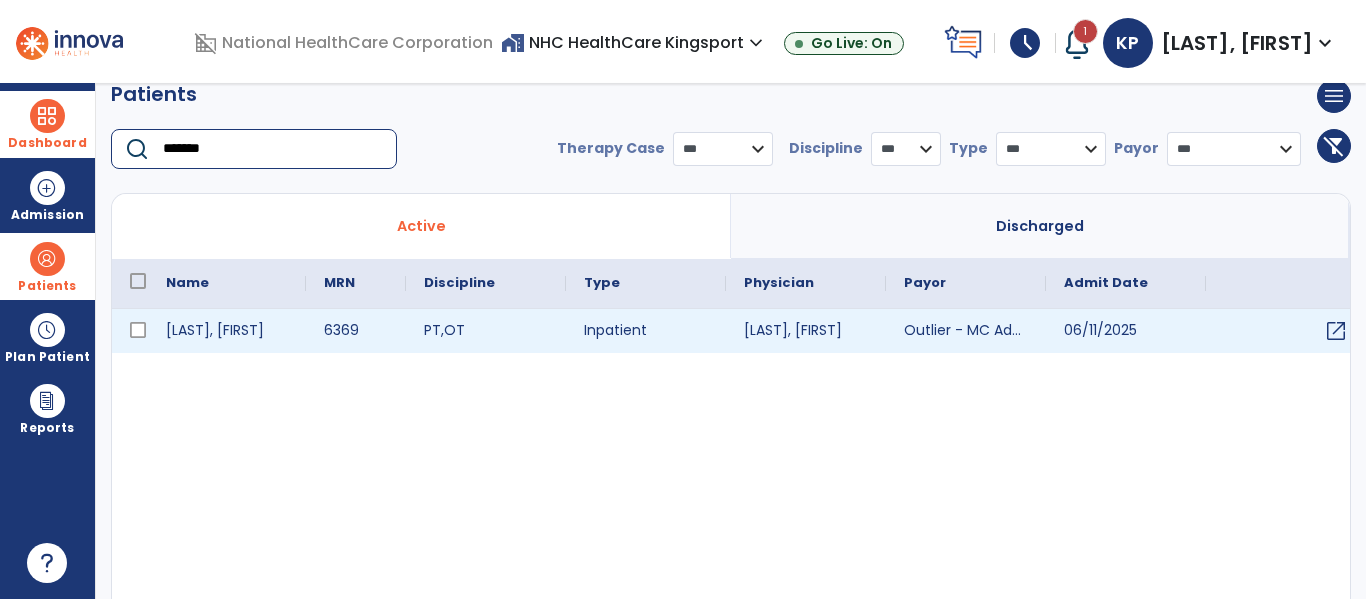 type on "*******" 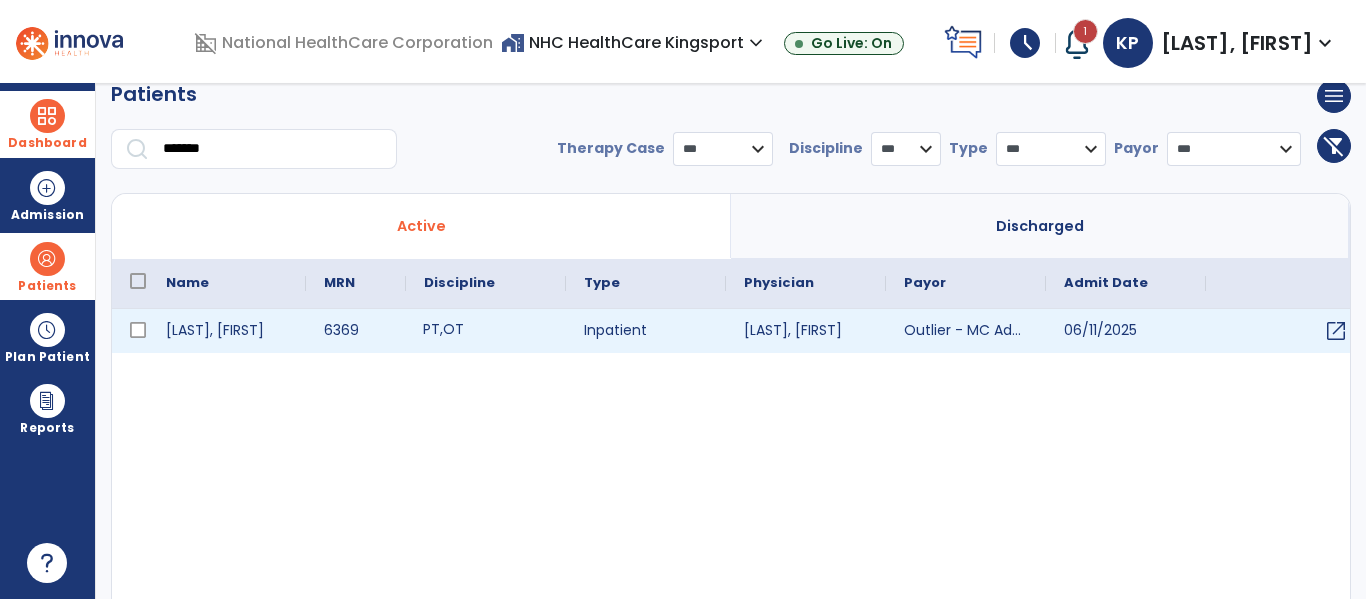 click on "PT , OT" at bounding box center (486, 331) 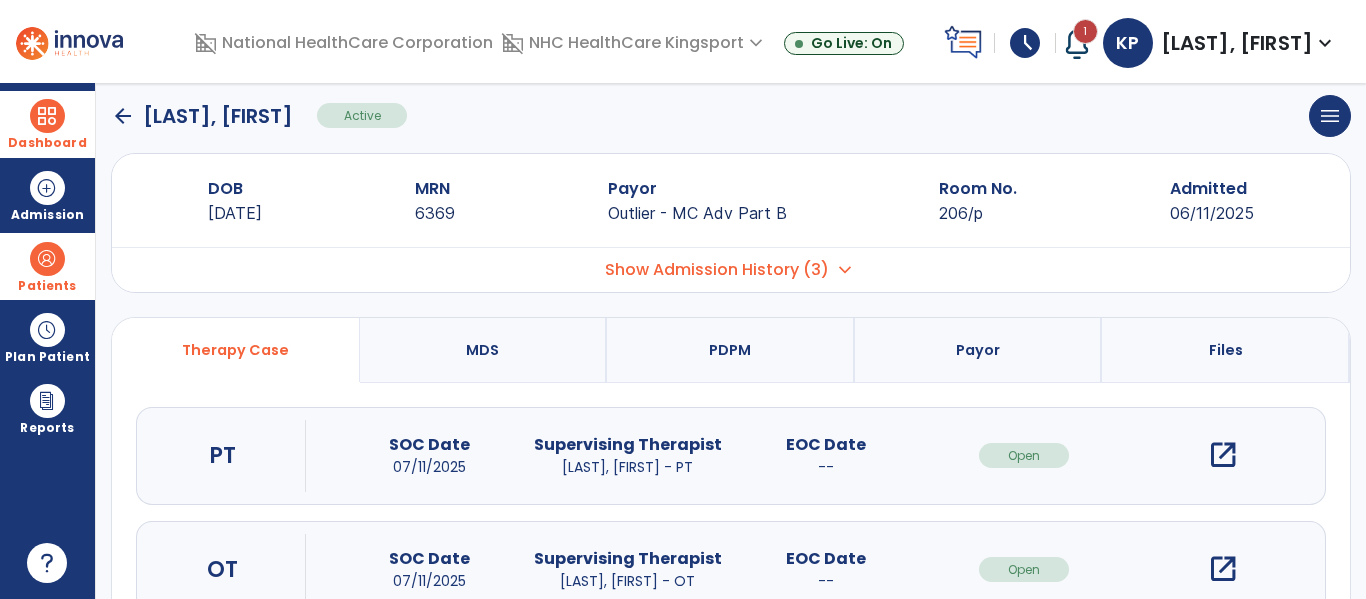 click on "open_in_new" at bounding box center [1223, 455] 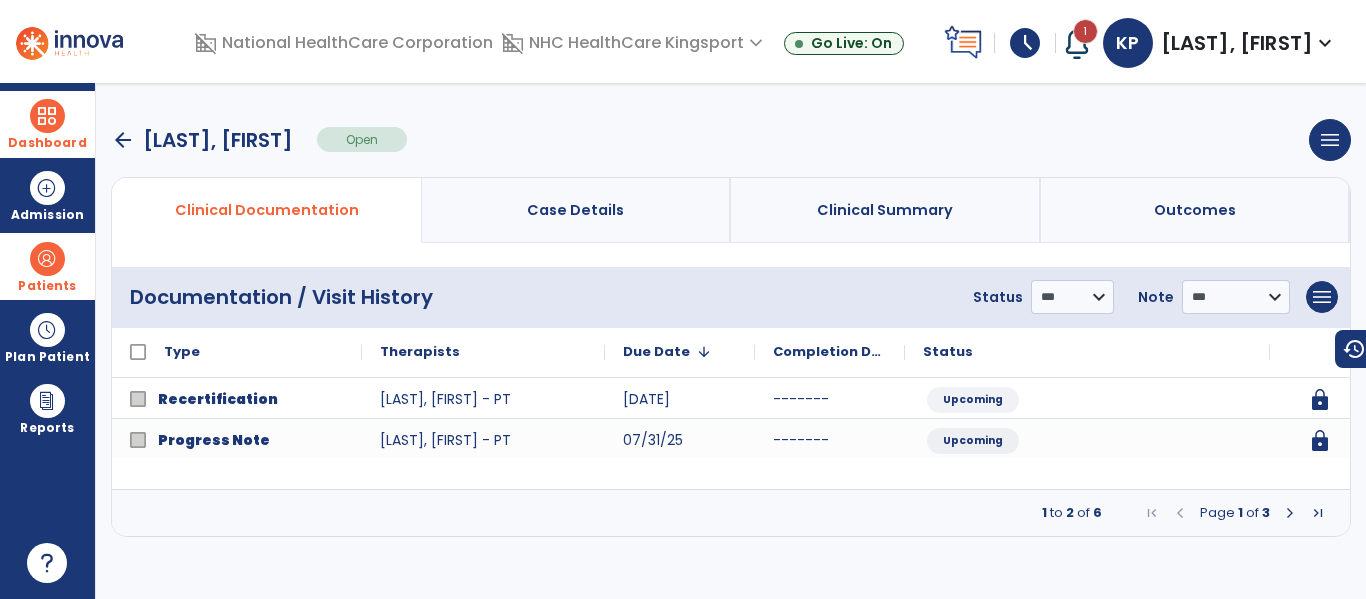 click at bounding box center [1290, 513] 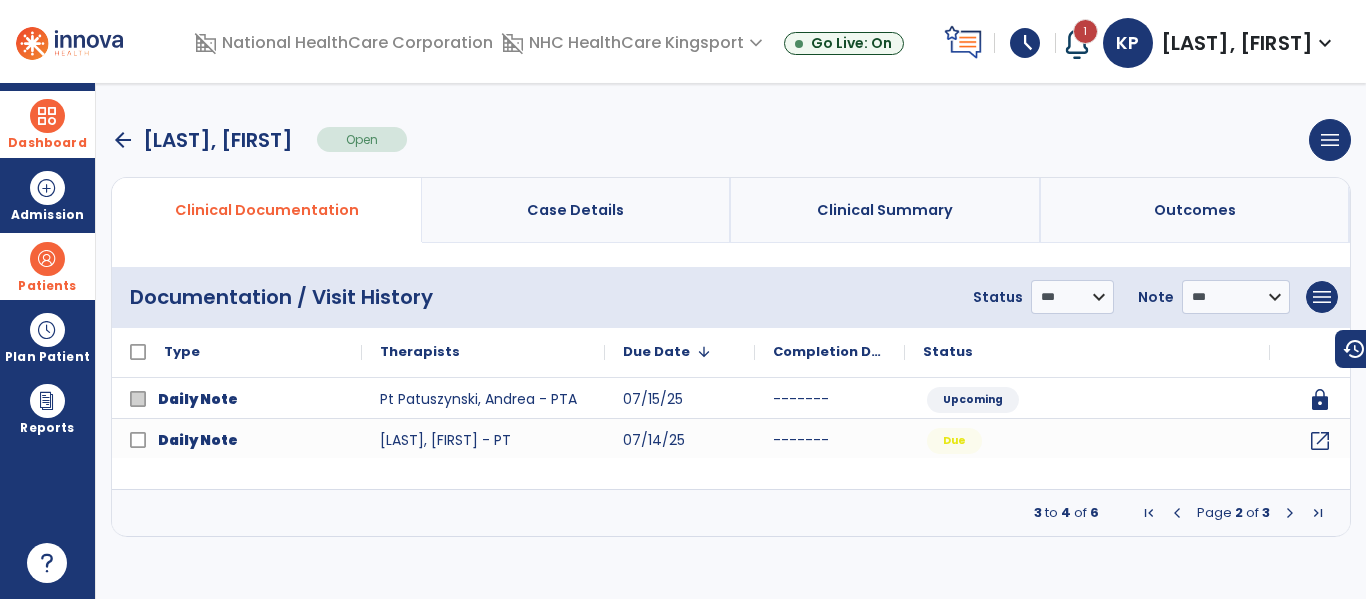 click on "Dashboard" at bounding box center (47, 143) 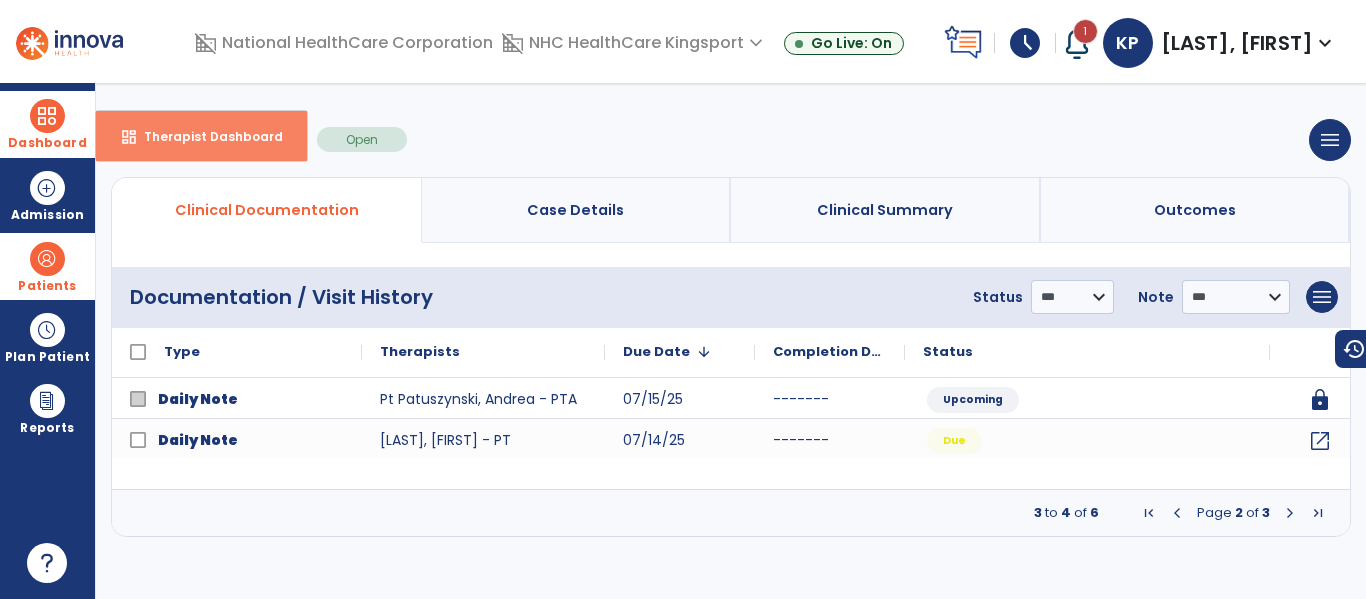 click on "Therapist Dashboard" at bounding box center [205, 136] 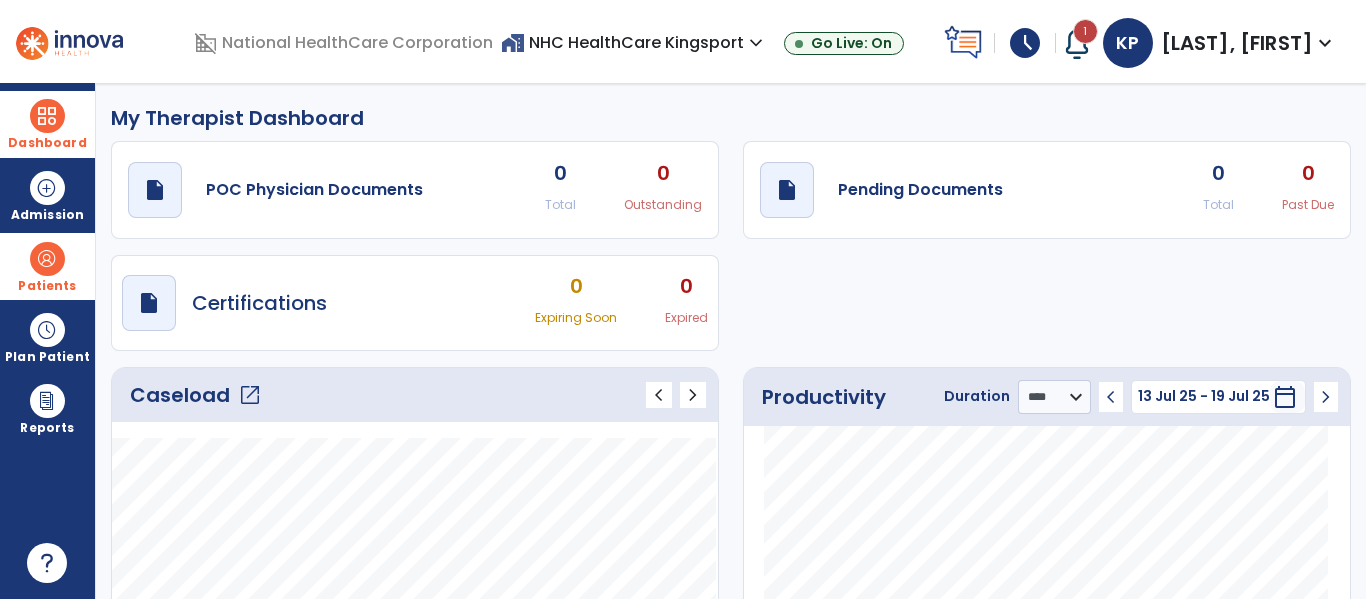 click on "open_in_new" 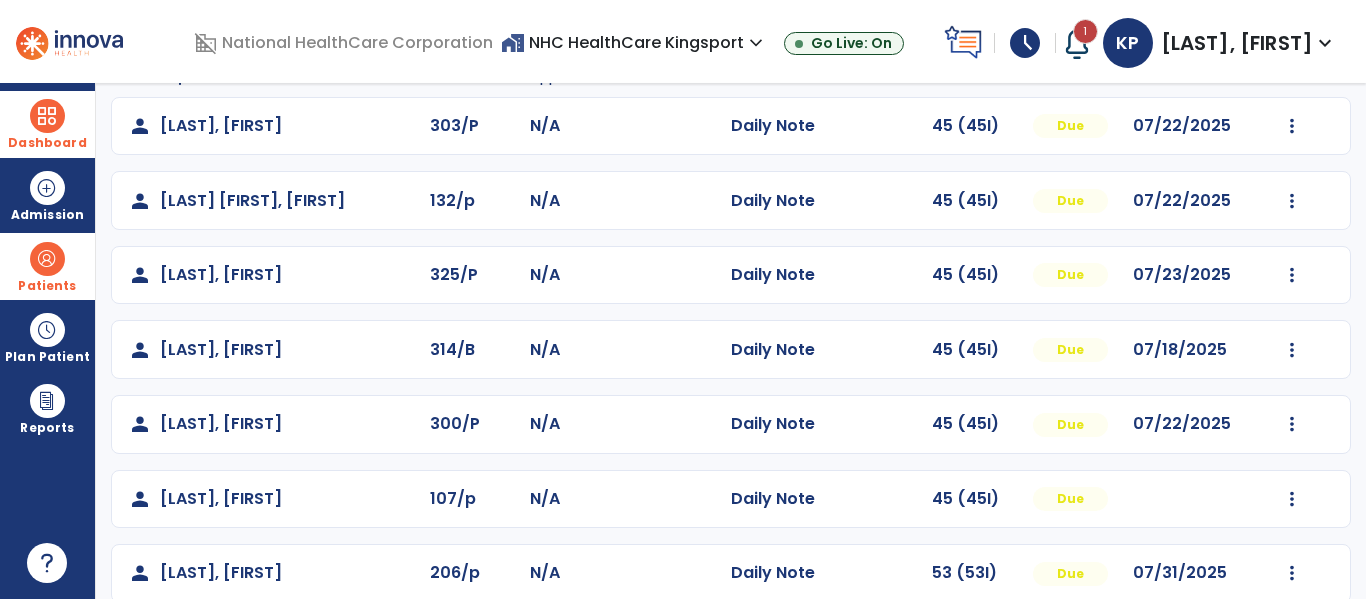 scroll, scrollTop: 198, scrollLeft: 0, axis: vertical 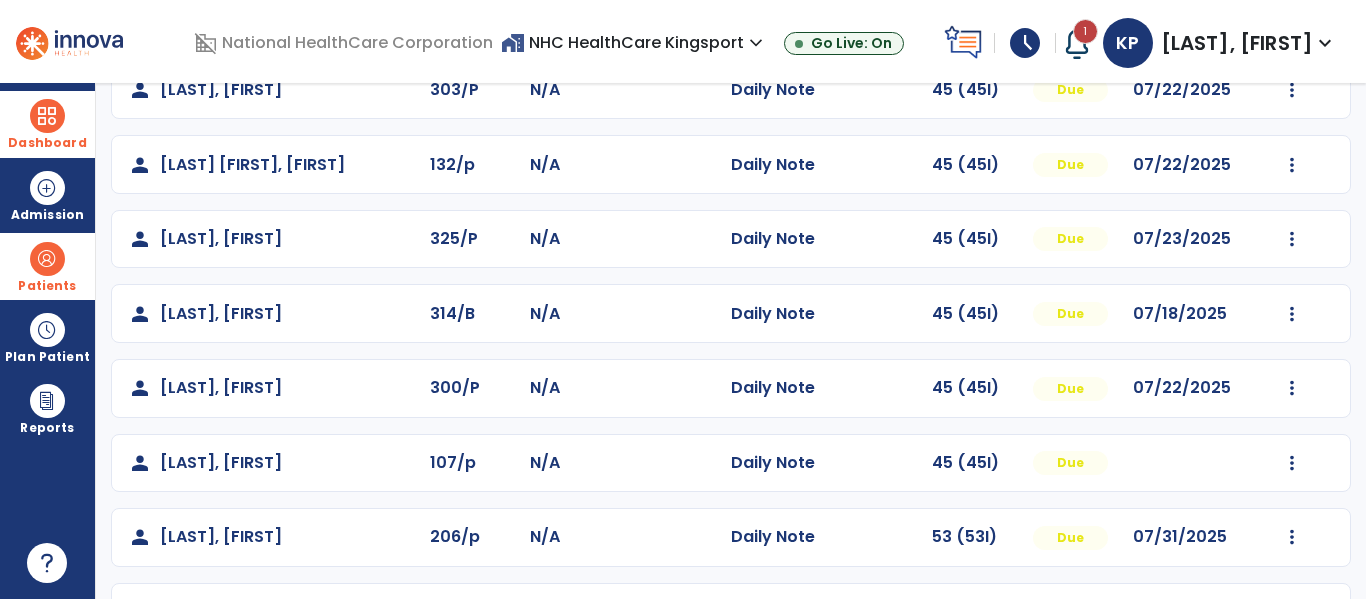 click on "Mark Visit As Complete   Reset Note   Open Document   G + C Mins" 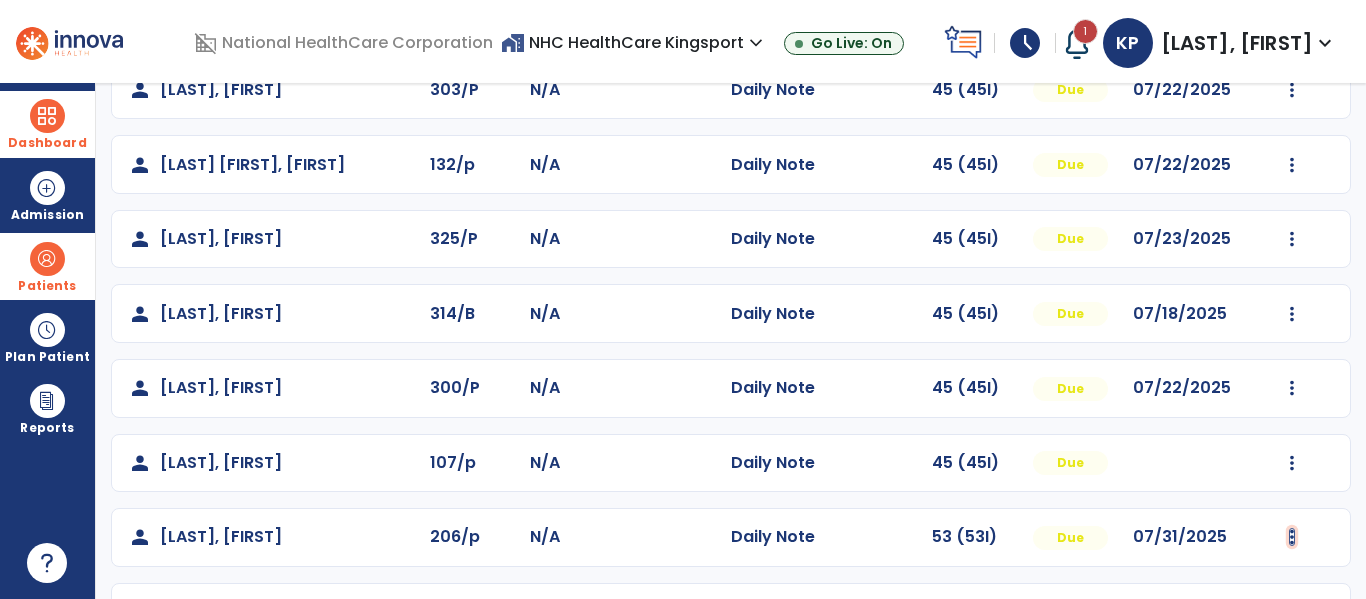 click at bounding box center (1292, 90) 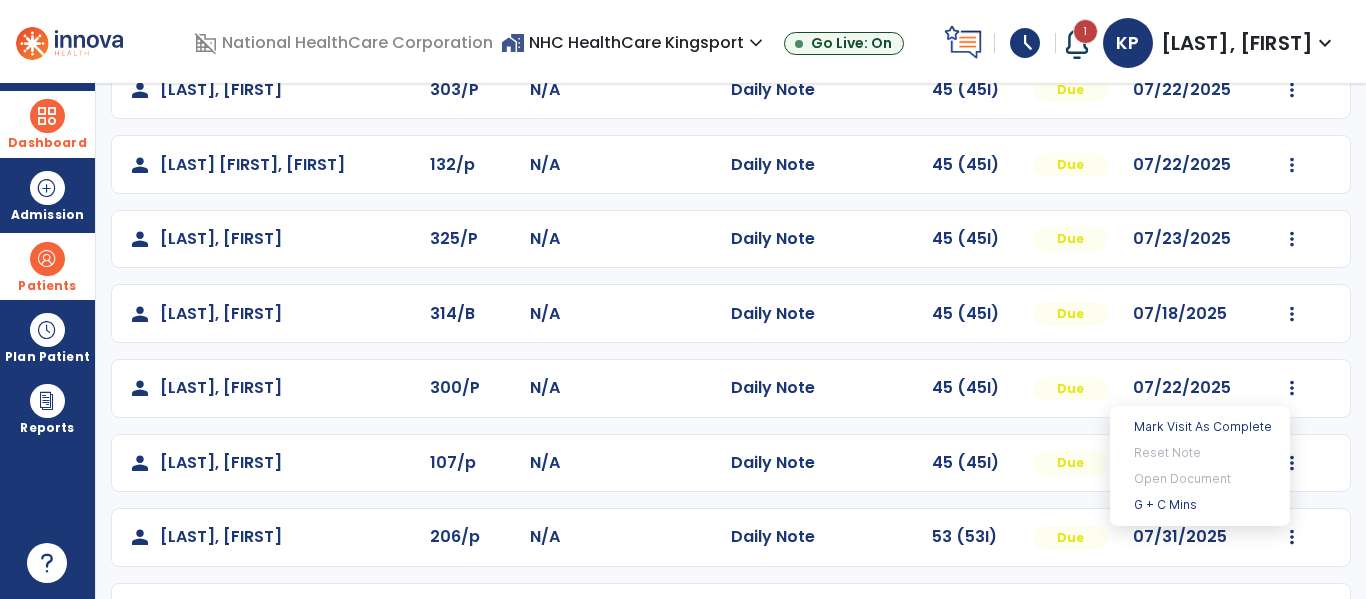 click on "person [LAST], [FIRST] 107/p N/A Daily Note 45 (45I) Due Mark Visit As Complete Reset Note Open Document G + C Mins" 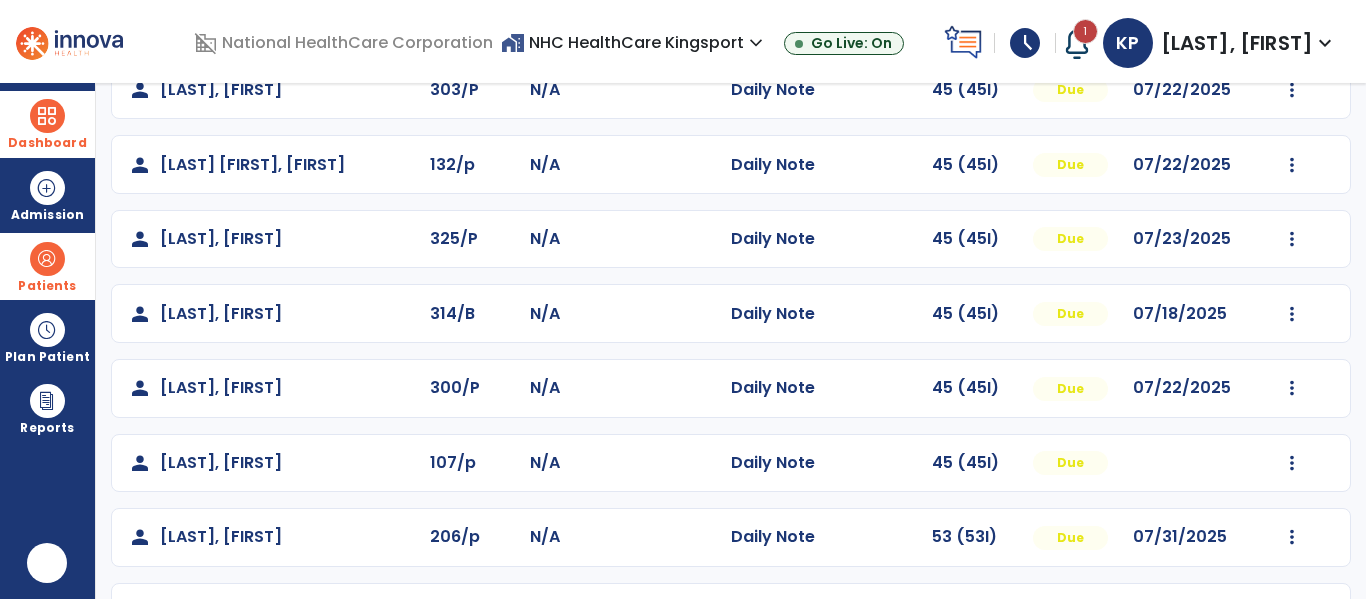 scroll, scrollTop: 0, scrollLeft: 0, axis: both 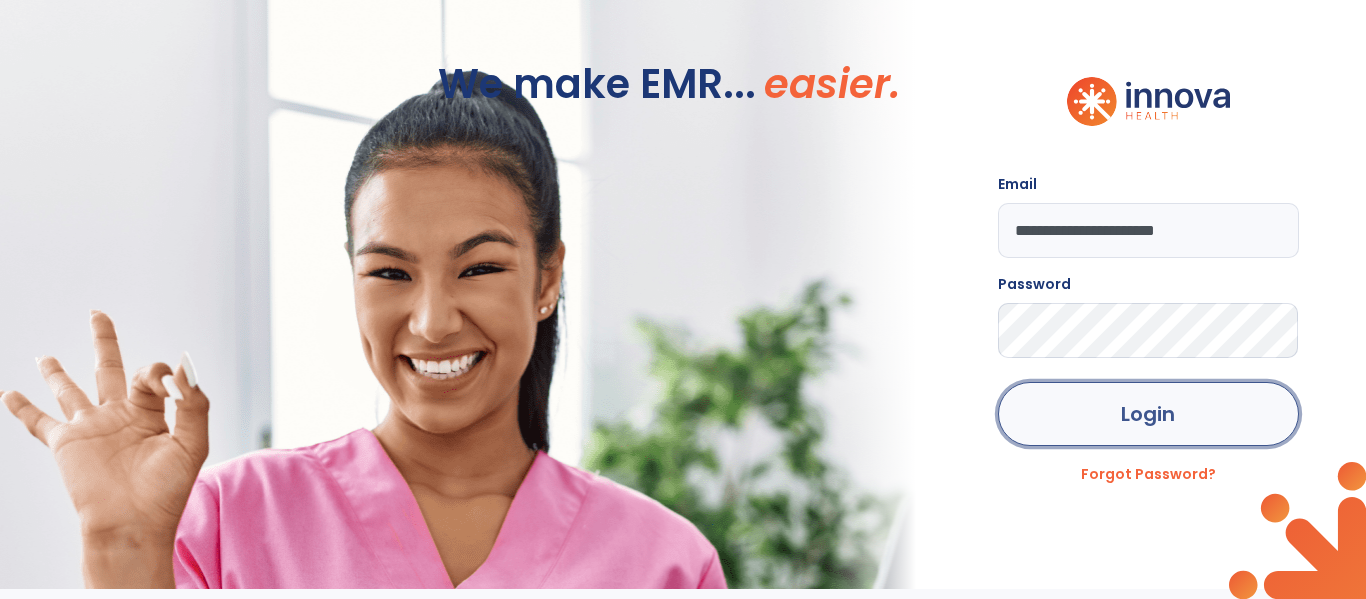 click on "Login" 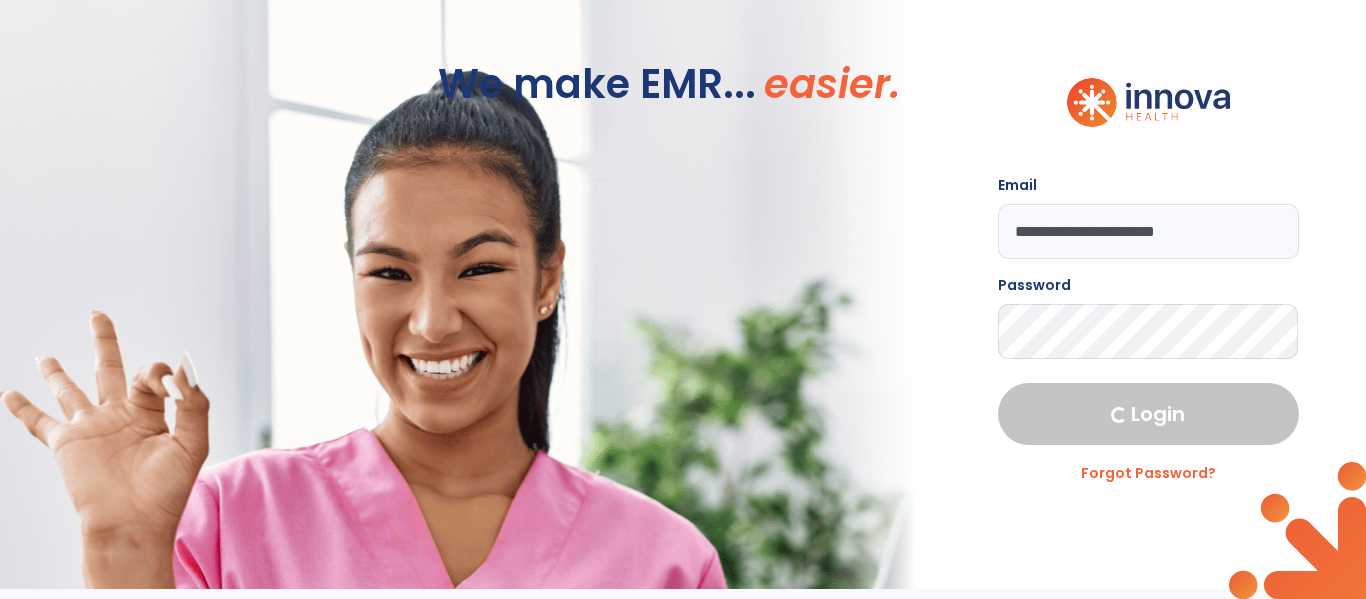 select on "****" 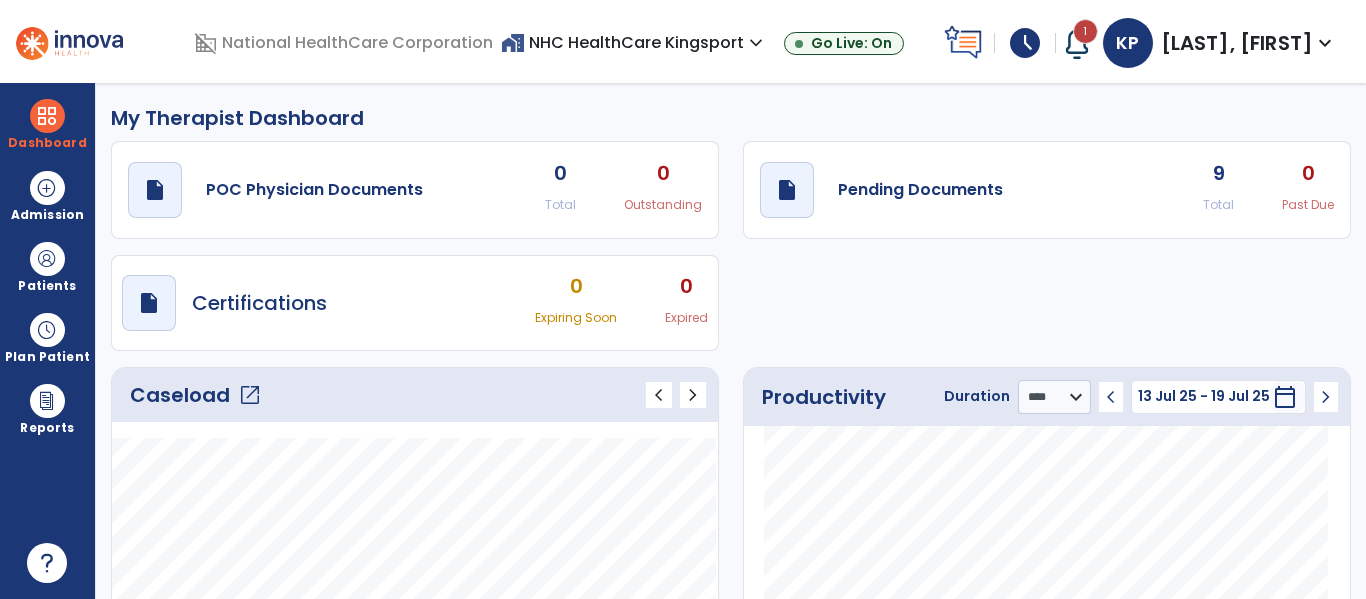 click on "open_in_new" 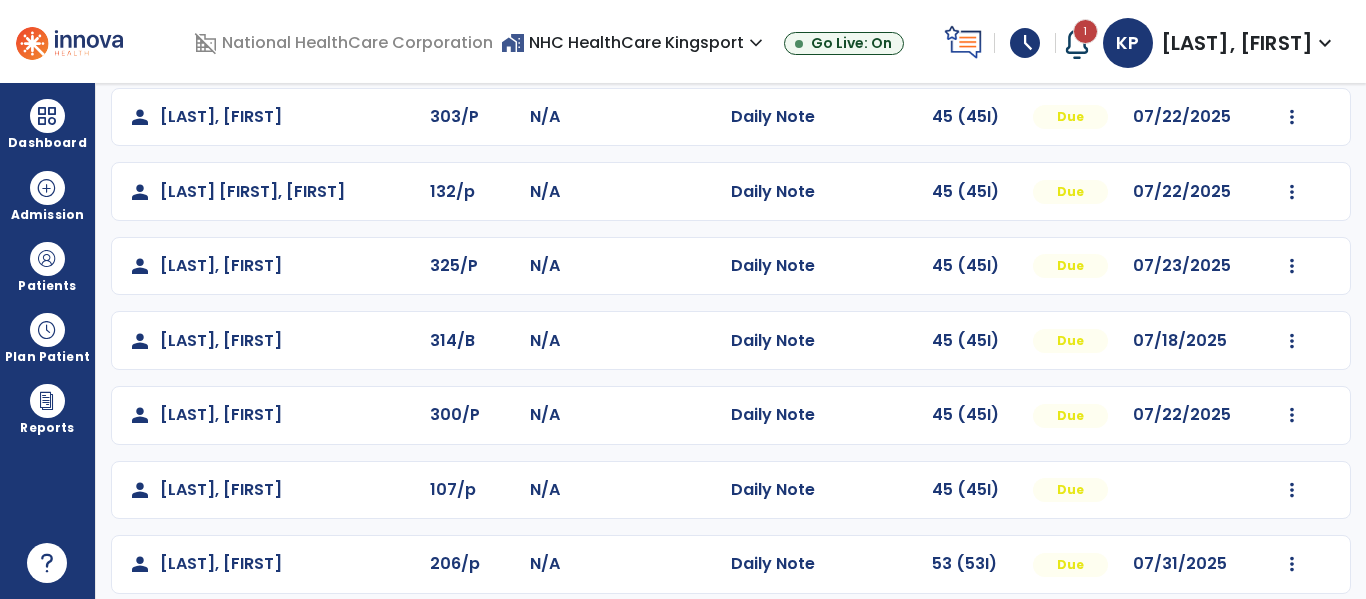 scroll, scrollTop: 173, scrollLeft: 0, axis: vertical 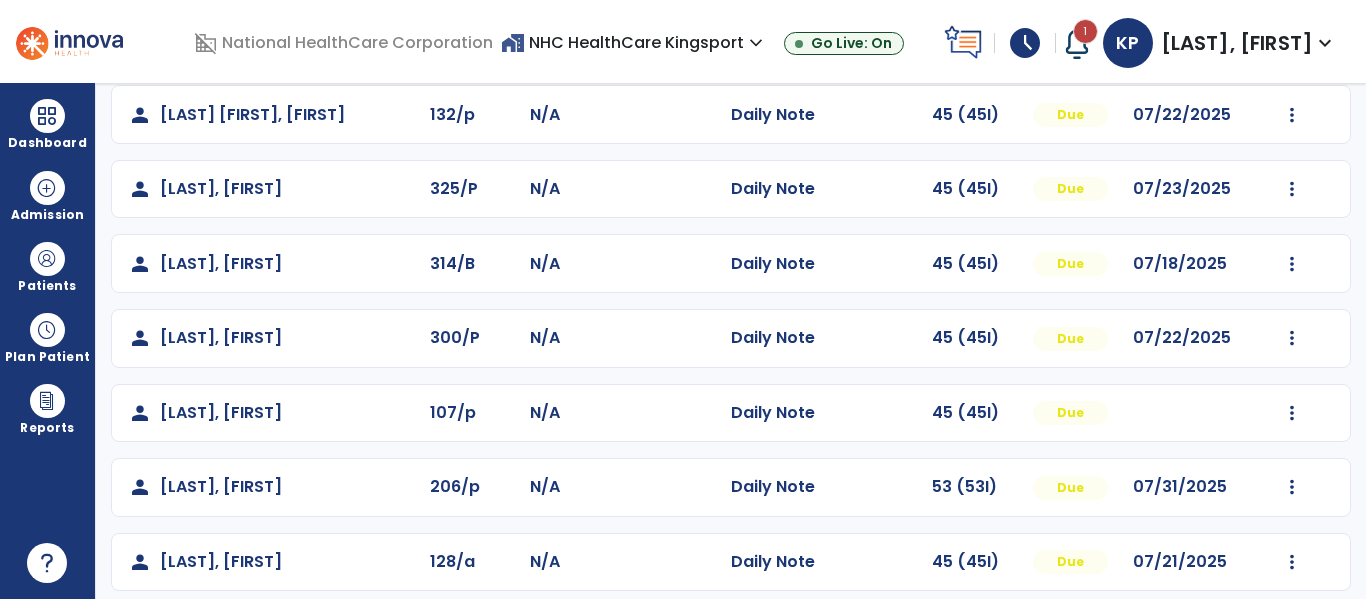 click on "Mark Visit As Complete   Reset Note   Open Document   G + C Mins" 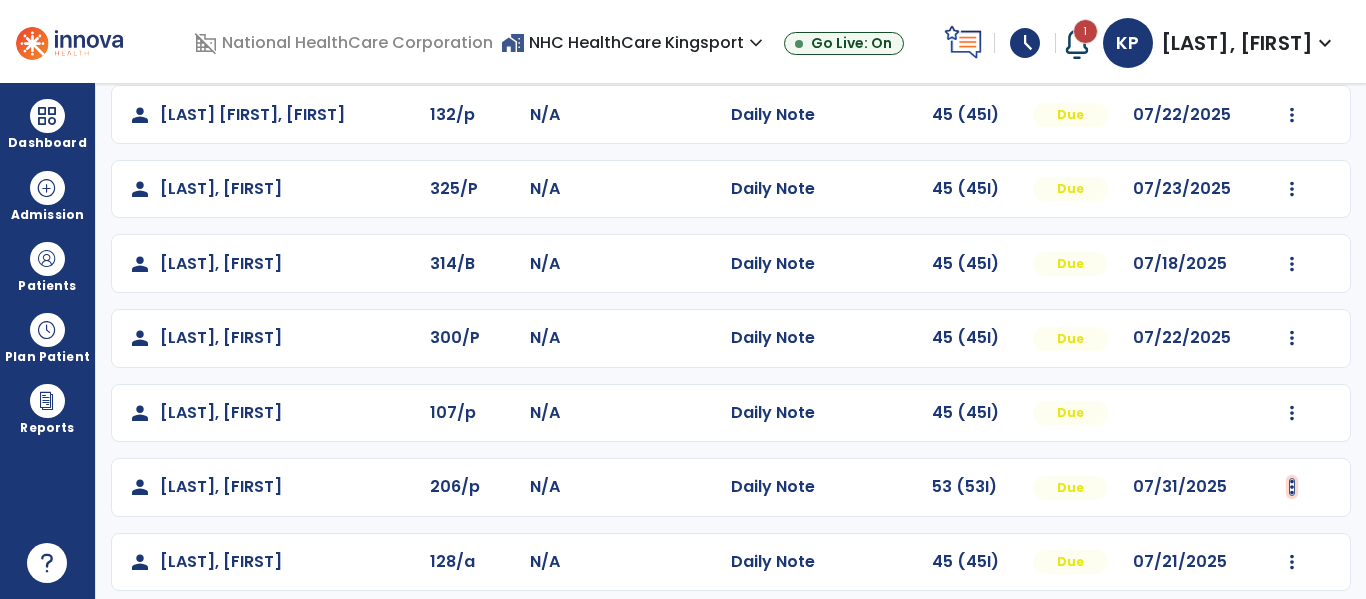 click at bounding box center (1292, 40) 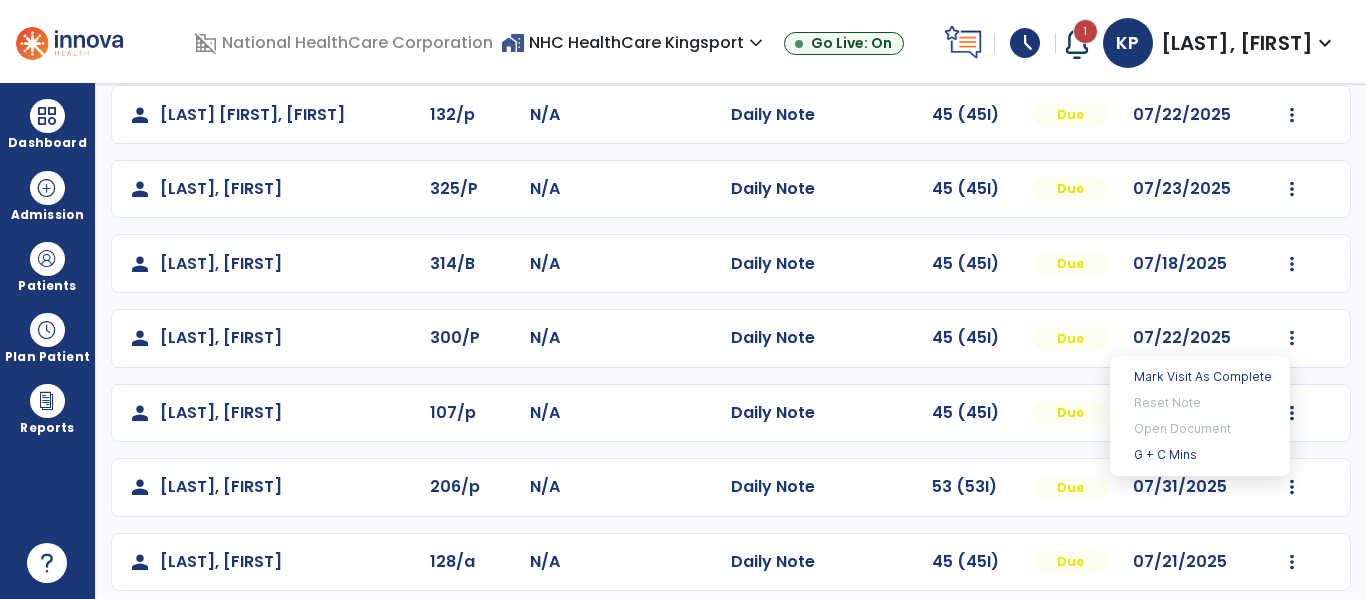click on "**********" at bounding box center (731, 341) 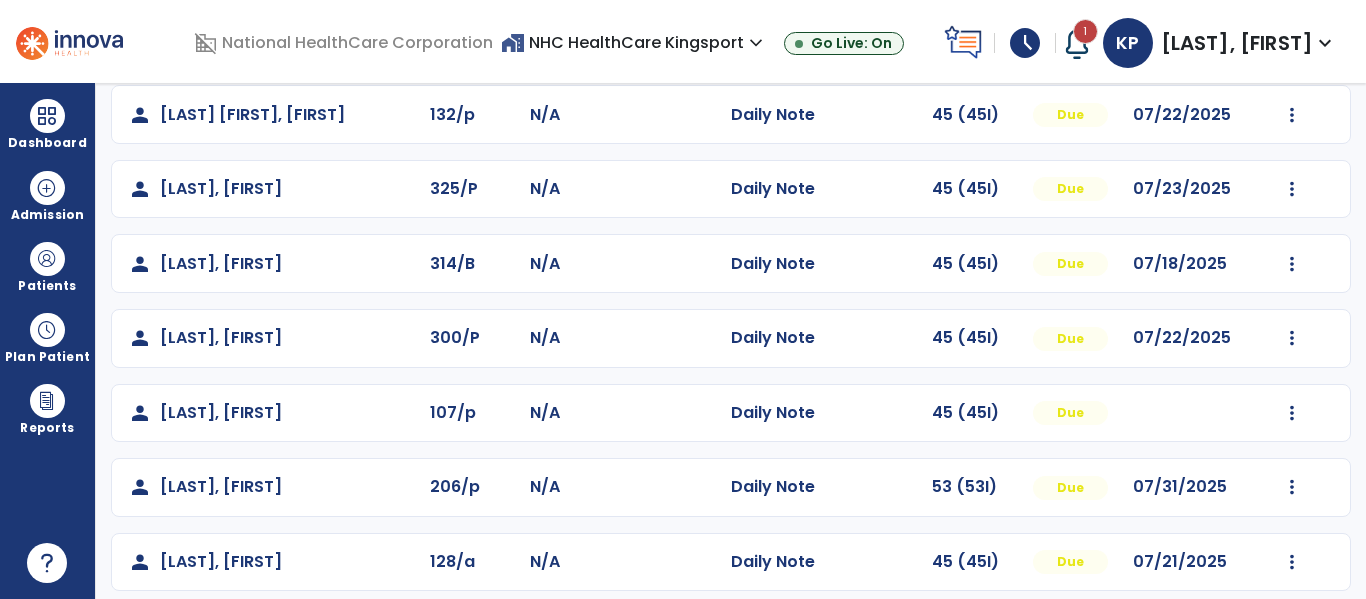 drag, startPoint x: 1358, startPoint y: 492, endPoint x: 1365, endPoint y: 532, distance: 40.60788 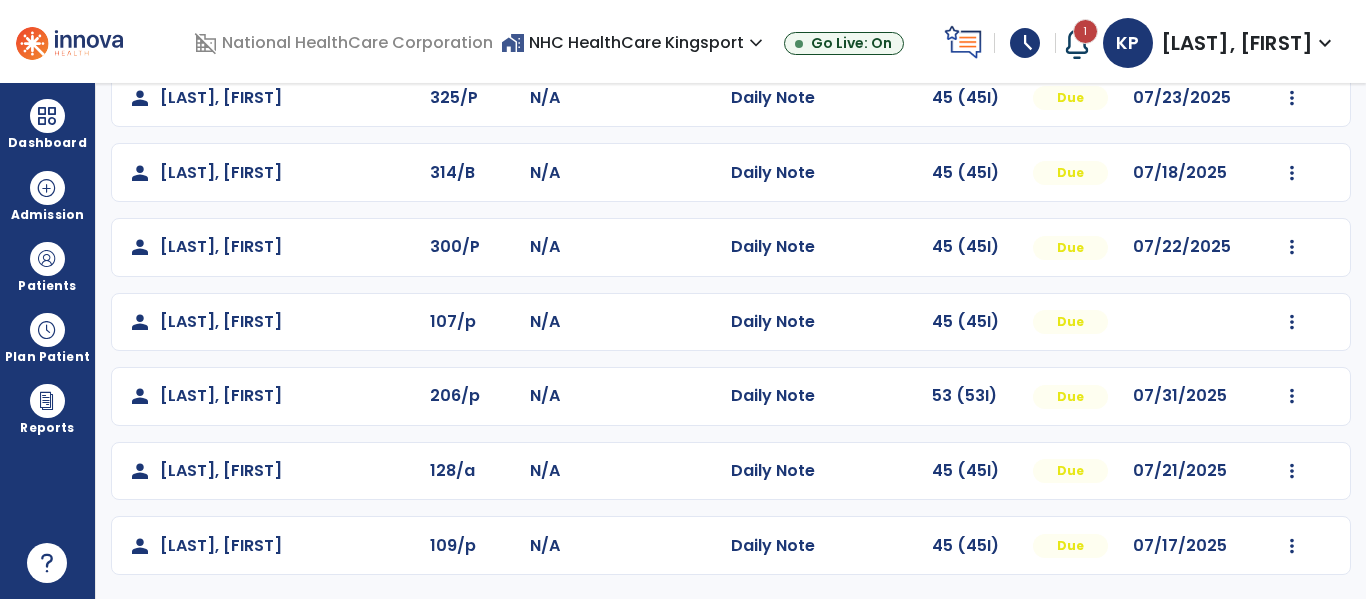 click on "**********" at bounding box center (731, 341) 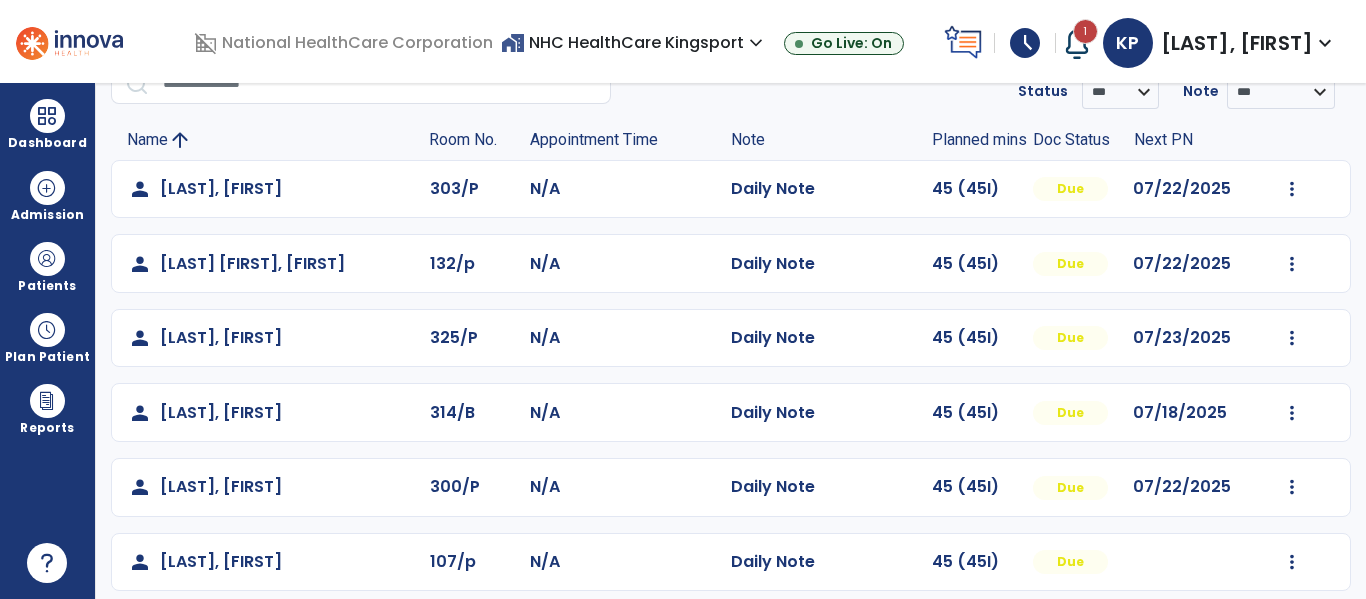 scroll, scrollTop: 96, scrollLeft: 0, axis: vertical 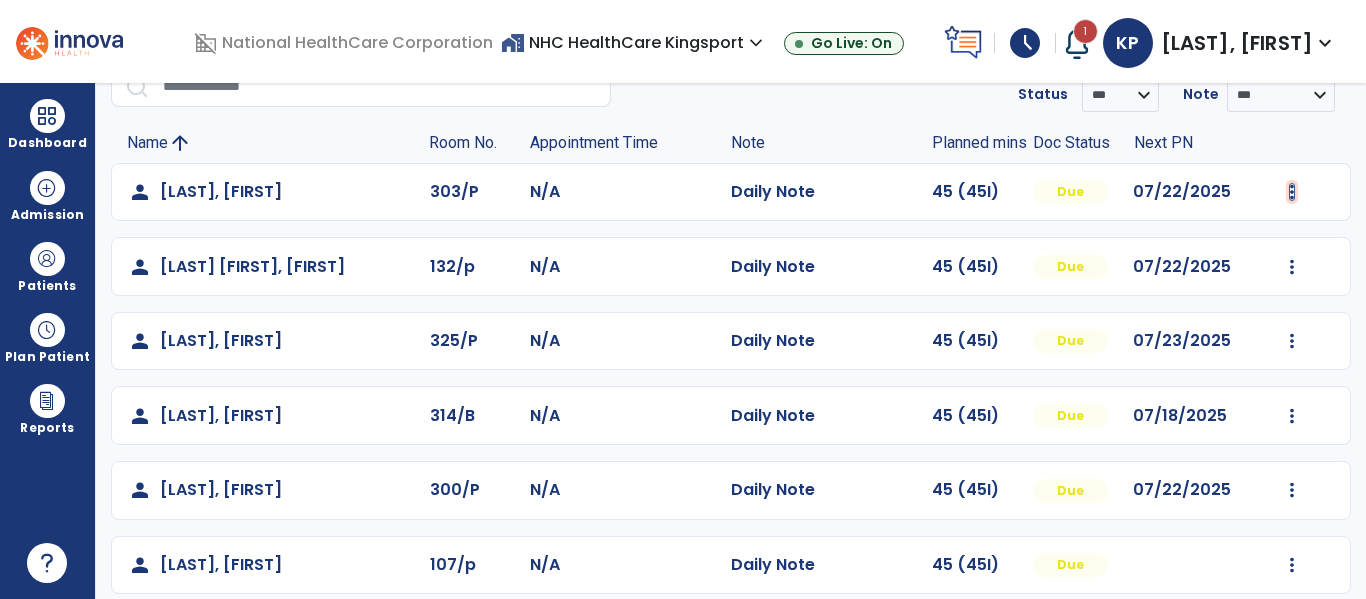 click at bounding box center (1292, 192) 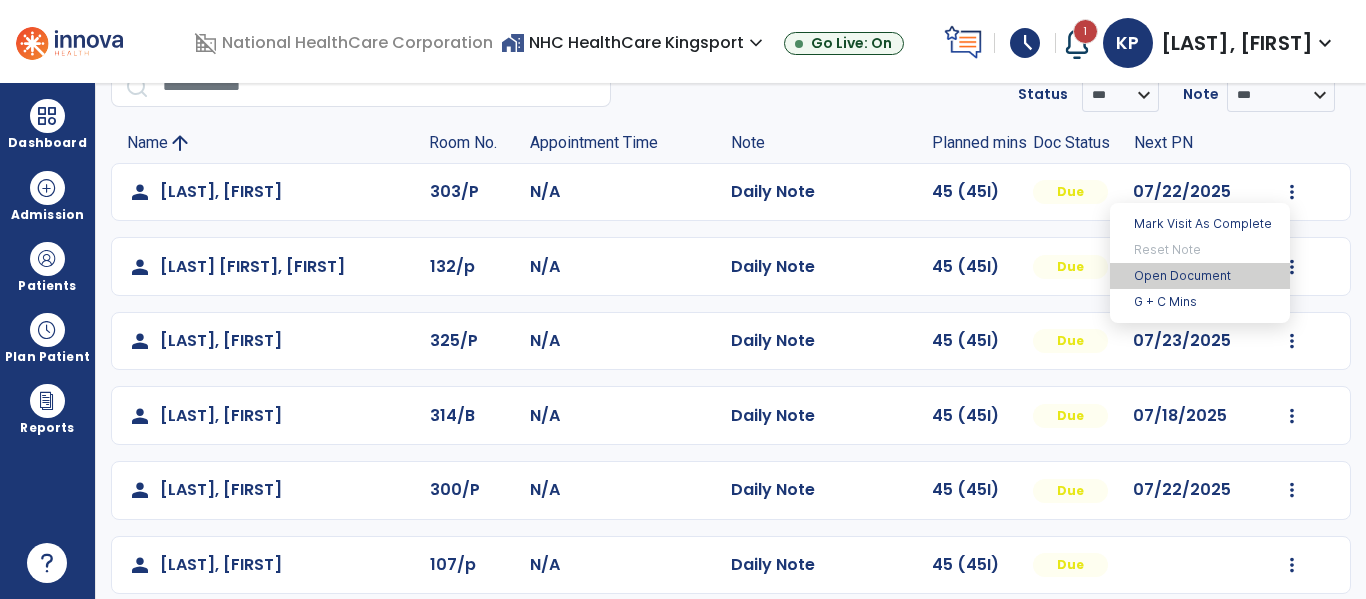 click on "Open Document" at bounding box center [1200, 276] 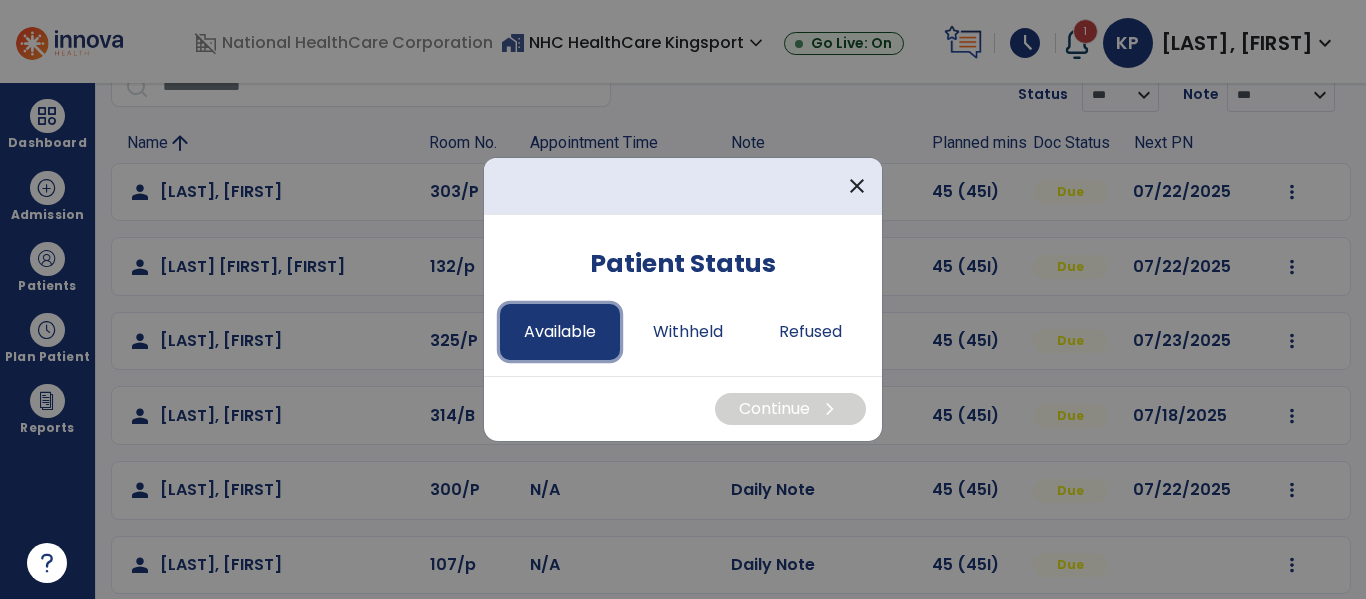click on "Available" at bounding box center (560, 332) 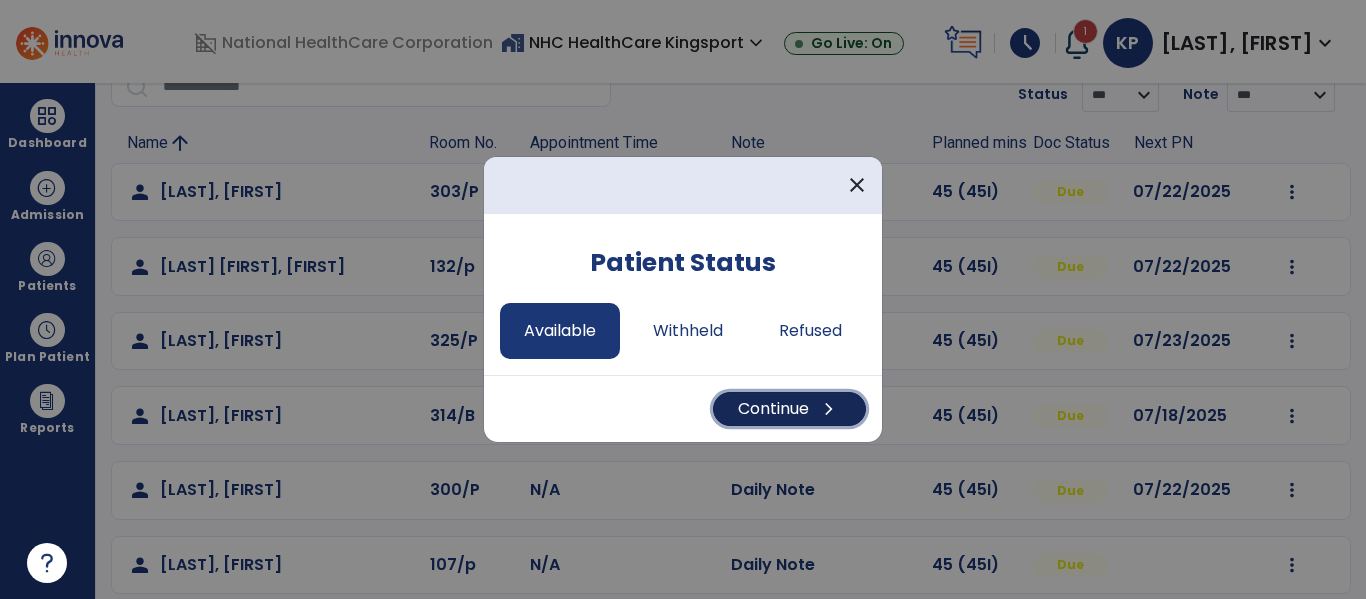 click on "chevron_right" at bounding box center (829, 409) 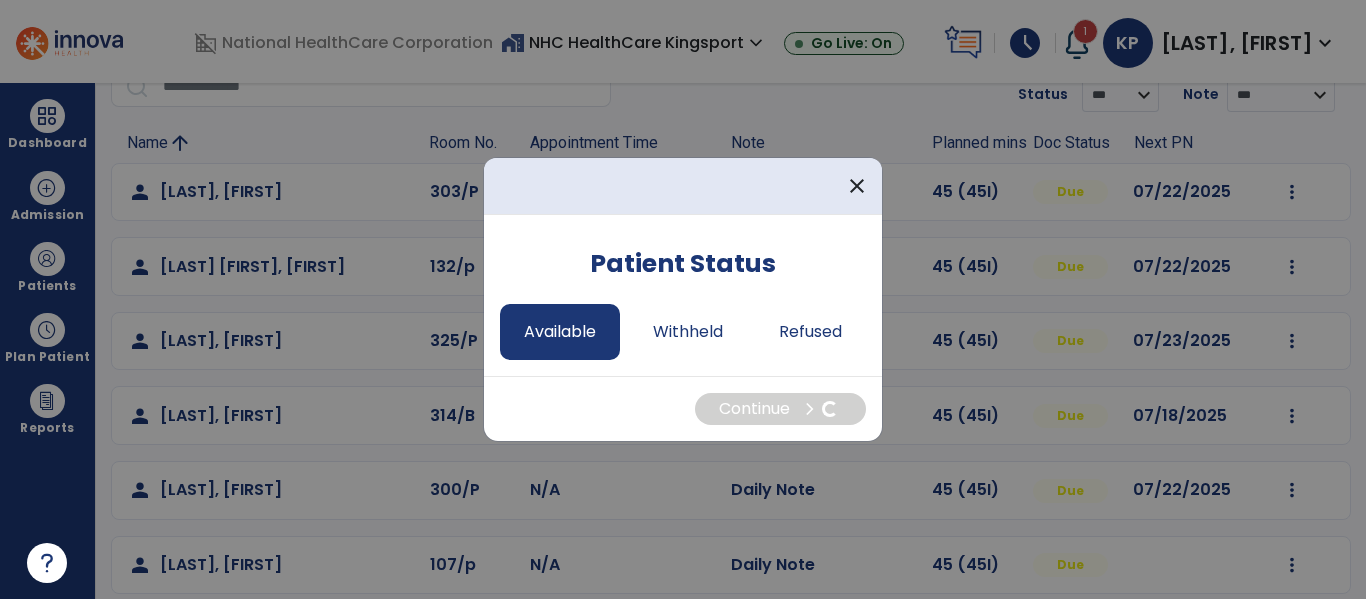 select on "*" 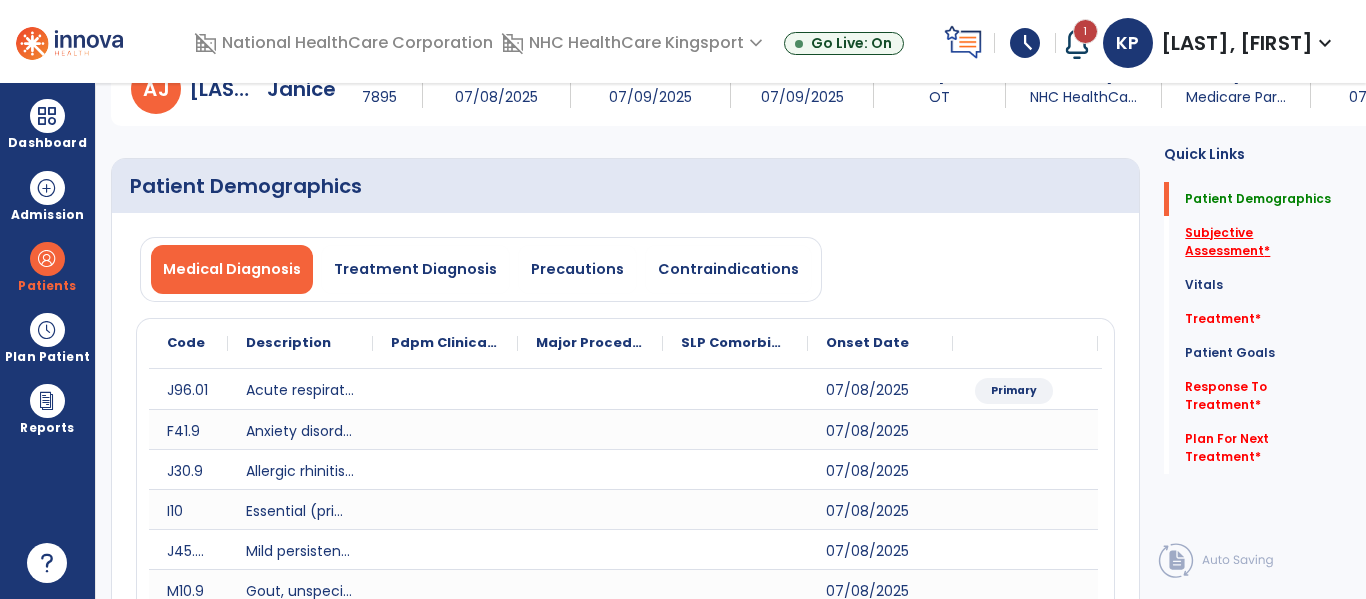 click on "Subjective Assessment   *" 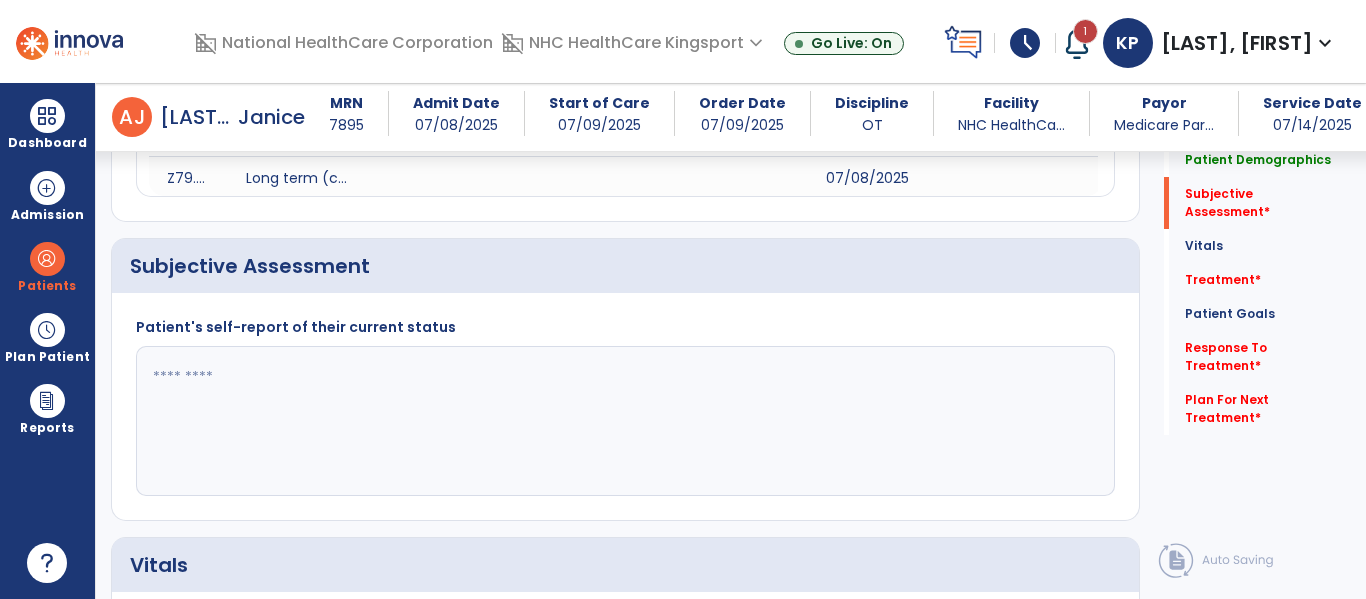 scroll, scrollTop: 787, scrollLeft: 0, axis: vertical 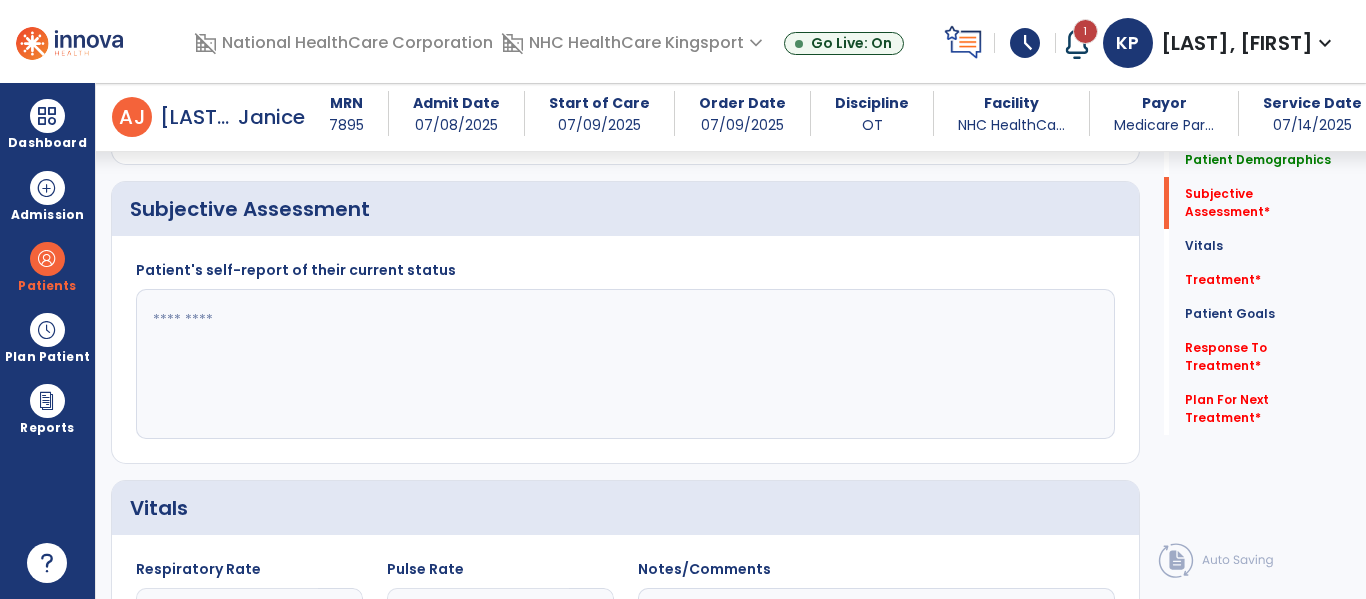 click 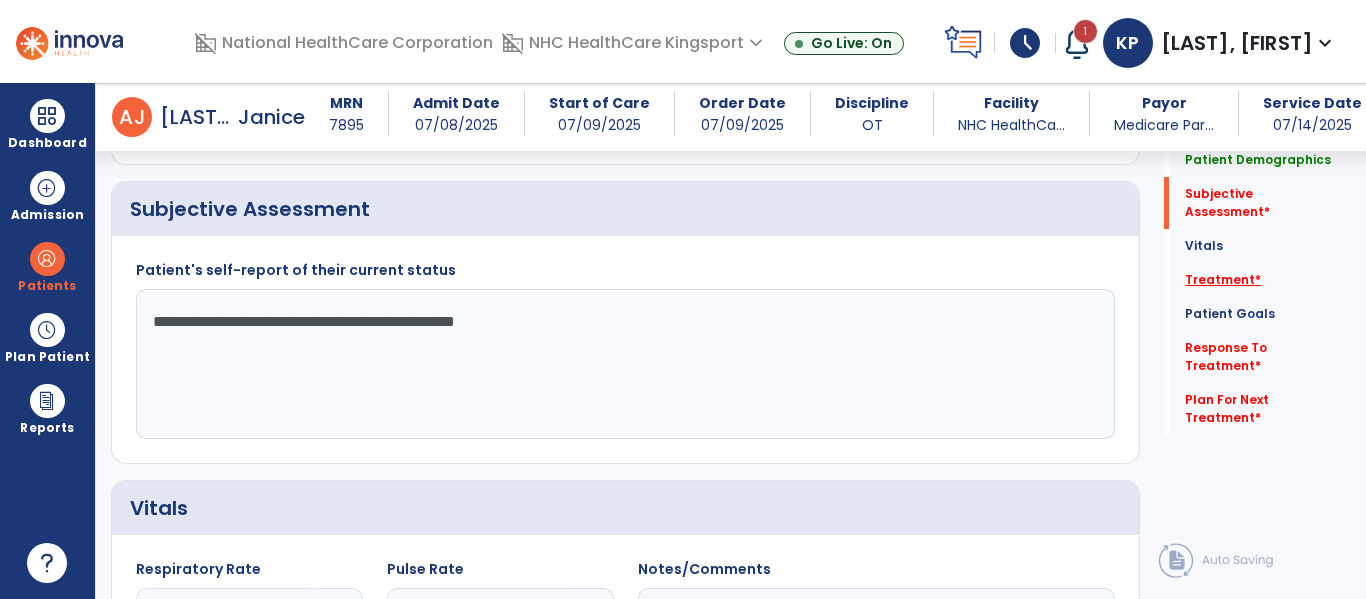 type on "**********" 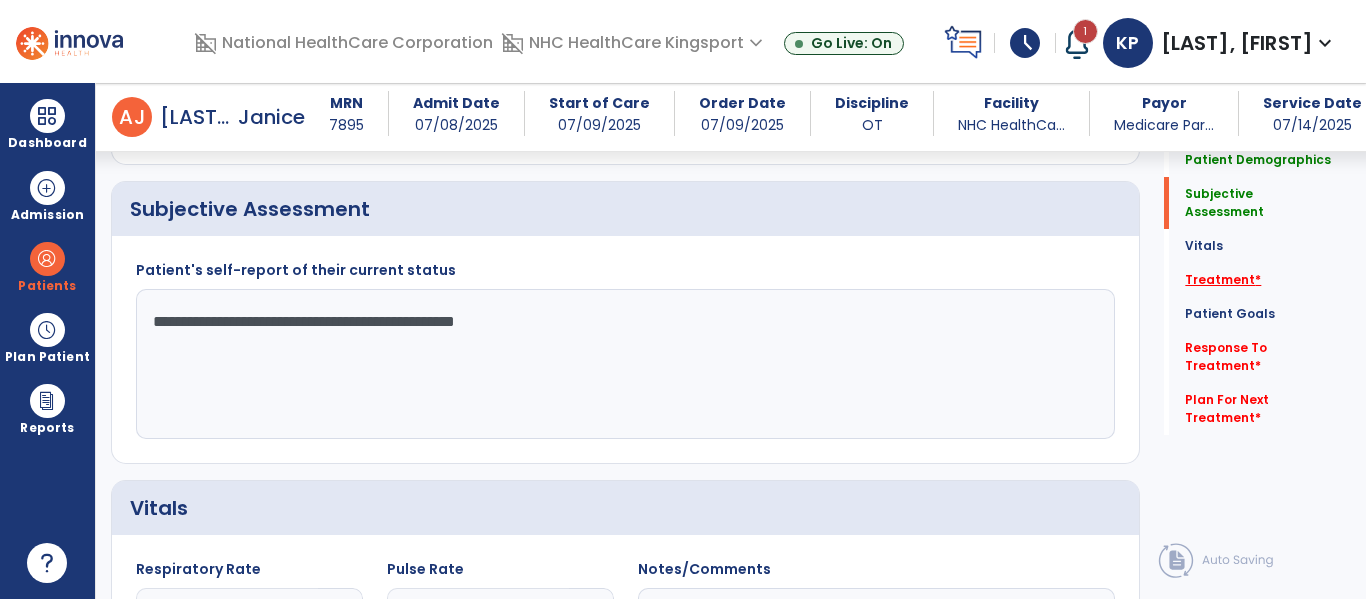 click on "Treatment   *" 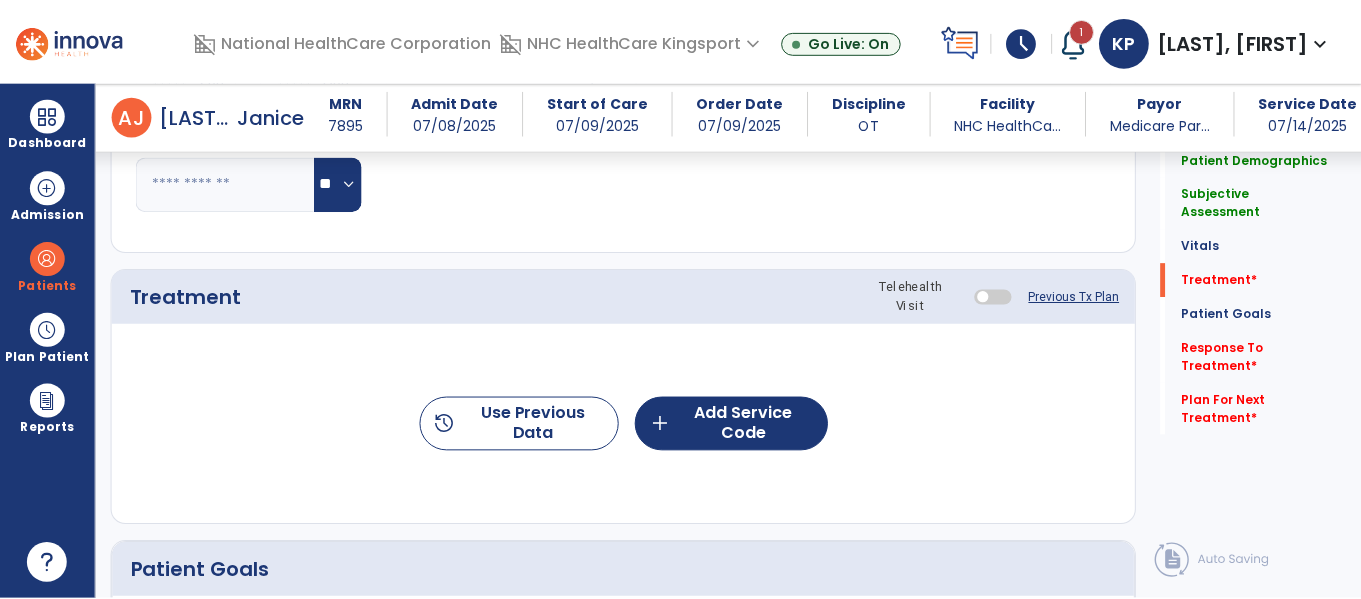 scroll, scrollTop: 1477, scrollLeft: 0, axis: vertical 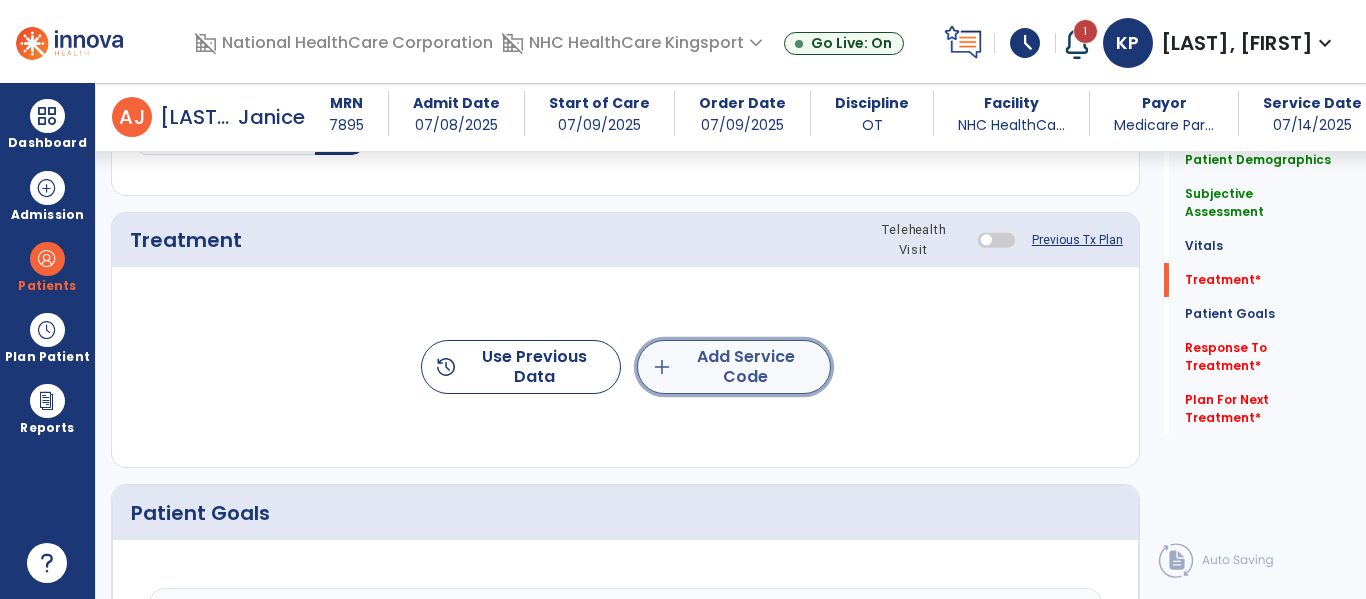 click on "add  Add Service Code" 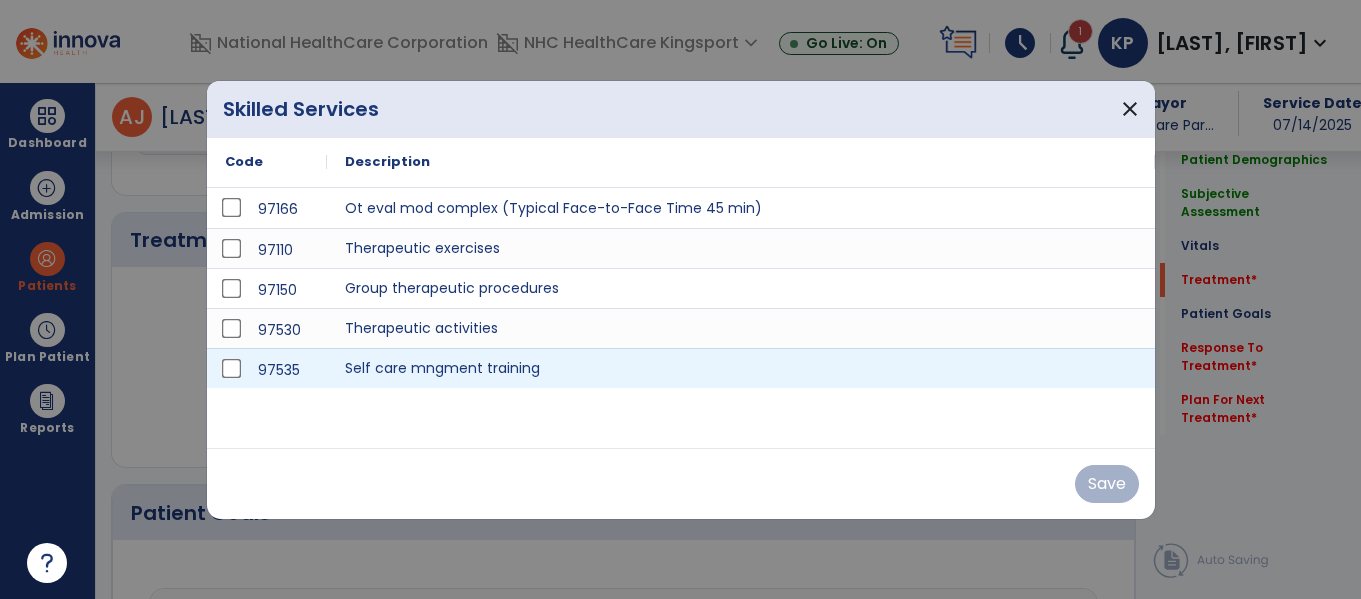 scroll, scrollTop: 1477, scrollLeft: 0, axis: vertical 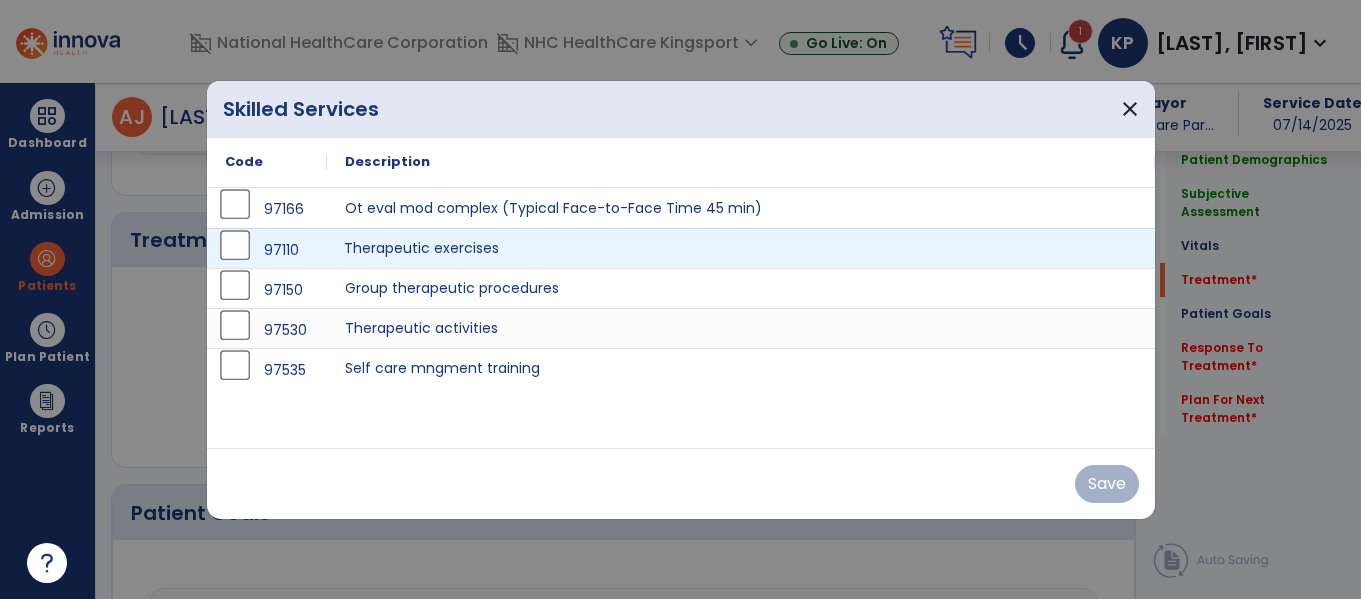 click on "Therapeutic exercises" at bounding box center [741, 248] 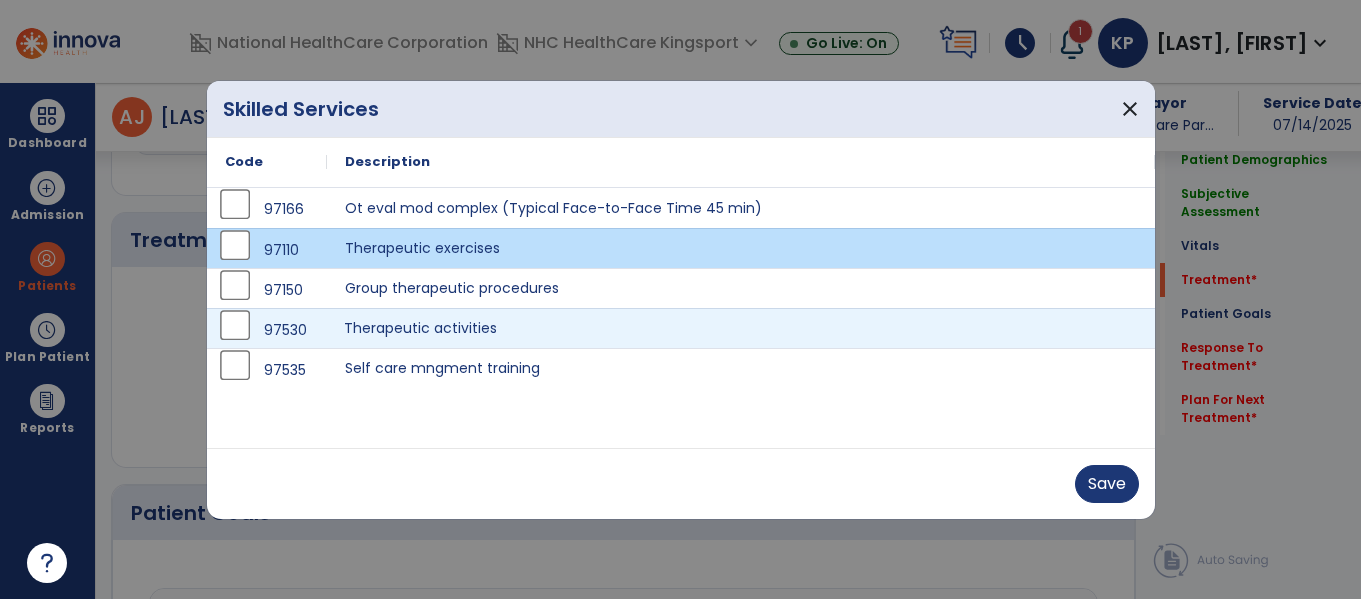 click on "Therapeutic activities" at bounding box center (741, 328) 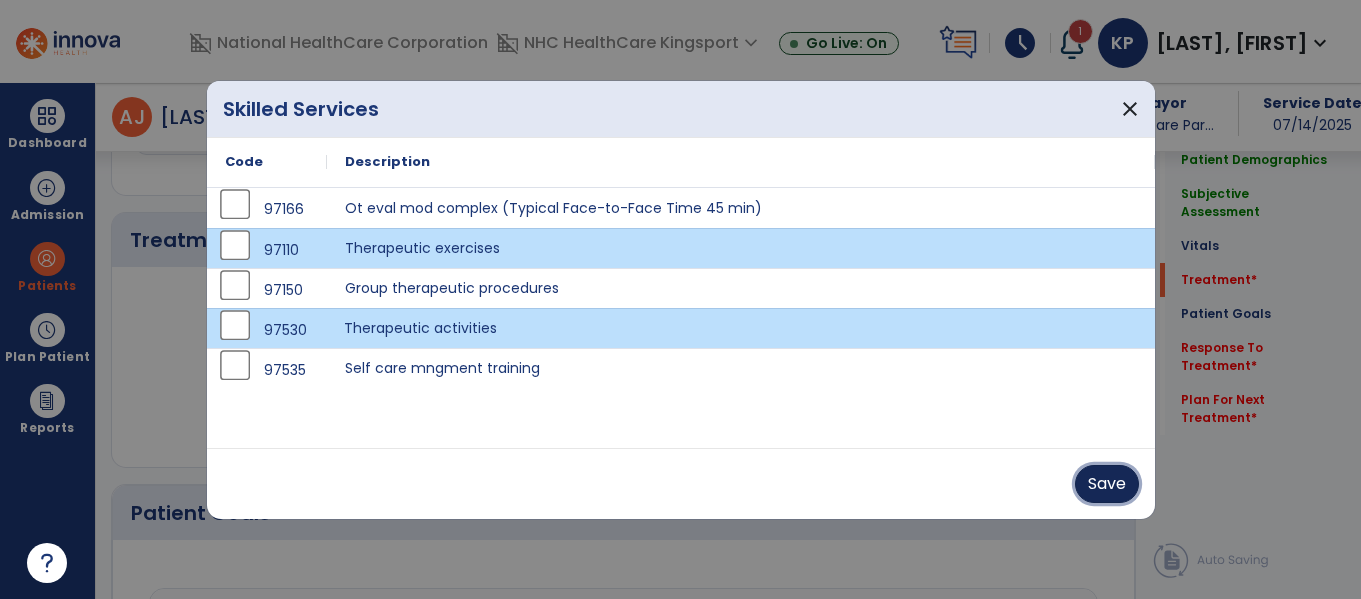 click on "Save" at bounding box center [1107, 484] 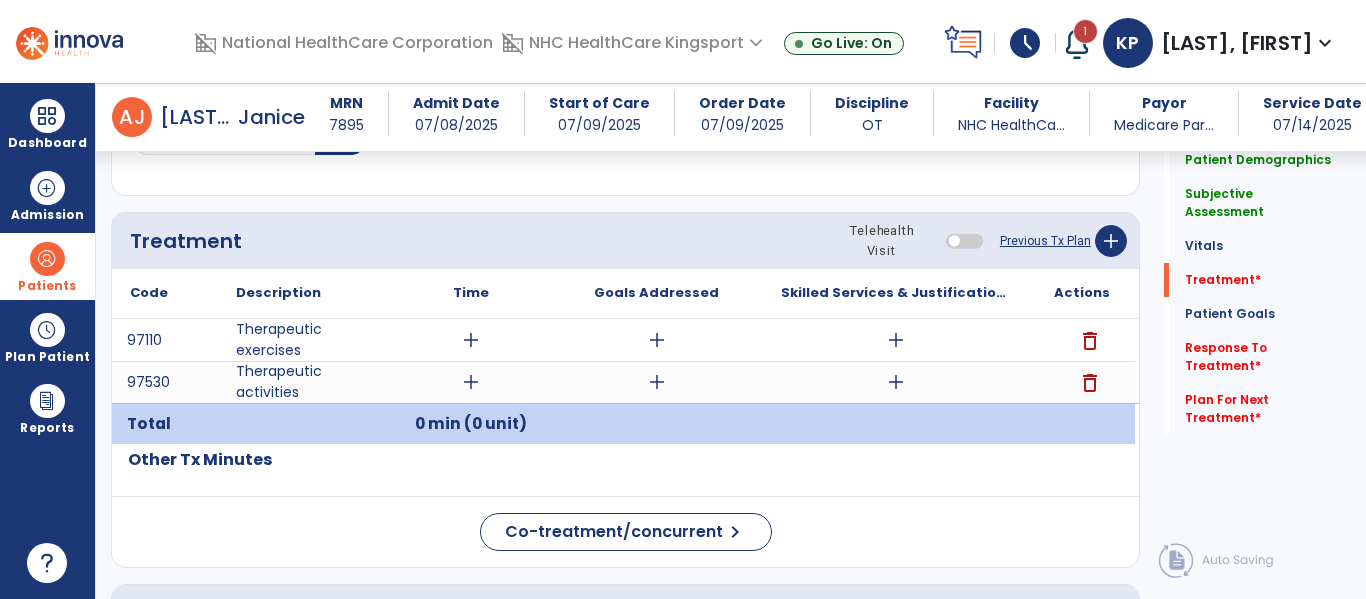 click on "Patients" at bounding box center [47, 266] 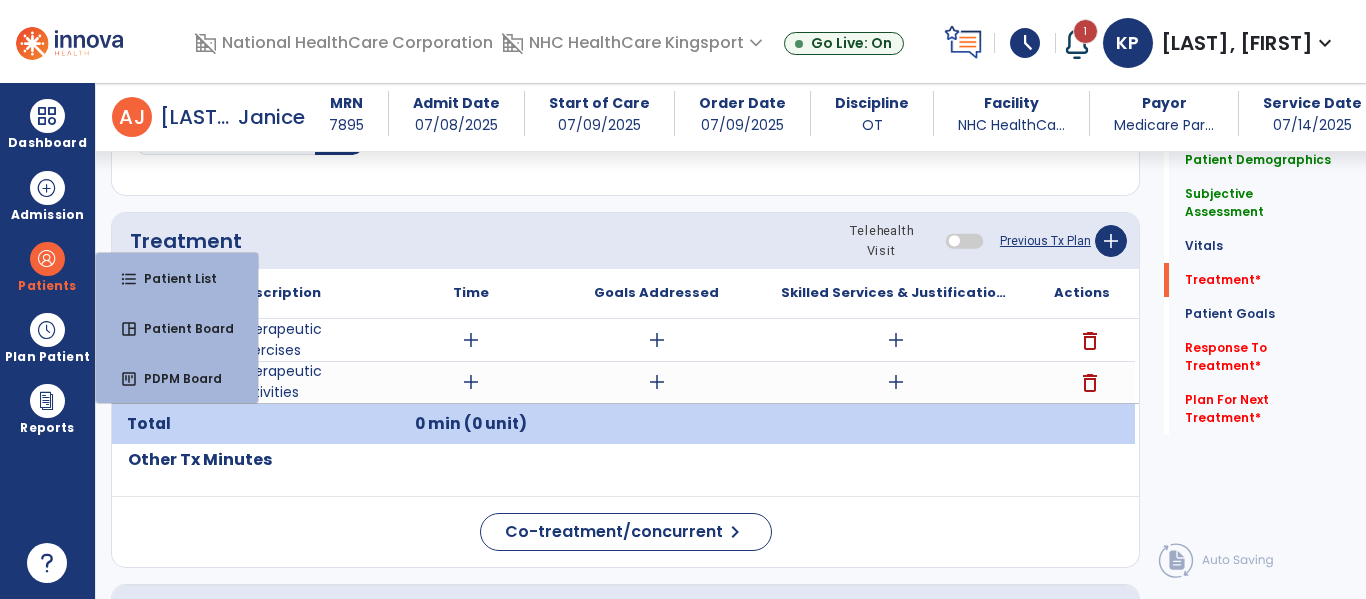 click on "Other Tx Minutes" 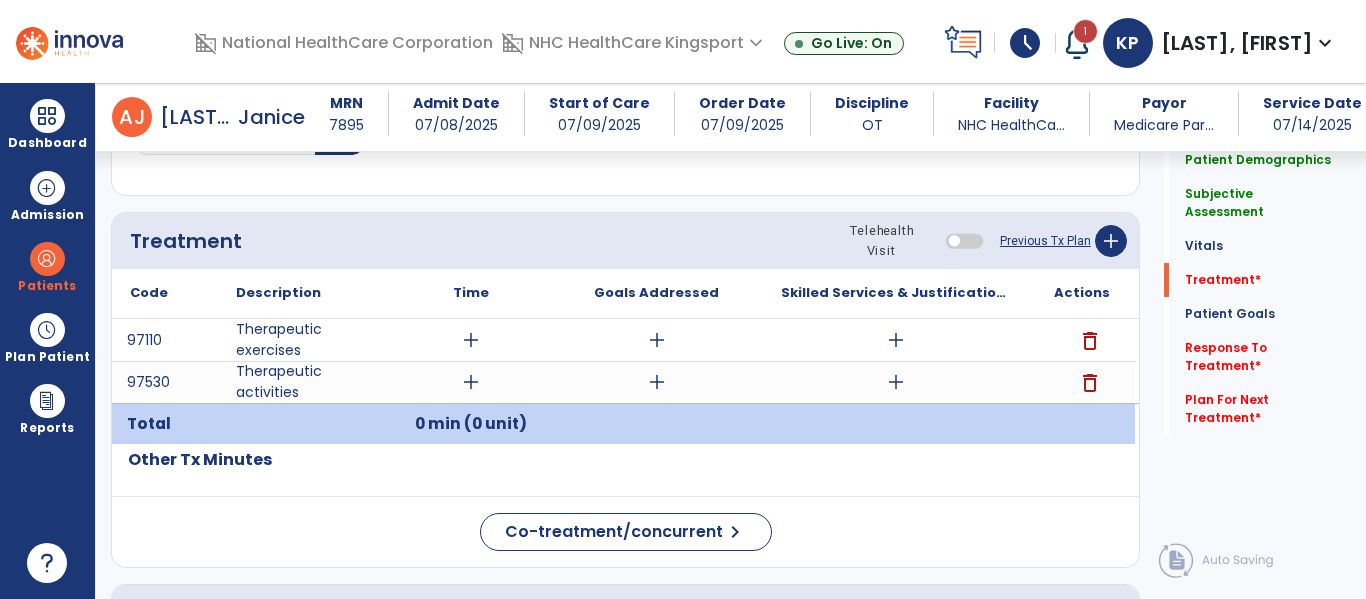 click on "Other Tx Minutes" 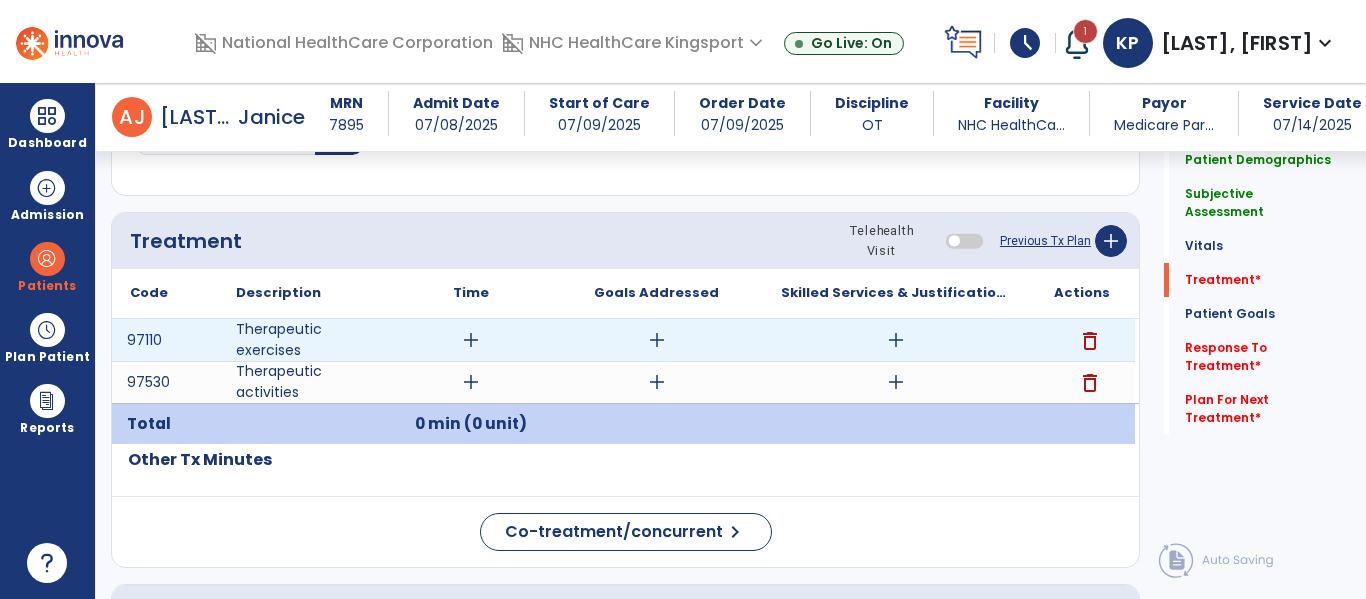 click on "add" at bounding box center [471, 340] 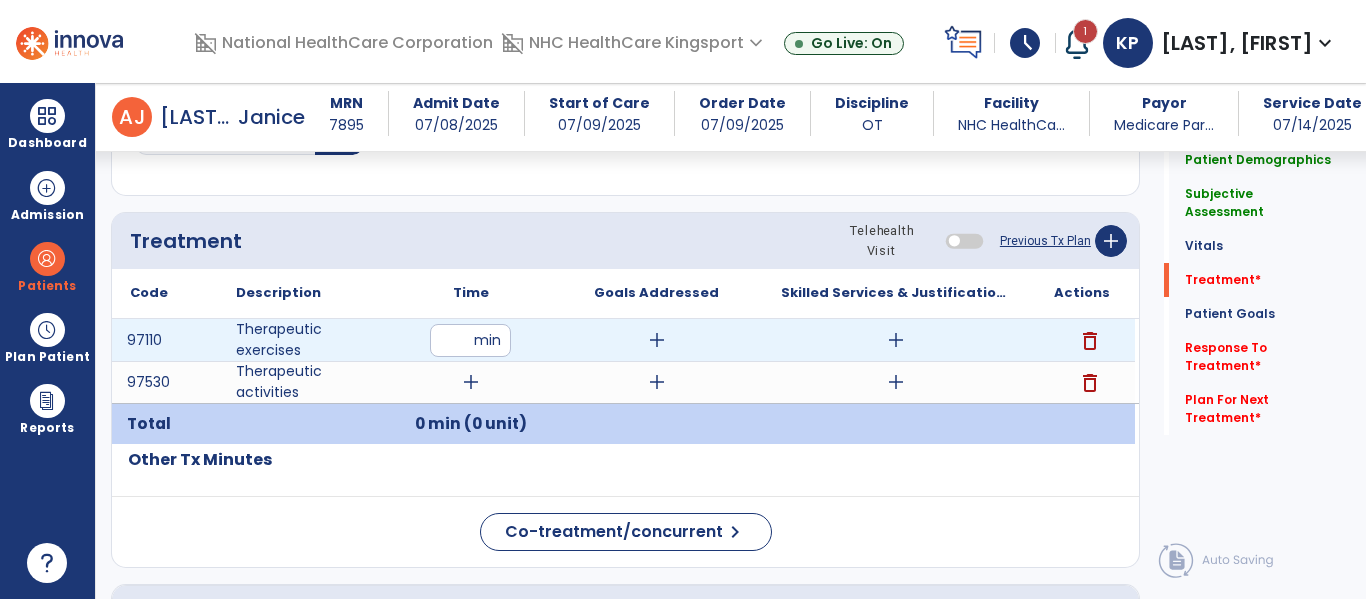 type on "**" 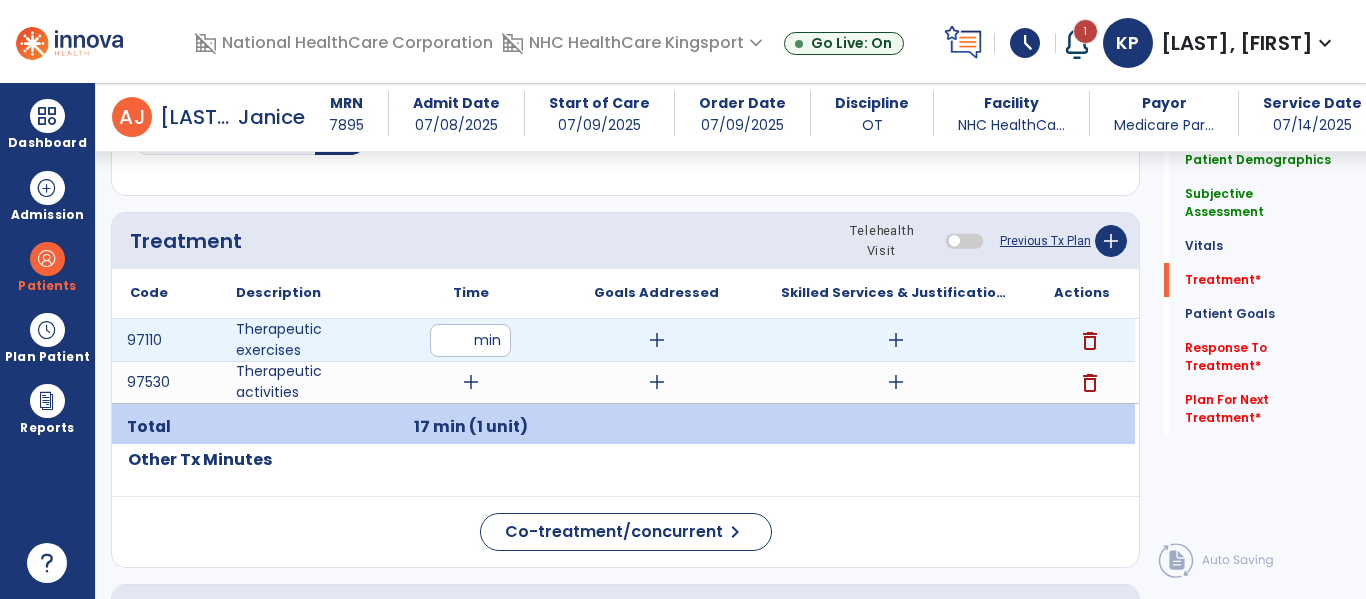 click on "add" at bounding box center (657, 340) 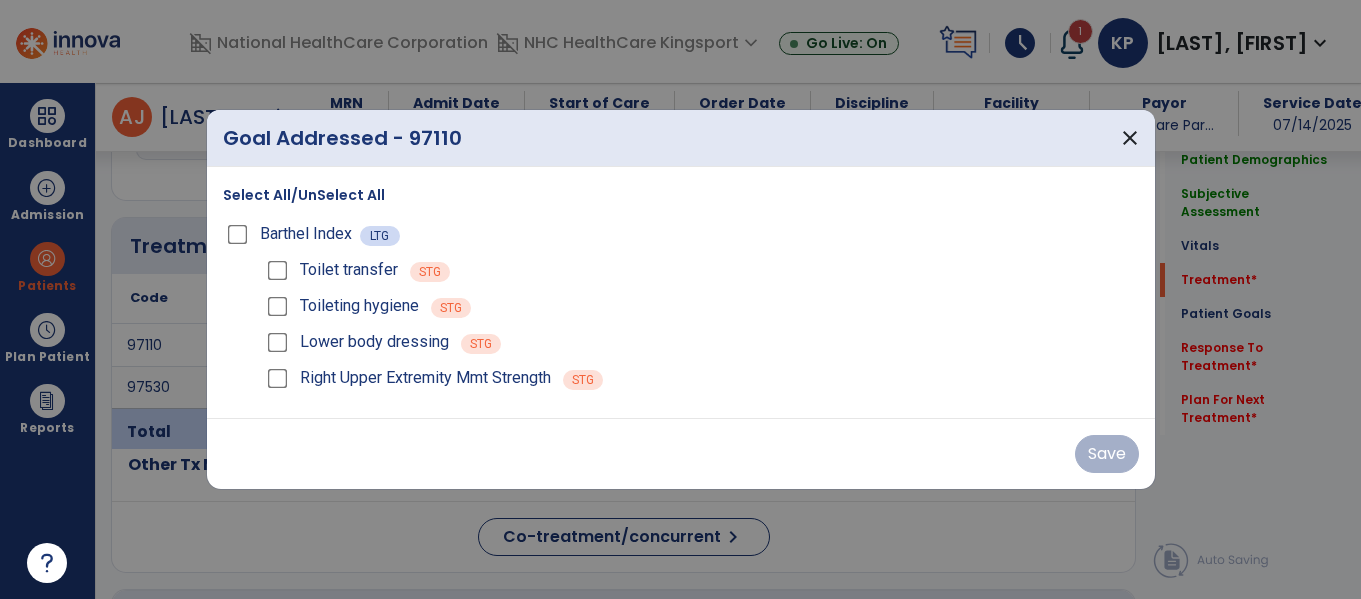 scroll, scrollTop: 1477, scrollLeft: 0, axis: vertical 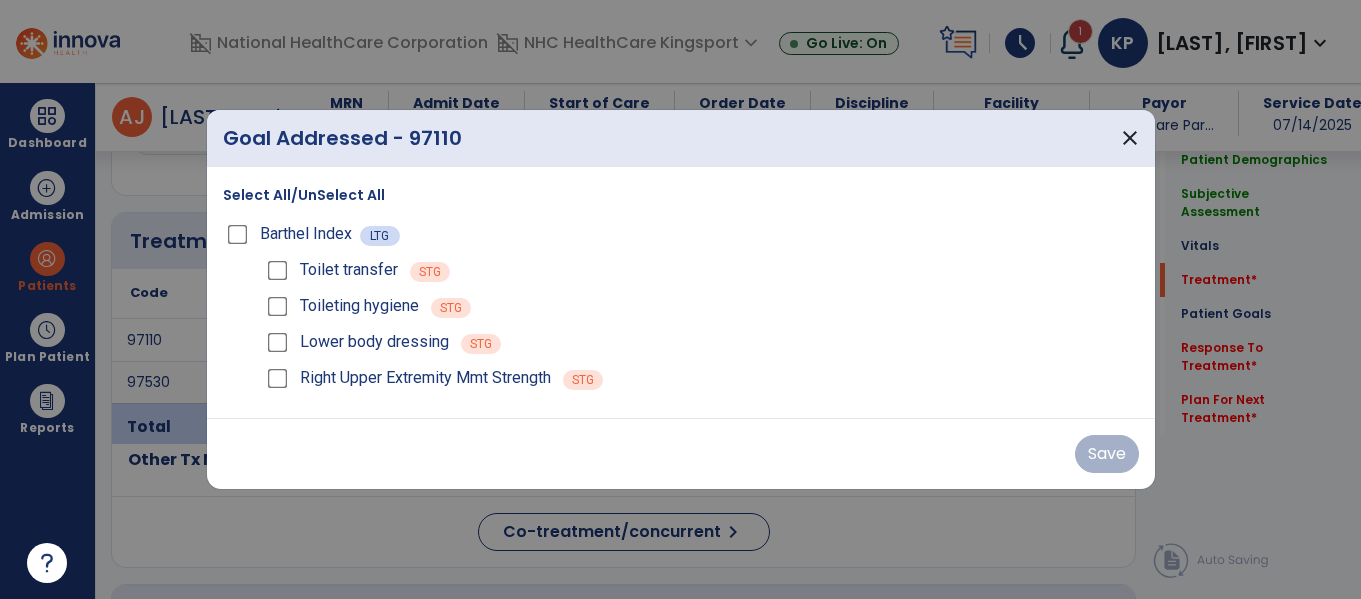 click on "Right Upper Extremity Mmt Strength  STG" at bounding box center (701, 378) 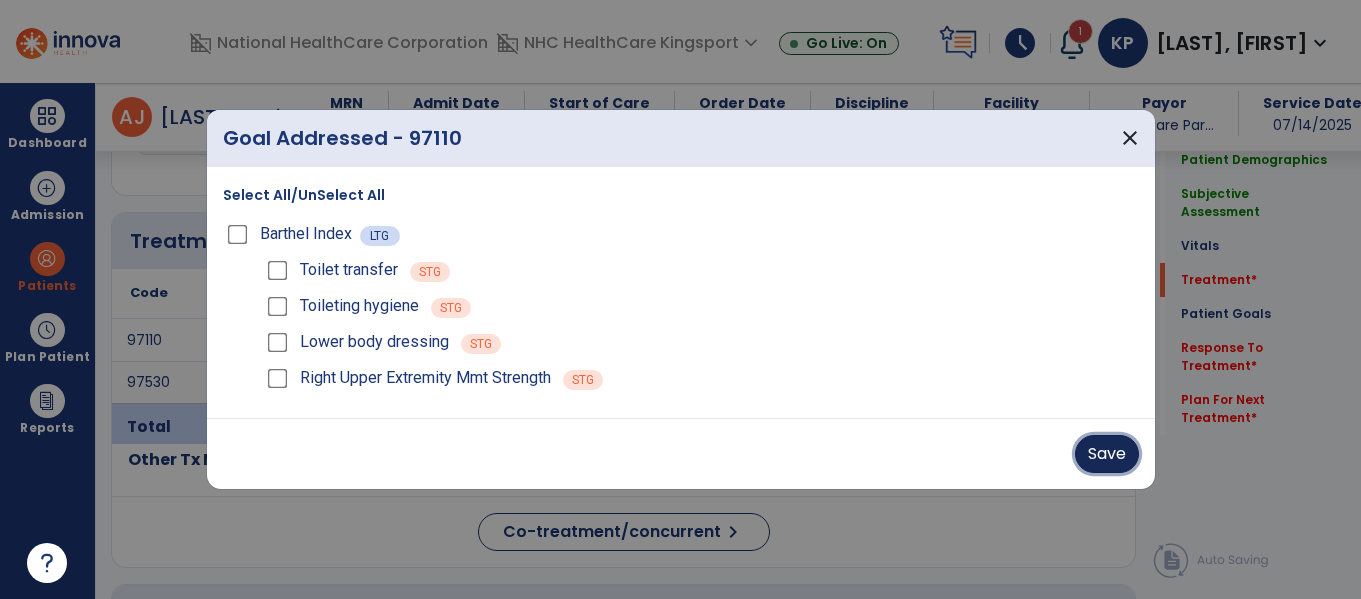 click on "Save" at bounding box center (1107, 454) 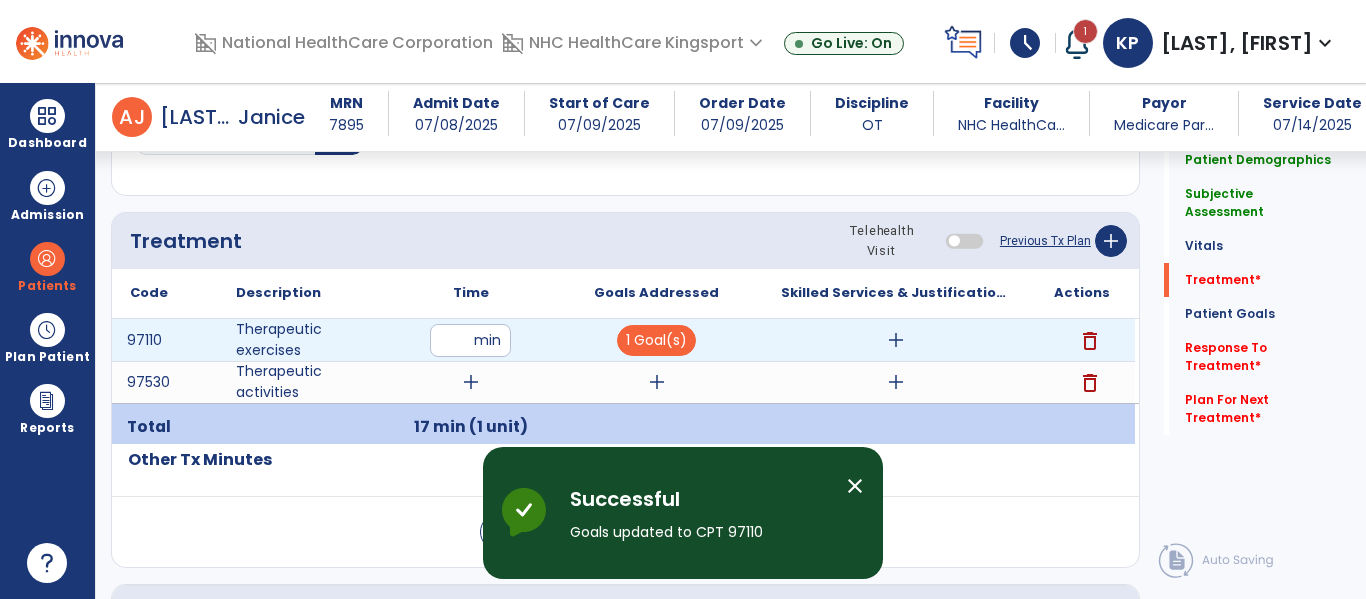 click on "add" at bounding box center [896, 340] 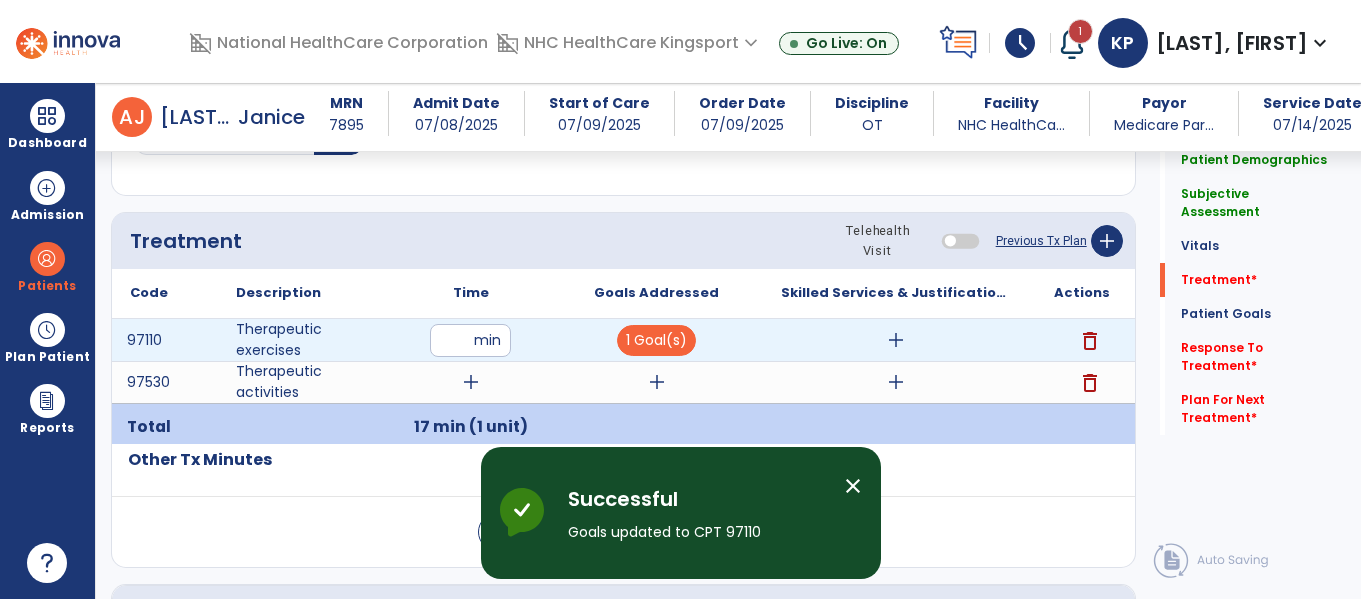 scroll, scrollTop: 1477, scrollLeft: 0, axis: vertical 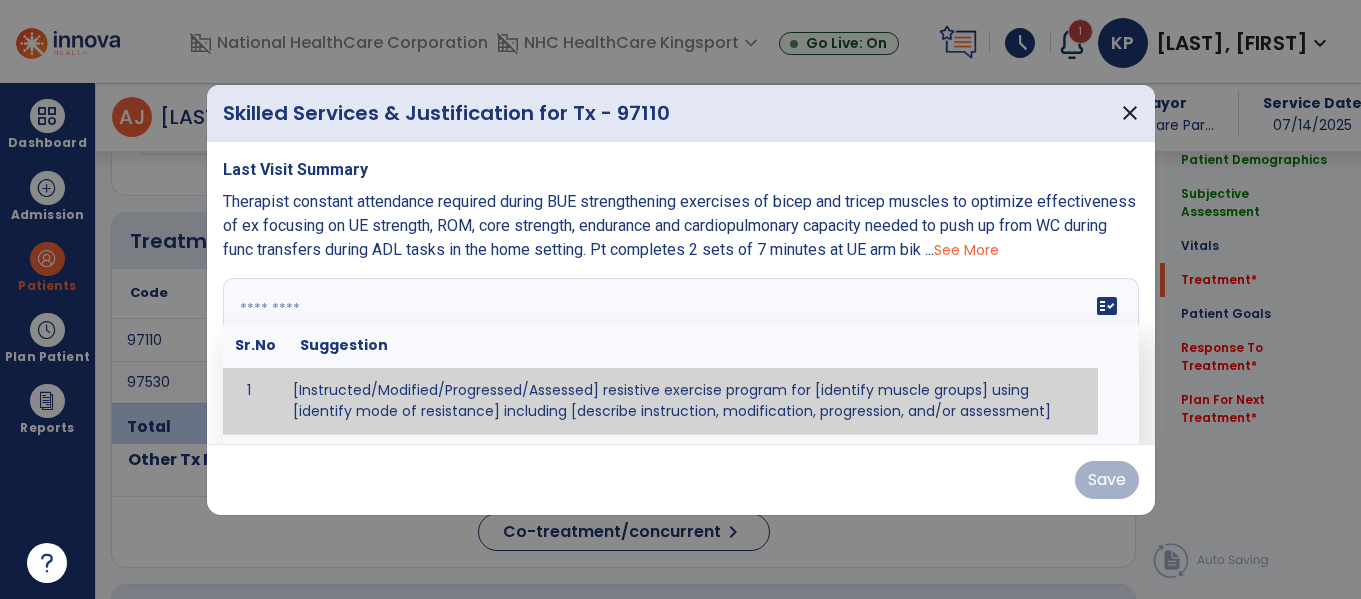click on "fact_check  Sr.No Suggestion 1 [Instructed/Modified/Progressed/Assessed] resistive exercise program for [identify muscle groups] using [identify mode of resistance] including [describe instruction, modification, progression, and/or assessment] 2 [Instructed/Modified/Progressed/Assessed] aerobic exercise program using [identify equipment/mode] including [describe instruction, modification,progression, and/or assessment] 3 [Instructed/Modified/Progressed/Assessed] [PROM/A/AROM/AROM] program for [identify joint movements] using [contract-relax, over-pressure, inhibitory techniques, other] 4 [Assessed/Tested] aerobic capacity with administration of [aerobic capacity test]" at bounding box center [681, 353] 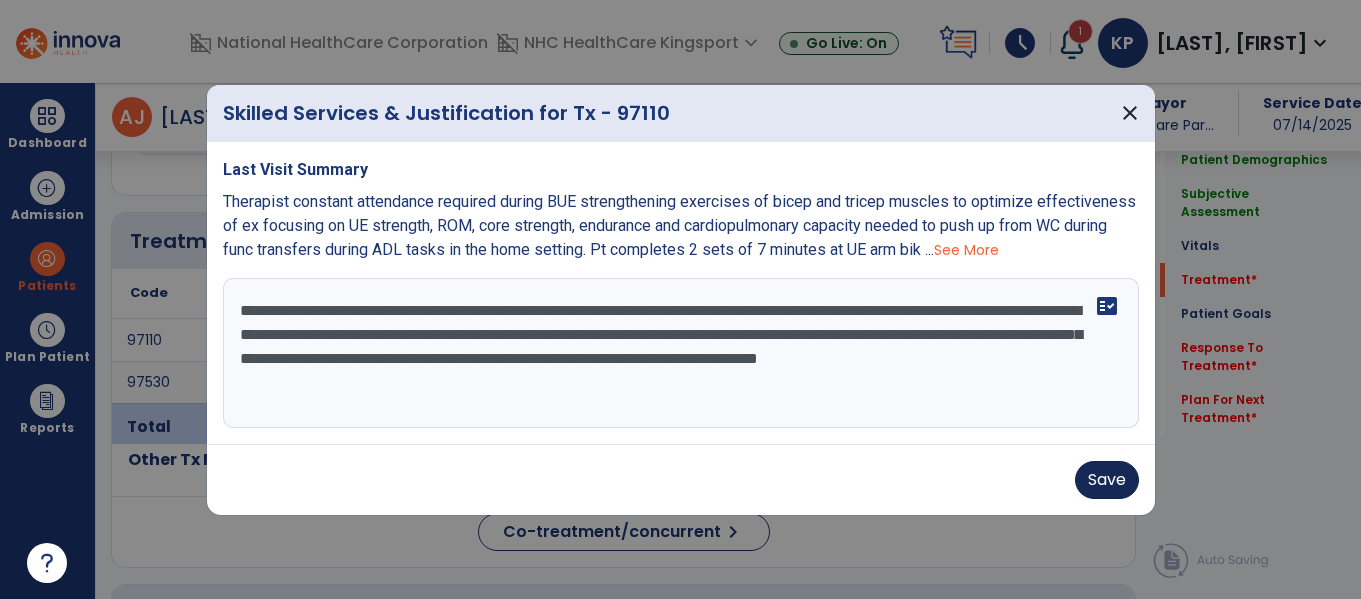 type on "**********" 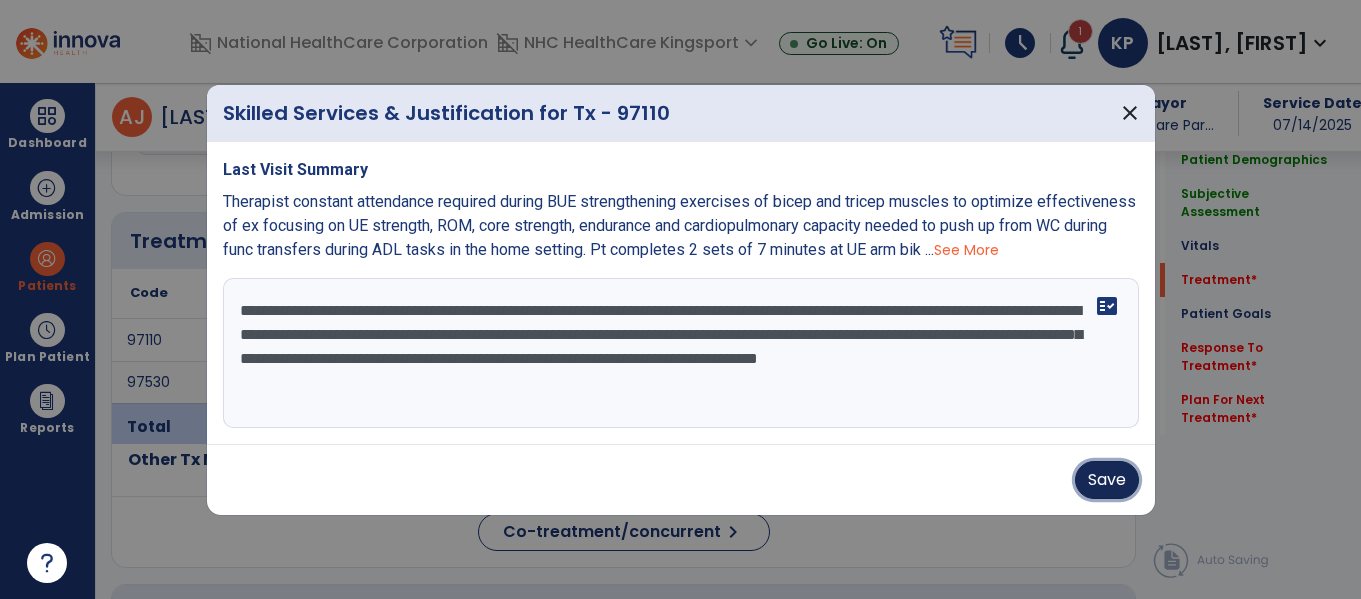 click on "Save" at bounding box center [1107, 480] 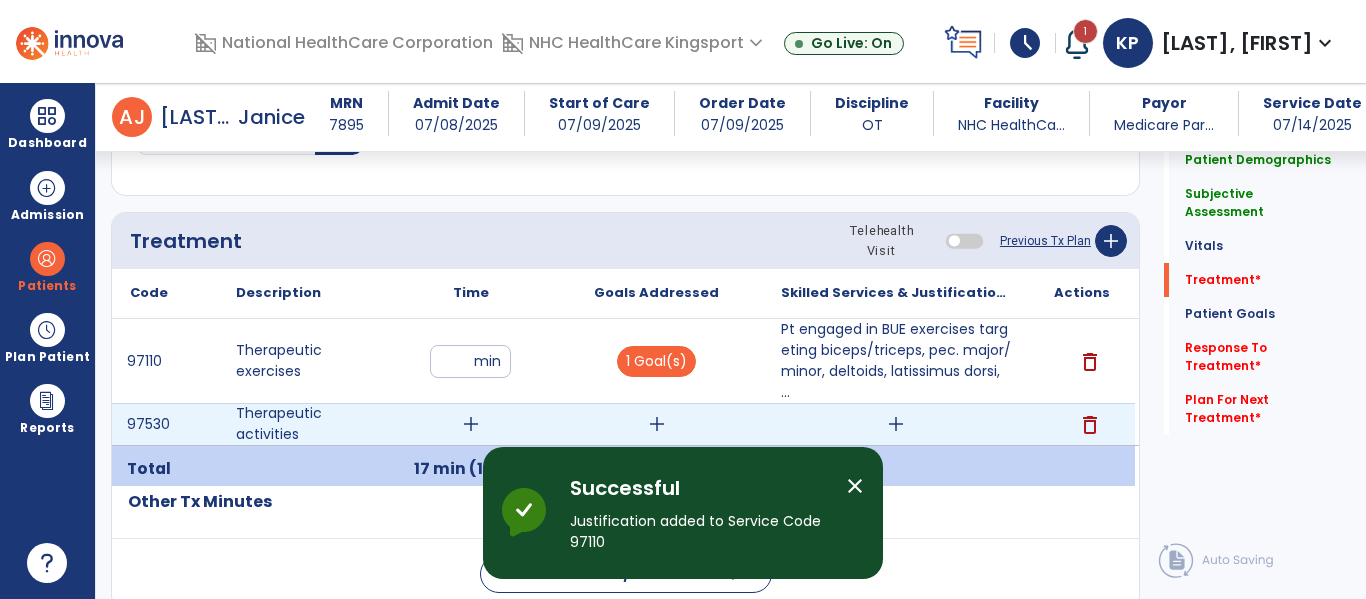 click on "add" at bounding box center (471, 424) 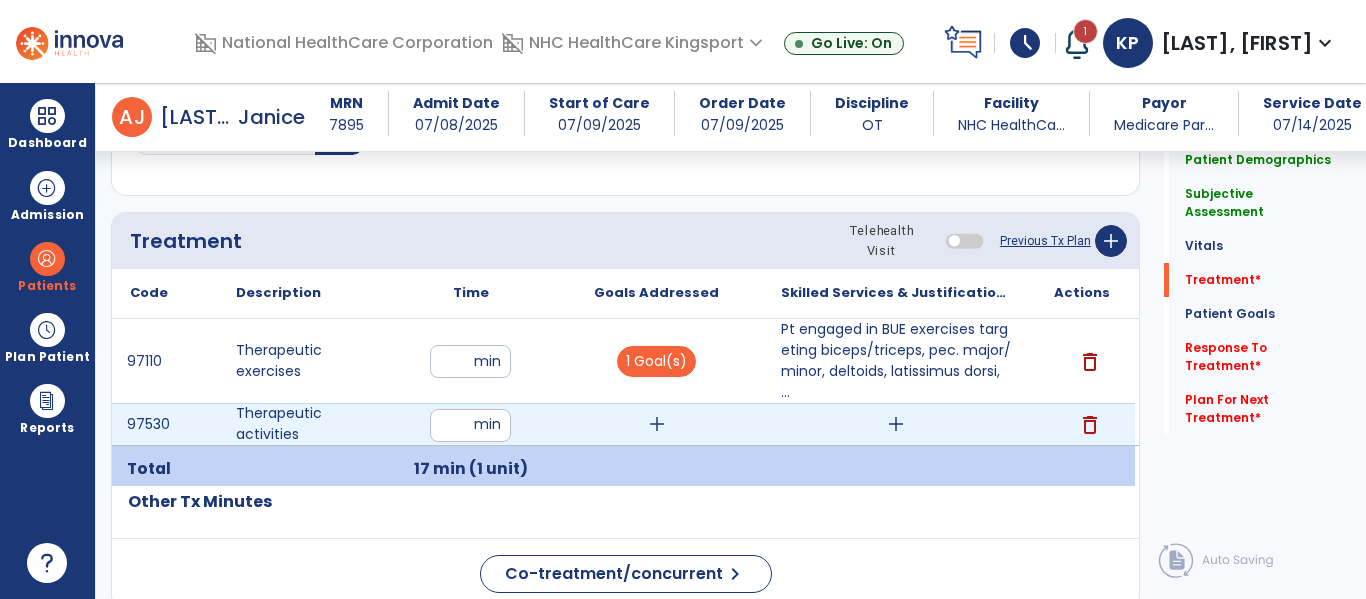 type on "**" 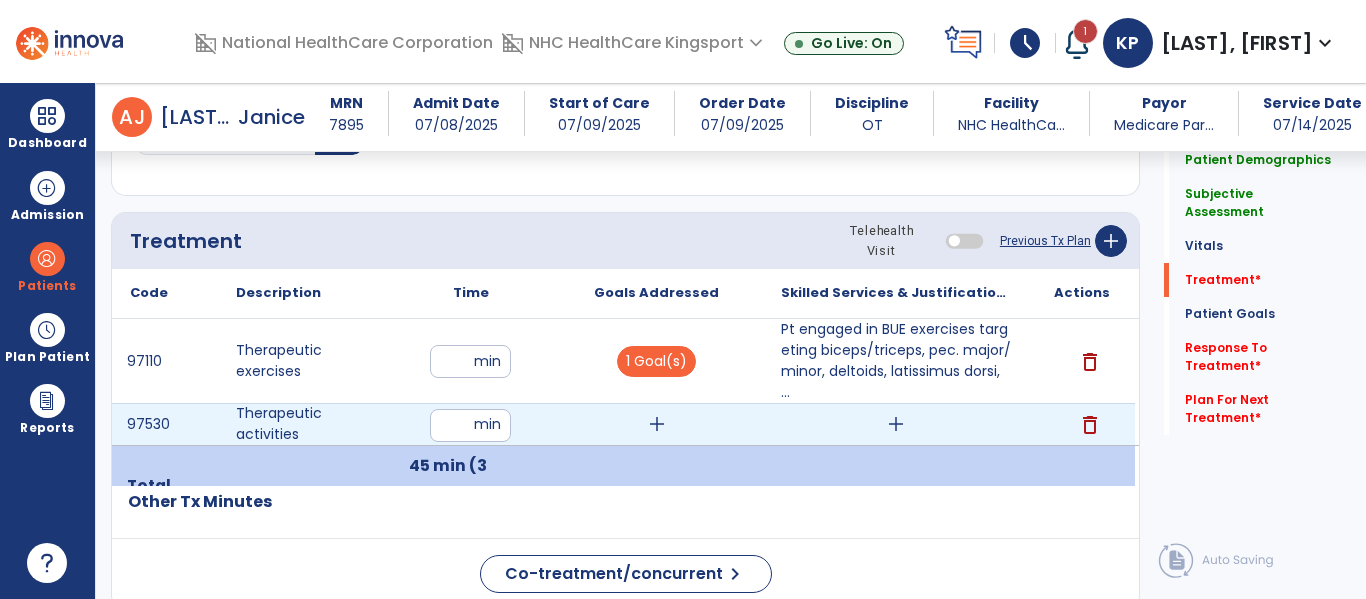 click on "add" at bounding box center (657, 424) 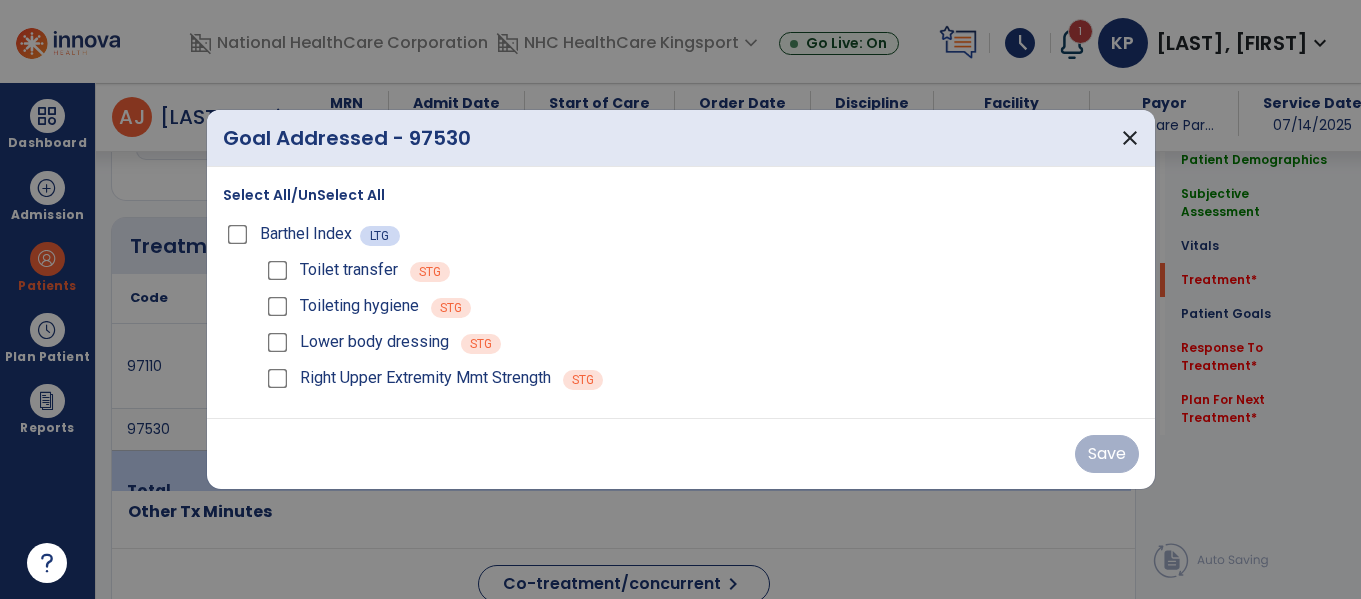 scroll, scrollTop: 1477, scrollLeft: 0, axis: vertical 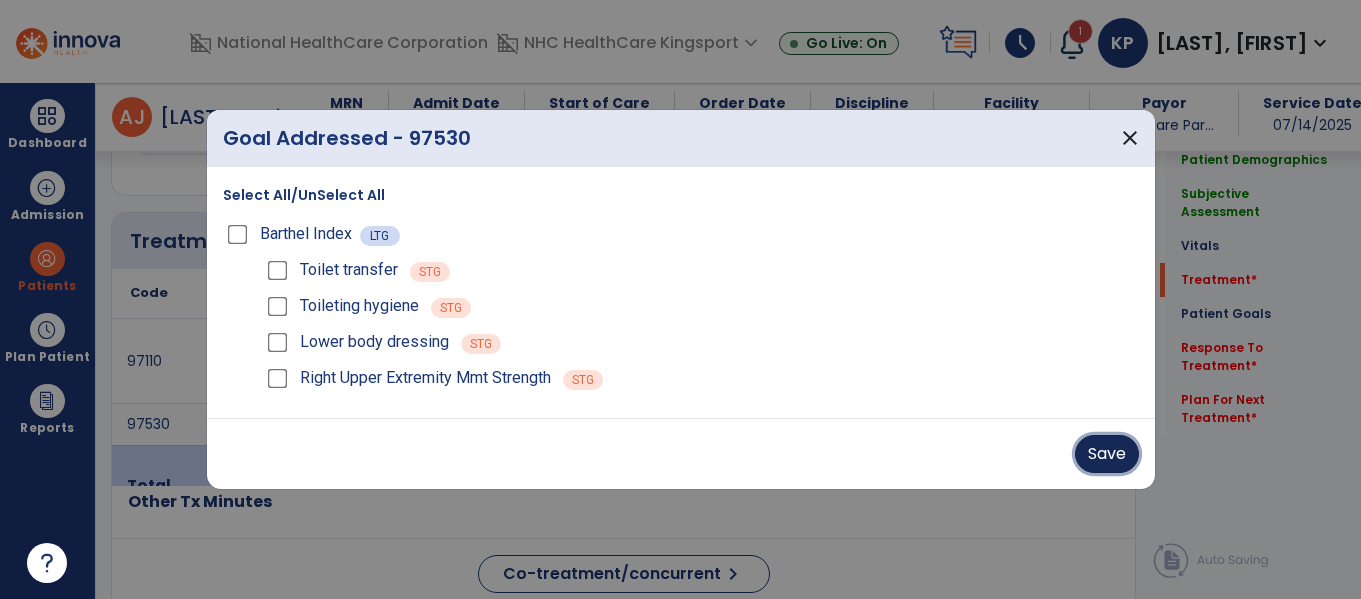 click on "Save" at bounding box center (1107, 454) 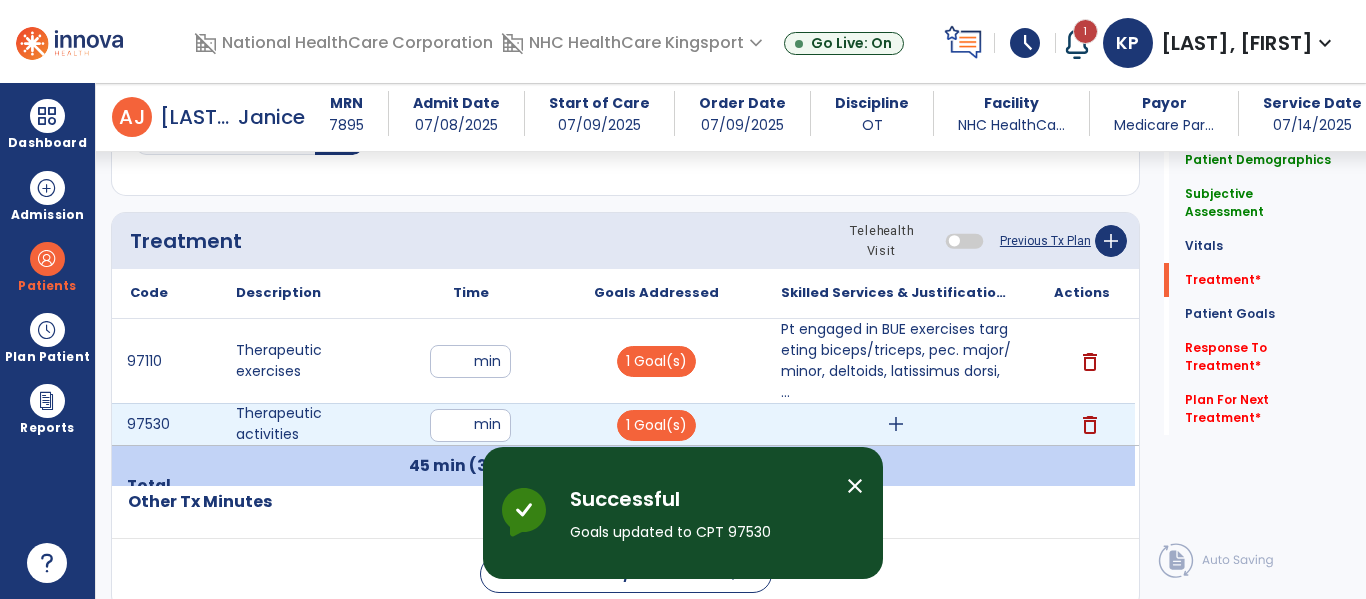 click on "add" at bounding box center [896, 424] 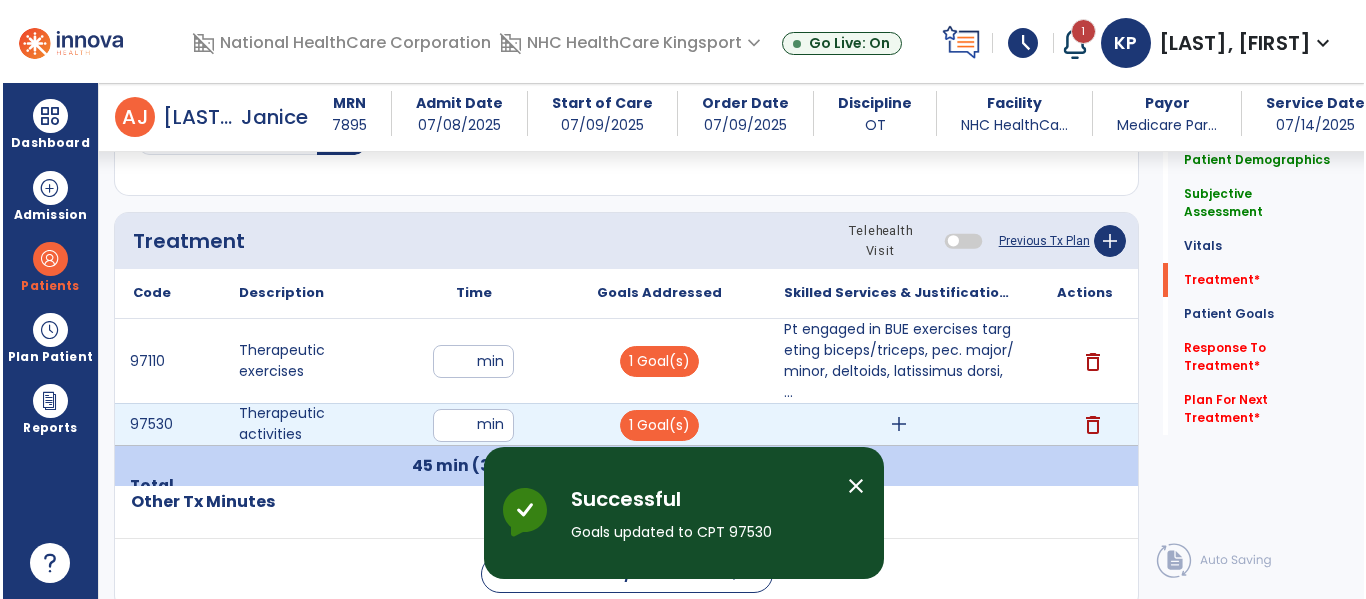 scroll, scrollTop: 1477, scrollLeft: 0, axis: vertical 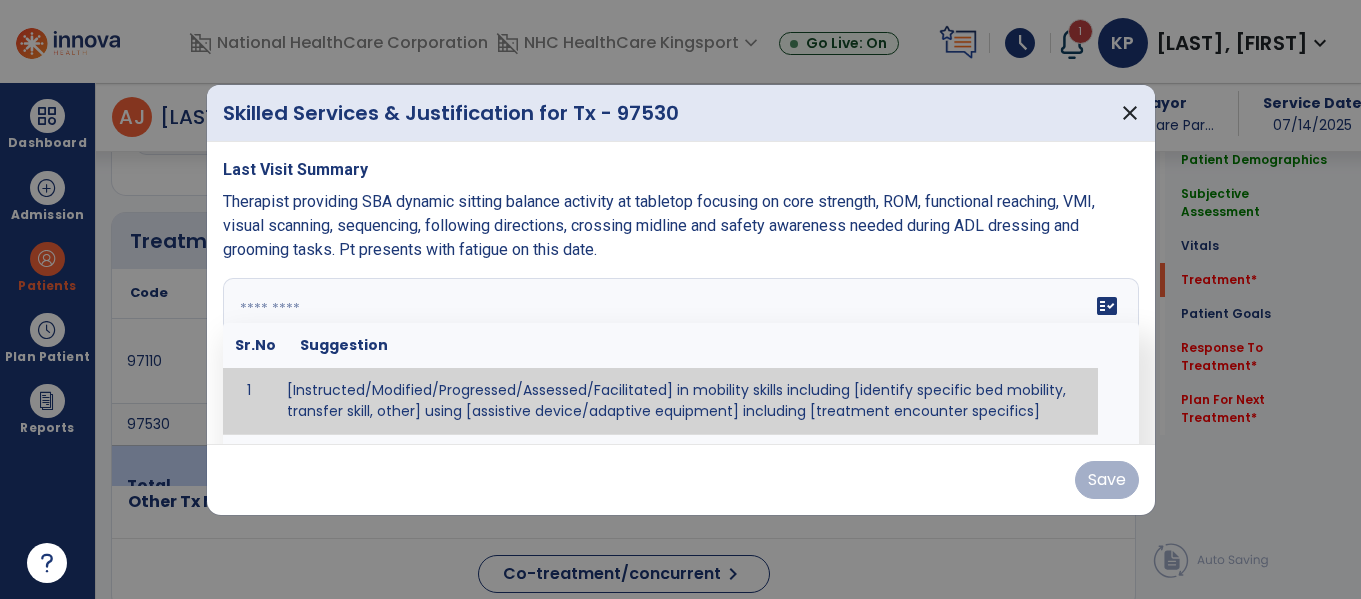 click on "fact_check  Sr.No Suggestion 1 [Instructed/Modified/Progressed/Assessed/Facilitated] in mobility skills including [identify specific bed mobility, transfer skill, other] using [assistive device/adaptive equipment] including [treatment encounter specifics]" at bounding box center [681, 353] 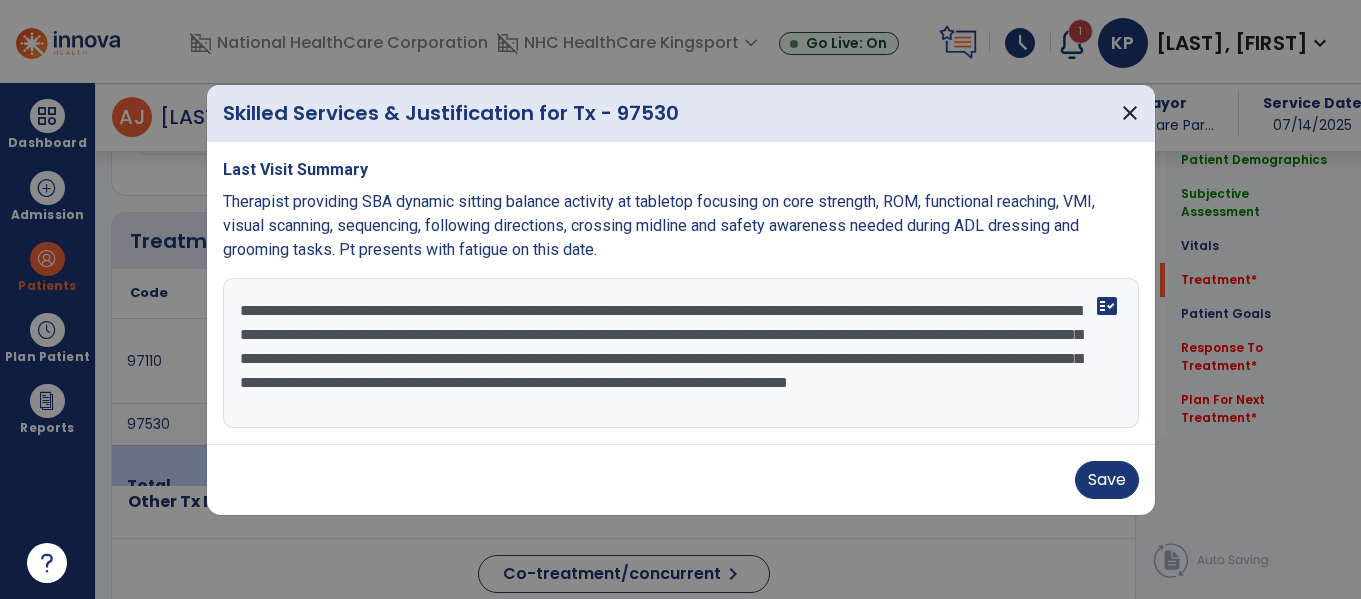 click on "**********" at bounding box center (681, 353) 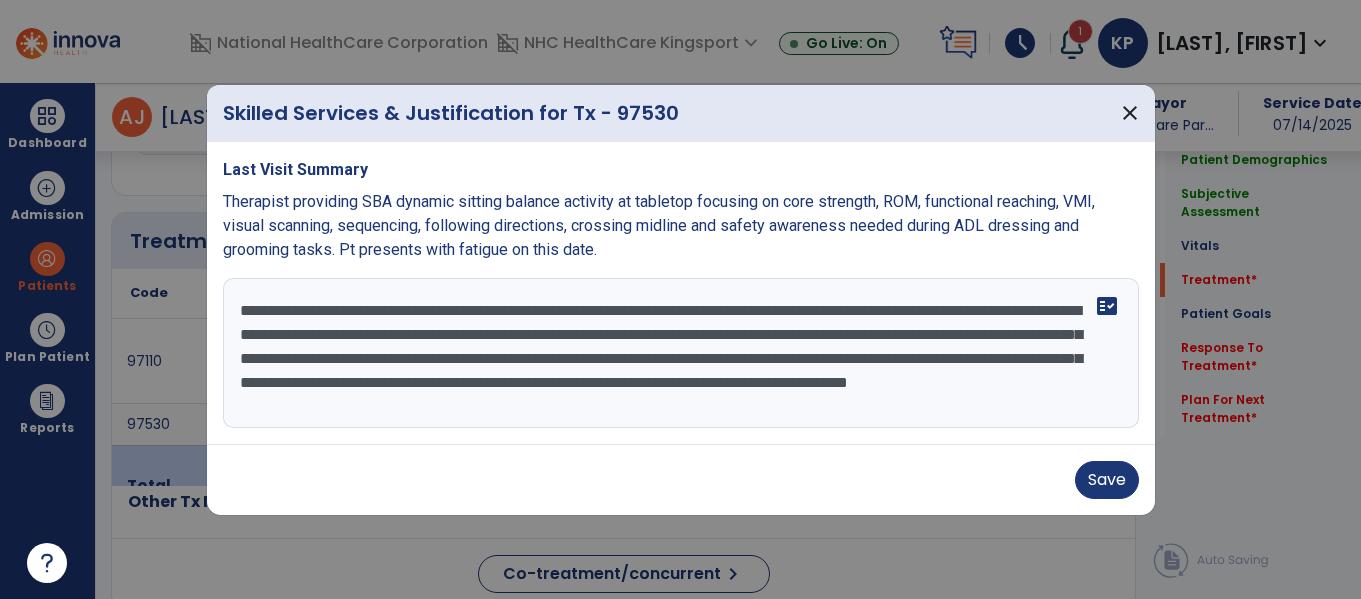 click on "**********" at bounding box center (681, 353) 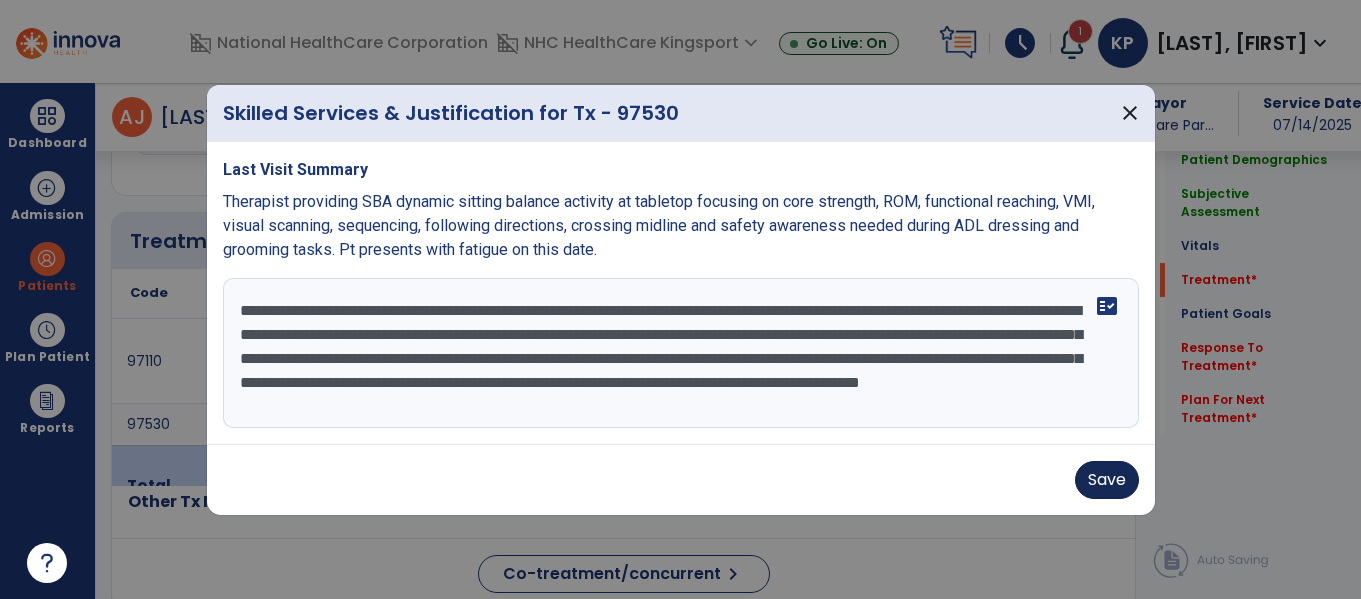 type on "**********" 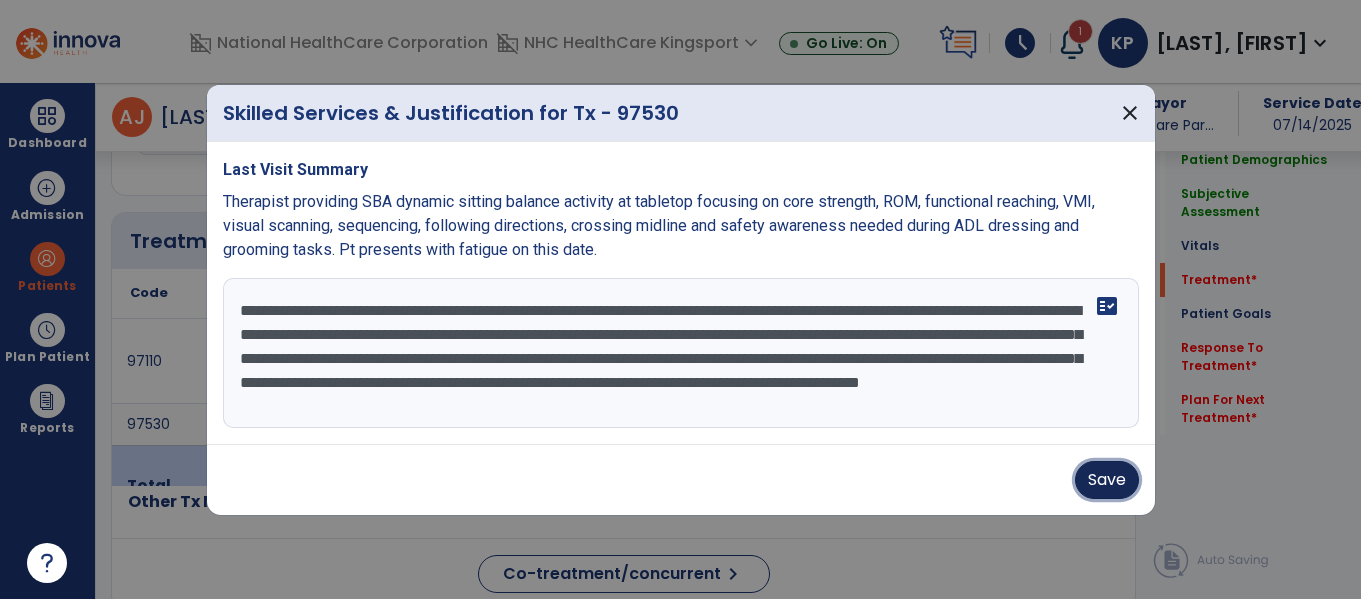 click on "Save" at bounding box center (1107, 480) 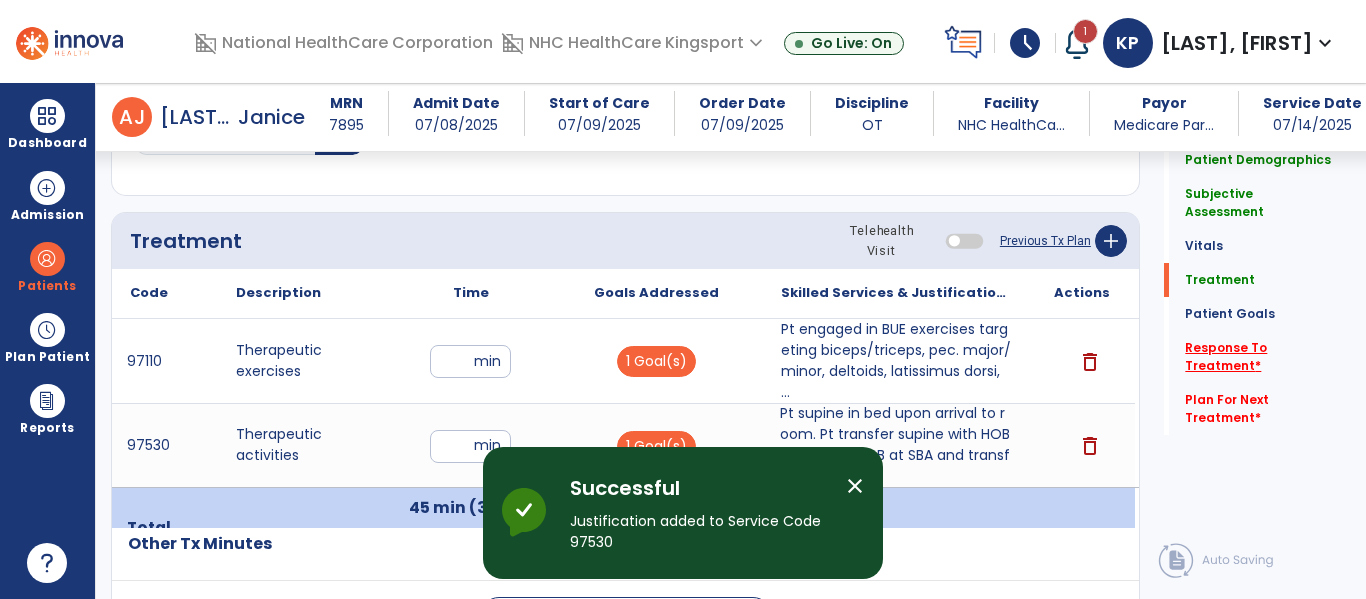click on "Response To Treatment   *" 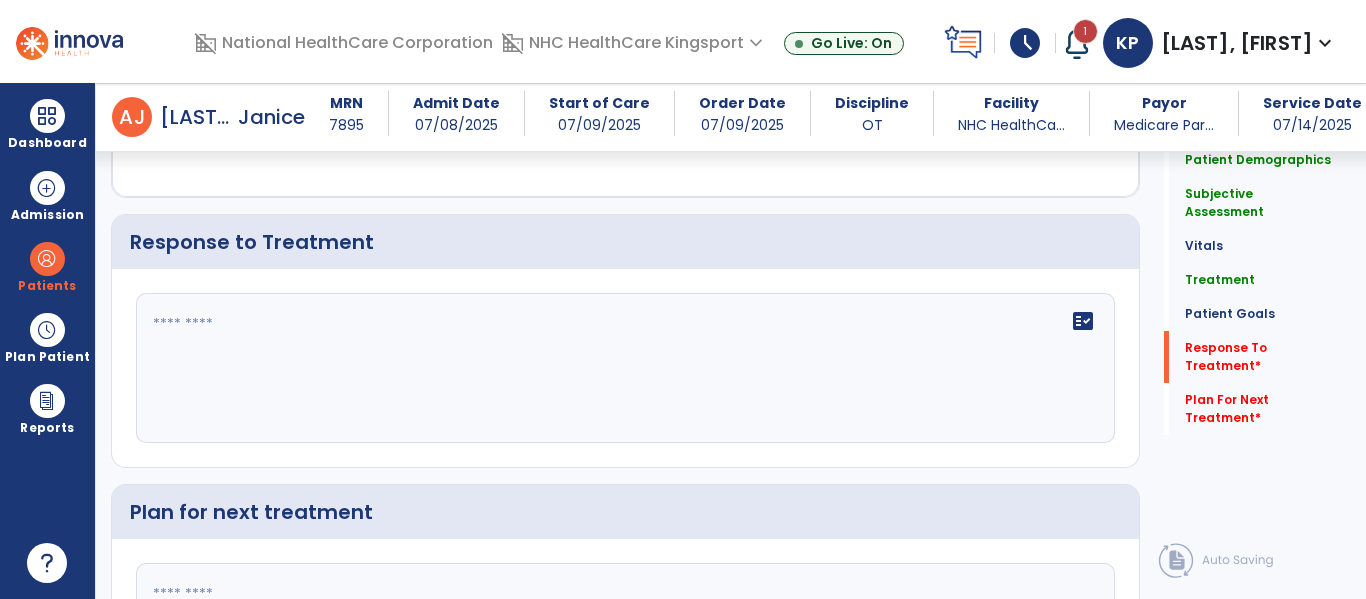 scroll, scrollTop: 2746, scrollLeft: 0, axis: vertical 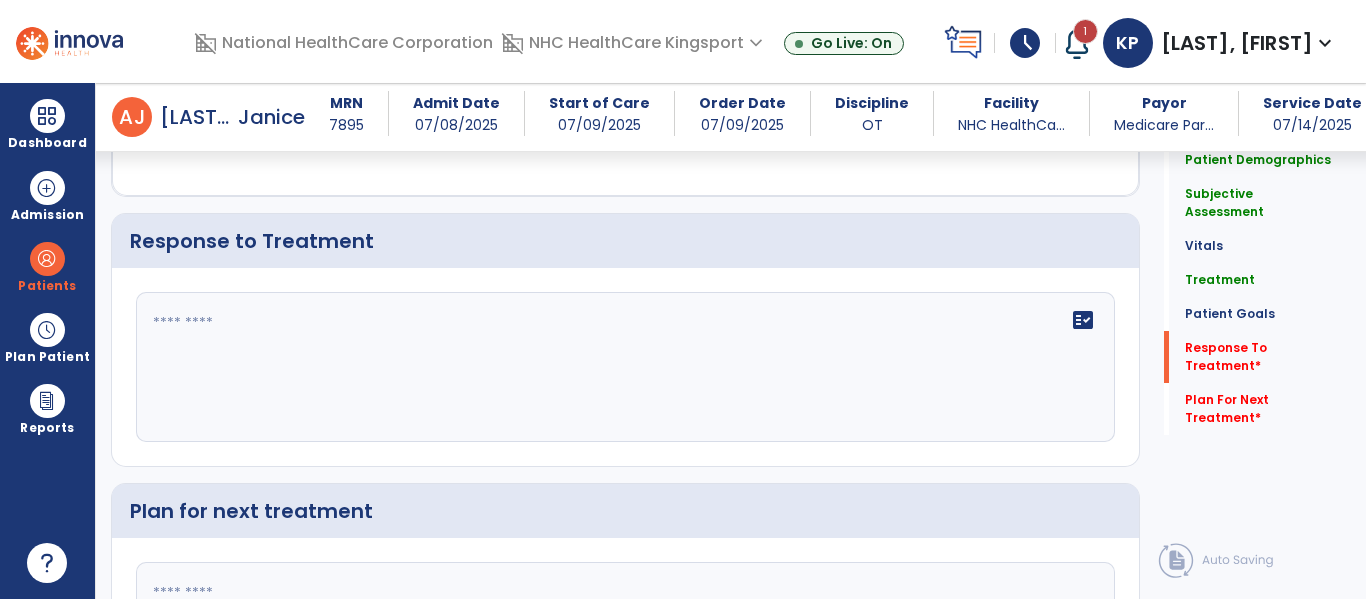click on "fact_check" 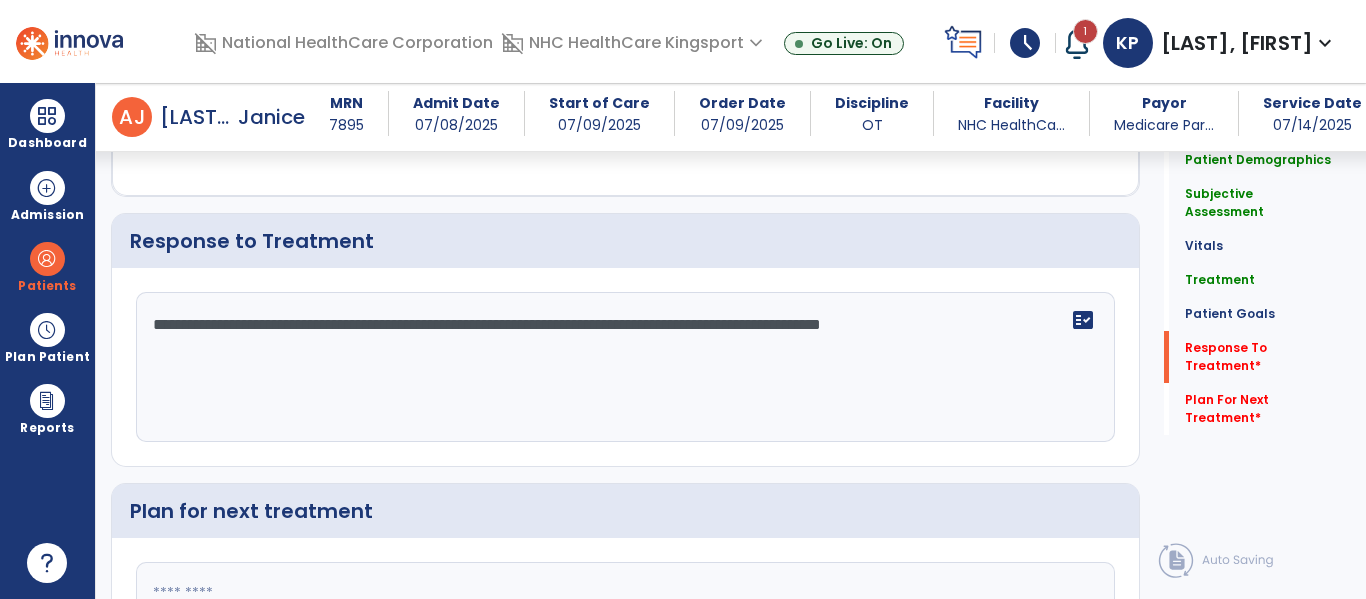 type on "**********" 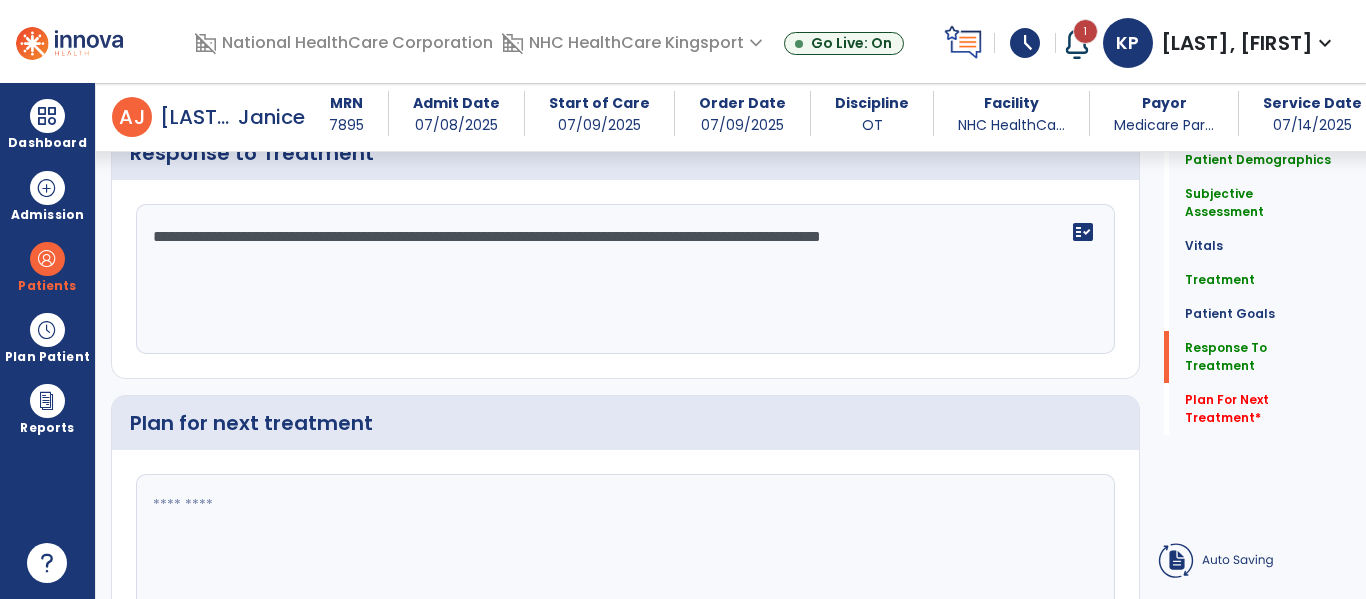 click 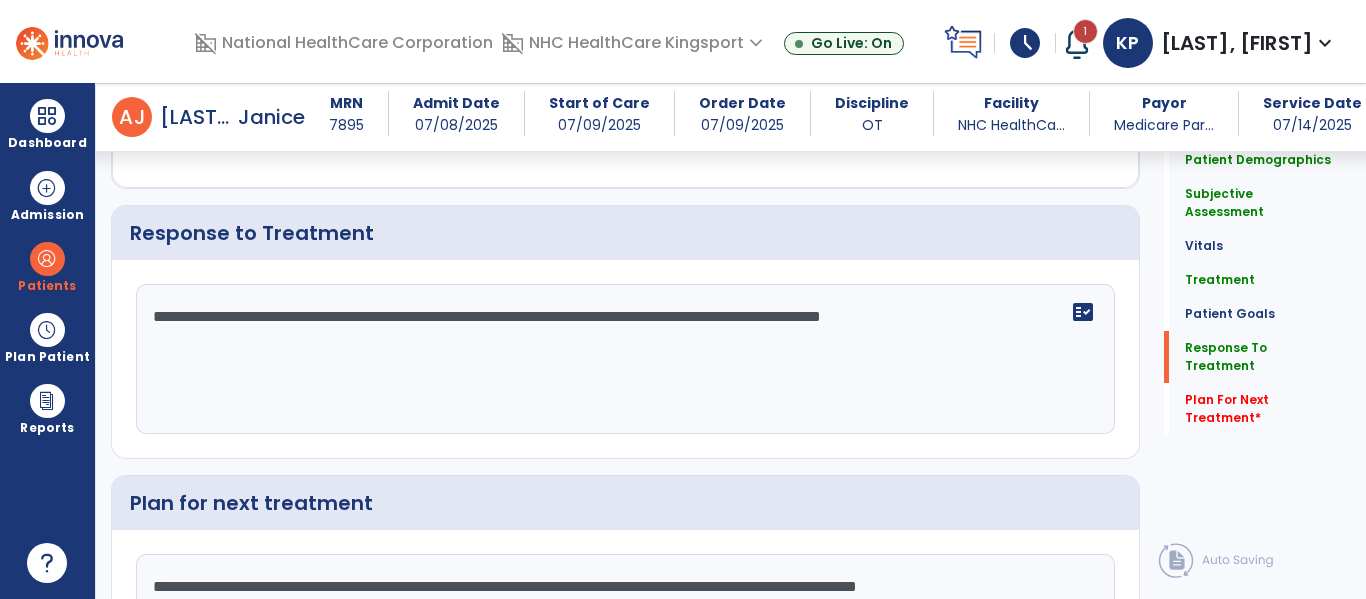 scroll, scrollTop: 2778, scrollLeft: 0, axis: vertical 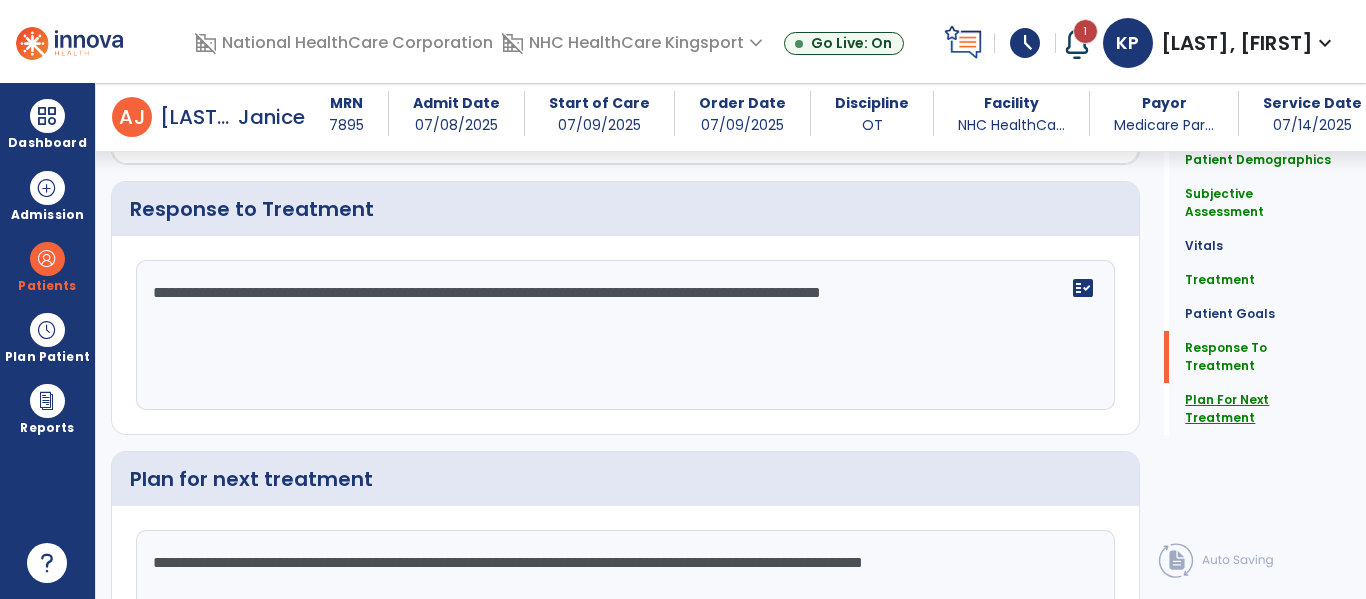 type on "**********" 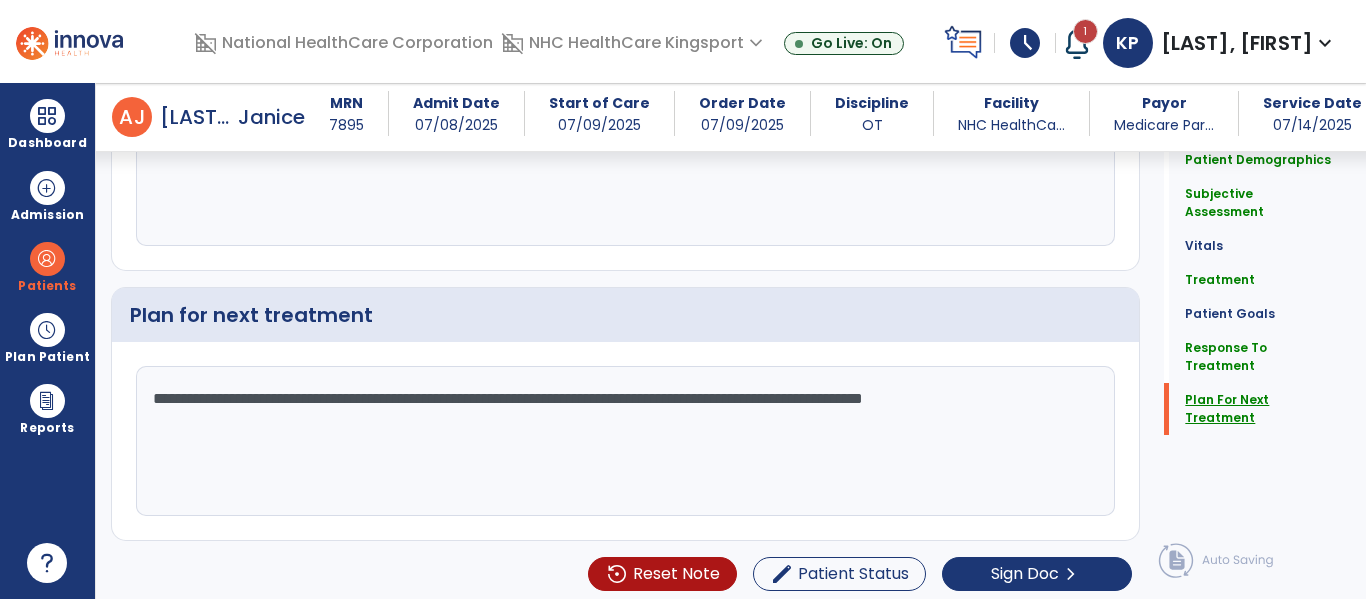 scroll, scrollTop: 2951, scrollLeft: 0, axis: vertical 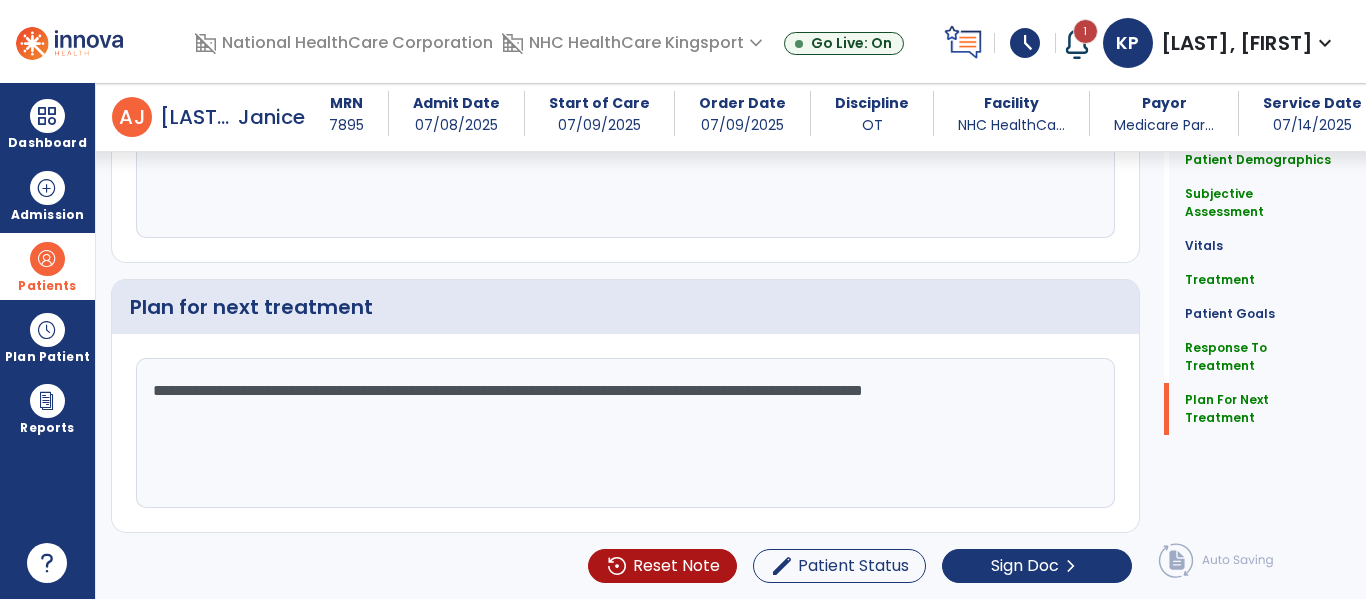 click on "Patients" at bounding box center [47, 266] 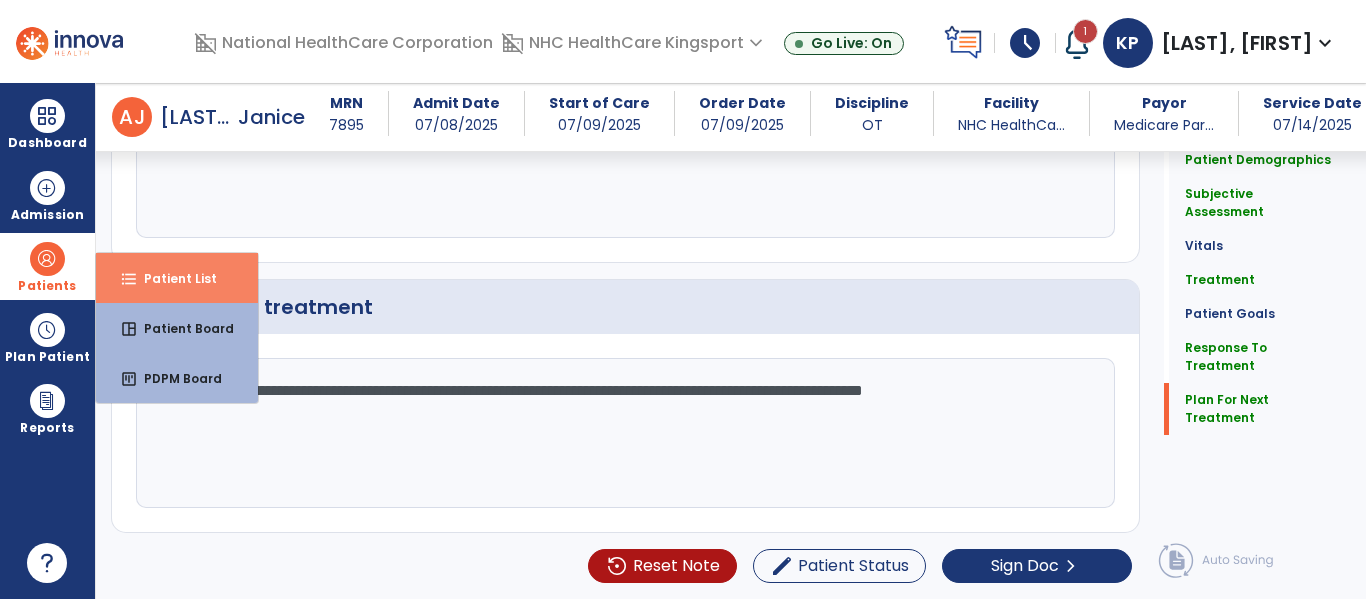 click on "format_list_bulleted  Patient List" at bounding box center [177, 278] 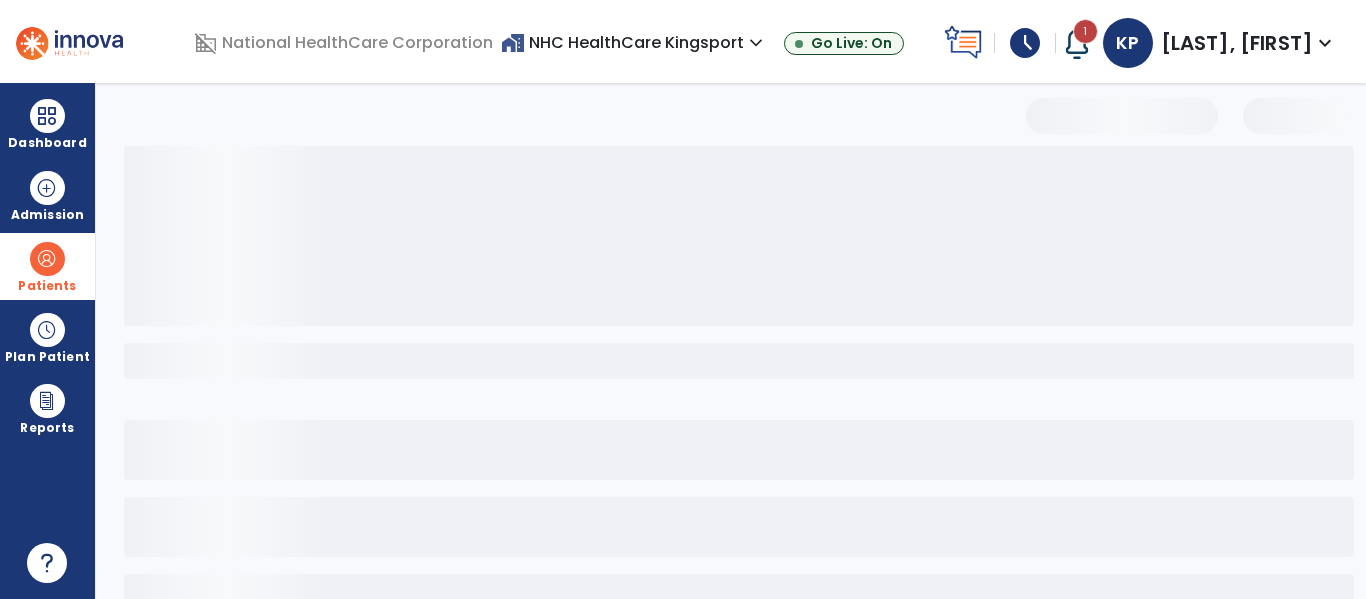 scroll, scrollTop: 0, scrollLeft: 0, axis: both 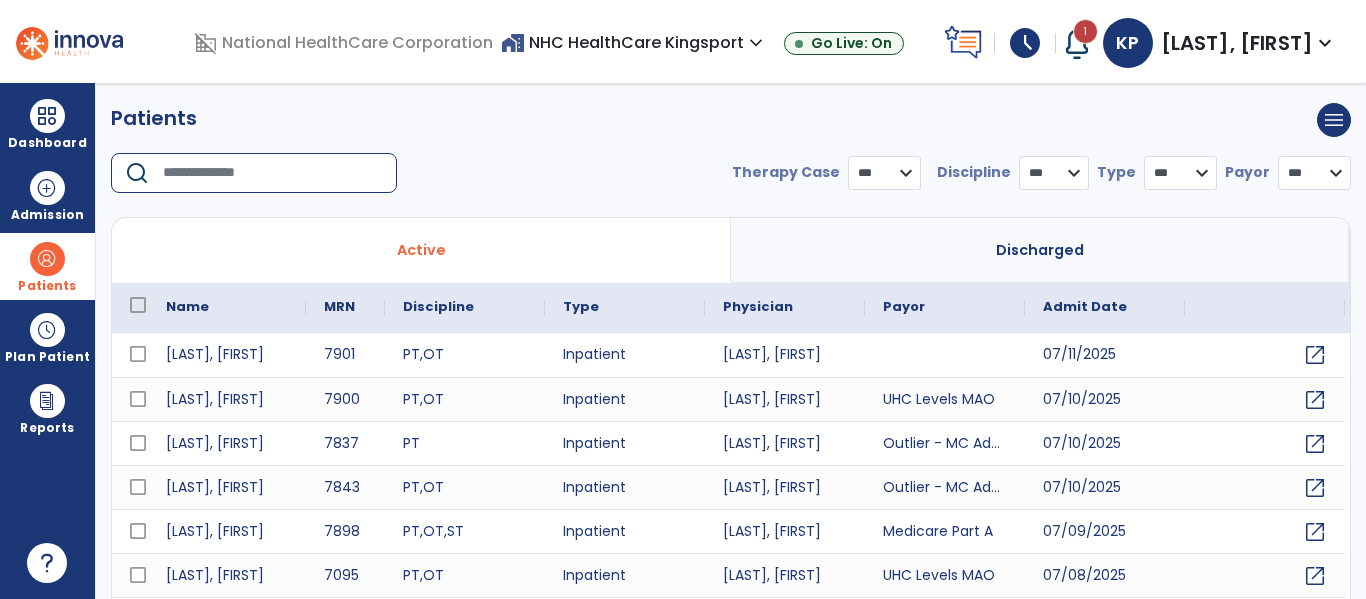 click at bounding box center [273, 173] 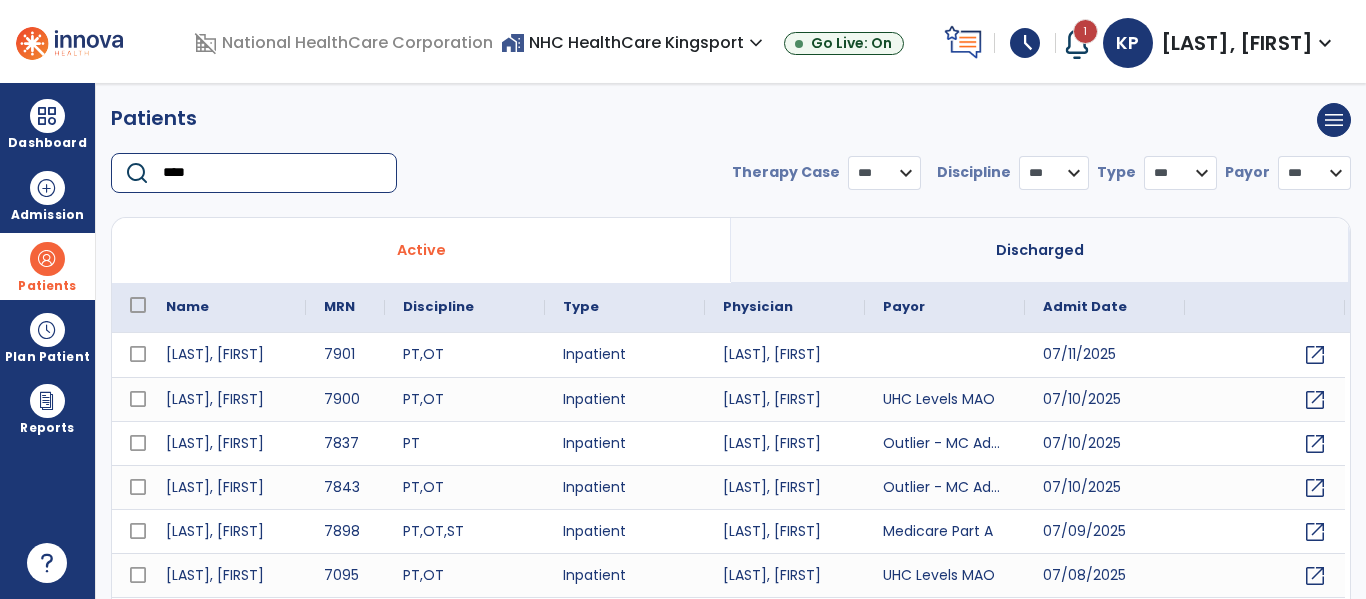 type on "*****" 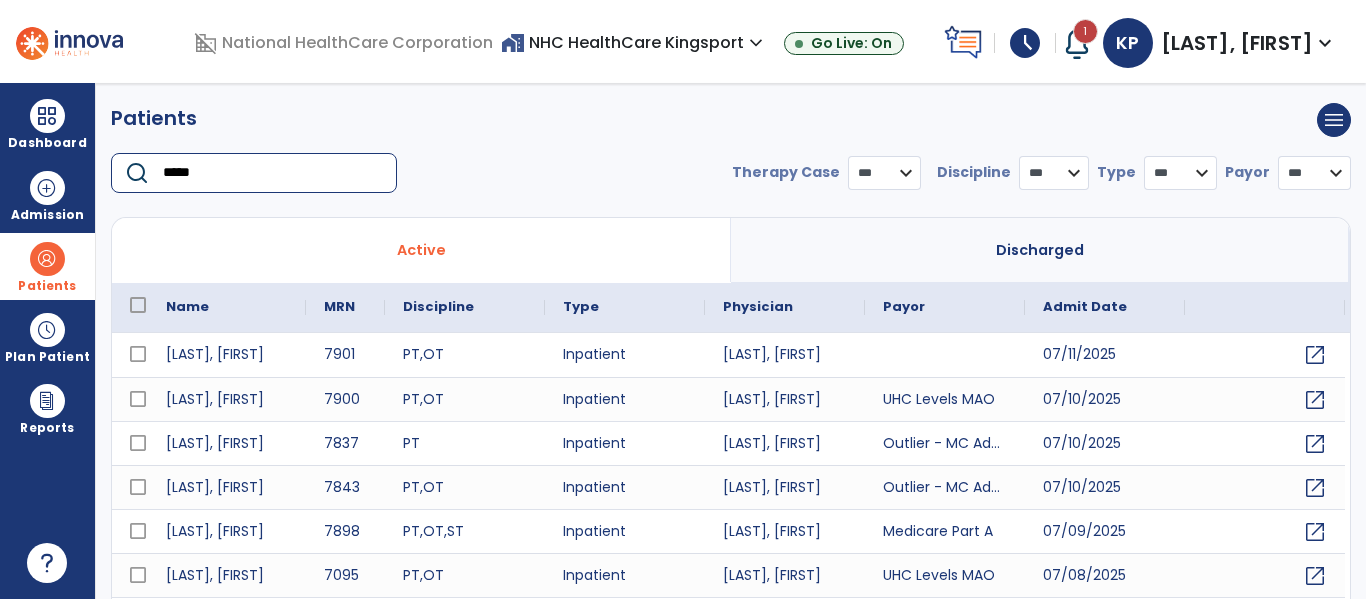 select on "***" 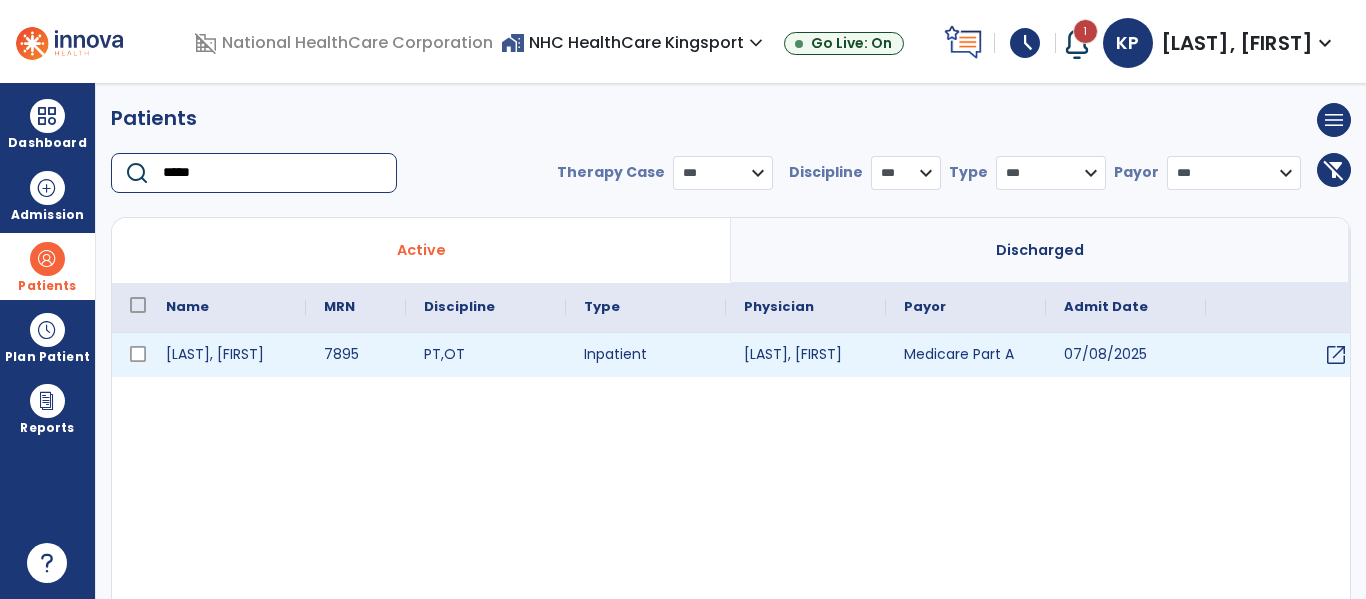 type on "*****" 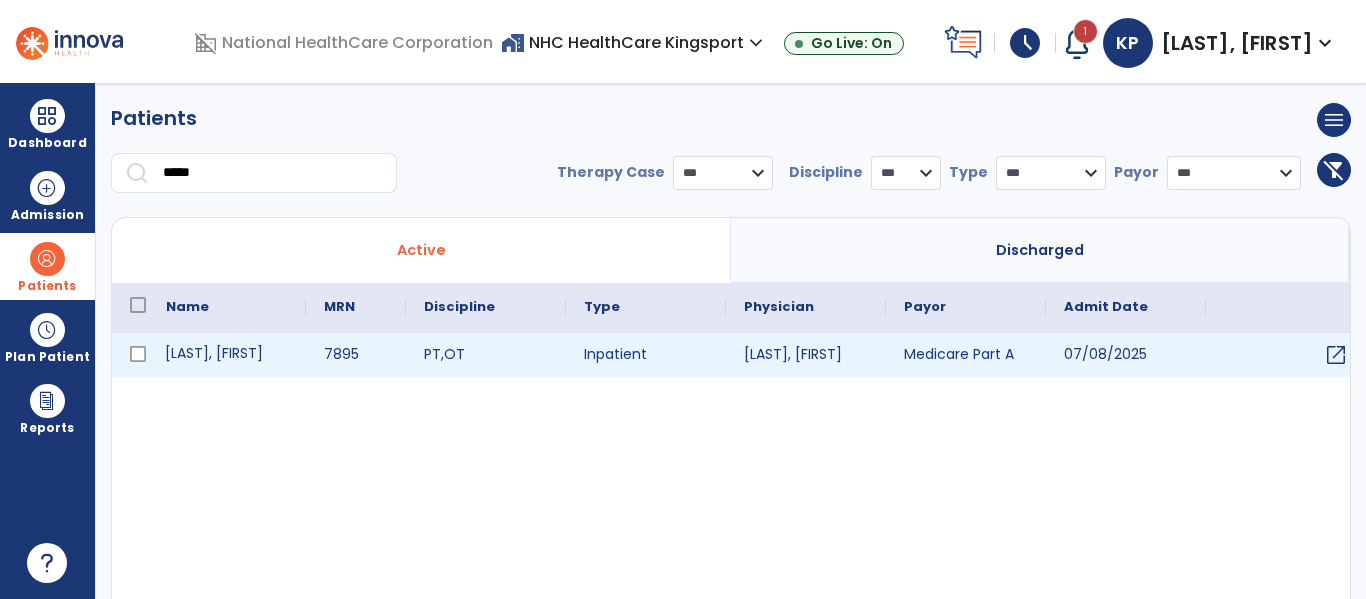 click on "[LAST], [FIRST]" at bounding box center (227, 355) 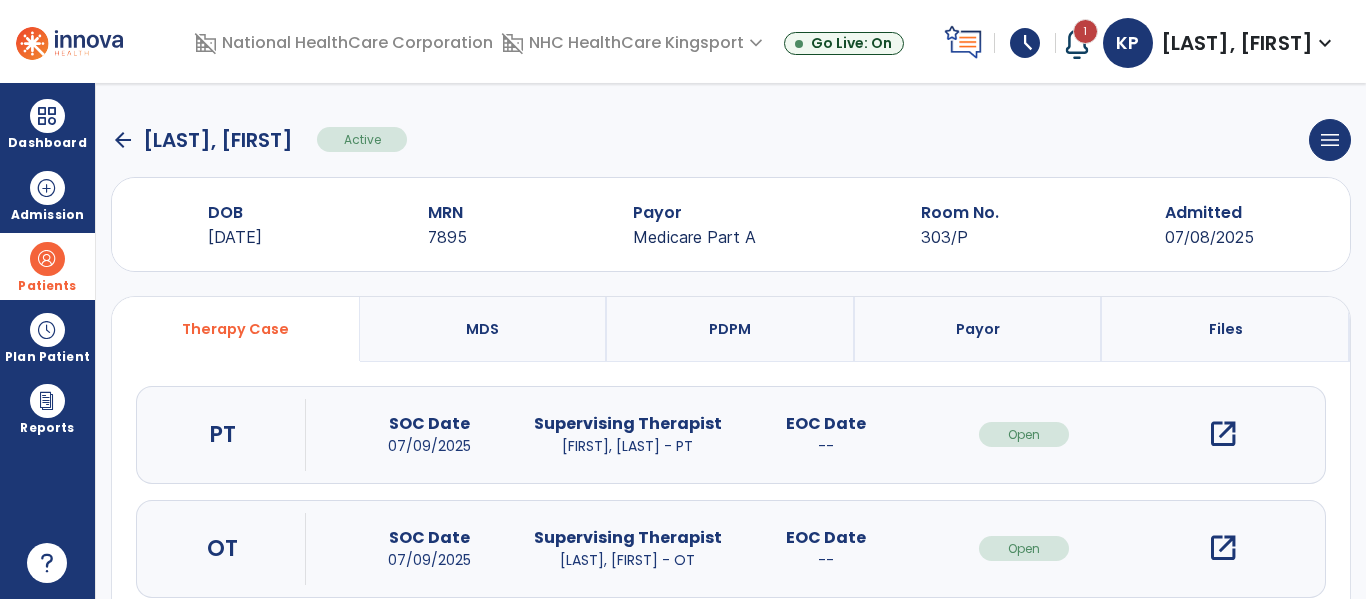 click on "open_in_new" at bounding box center [1223, 434] 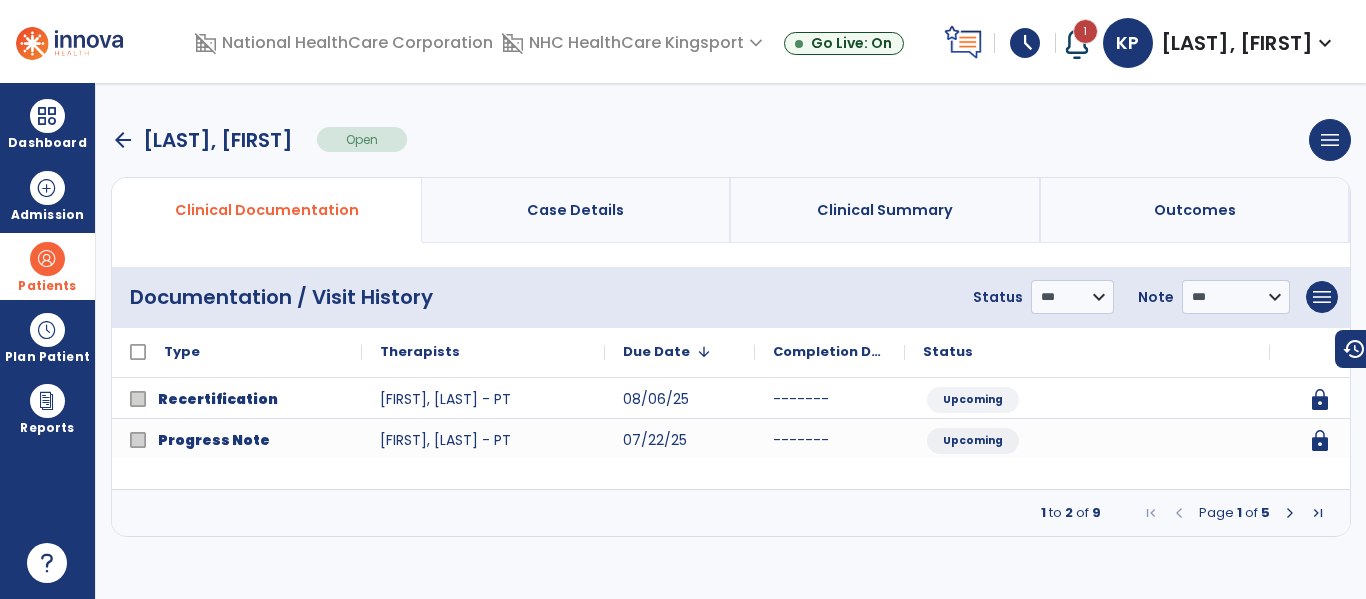 click at bounding box center [1290, 513] 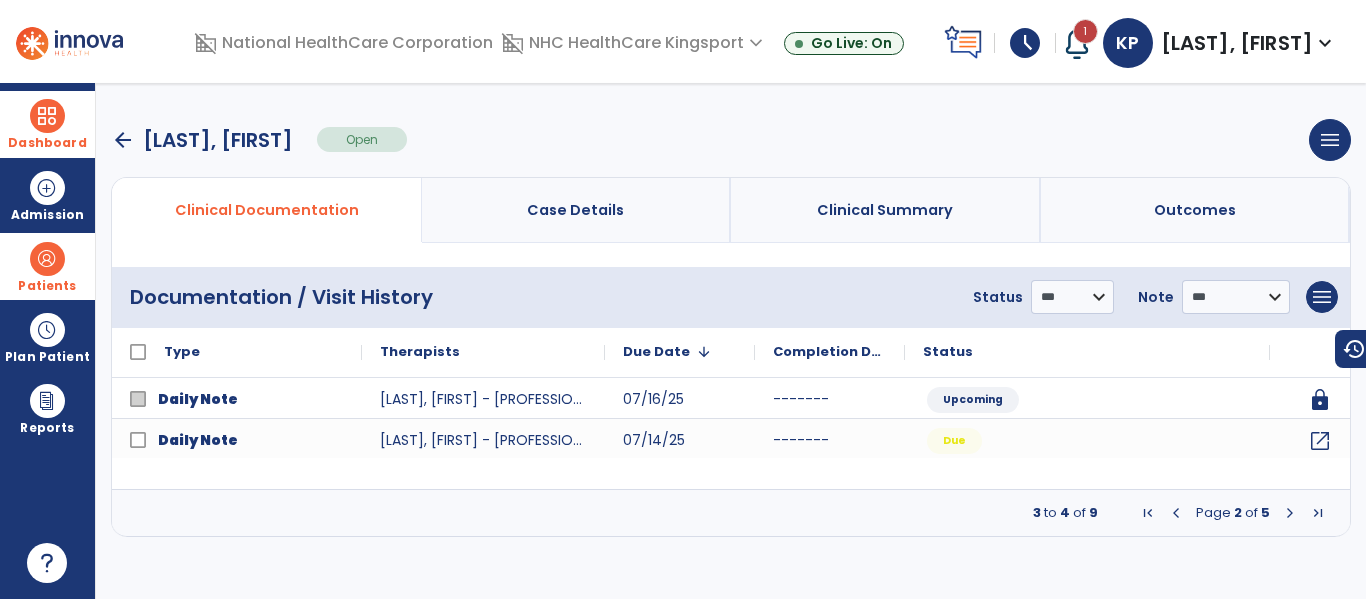 click on "Dashboard" at bounding box center (47, 124) 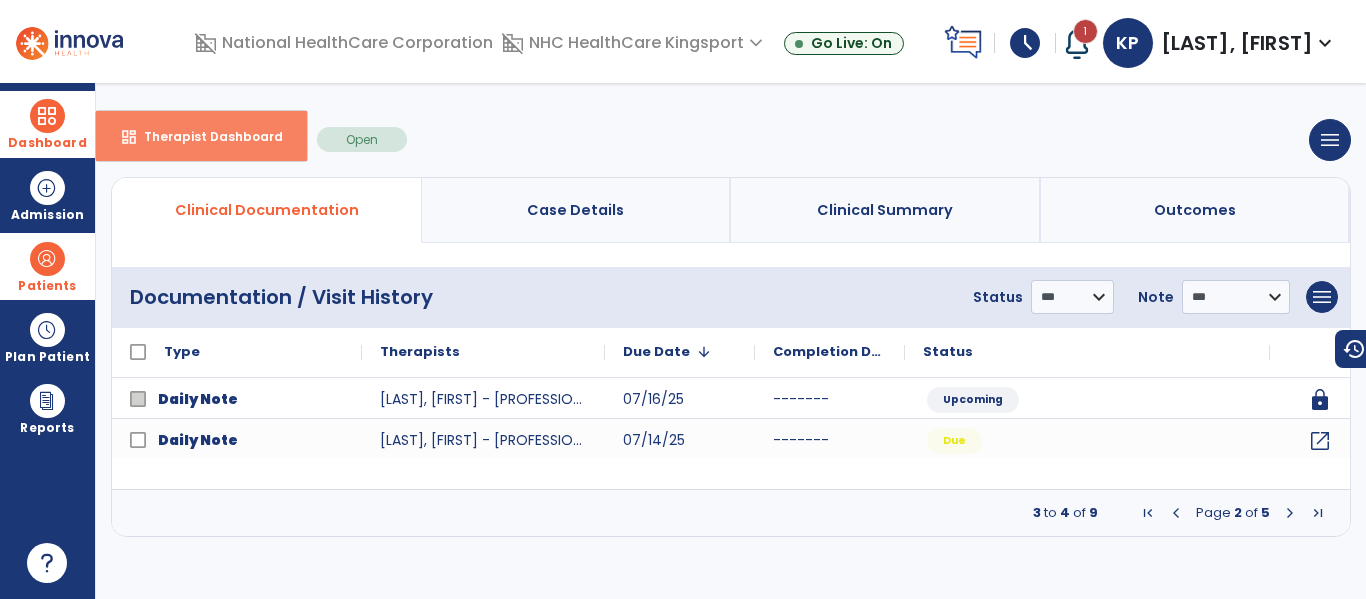 click on "Therapist Dashboard" at bounding box center [205, 136] 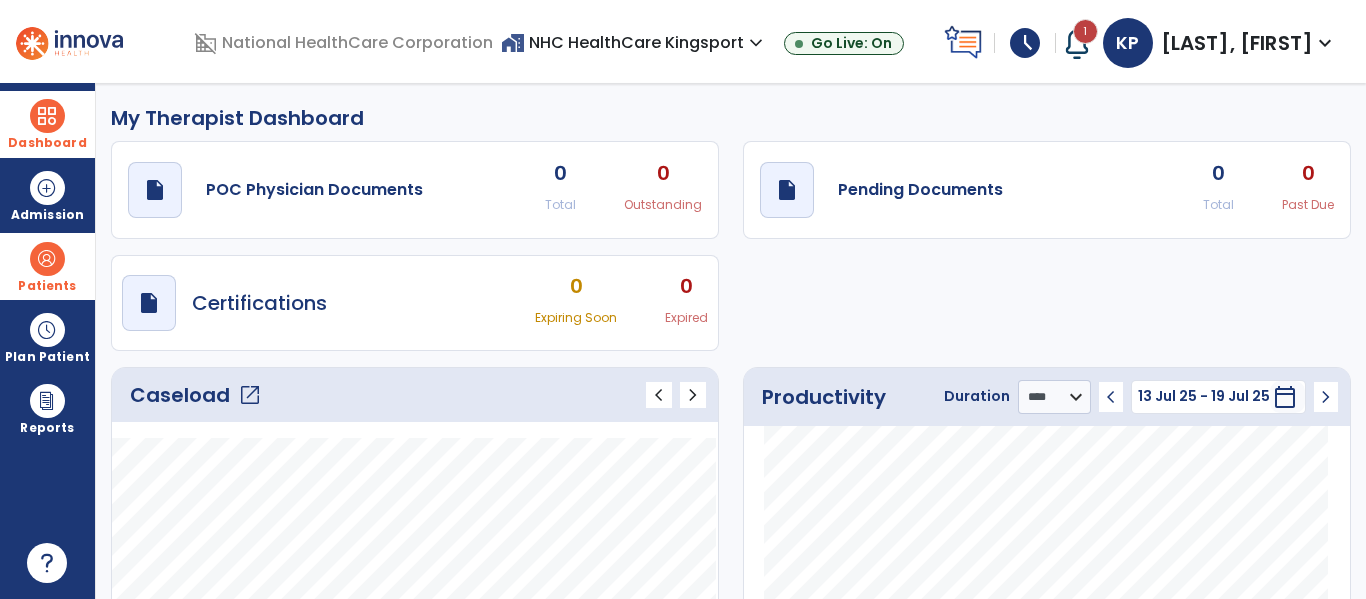 click on "open_in_new" 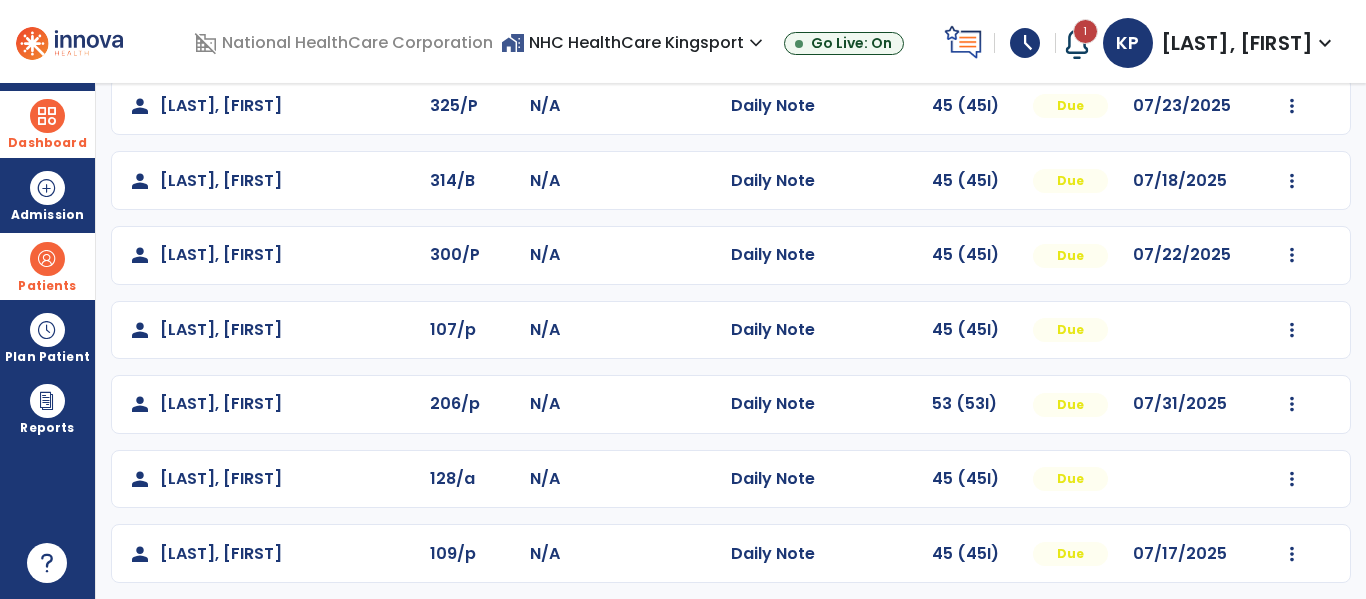 scroll, scrollTop: 339, scrollLeft: 0, axis: vertical 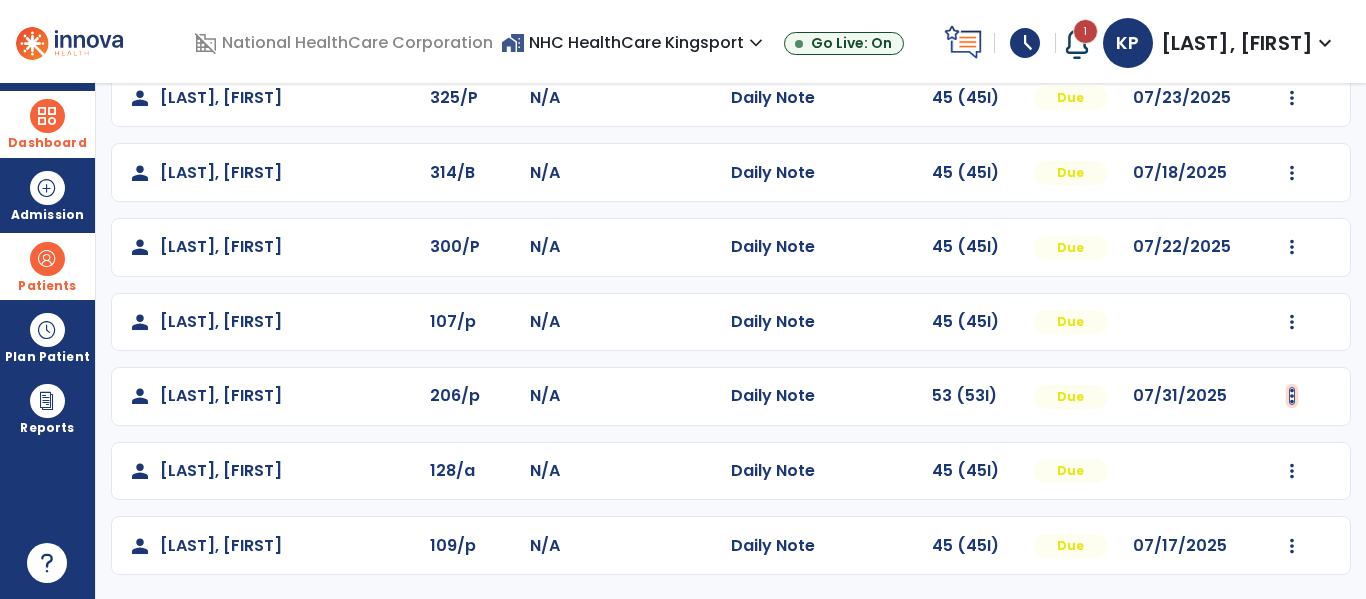 click at bounding box center [1293, -51] 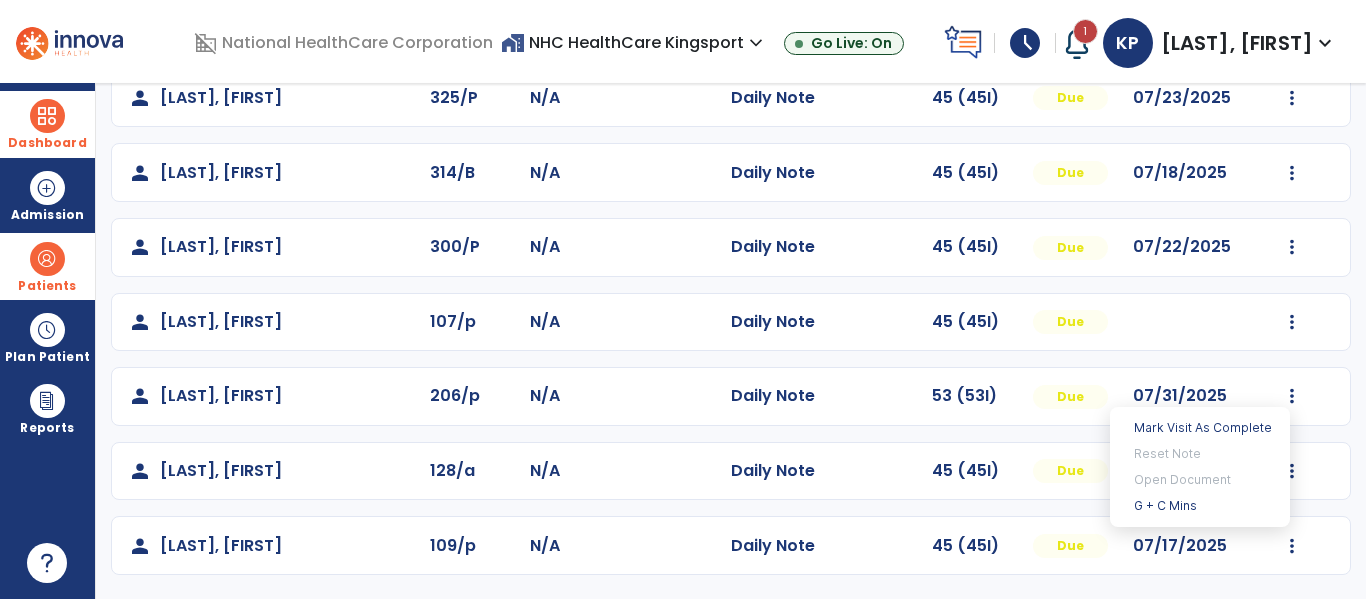 click on "**********" at bounding box center (731, 341) 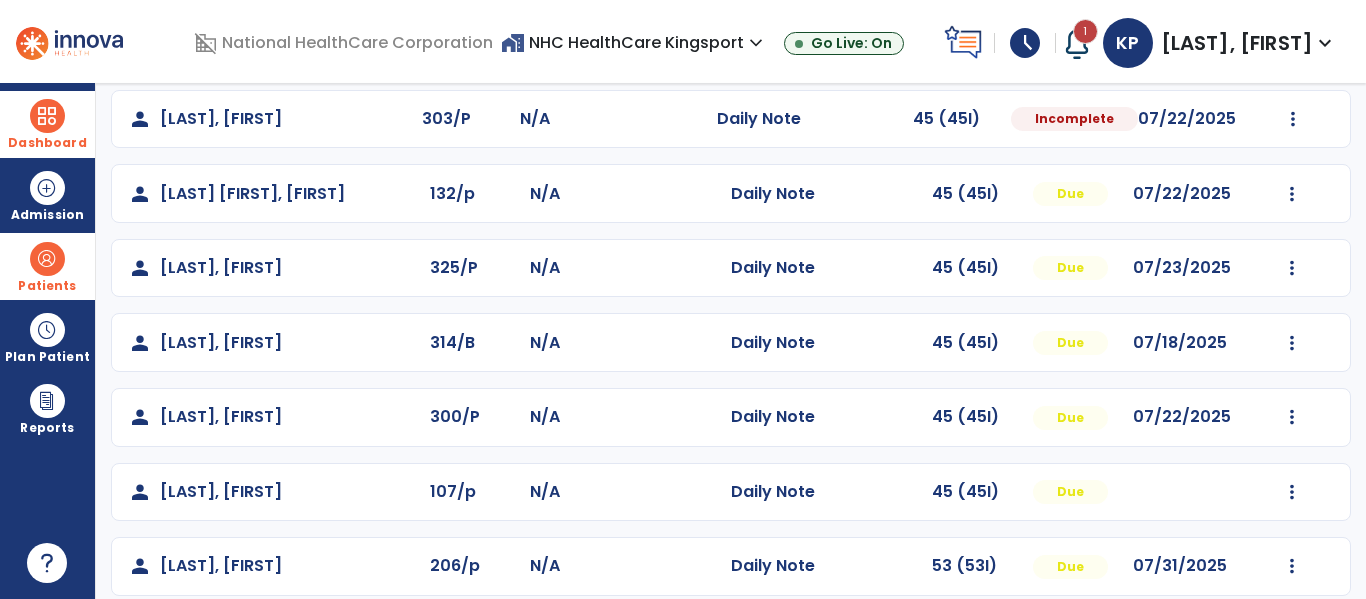 scroll, scrollTop: 172, scrollLeft: 0, axis: vertical 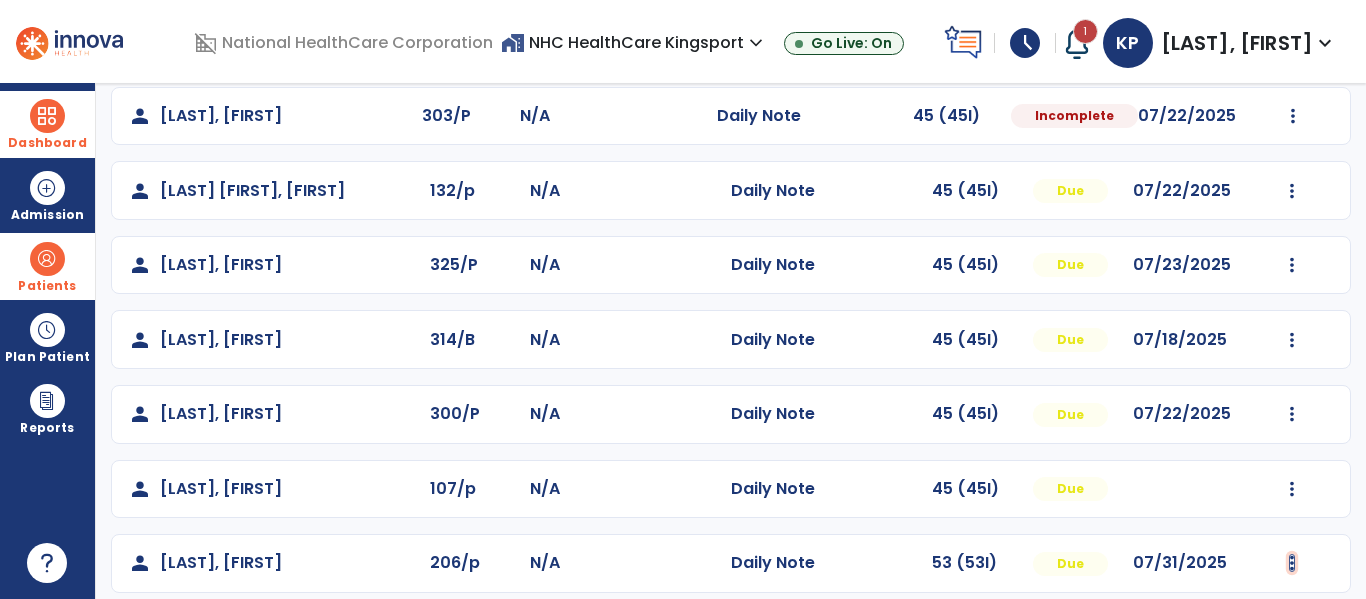 click at bounding box center (1293, 116) 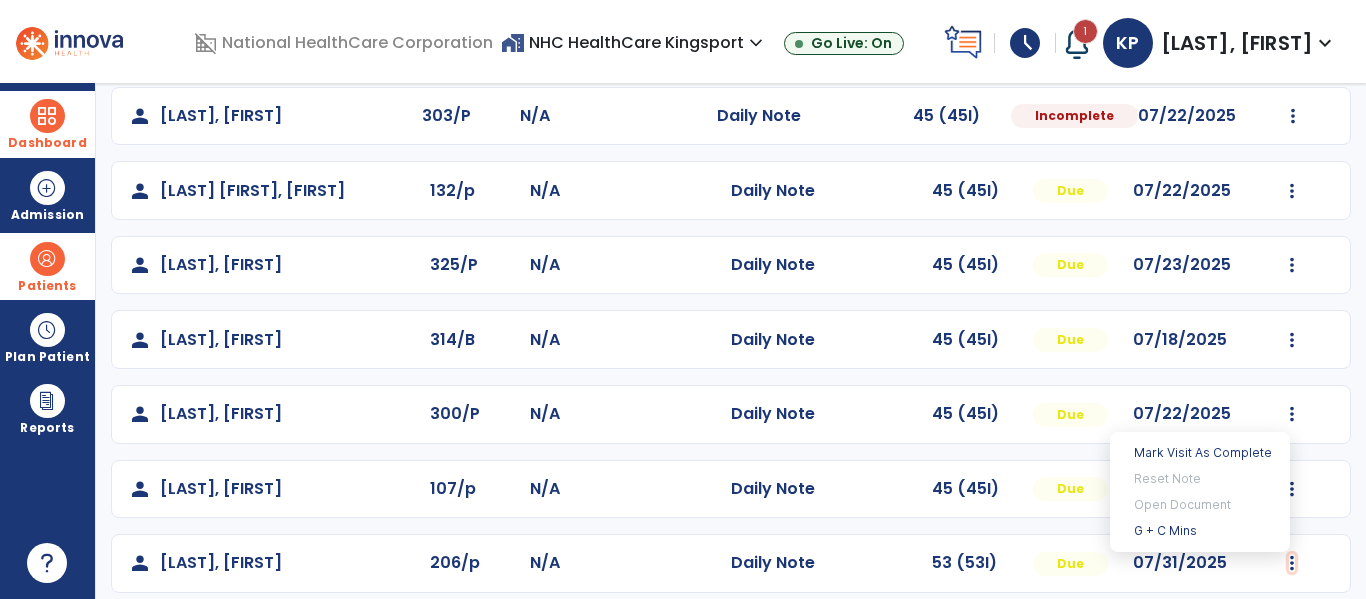 scroll, scrollTop: 339, scrollLeft: 0, axis: vertical 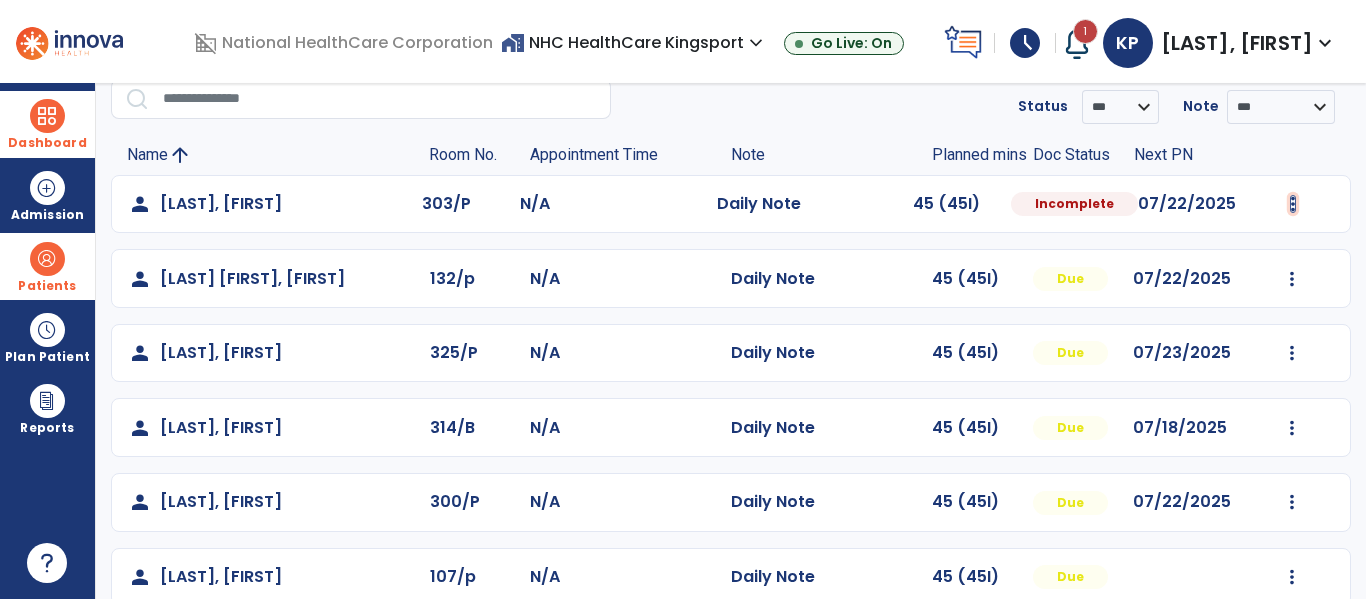 click at bounding box center (1293, 204) 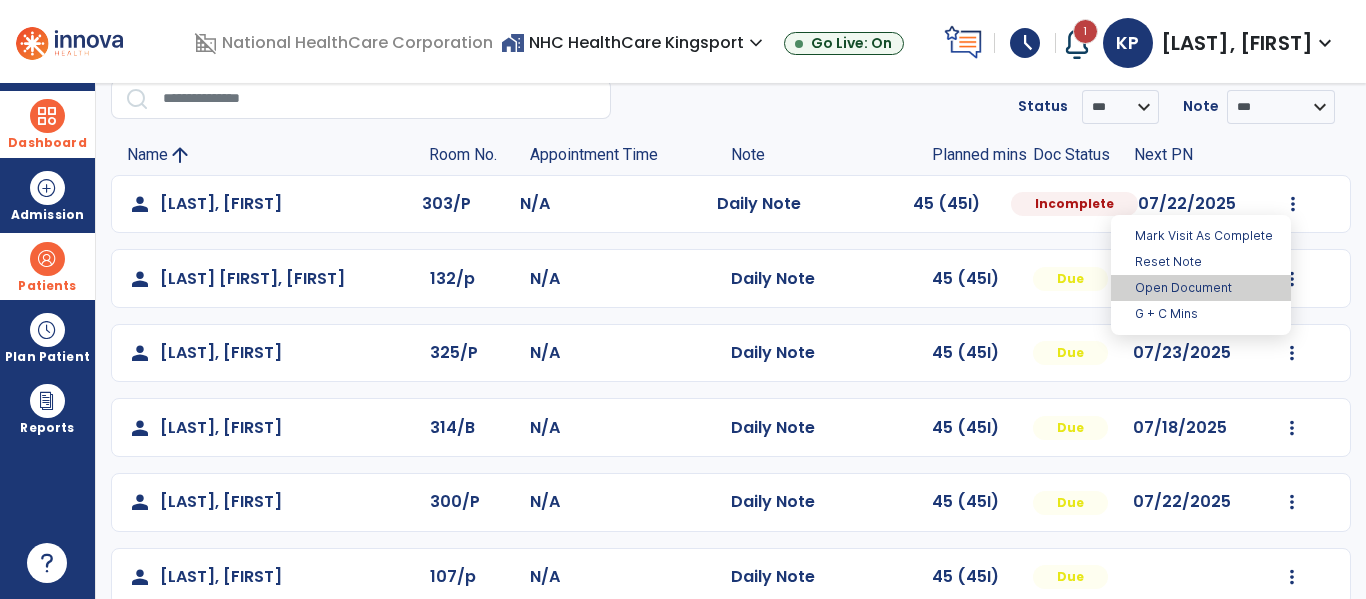 click on "Open Document" at bounding box center (1201, 288) 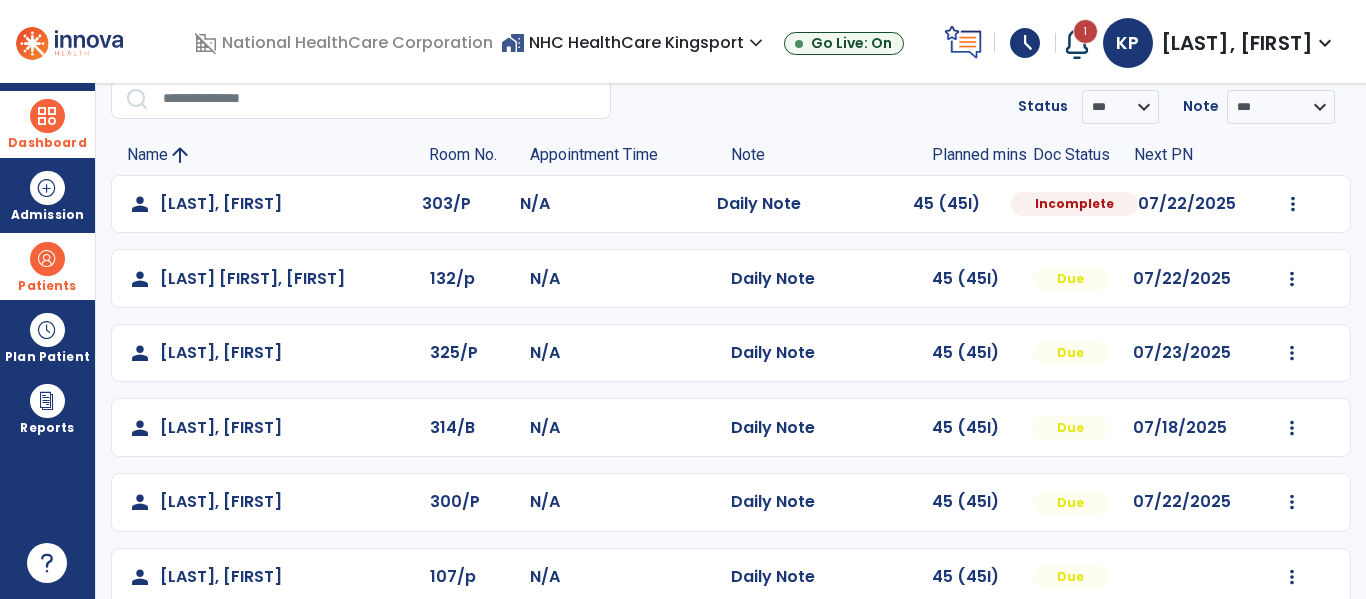 select on "*" 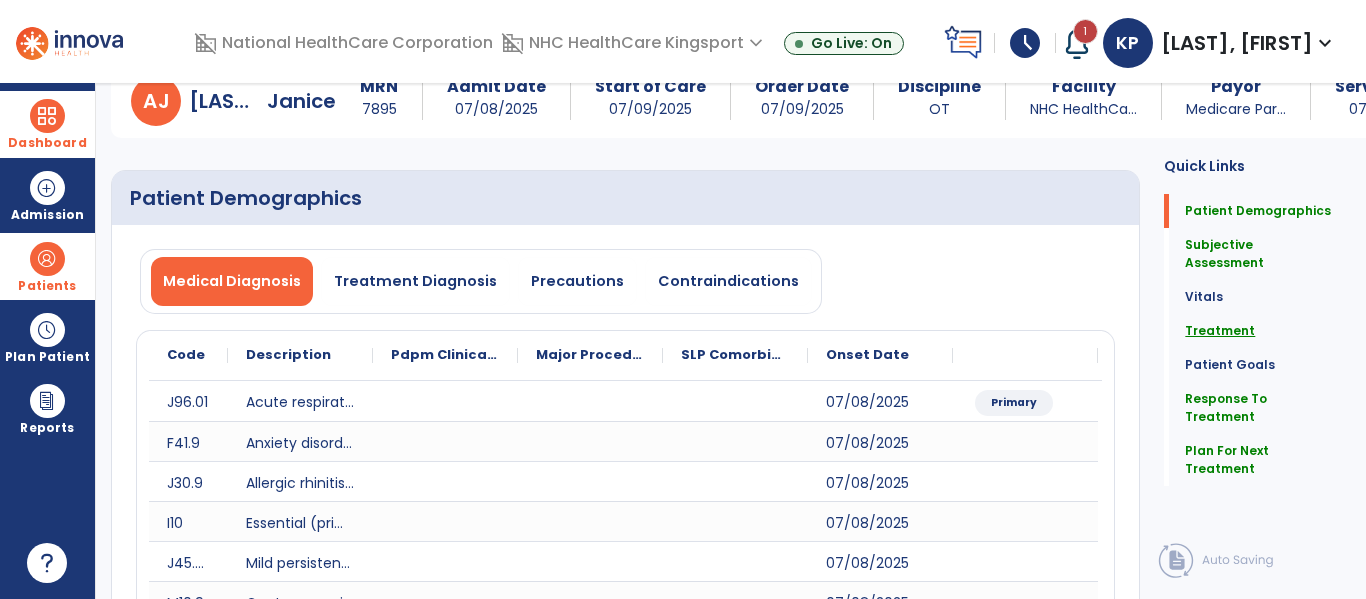 click on "Treatment" 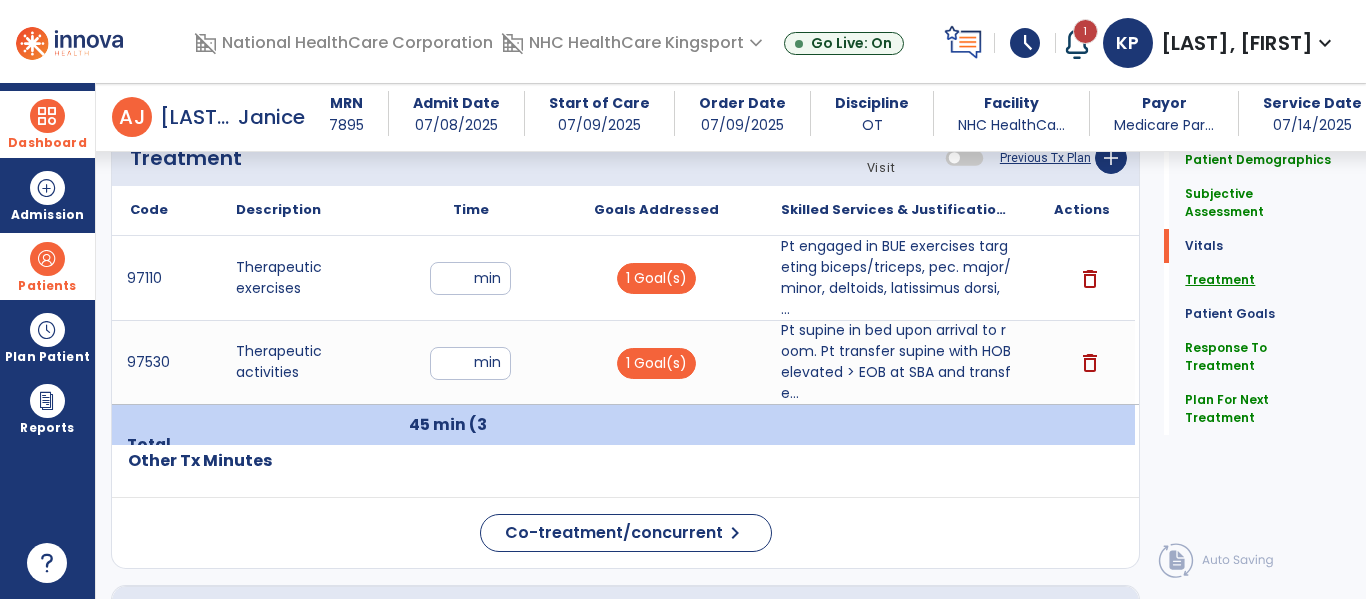 scroll, scrollTop: 1588, scrollLeft: 0, axis: vertical 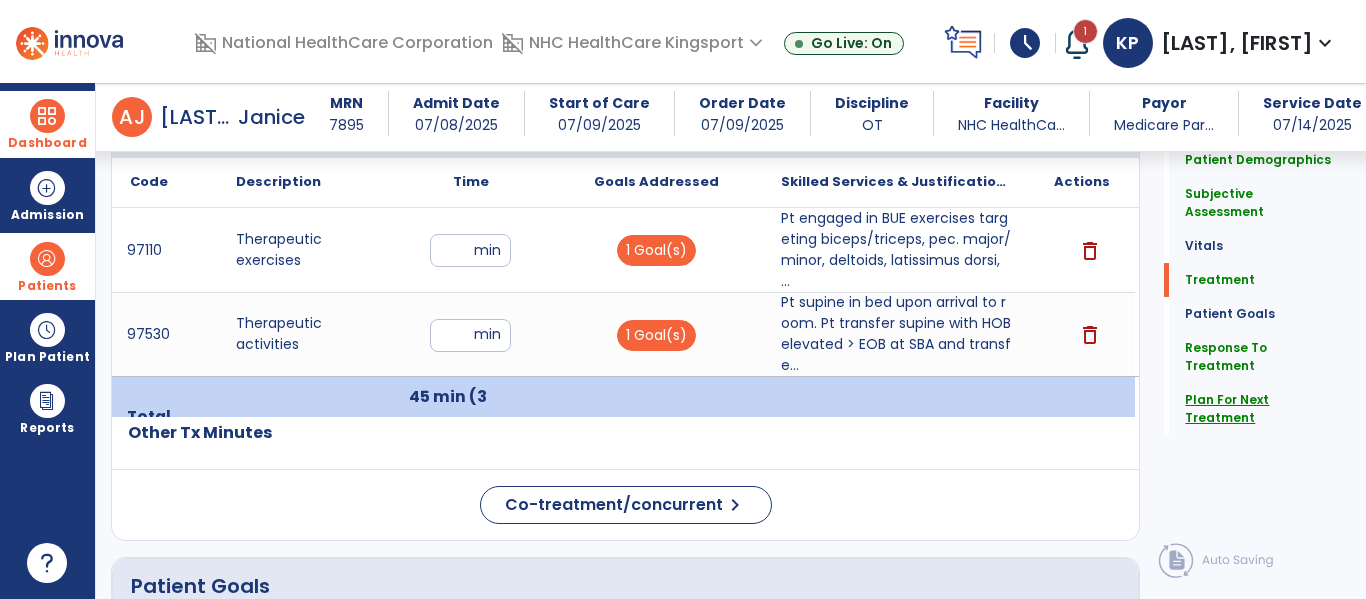 click on "Plan For Next Treatment" 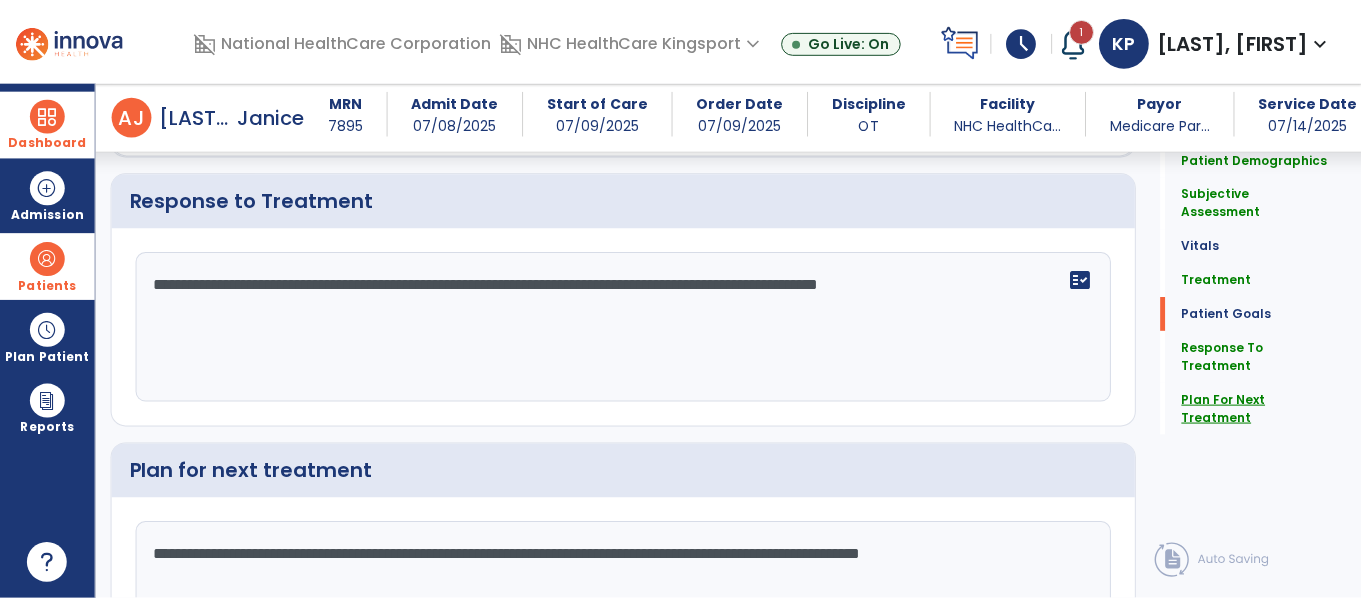 scroll, scrollTop: 2951, scrollLeft: 0, axis: vertical 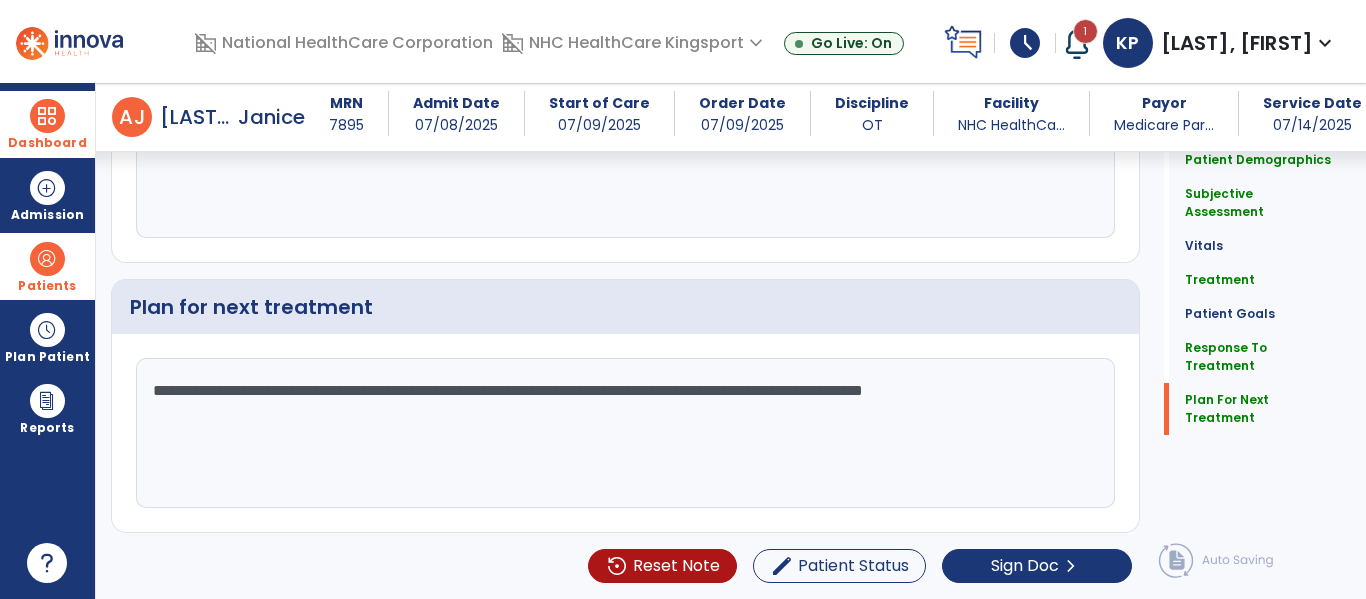 click on "**********" 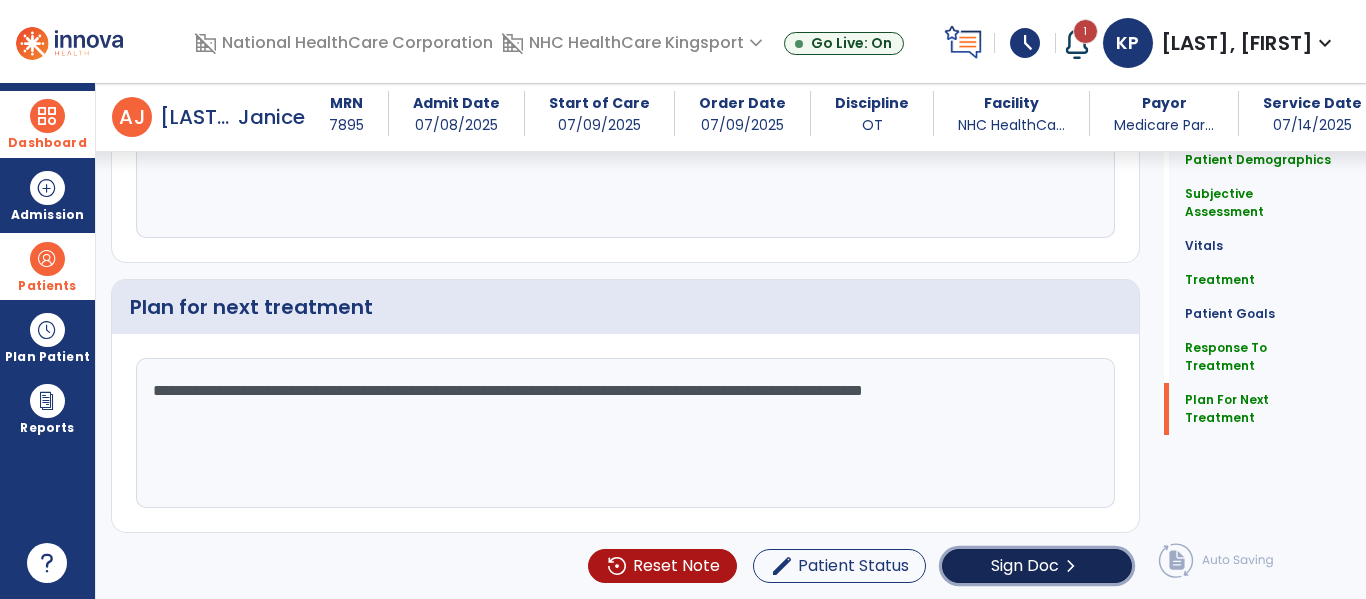 click on "Sign Doc" 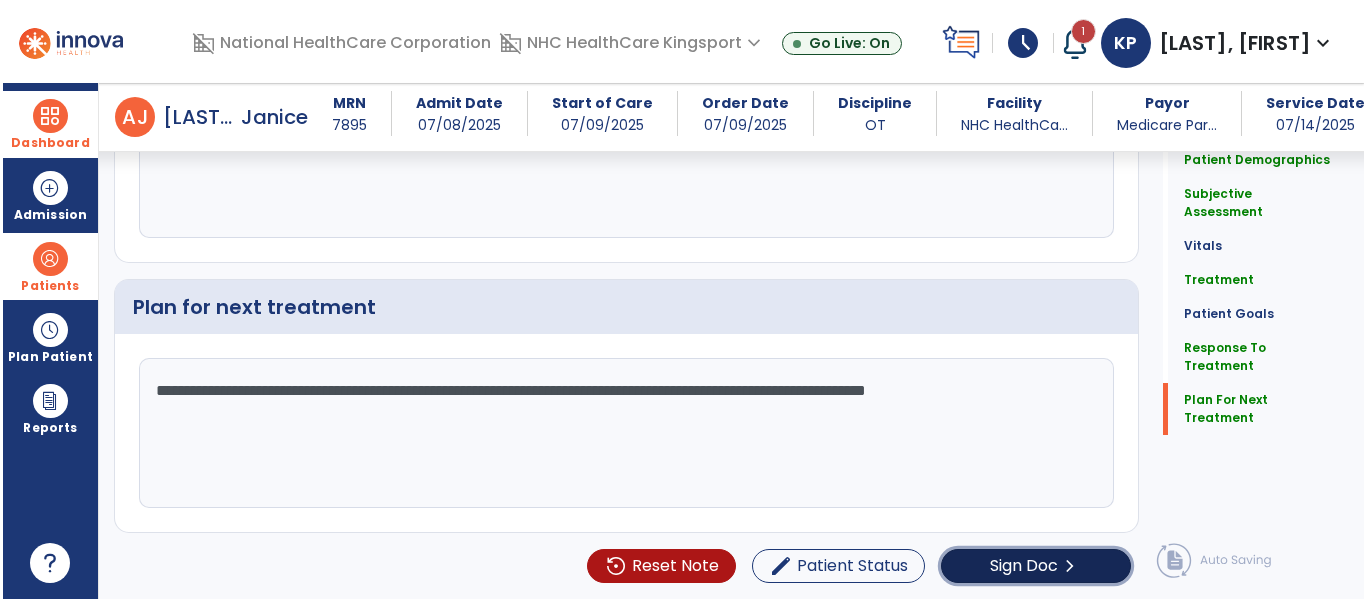 scroll, scrollTop: 2951, scrollLeft: 0, axis: vertical 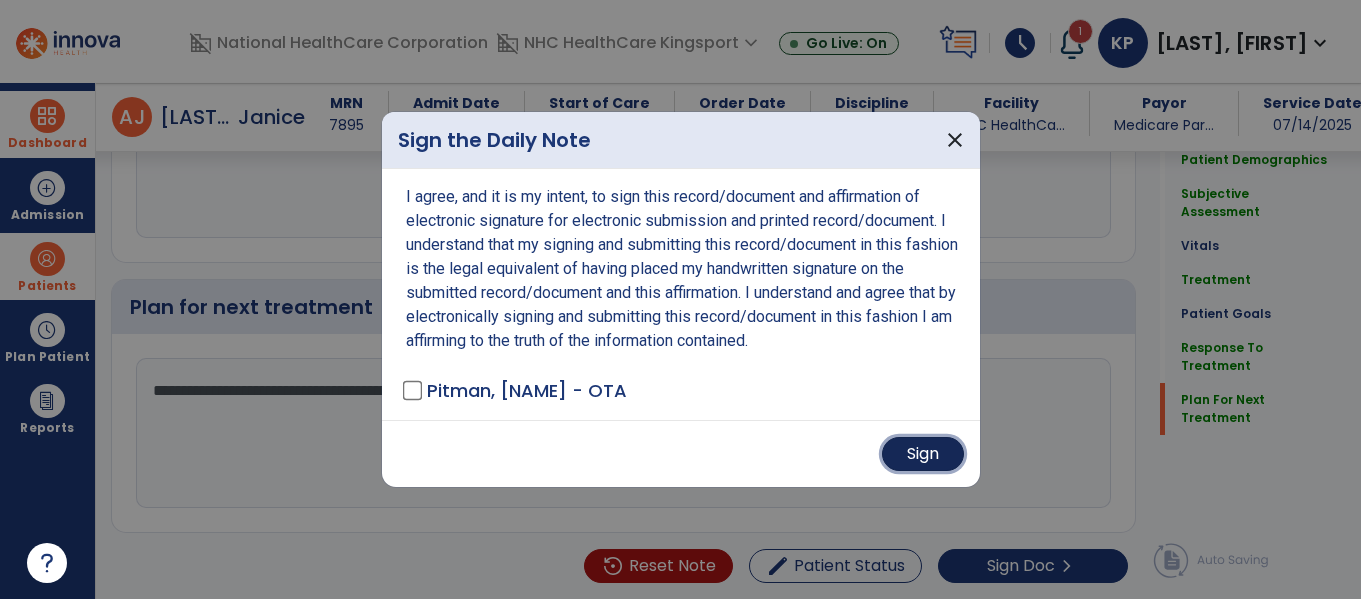 click on "Sign" at bounding box center [923, 454] 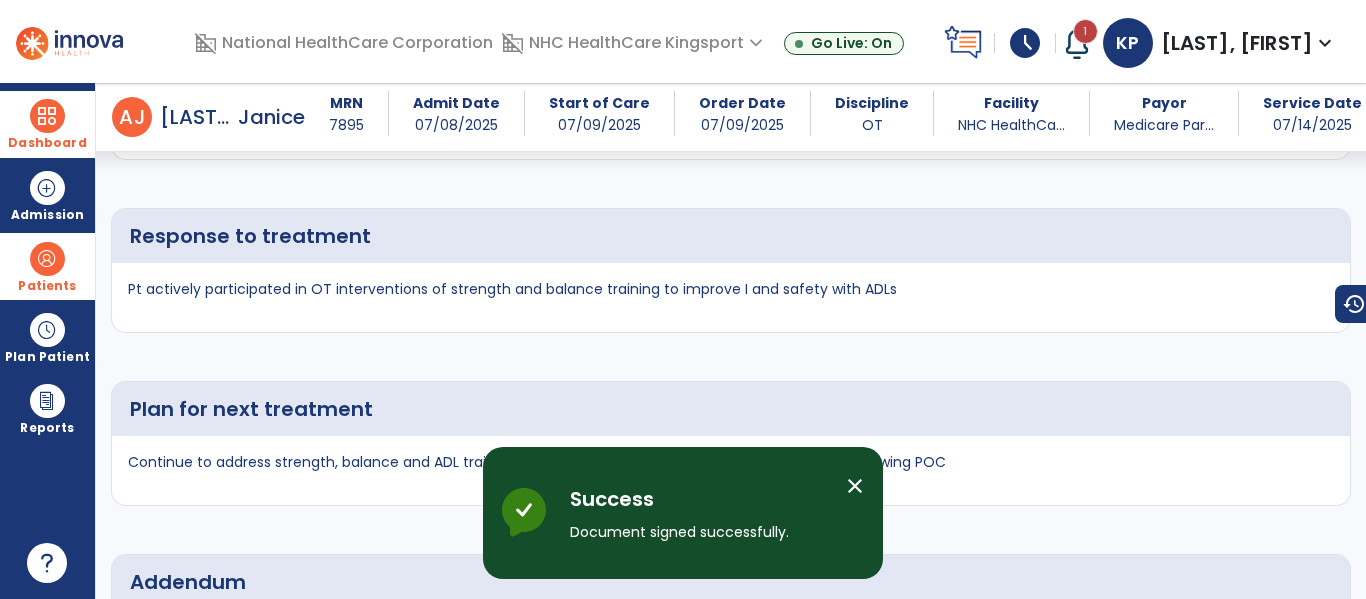 scroll, scrollTop: 4516, scrollLeft: 0, axis: vertical 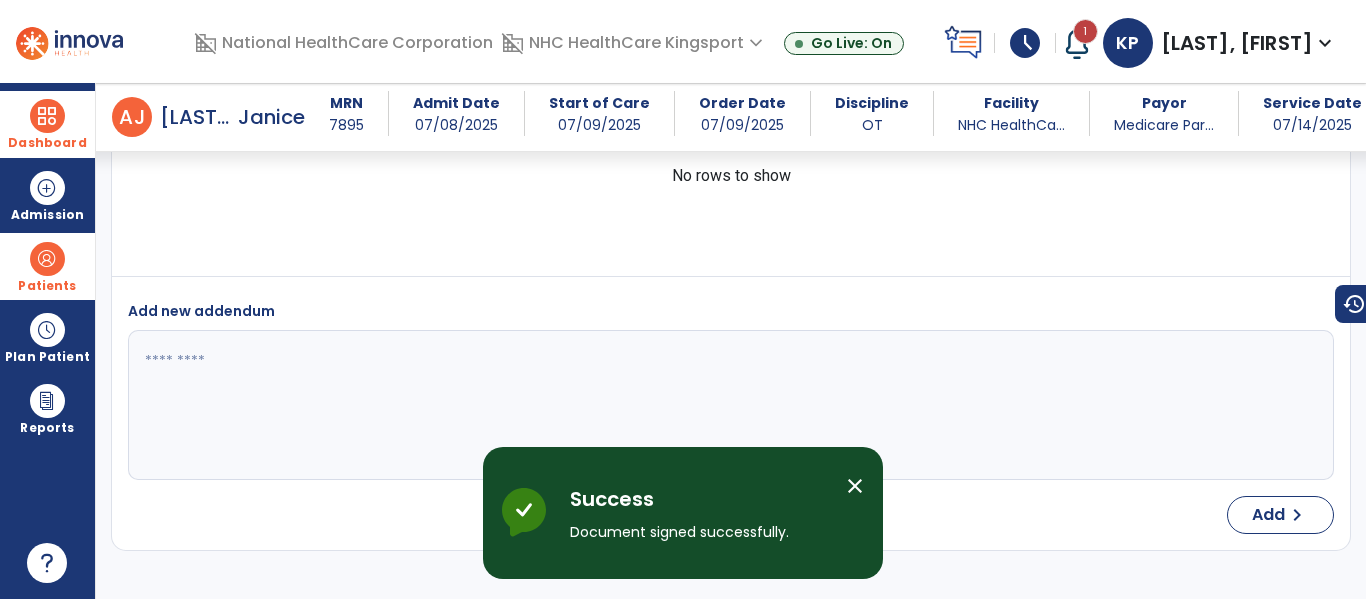 click on "Dashboard" at bounding box center (47, 143) 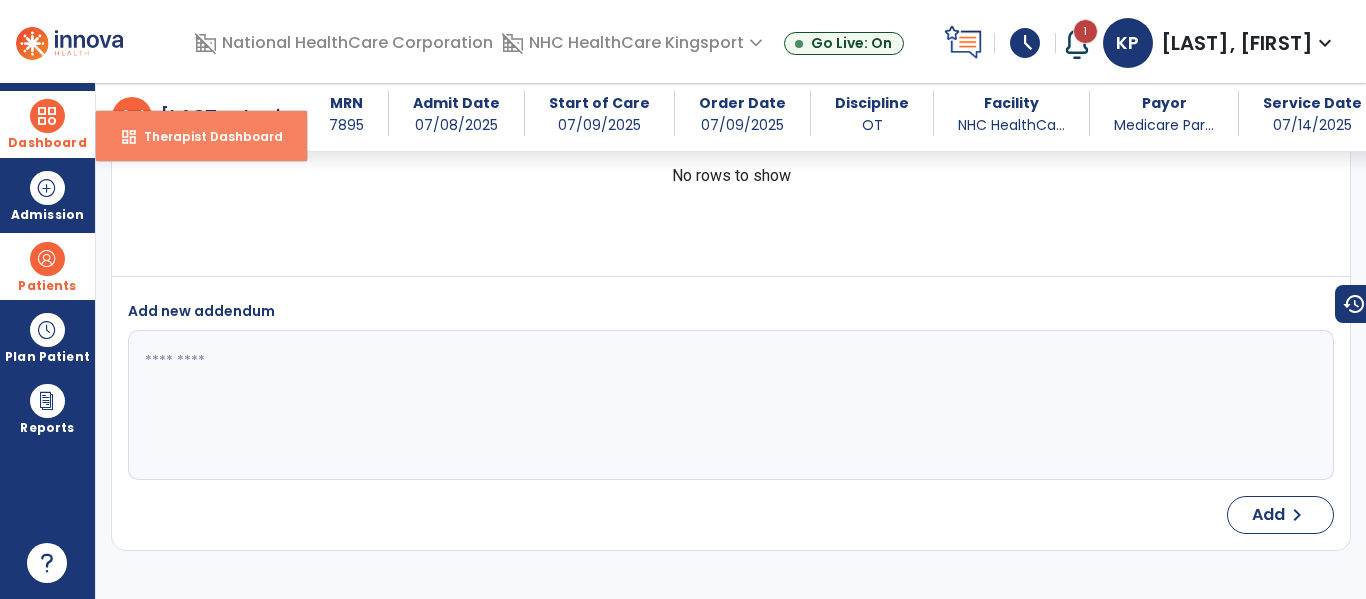 click on "dashboard  Therapist Dashboard" at bounding box center [201, 136] 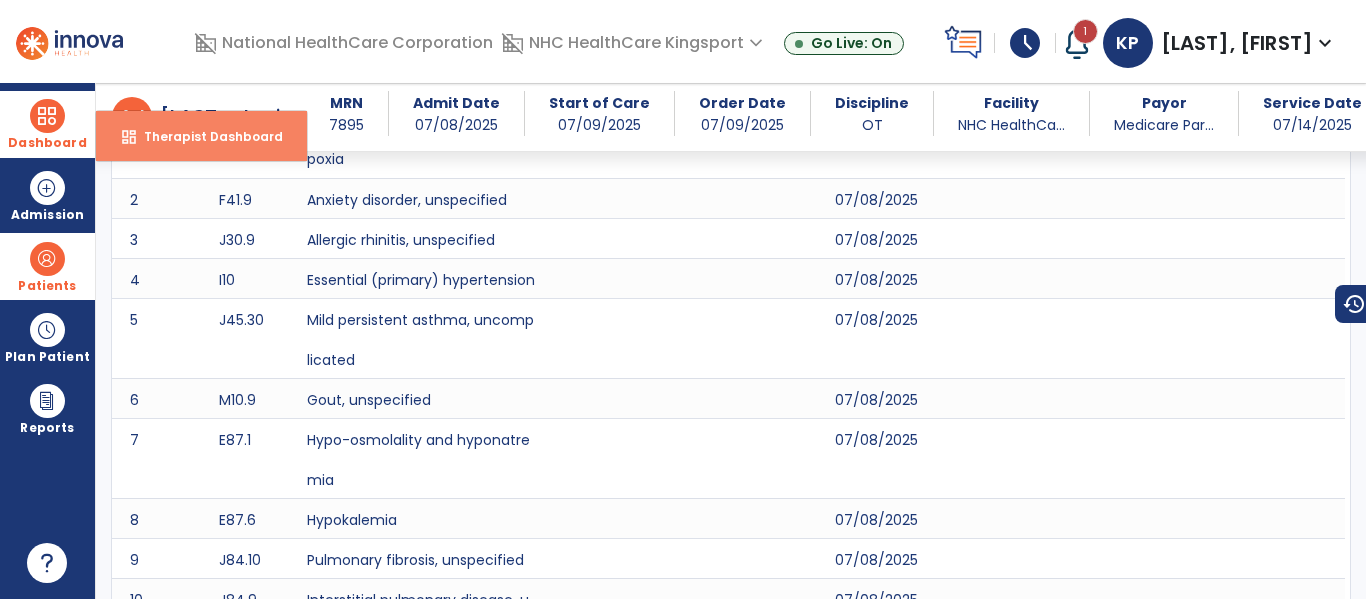 select on "****" 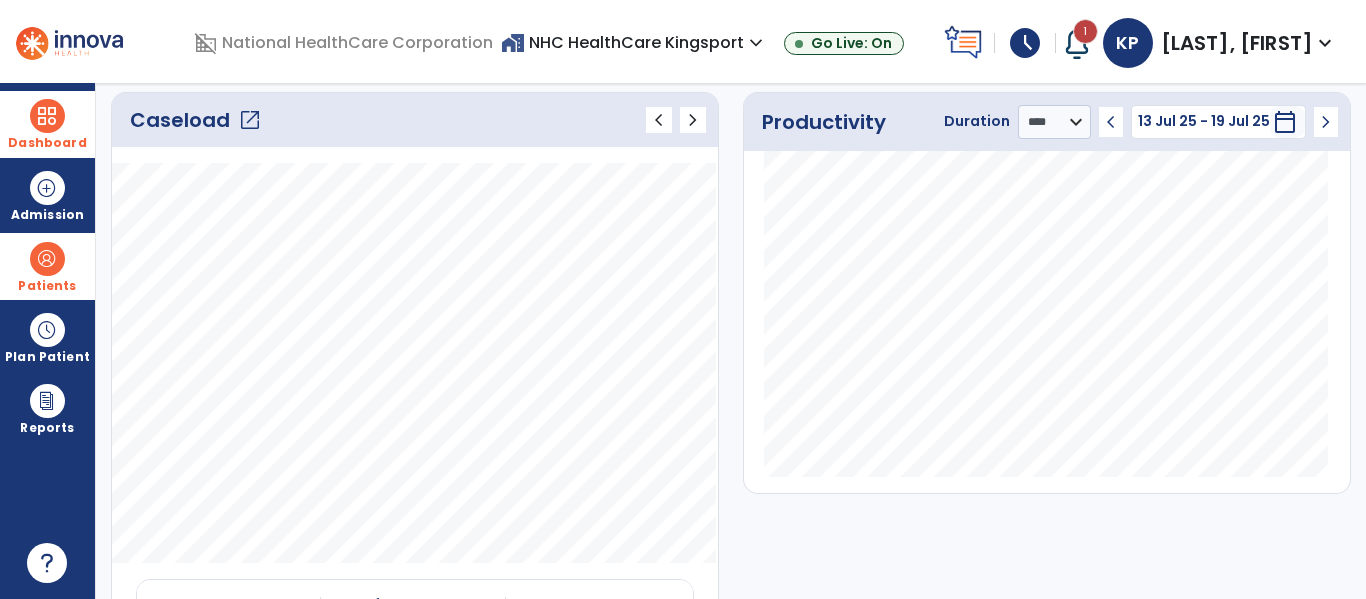 click on "open_in_new" 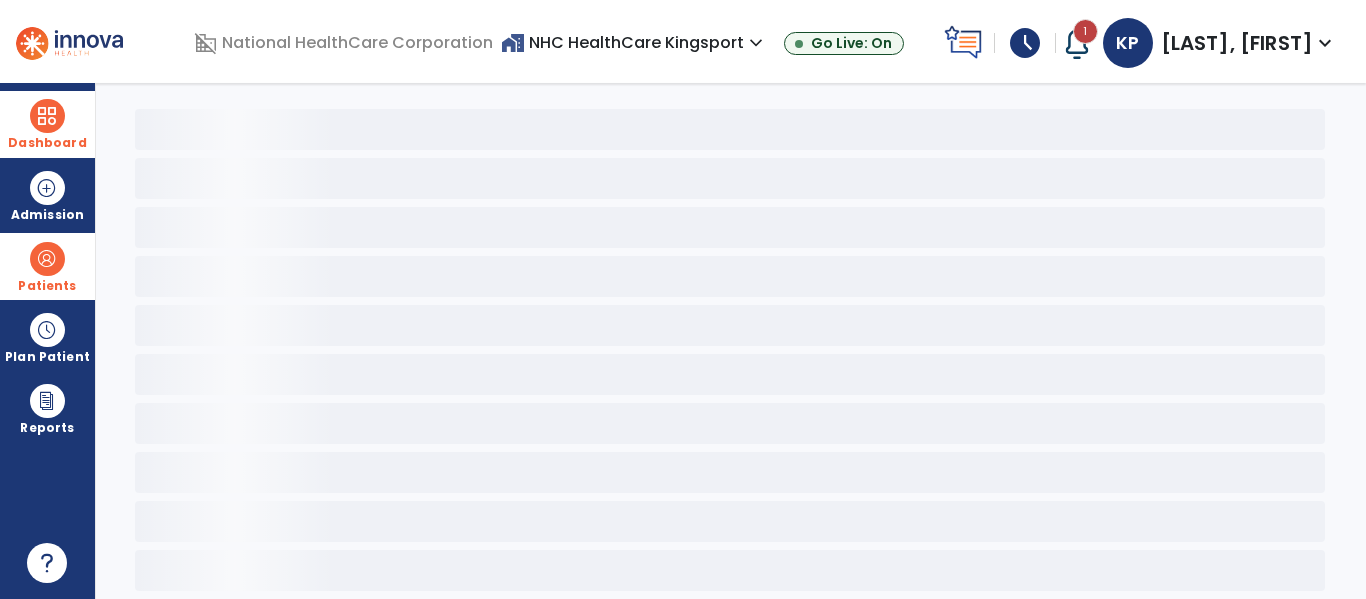scroll, scrollTop: 68, scrollLeft: 0, axis: vertical 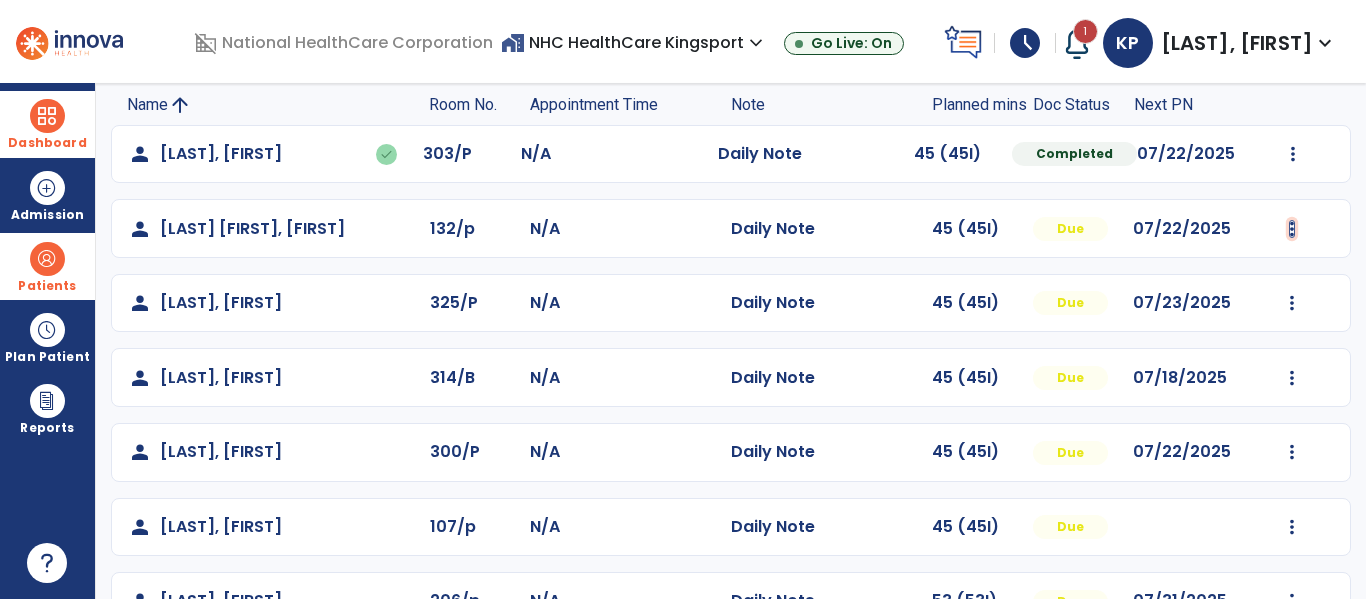 click at bounding box center [1293, 154] 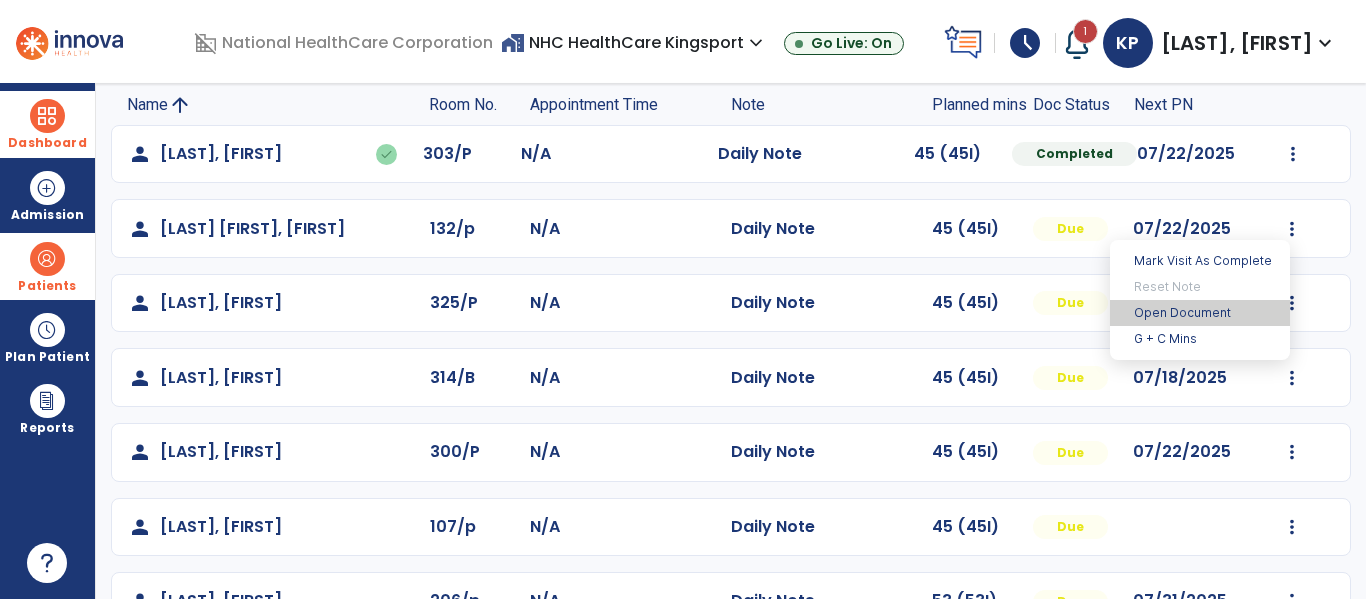 click on "Open Document" at bounding box center (1200, 313) 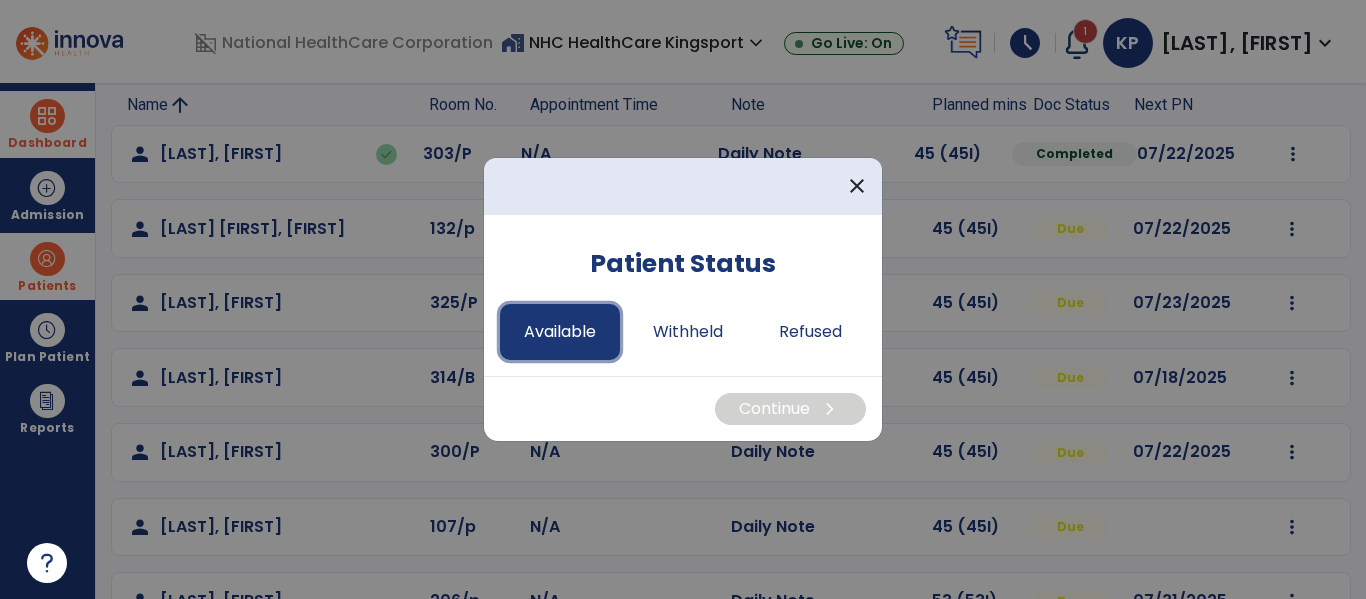 click on "Available" at bounding box center [560, 332] 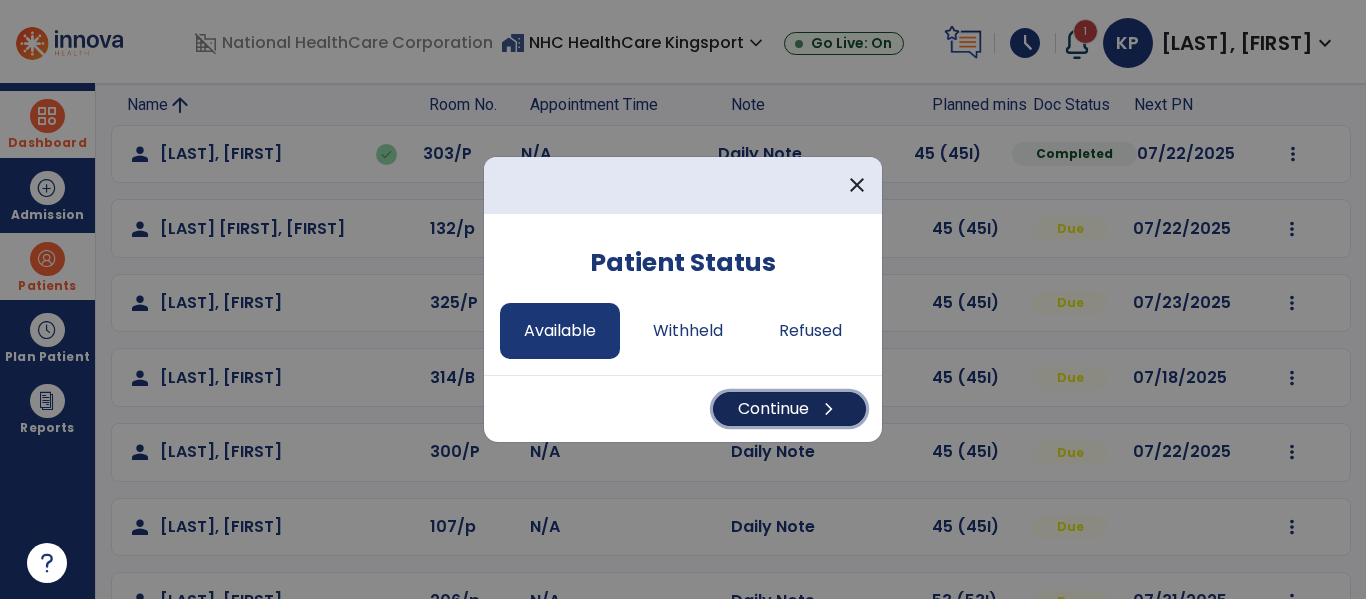 click on "Continue   chevron_right" at bounding box center (789, 409) 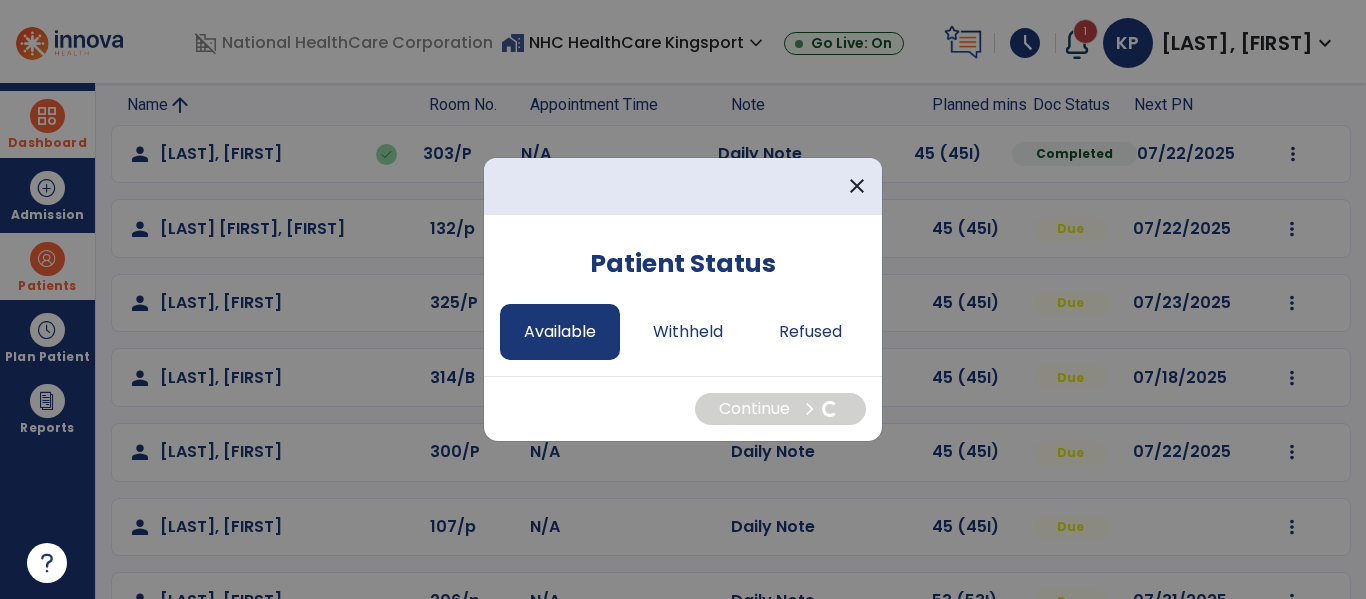 select on "*" 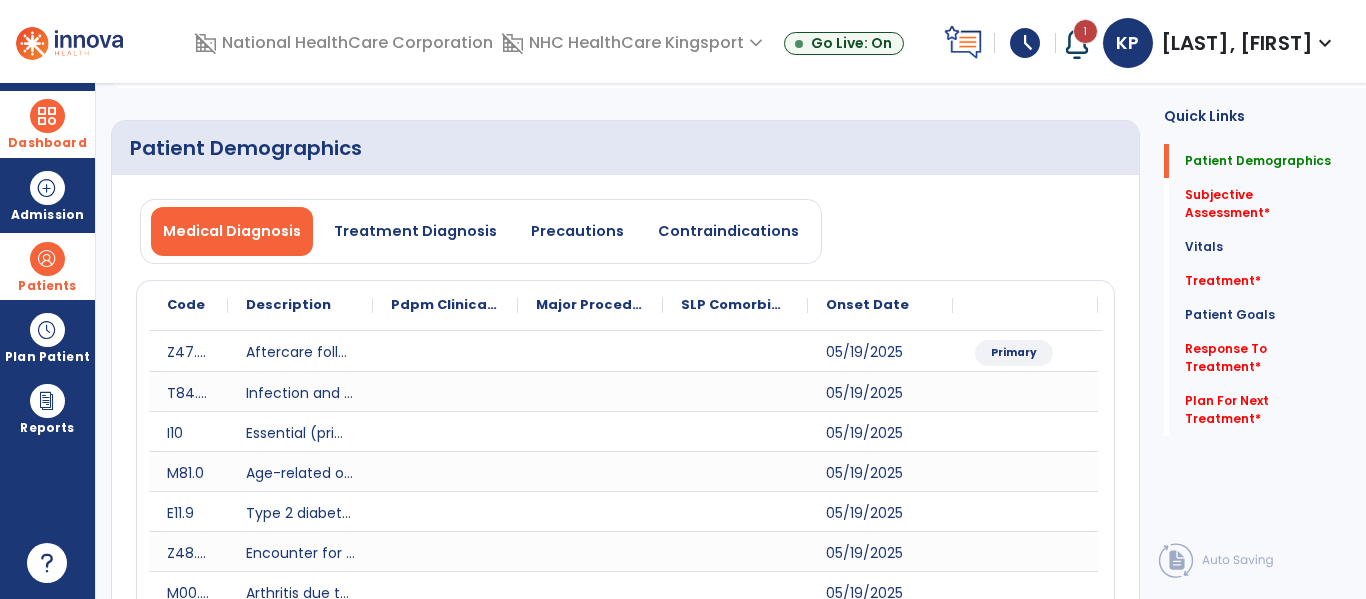 click on "Subjective Assessment   *  Subjective Assessment   *" 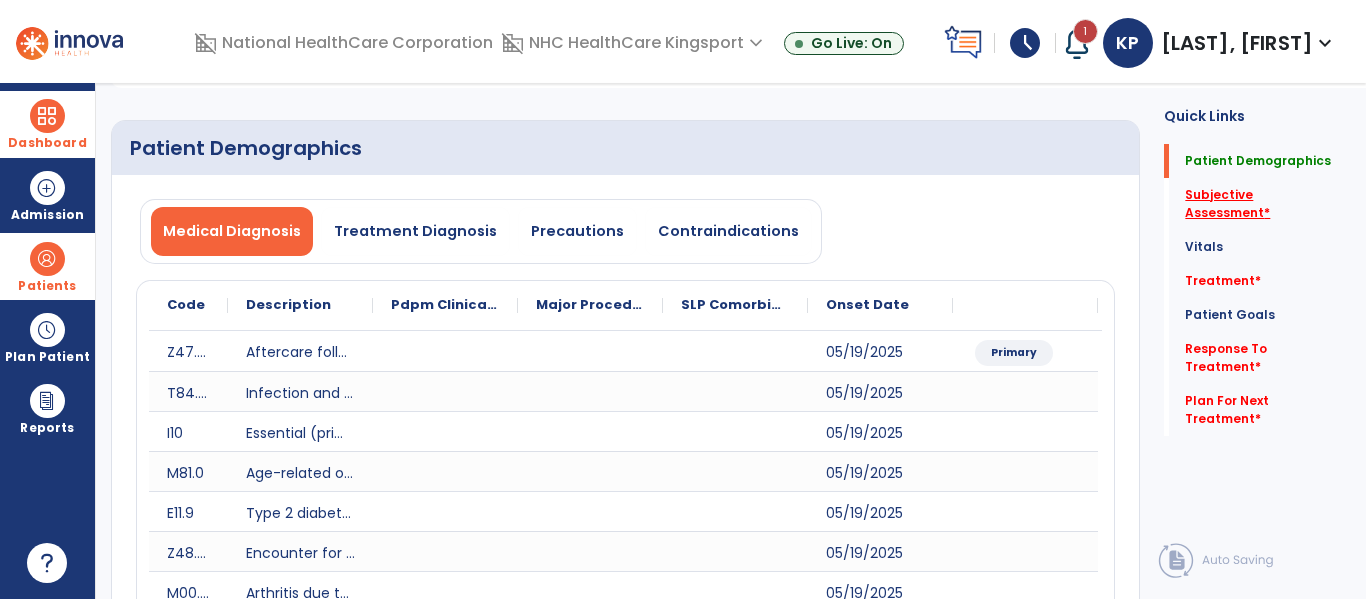 click on "Subjective Assessment   *" 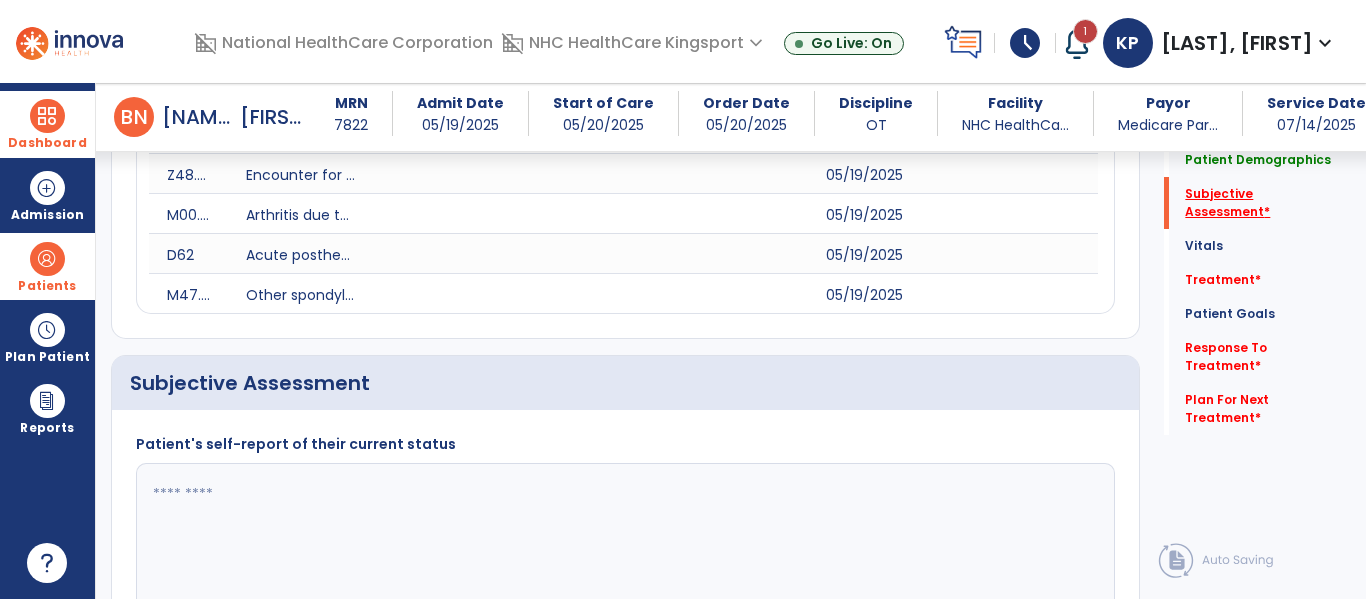 scroll, scrollTop: 667, scrollLeft: 0, axis: vertical 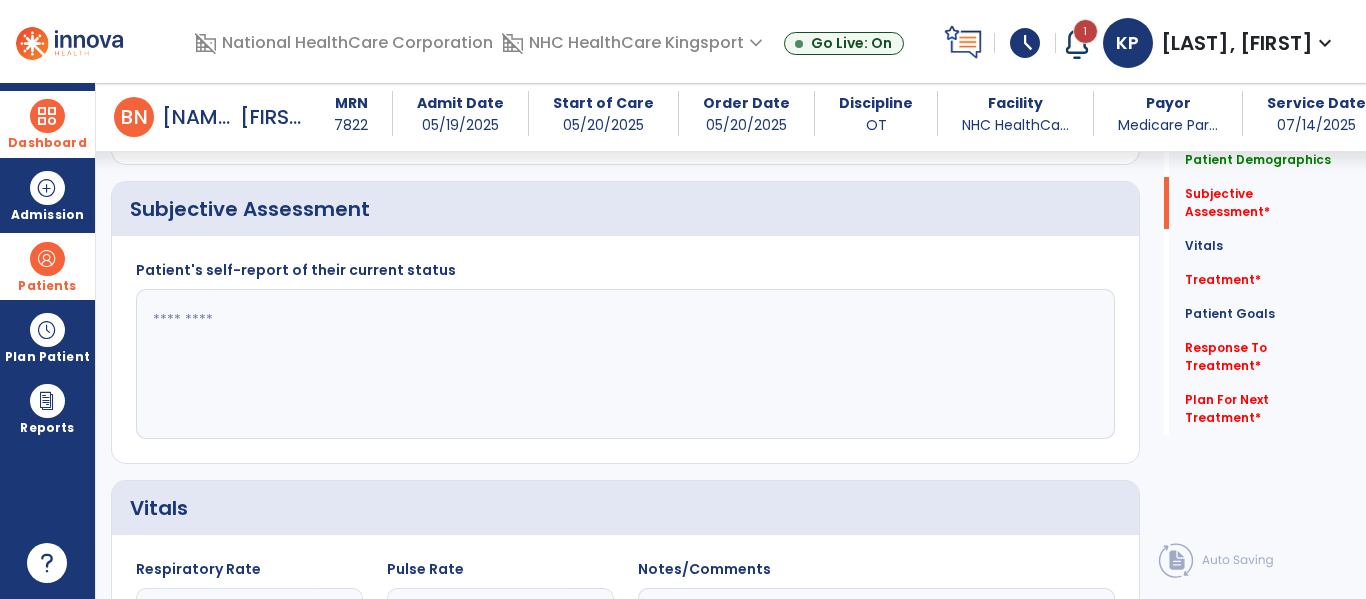 click 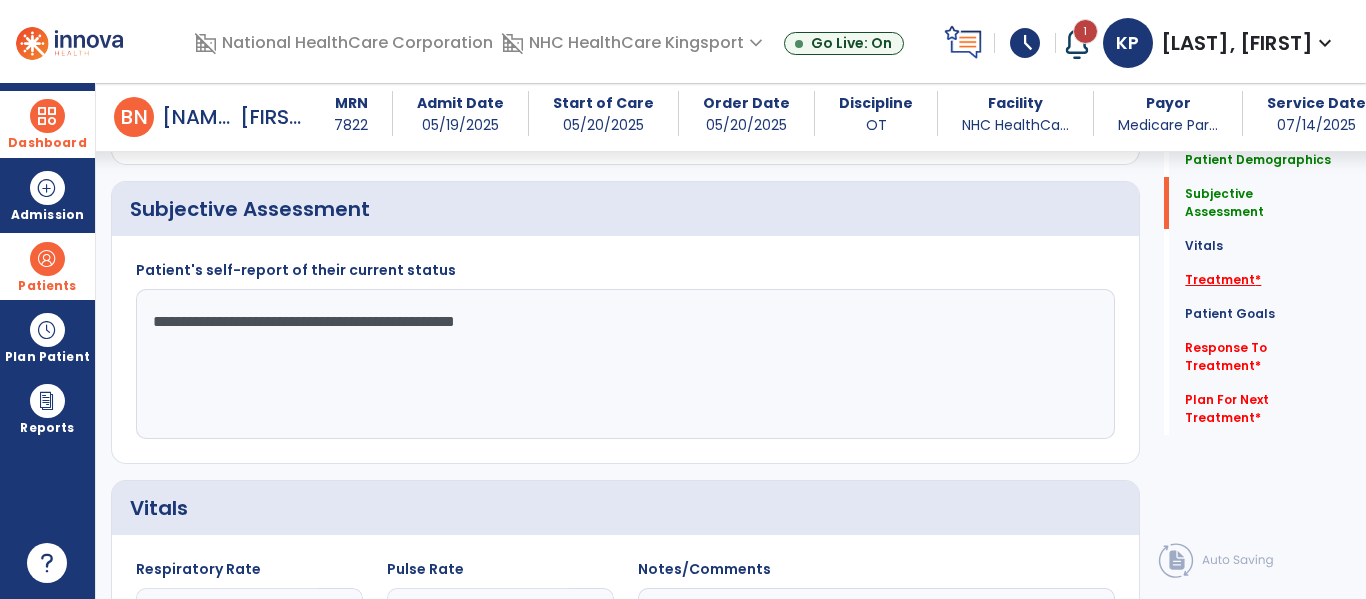 type on "**********" 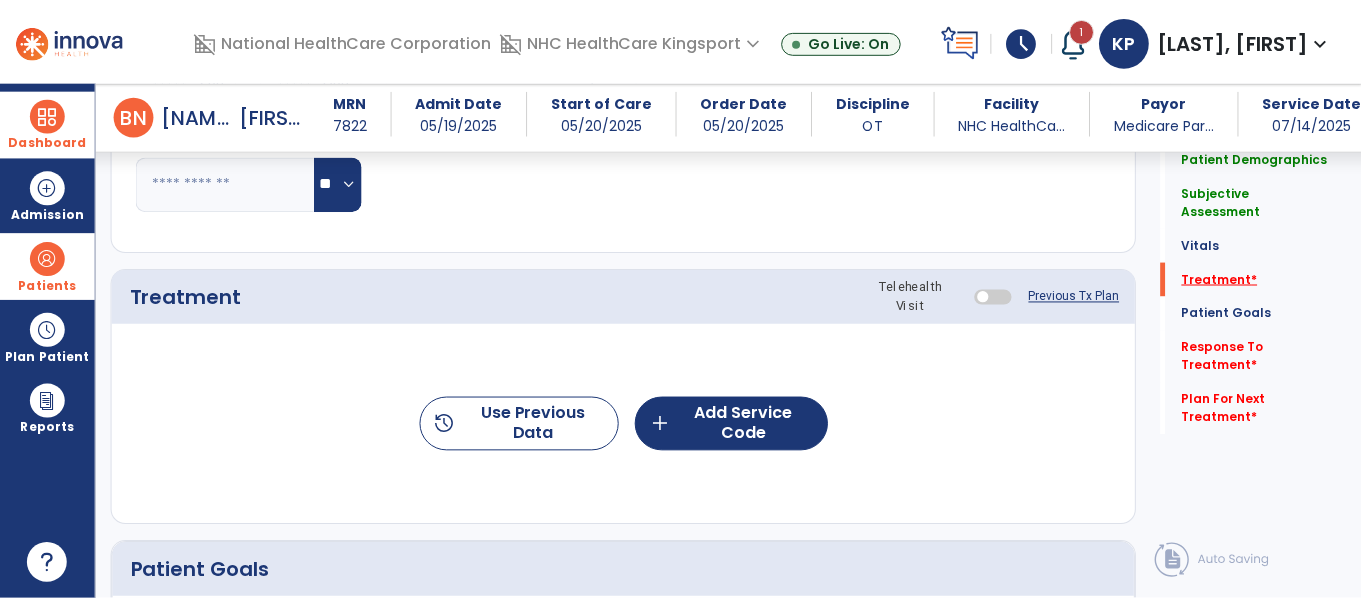 scroll, scrollTop: 1357, scrollLeft: 0, axis: vertical 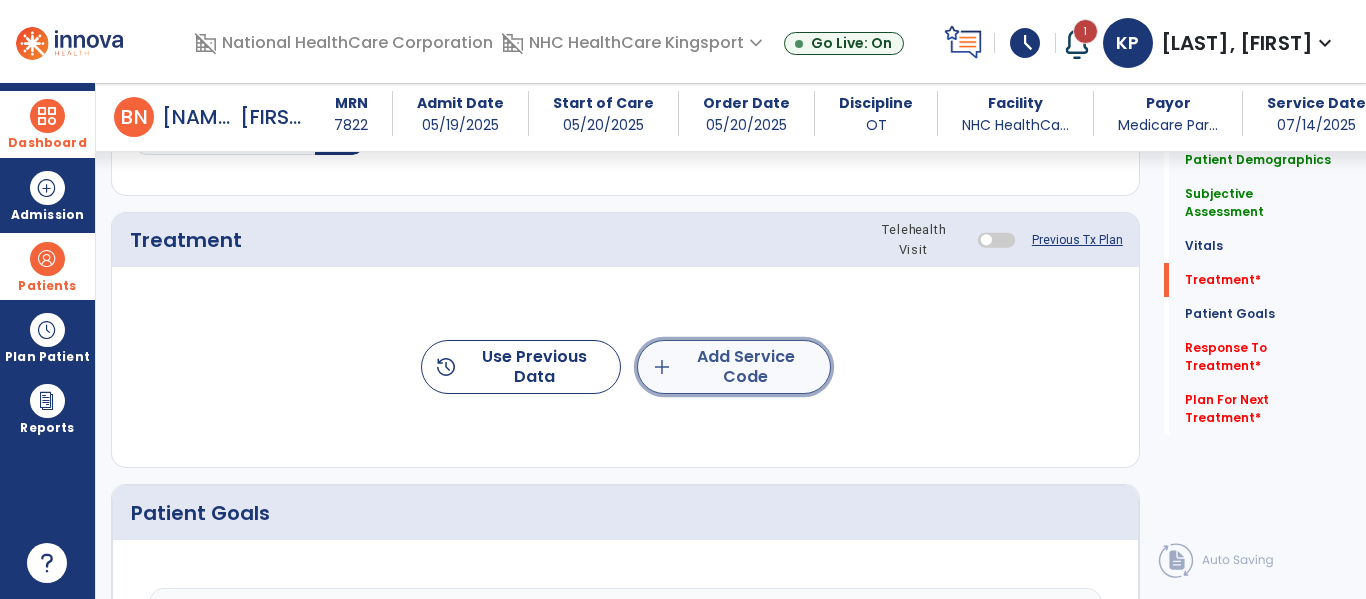 click on "add  Add Service Code" 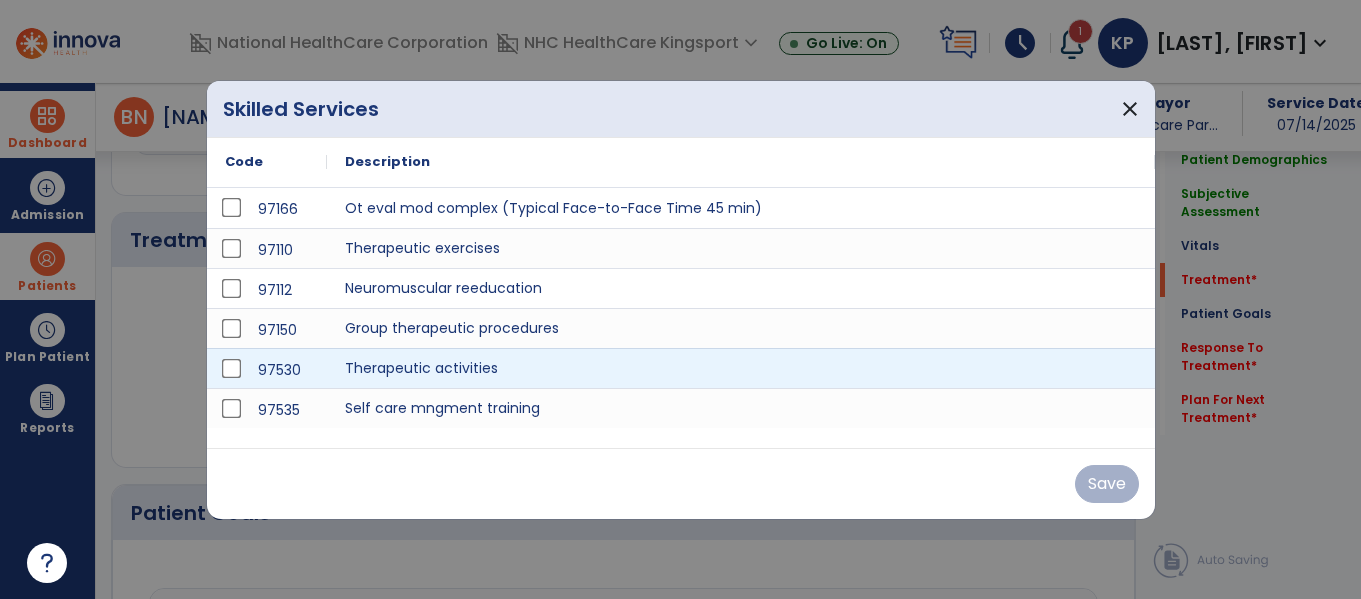 scroll, scrollTop: 1357, scrollLeft: 0, axis: vertical 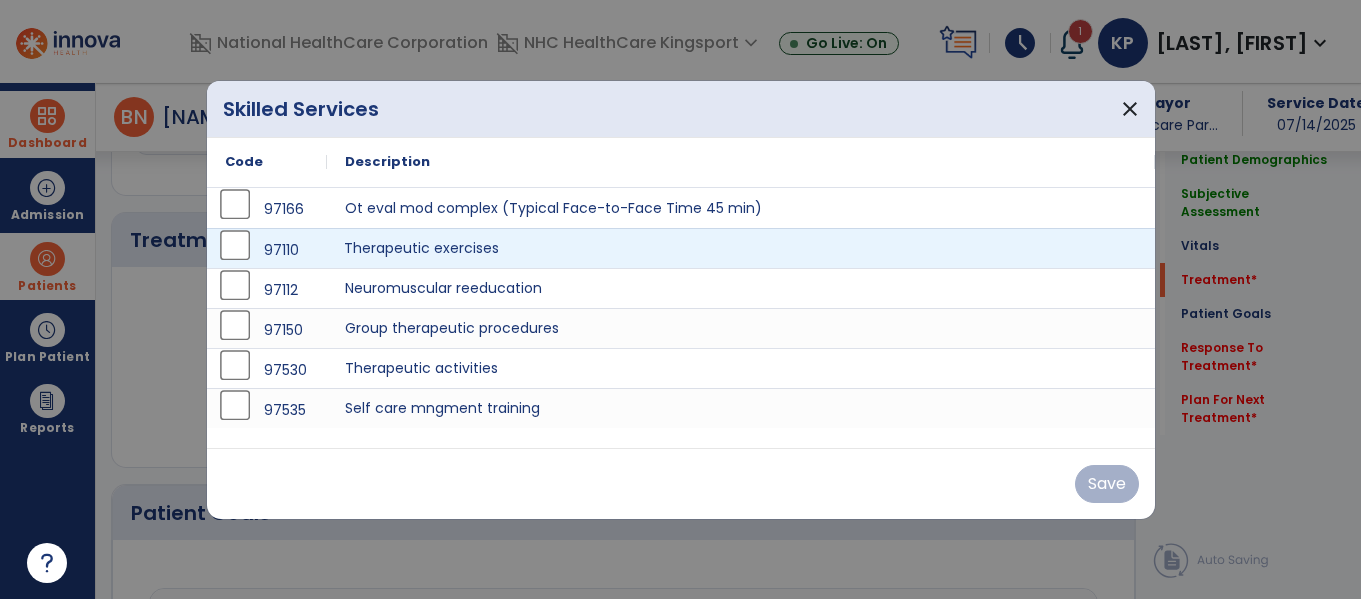 click on "Therapeutic exercises" at bounding box center [741, 248] 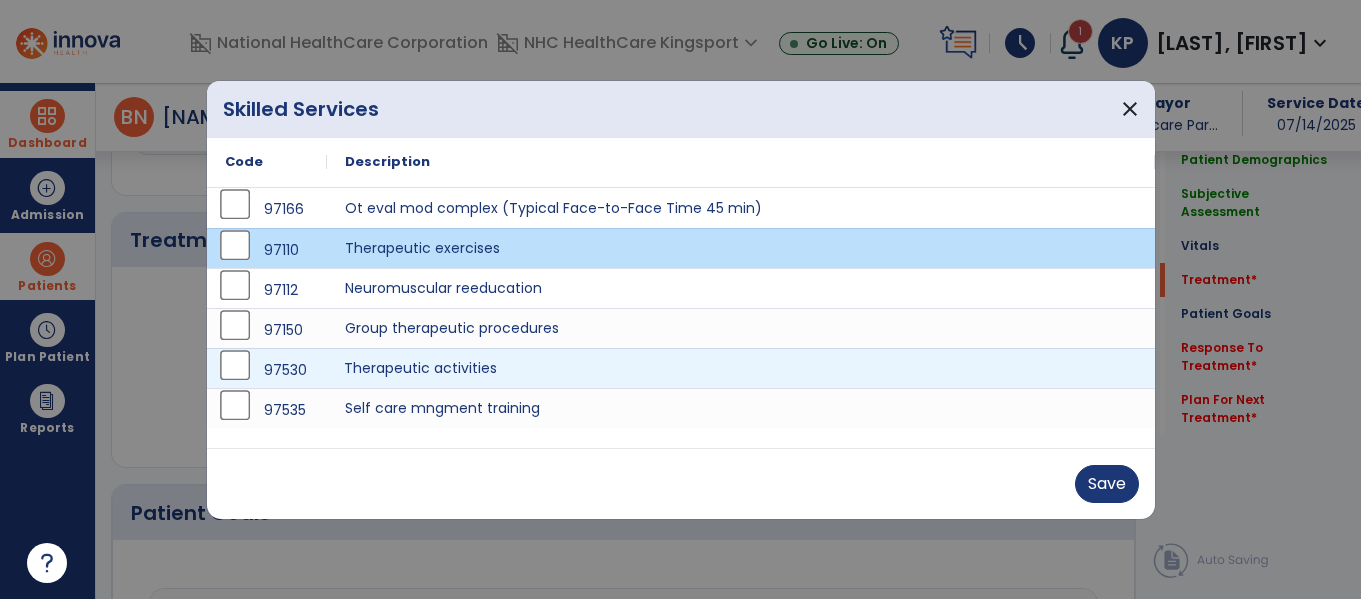 click on "Therapeutic activities" at bounding box center (741, 368) 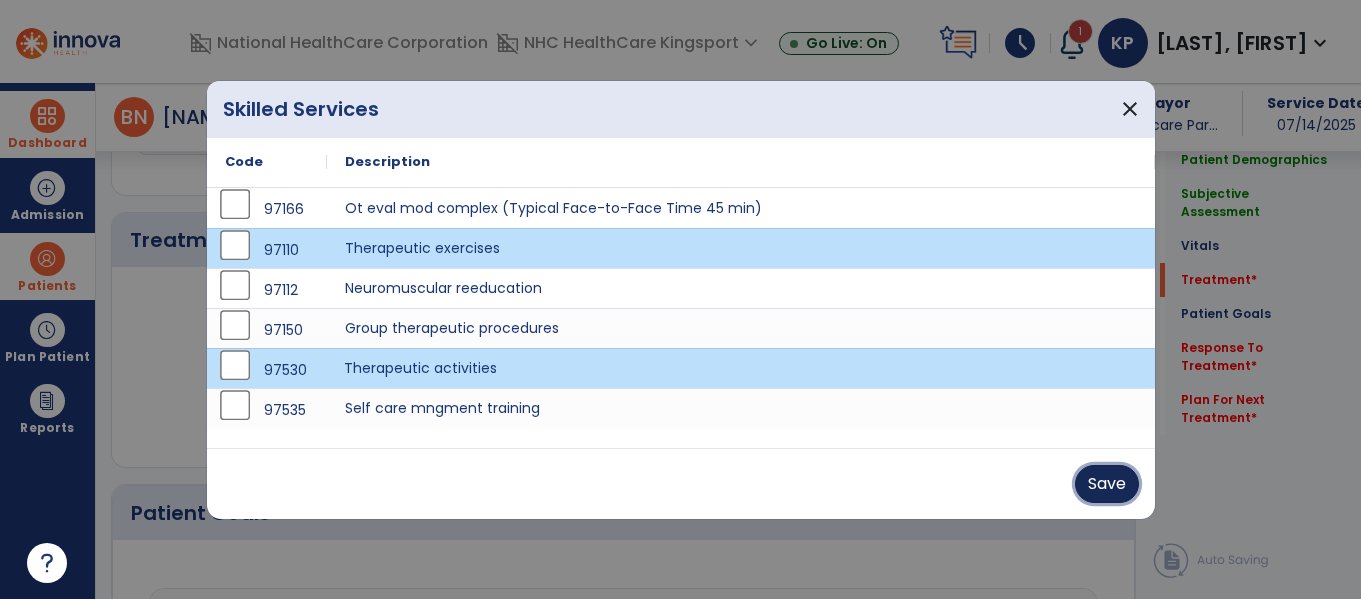 click on "Save" at bounding box center (1107, 484) 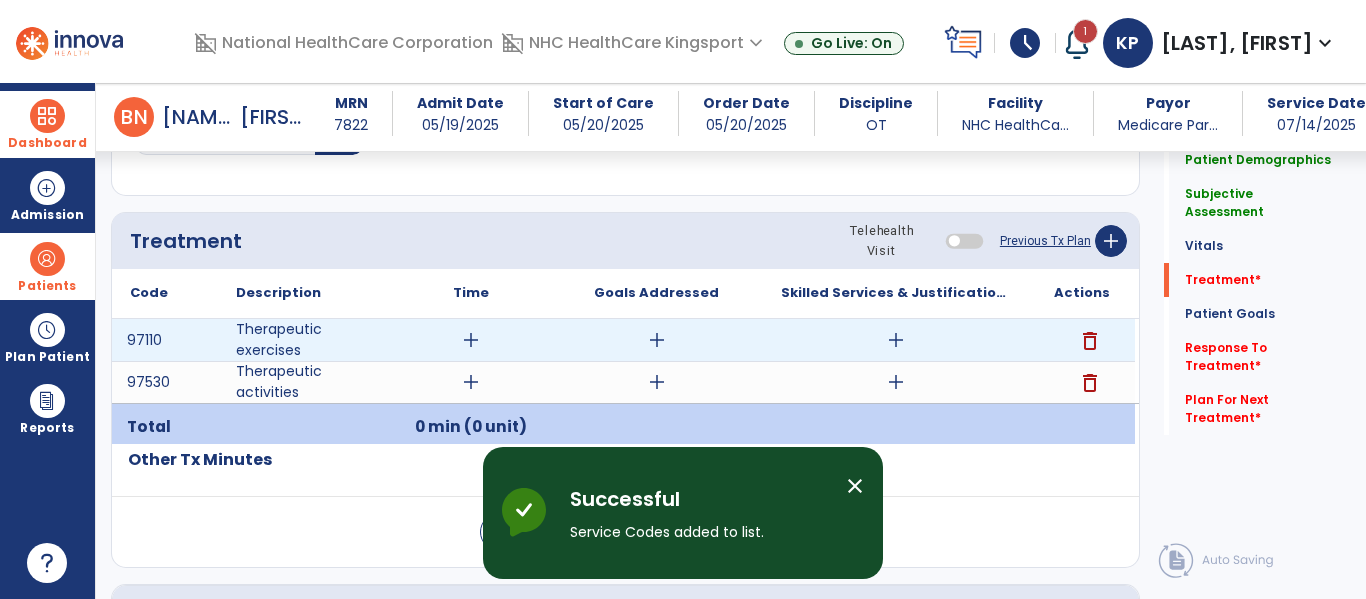 click on "add" at bounding box center (471, 340) 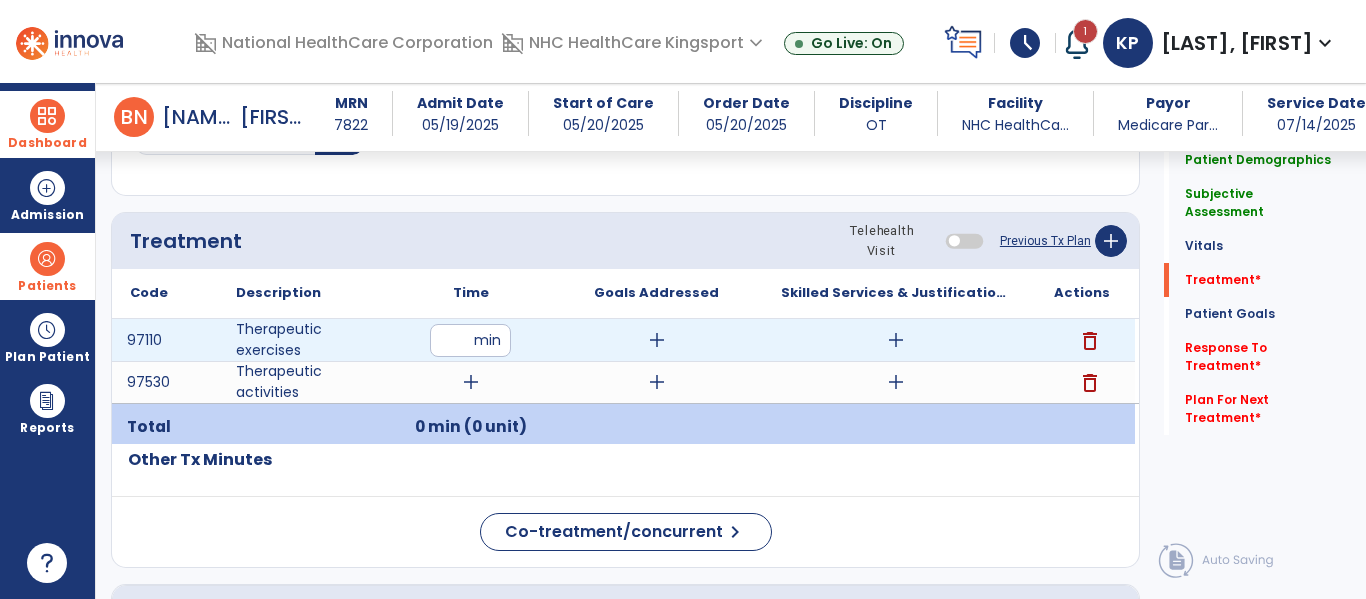 type on "**" 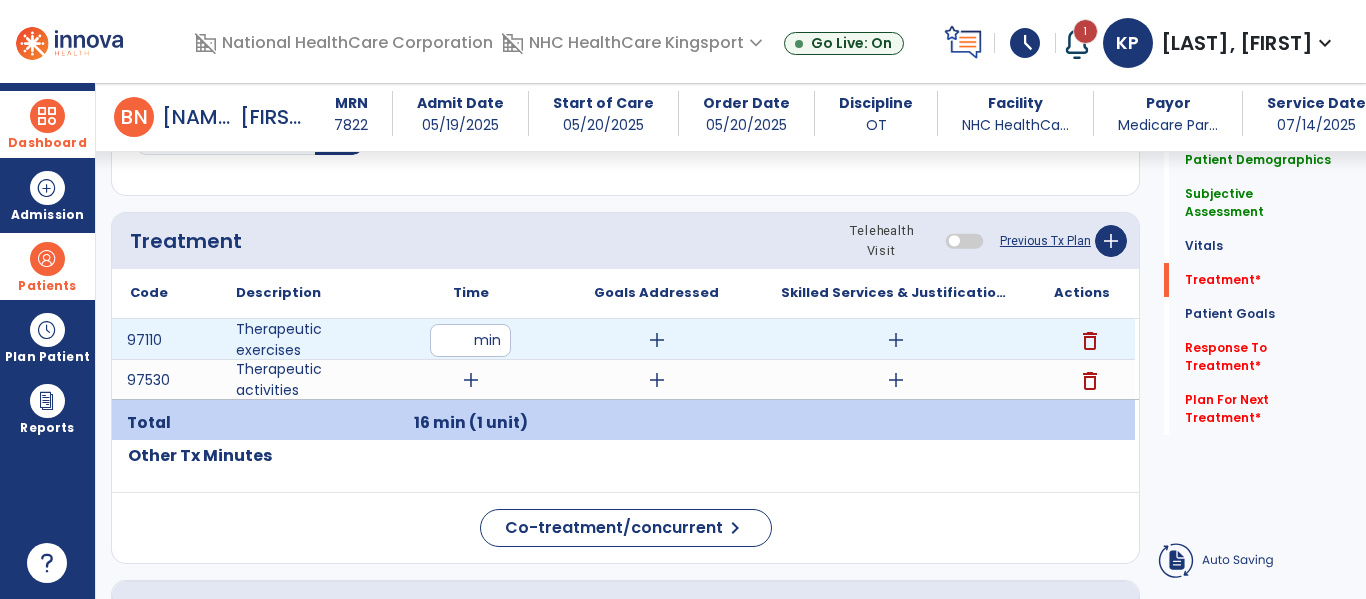 click on "add" at bounding box center [657, 340] 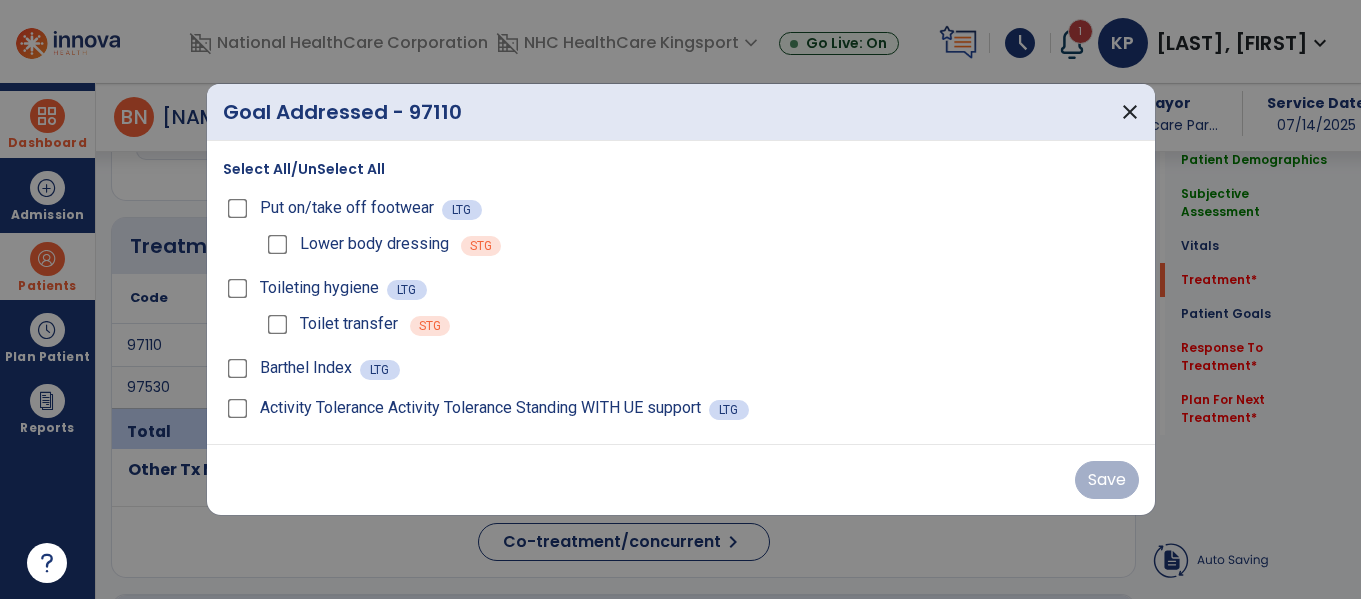 scroll, scrollTop: 1357, scrollLeft: 0, axis: vertical 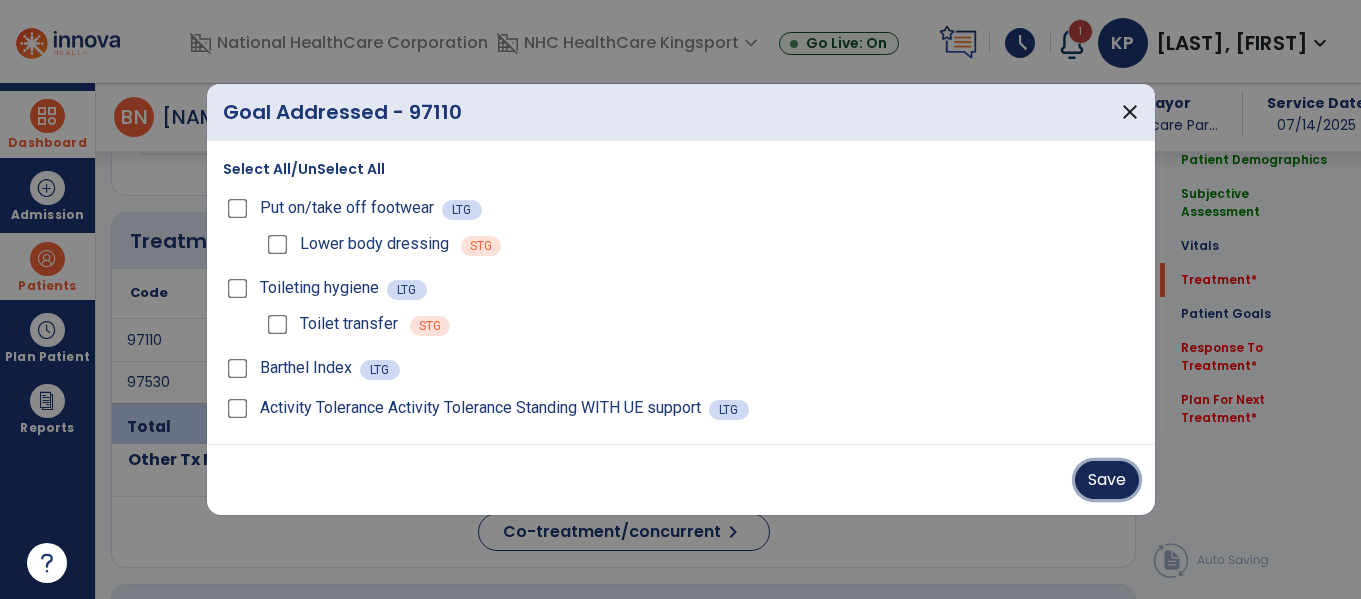 click on "Save" at bounding box center [1107, 480] 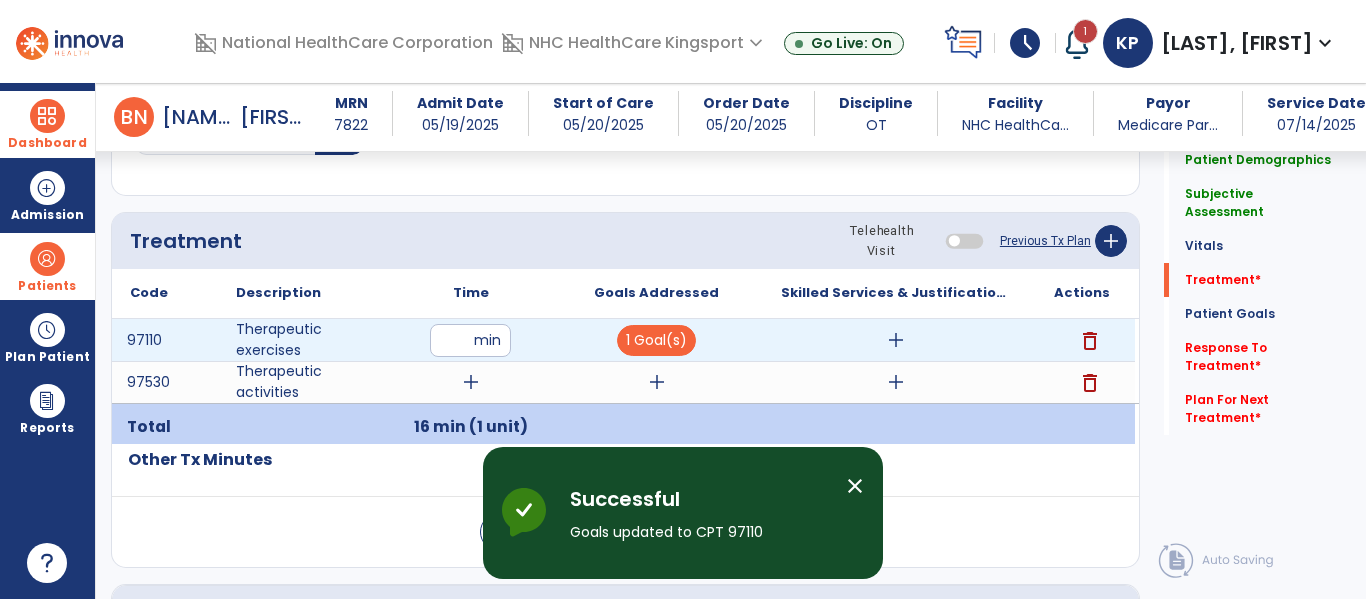 click on "add" at bounding box center [896, 340] 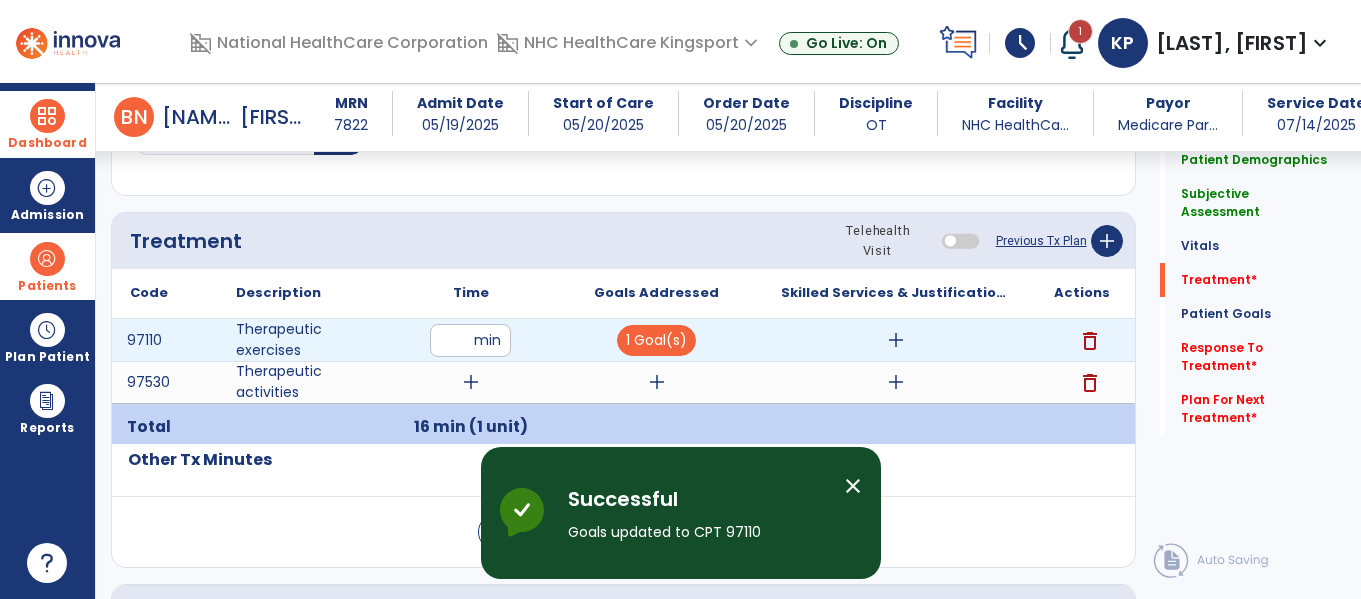 scroll, scrollTop: 1357, scrollLeft: 0, axis: vertical 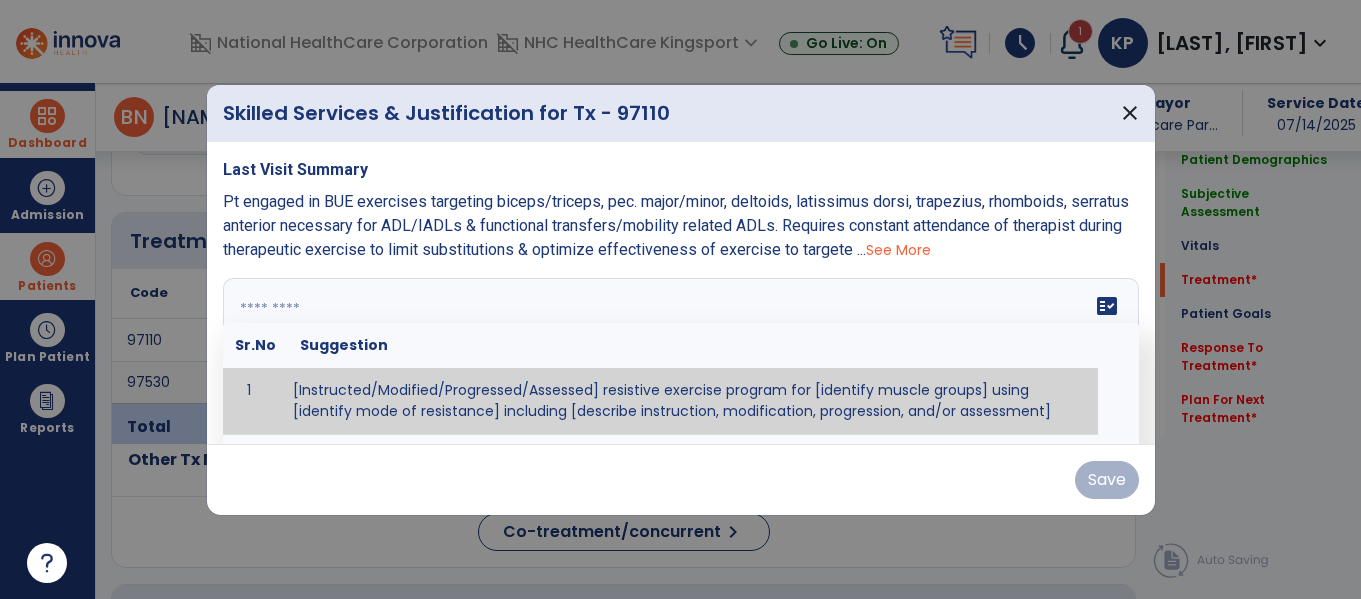 click on "fact_check  Sr.No Suggestion 1 [Instructed/Modified/Progressed/Assessed] resistive exercise program for [identify muscle groups] using [identify mode of resistance] including [describe instruction, modification, progression, and/or assessment] 2 [Instructed/Modified/Progressed/Assessed] aerobic exercise program using [identify equipment/mode] including [describe instruction, modification,progression, and/or assessment] 3 [Instructed/Modified/Progressed/Assessed] [PROM/A/AROM/AROM] program for [identify joint movements] using [contract-relax, over-pressure, inhibitory techniques, other] 4 [Assessed/Tested] aerobic capacity with administration of [aerobic capacity test]" at bounding box center [681, 353] 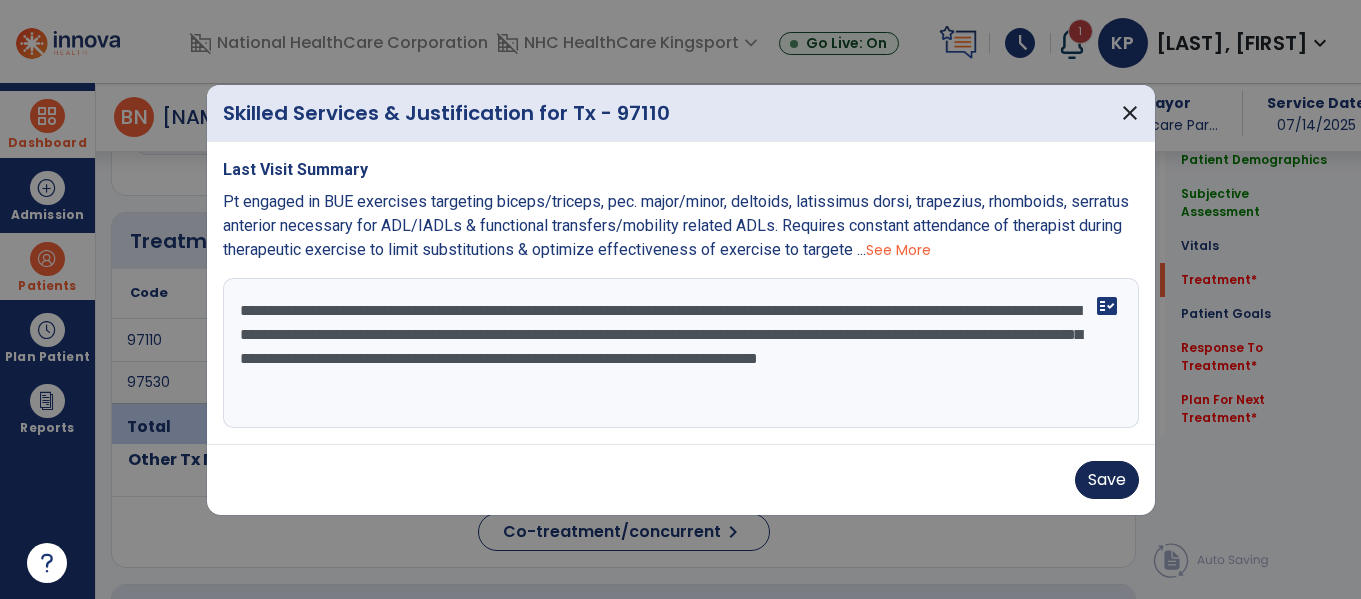 type on "**********" 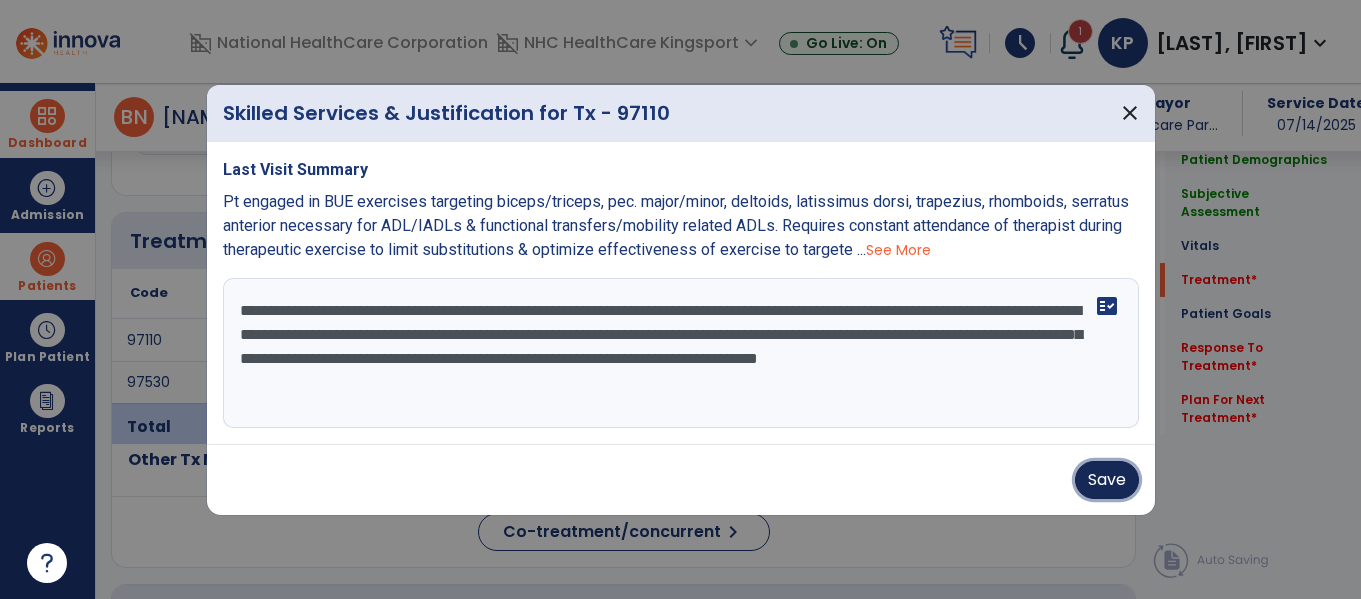 click on "Save" at bounding box center [1107, 480] 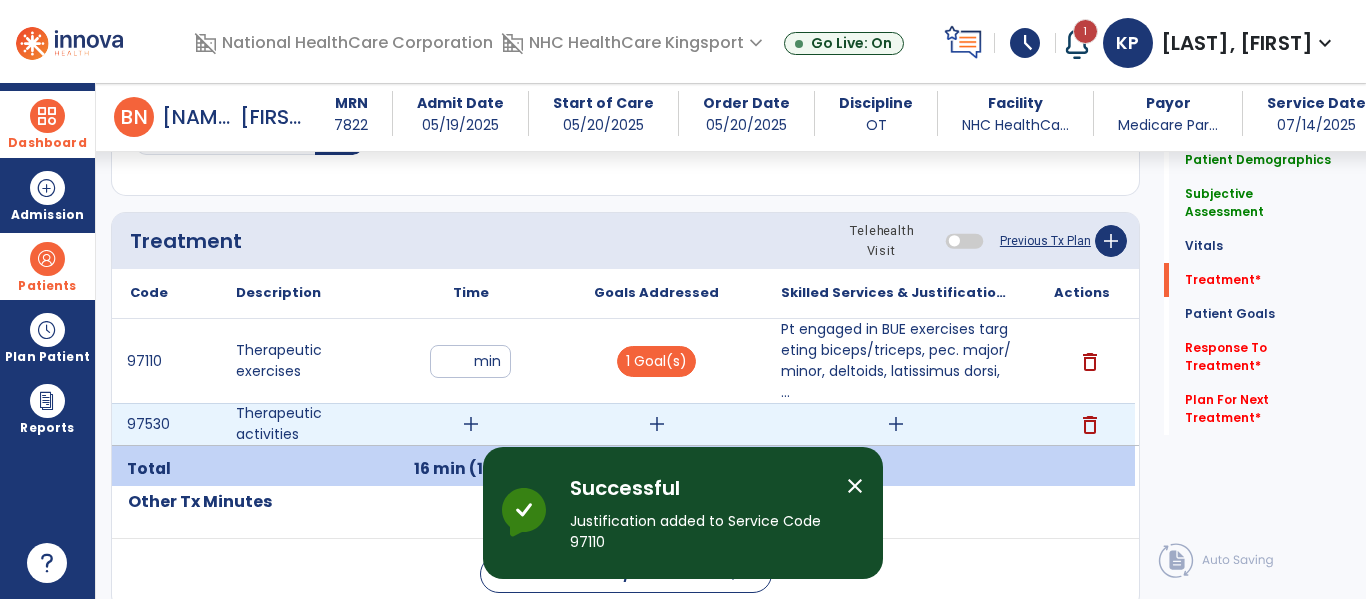 click on "add" at bounding box center (471, 424) 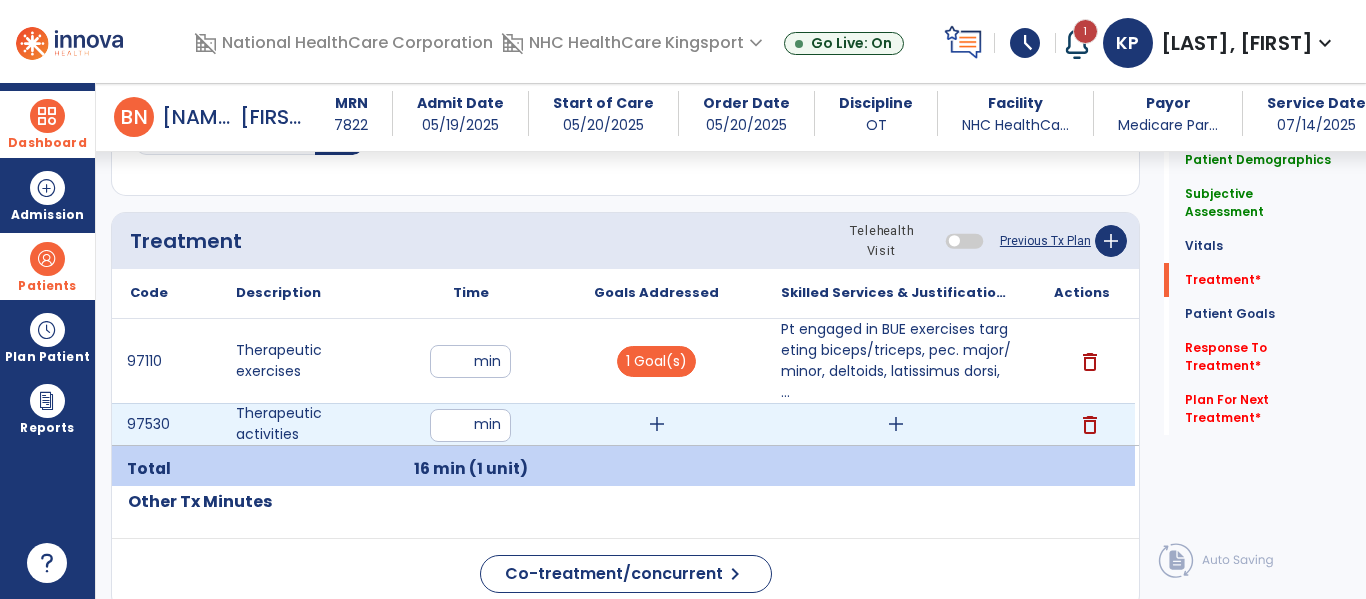 type on "**" 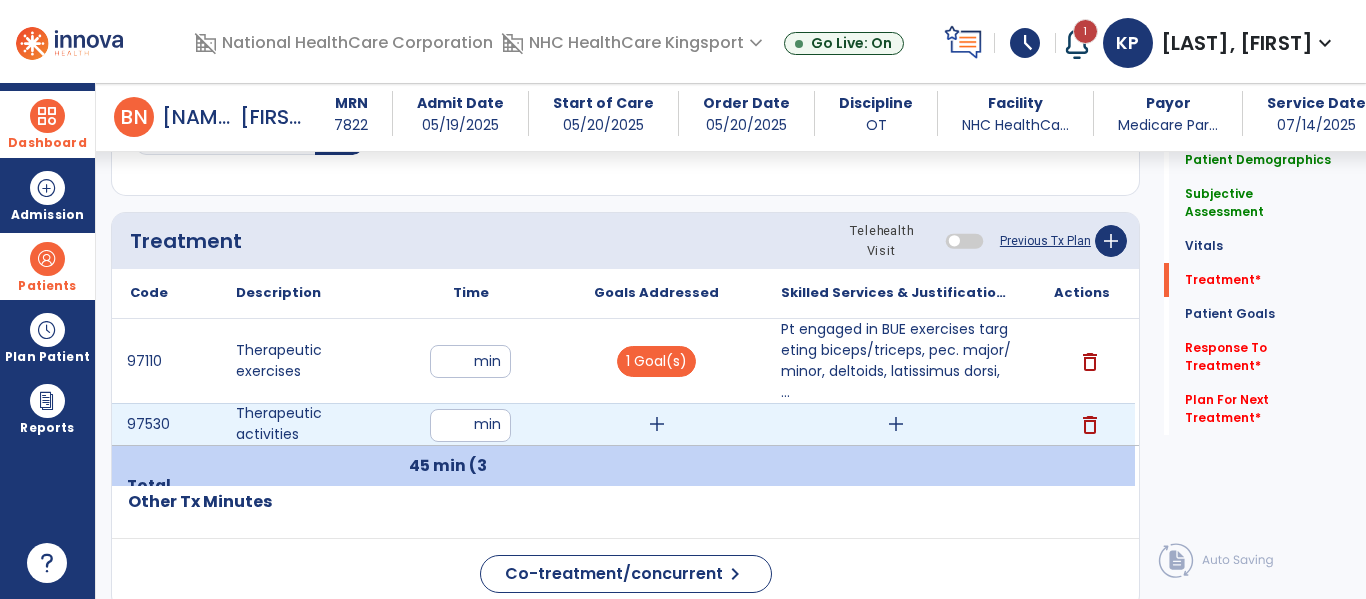 click on "add" at bounding box center (657, 424) 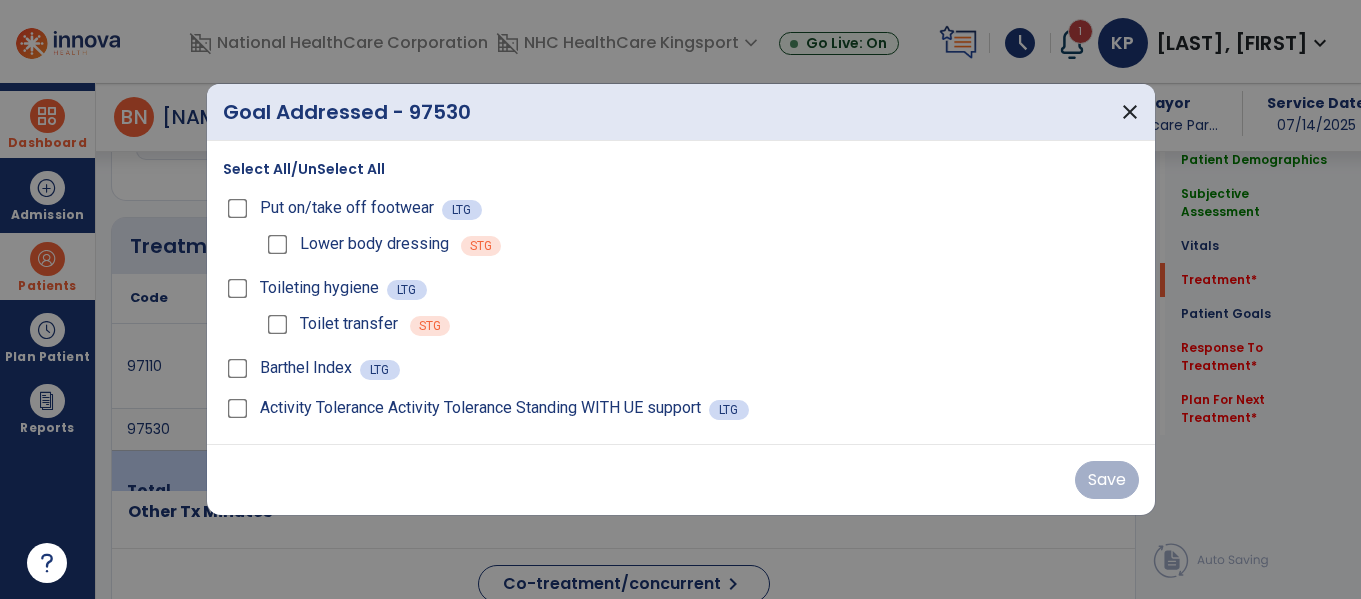 scroll, scrollTop: 1357, scrollLeft: 0, axis: vertical 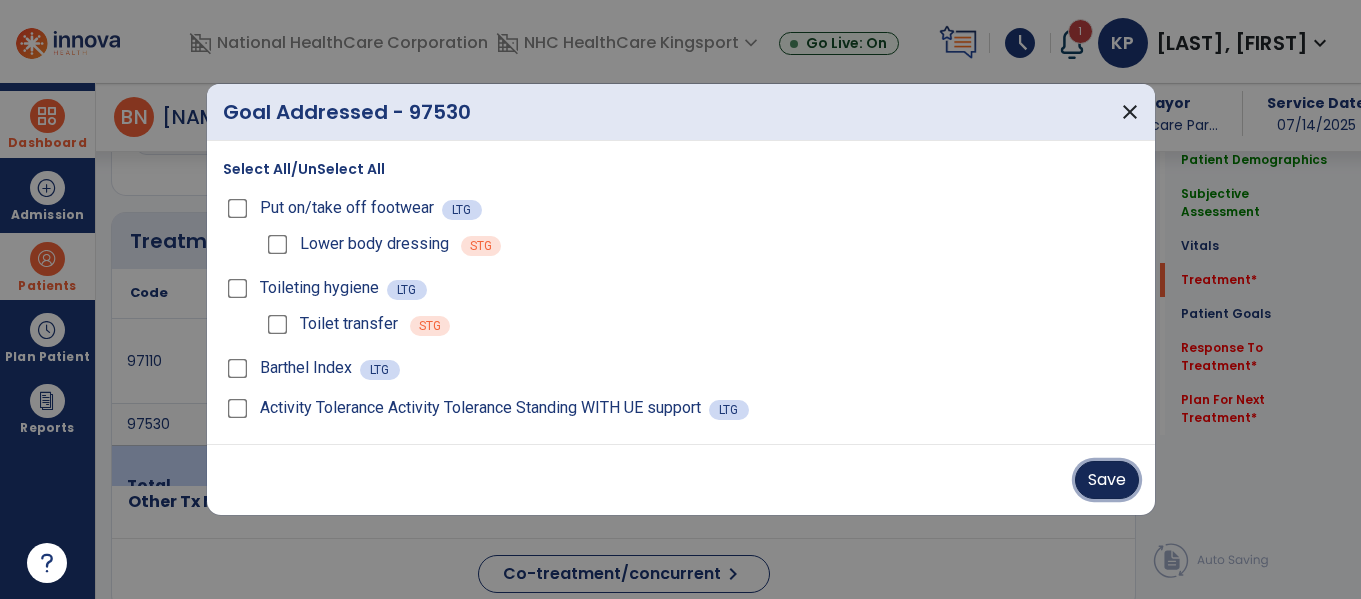 click on "Save" at bounding box center (1107, 480) 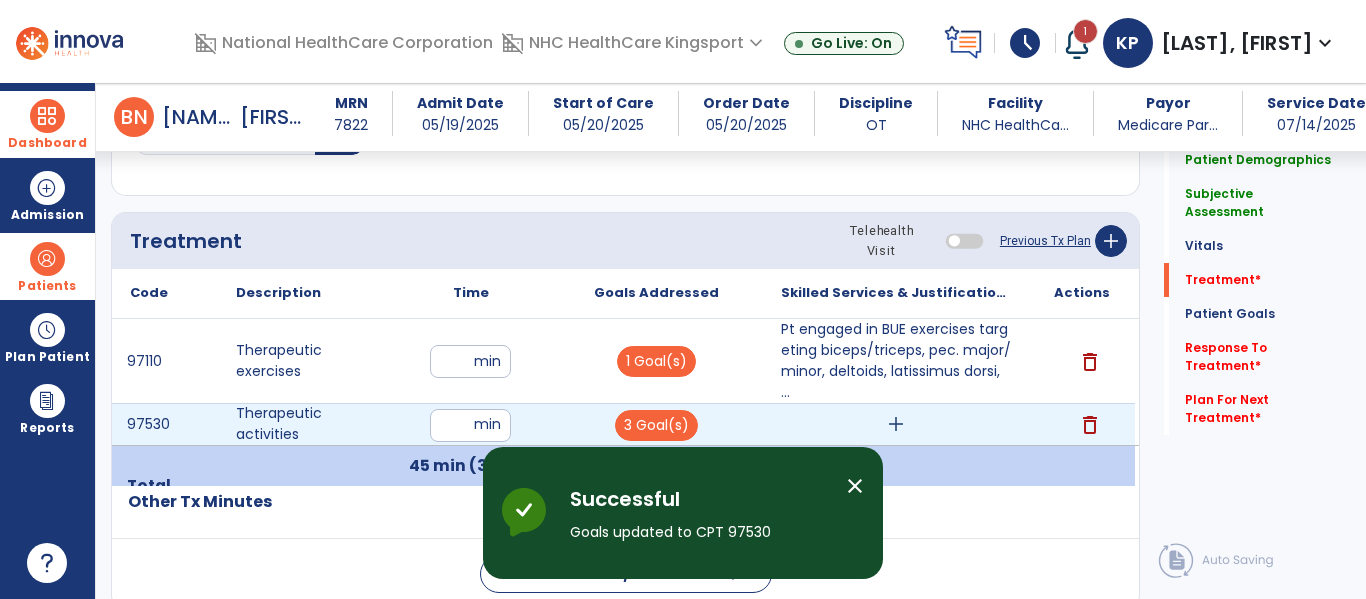 click on "add" at bounding box center (896, 424) 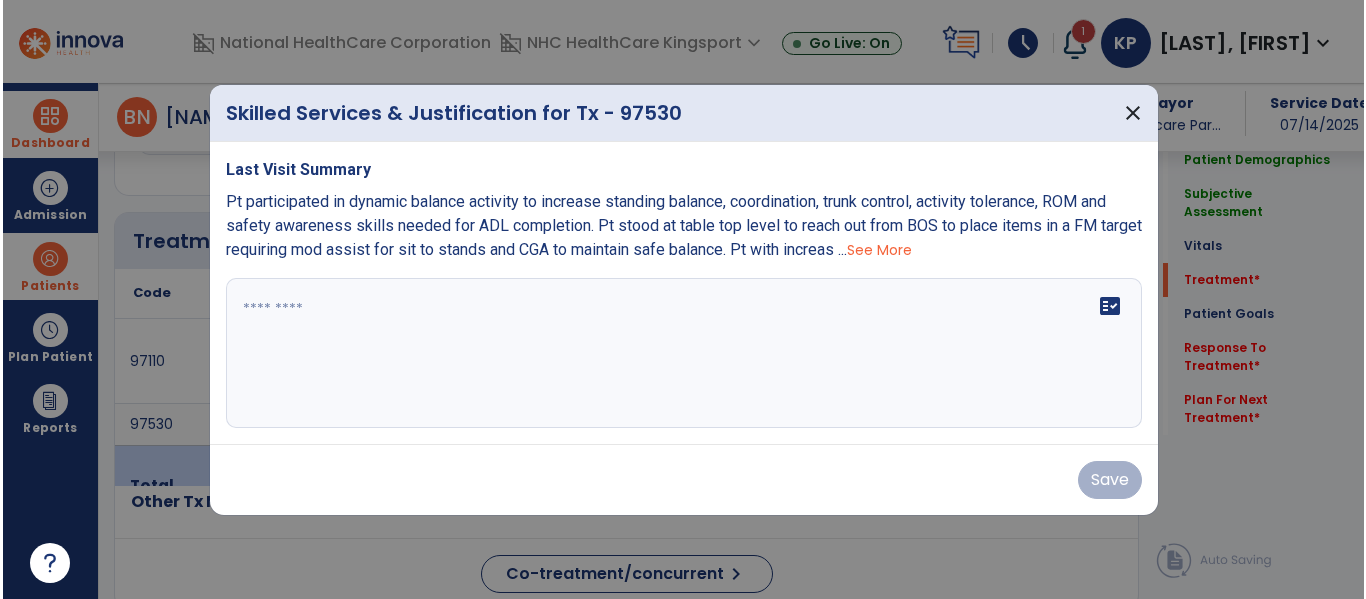 scroll, scrollTop: 1357, scrollLeft: 0, axis: vertical 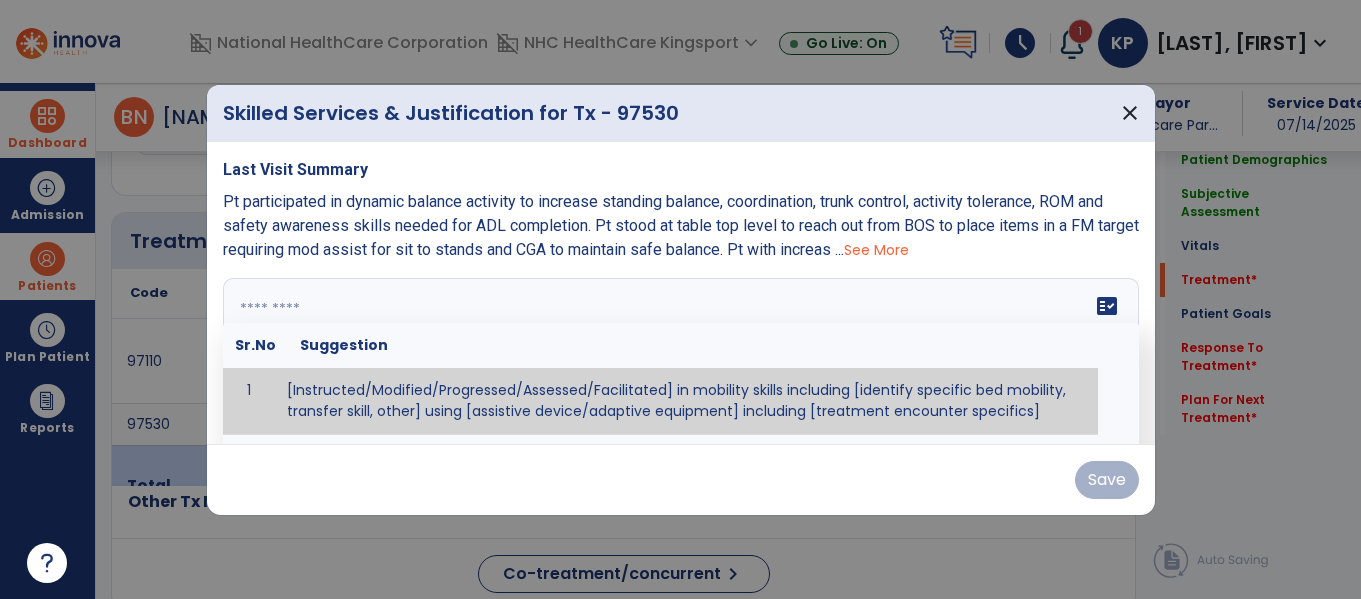 click on "fact_check  Sr.No Suggestion 1 [Instructed/Modified/Progressed/Assessed/Facilitated] in mobility skills including [identify specific bed mobility, transfer skill, other] using [assistive device/adaptive equipment] including [treatment encounter specifics]" at bounding box center [681, 353] 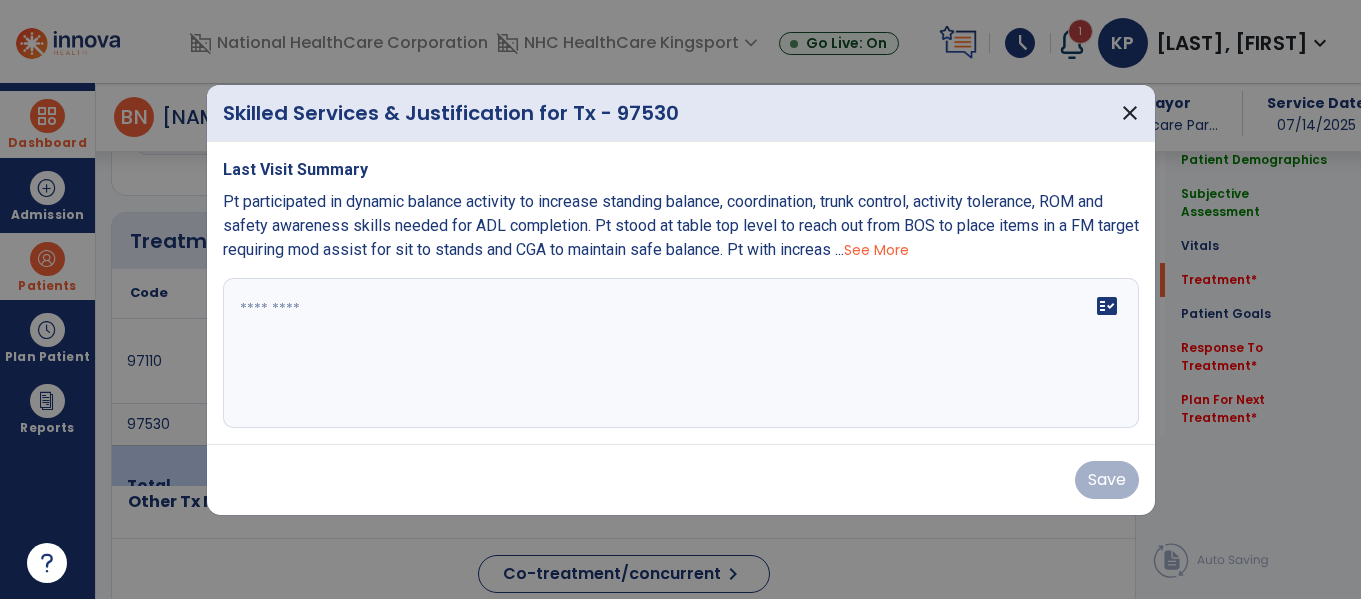 click on "fact_check" at bounding box center [681, 353] 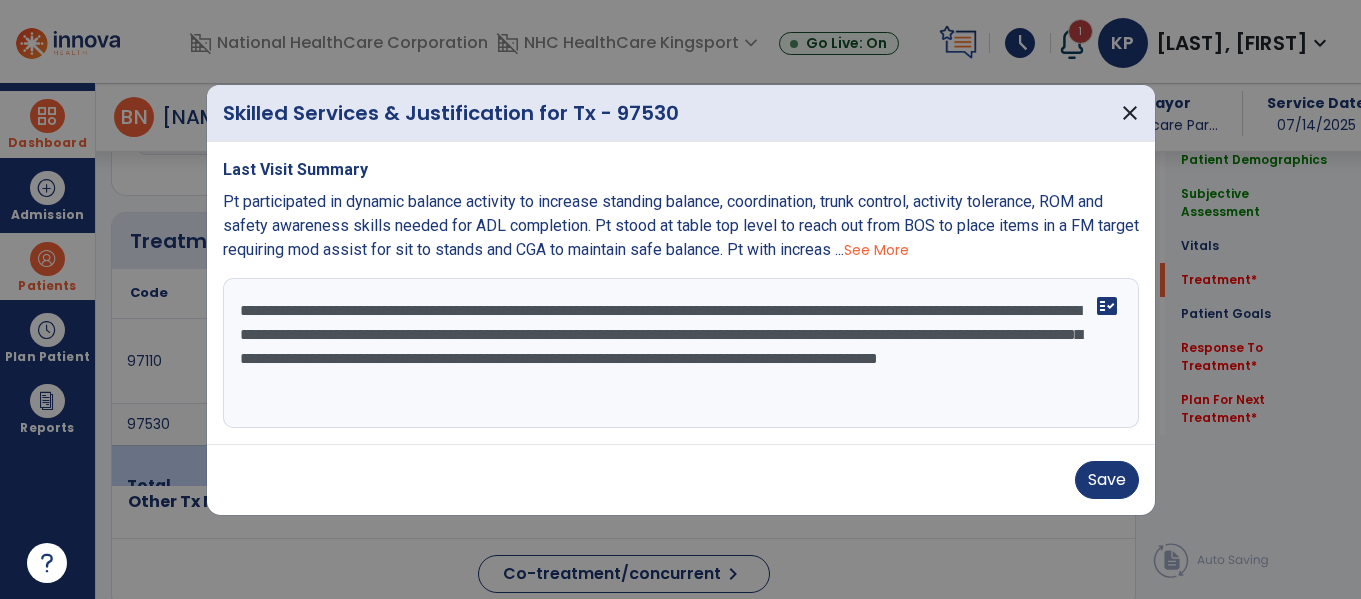 click on "**********" at bounding box center (681, 353) 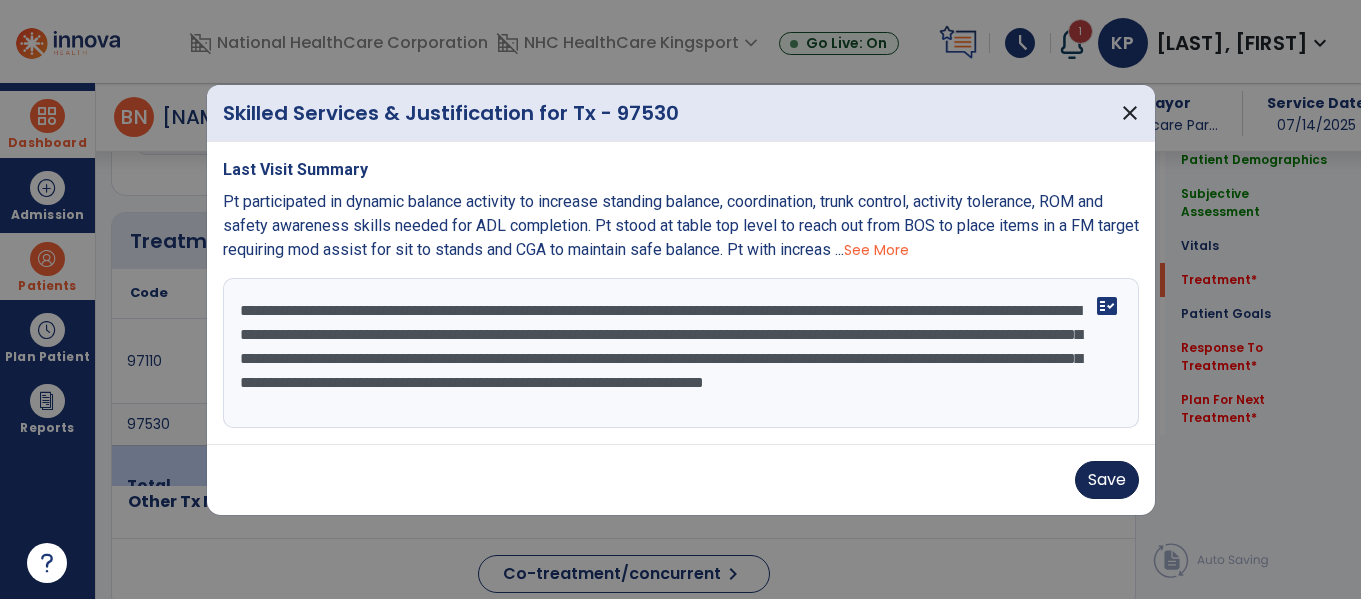 type on "**********" 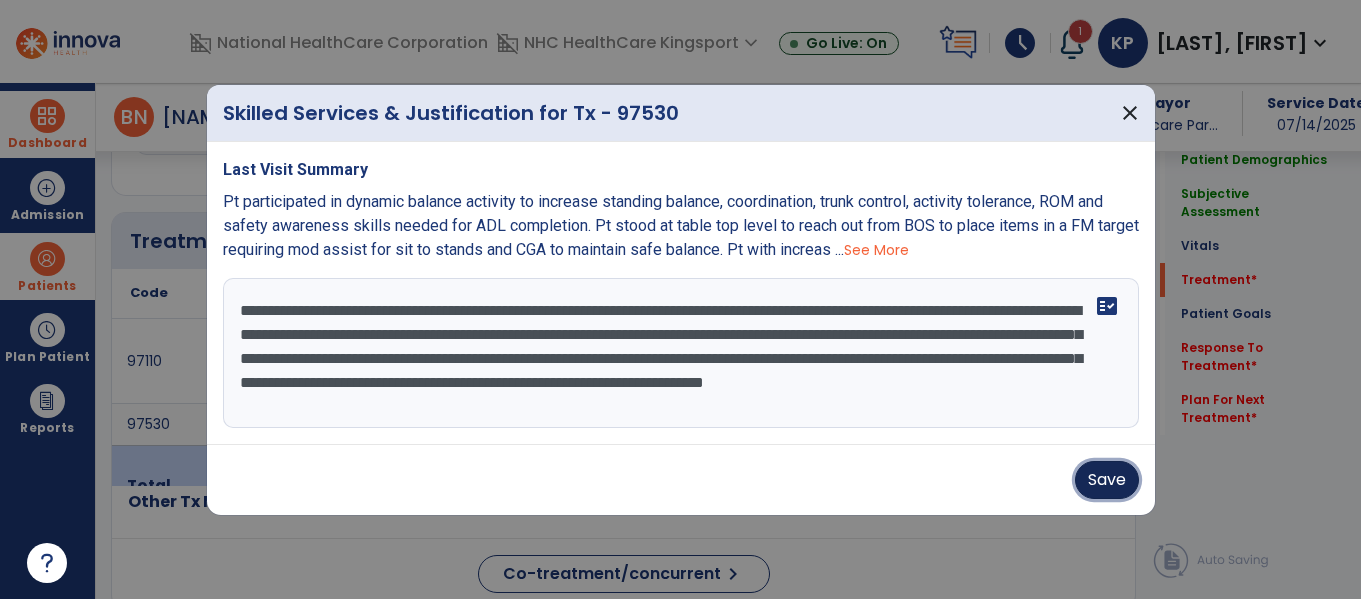 click on "Save" at bounding box center [1107, 480] 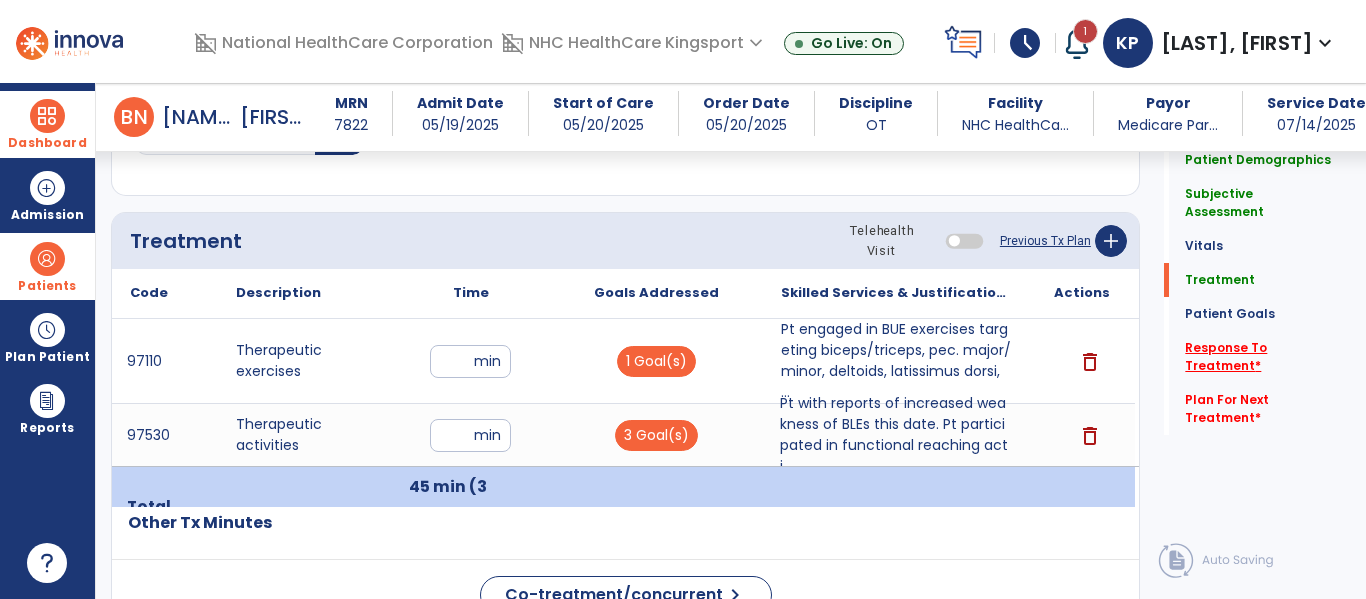 click on "Response To Treatment   *" 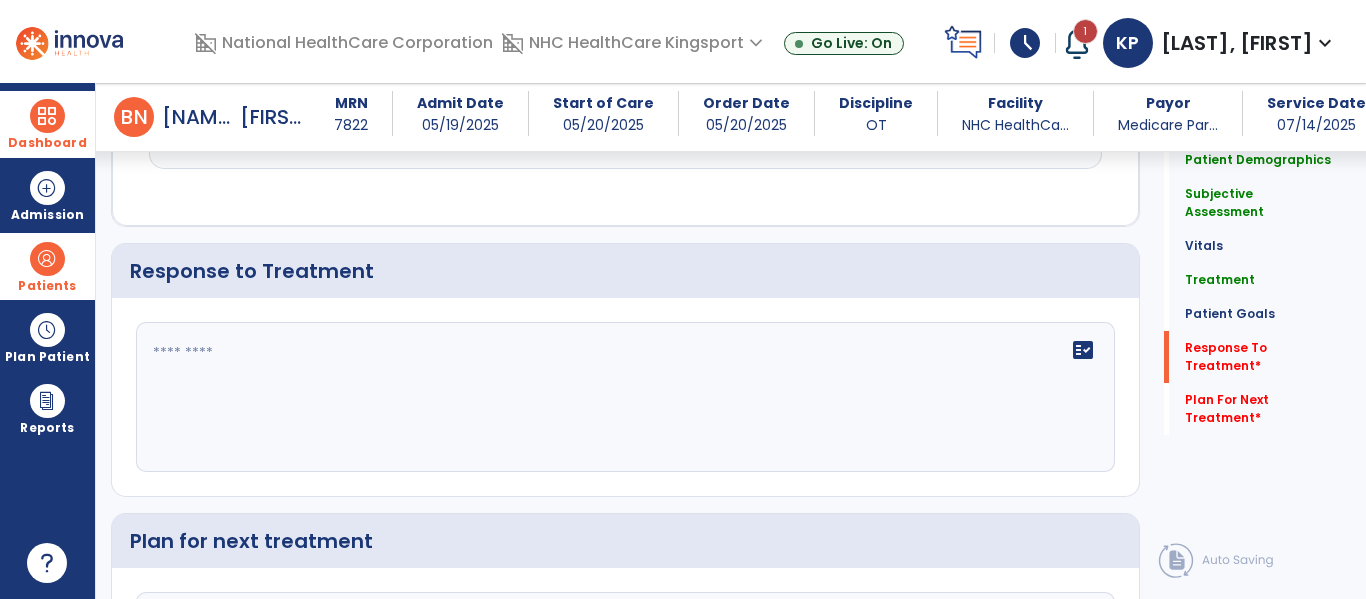 scroll, scrollTop: 2869, scrollLeft: 0, axis: vertical 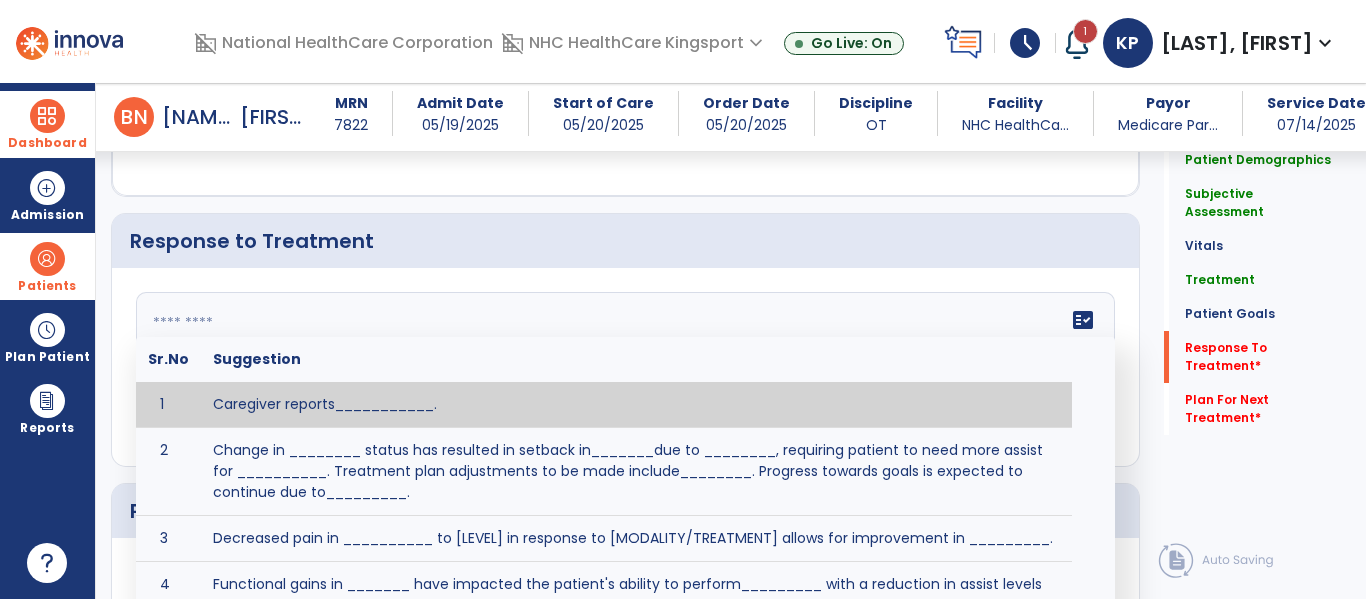 click on "fact_check  Sr.No Suggestion 1 Caregiver reports___________. 2 Change in ________ status has resulted in setback in_______due to ________, requiring patient to need more assist for __________.   Treatment plan adjustments to be made include________.  Progress towards goals is expected to continue due to_________. 3 Decreased pain in __________ to [LEVEL] in response to [MODALITY/TREATMENT] allows for improvement in _________. 4 Functional gains in _______ have impacted the patient's ability to perform_________ with a reduction in assist levels to_________. 5 Functional progress this week has been significant due to__________. 6 Gains in ________ have improved the patient's ability to perform ______with decreased levels of assist to___________. 7 Improvement in ________allows patient to tolerate higher levels of challenges in_________. 8 Pain in [AREA] has decreased to [LEVEL] in response to [TREATMENT/MODALITY], allowing fore ease in completing__________. 9 10 11 12 13 14 15 16 17 18 19 20 21" 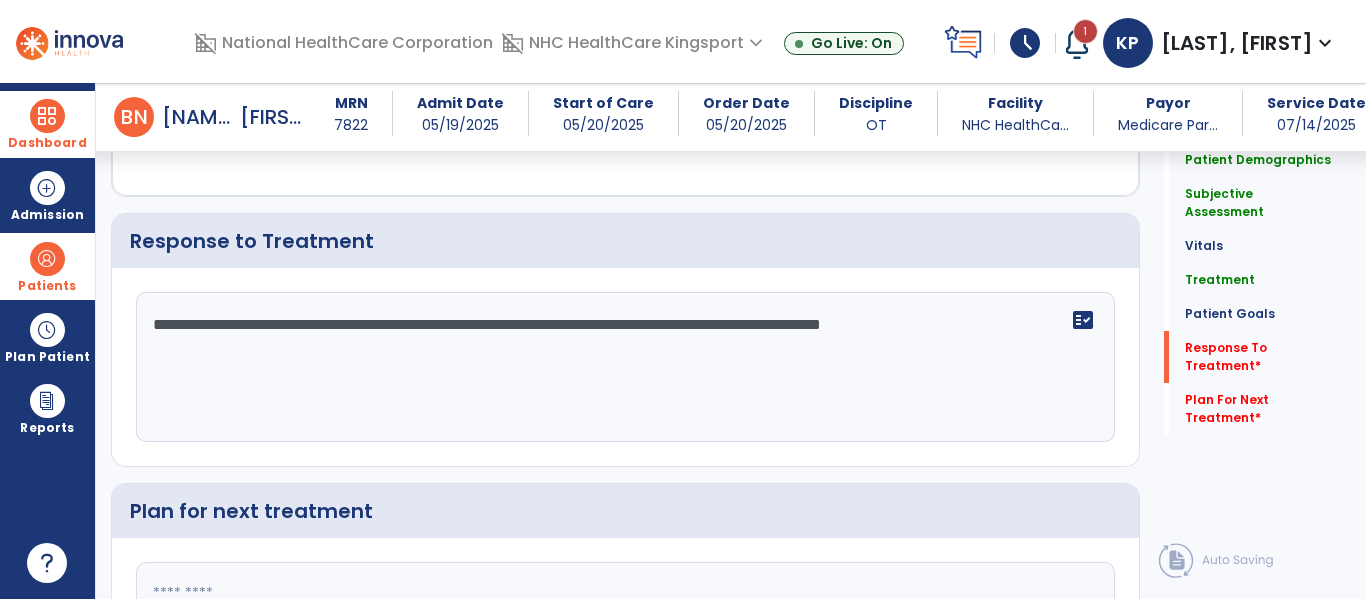 type on "**********" 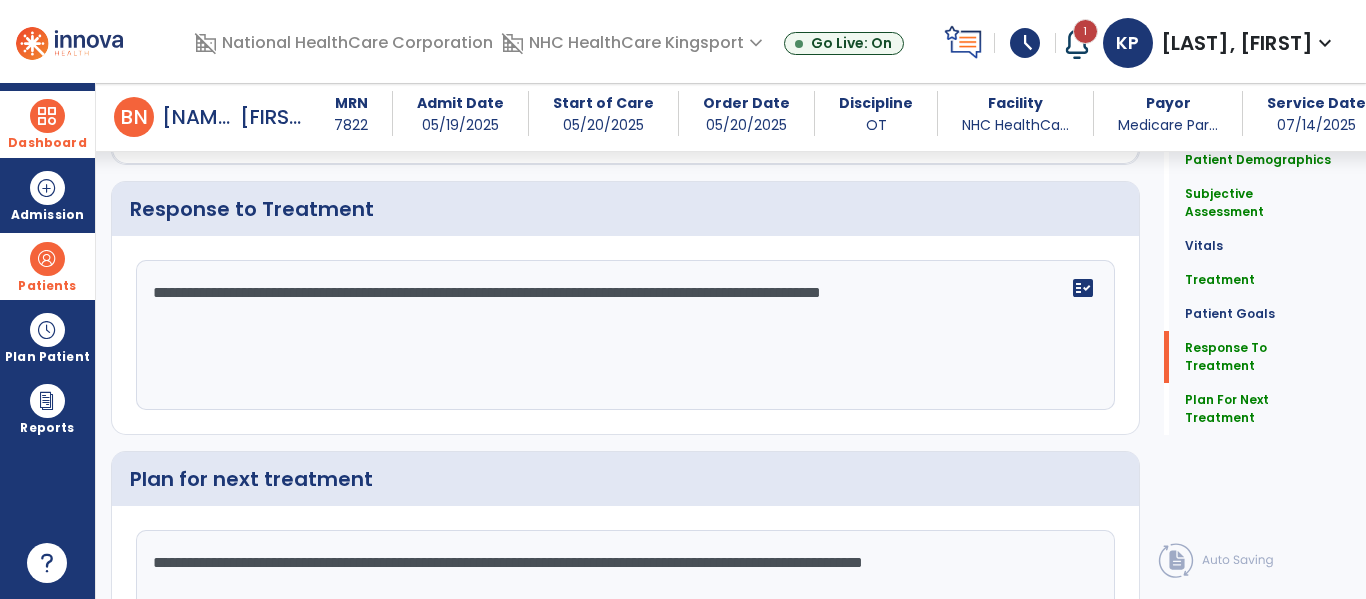 scroll, scrollTop: 2901, scrollLeft: 0, axis: vertical 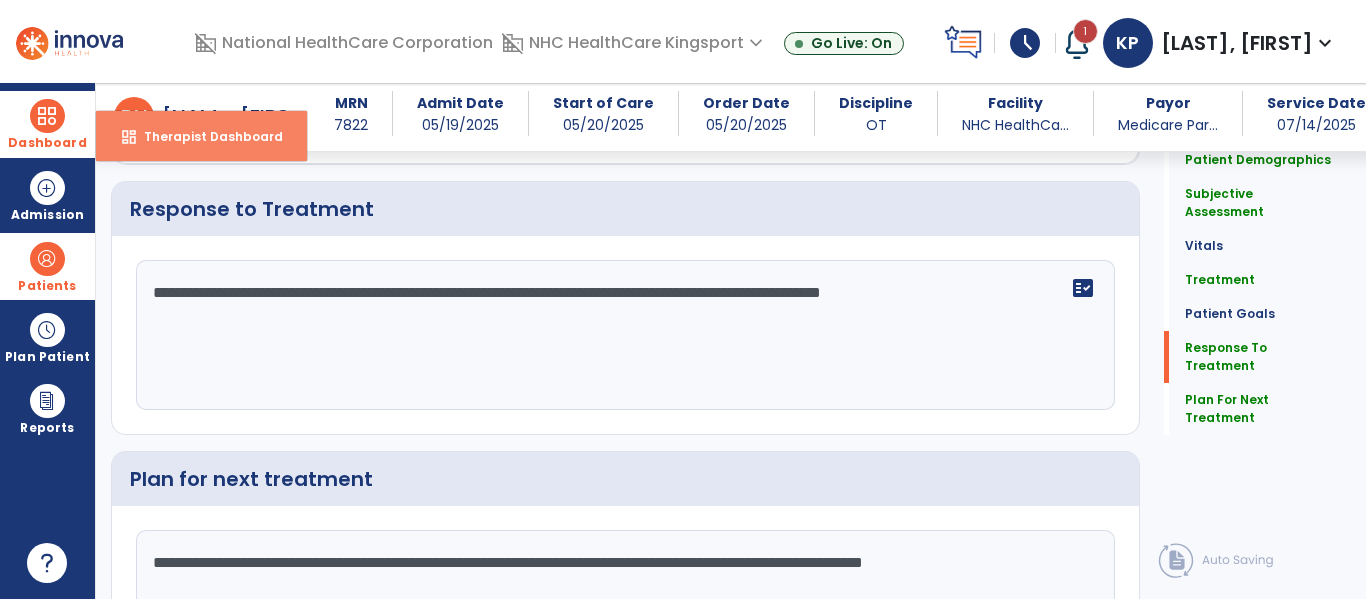 click on "dashboard  Therapist Dashboard" at bounding box center (201, 136) 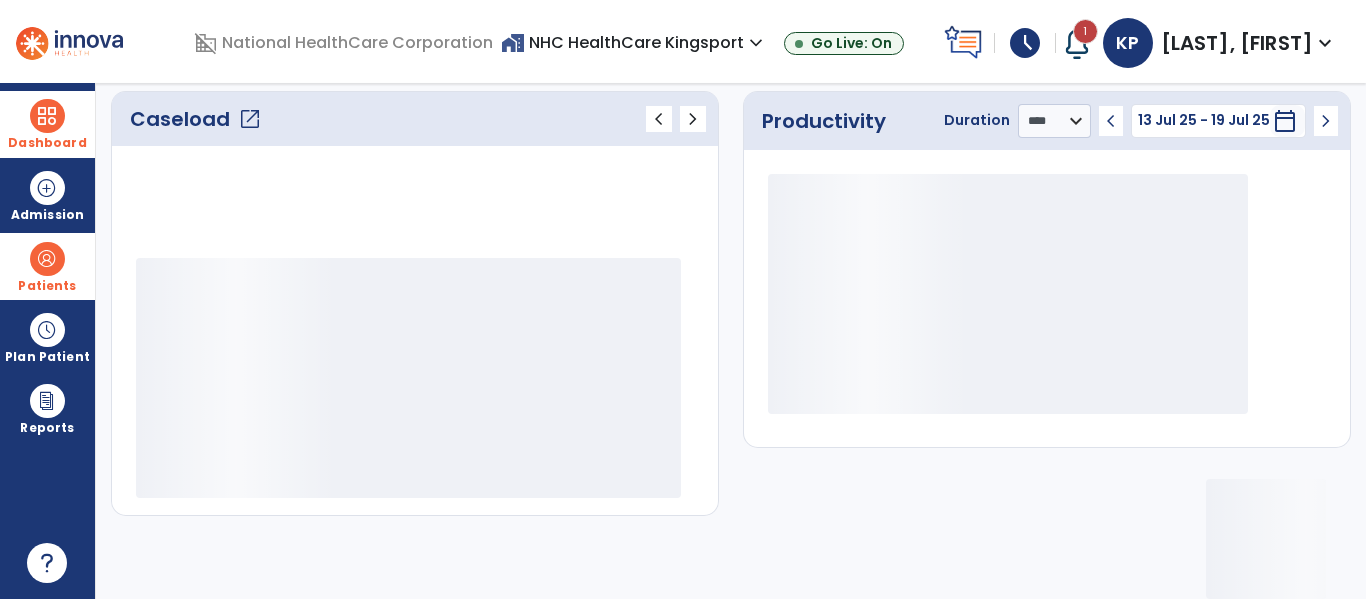 scroll, scrollTop: 275, scrollLeft: 0, axis: vertical 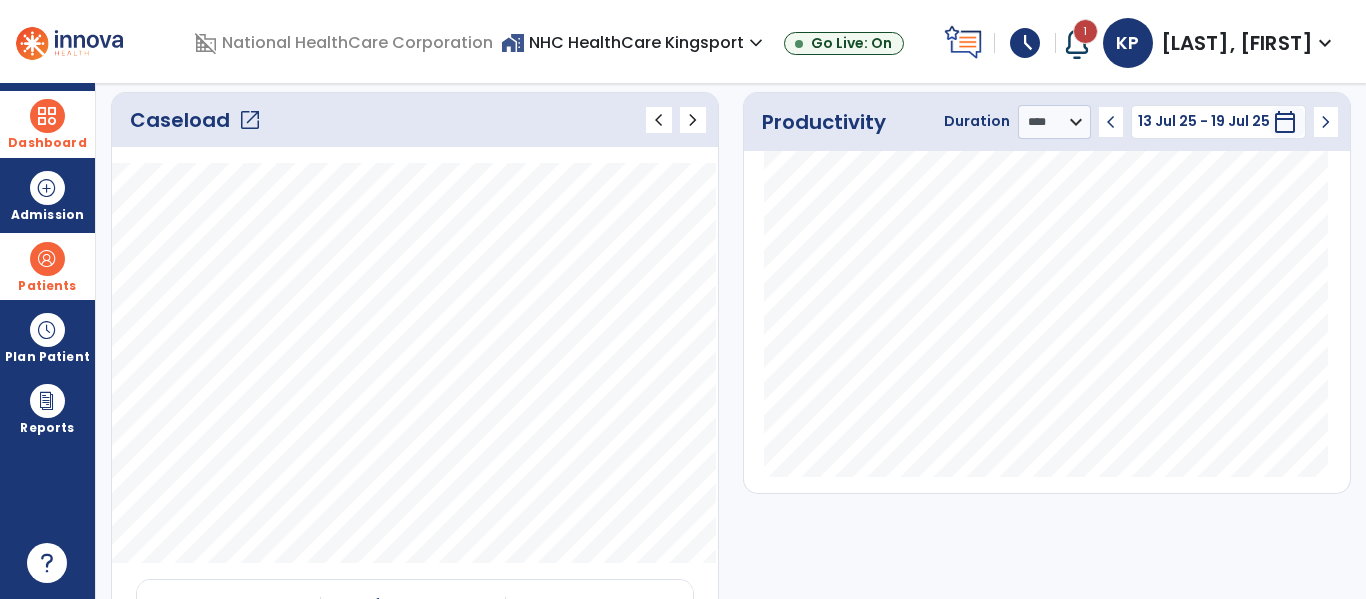 click on "open_in_new" 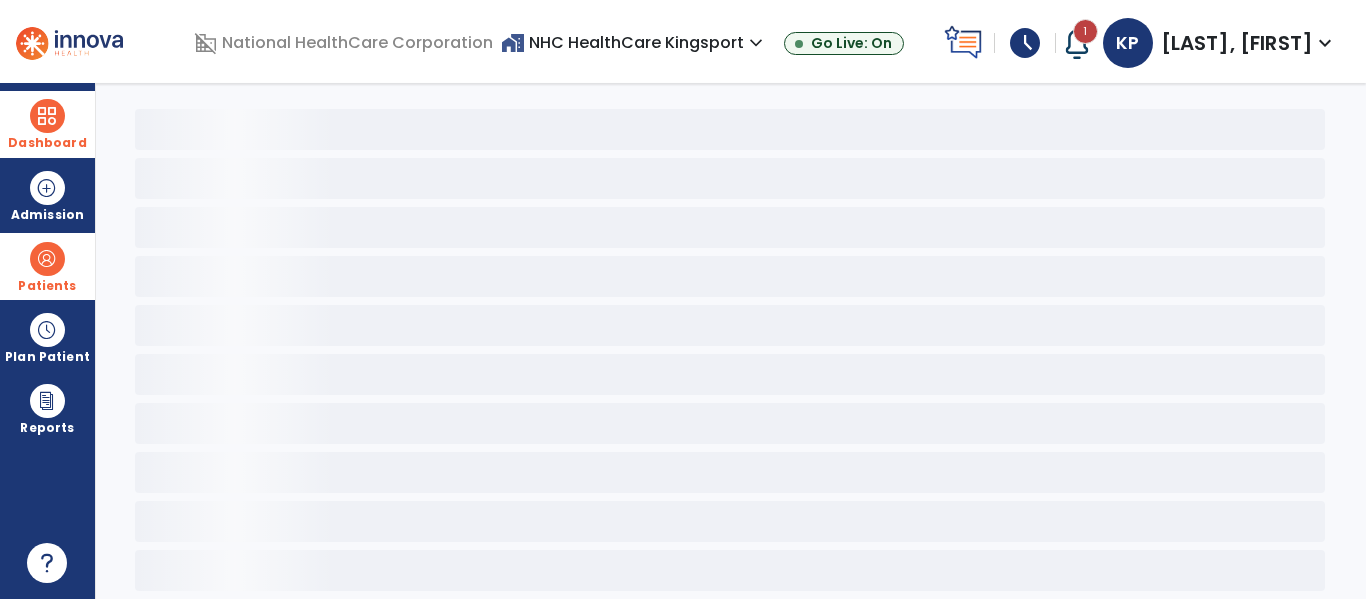 scroll, scrollTop: 68, scrollLeft: 0, axis: vertical 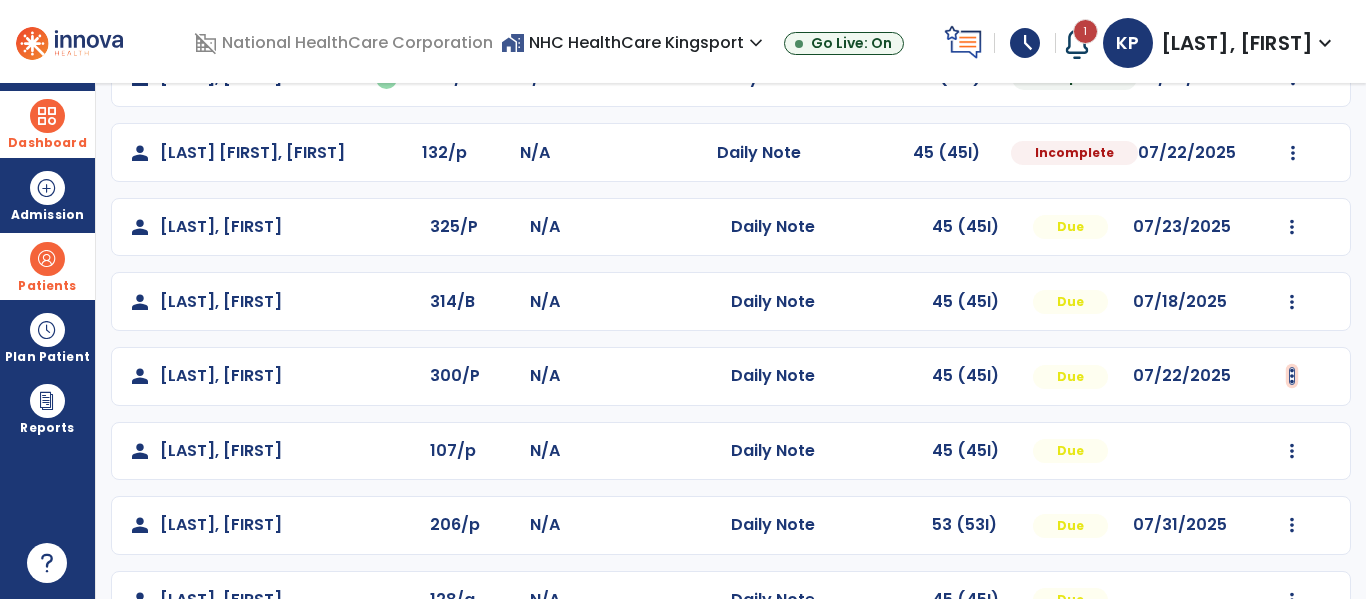click at bounding box center [1293, 78] 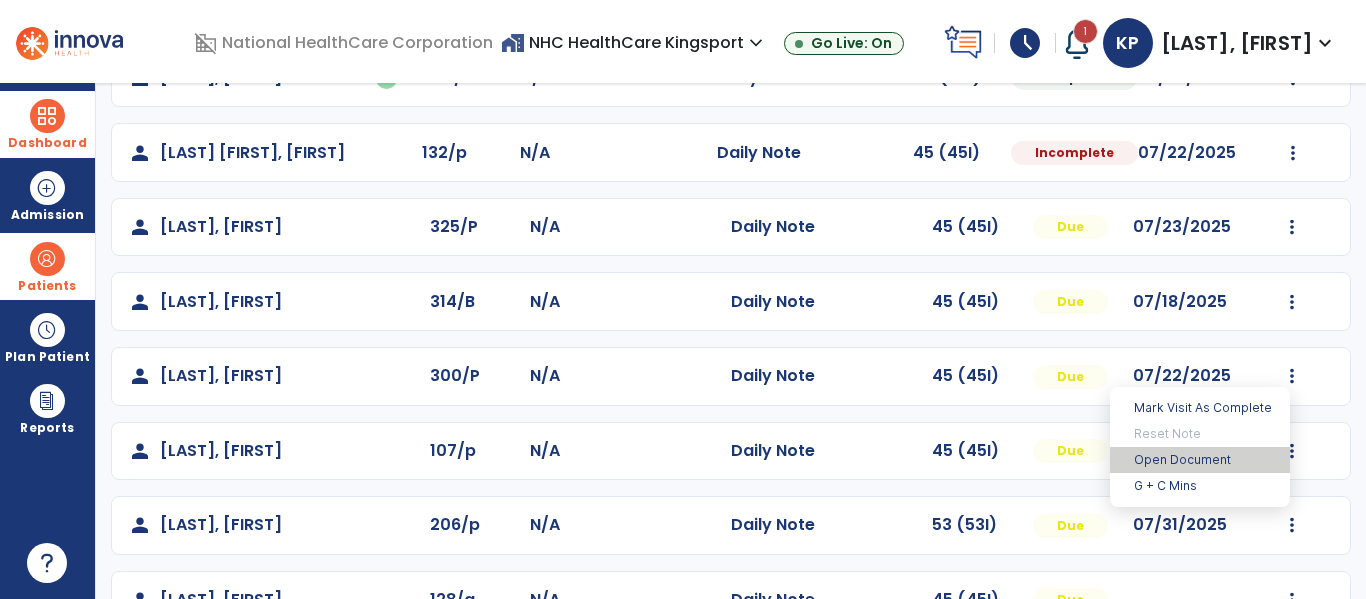 click on "Open Document" at bounding box center (1200, 460) 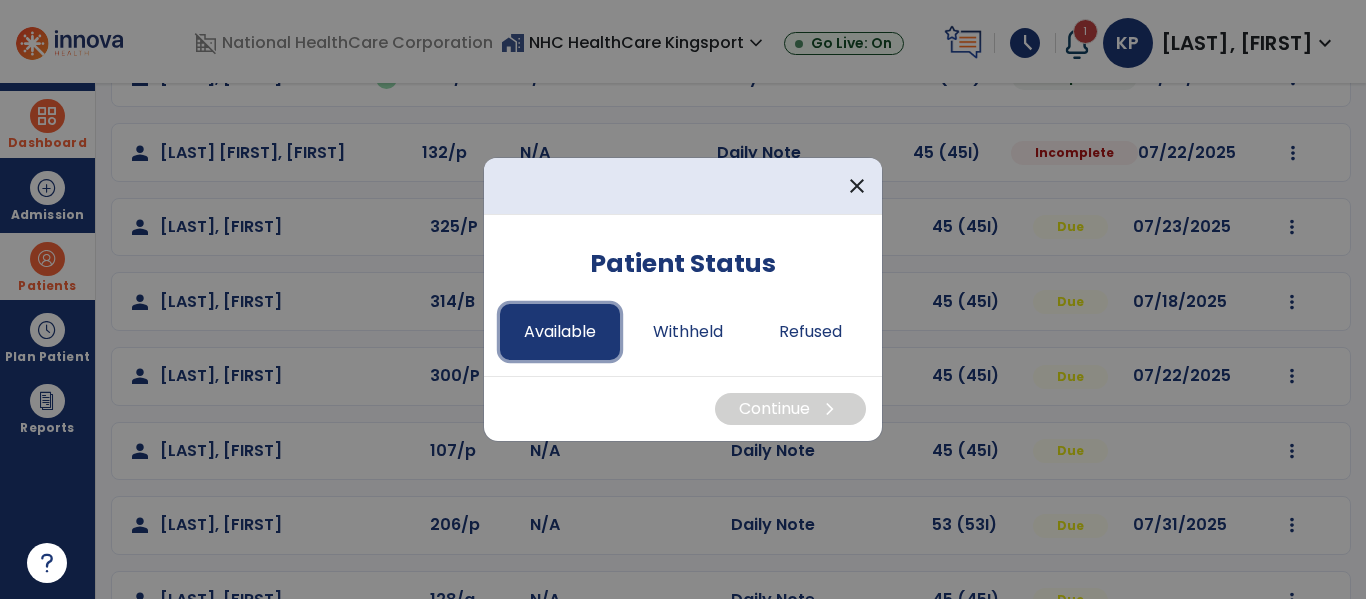 click on "Available" at bounding box center [560, 332] 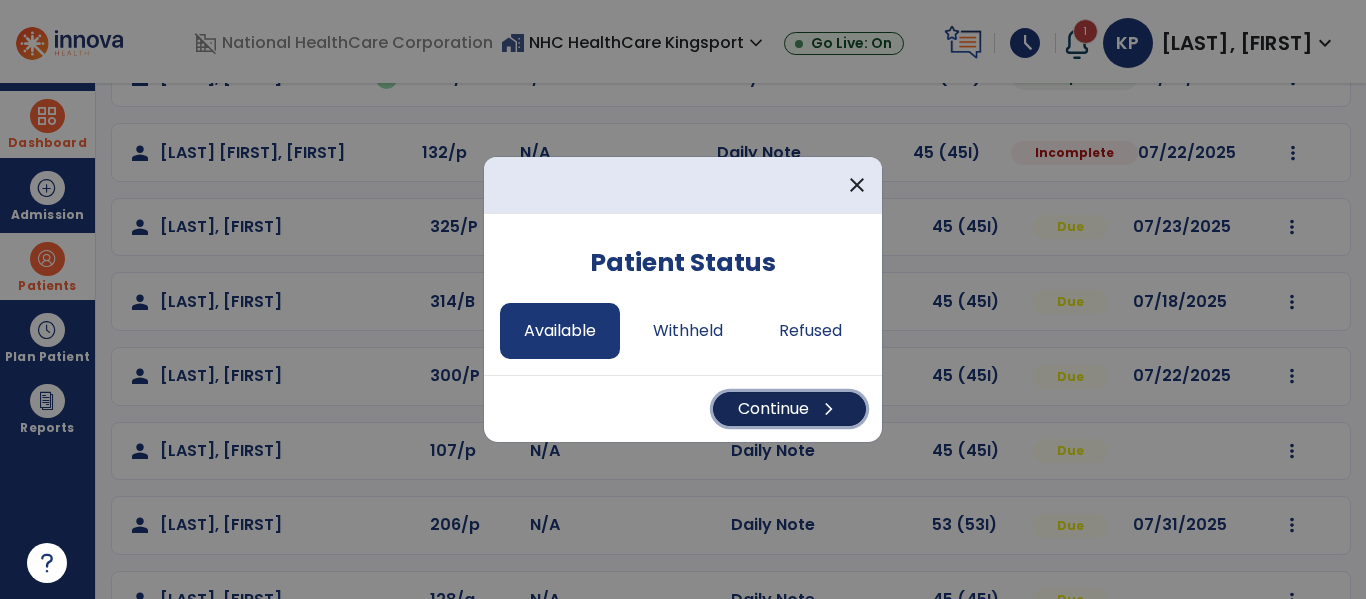 click on "Continue   chevron_right" at bounding box center [789, 409] 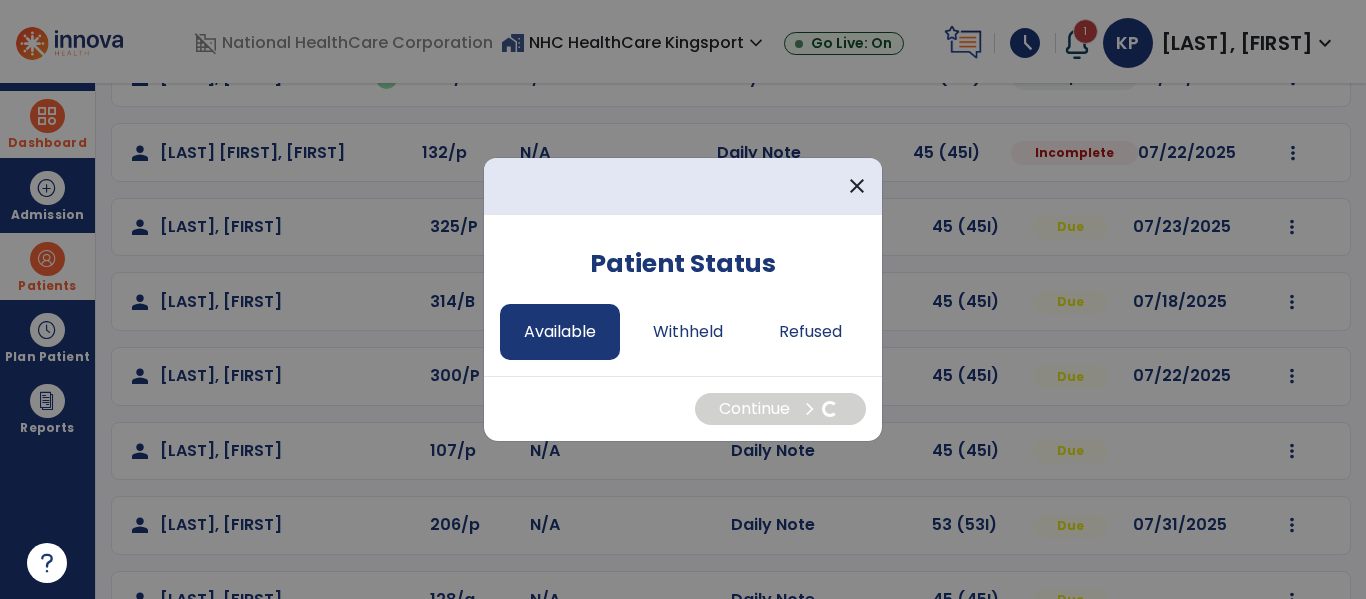 select on "*" 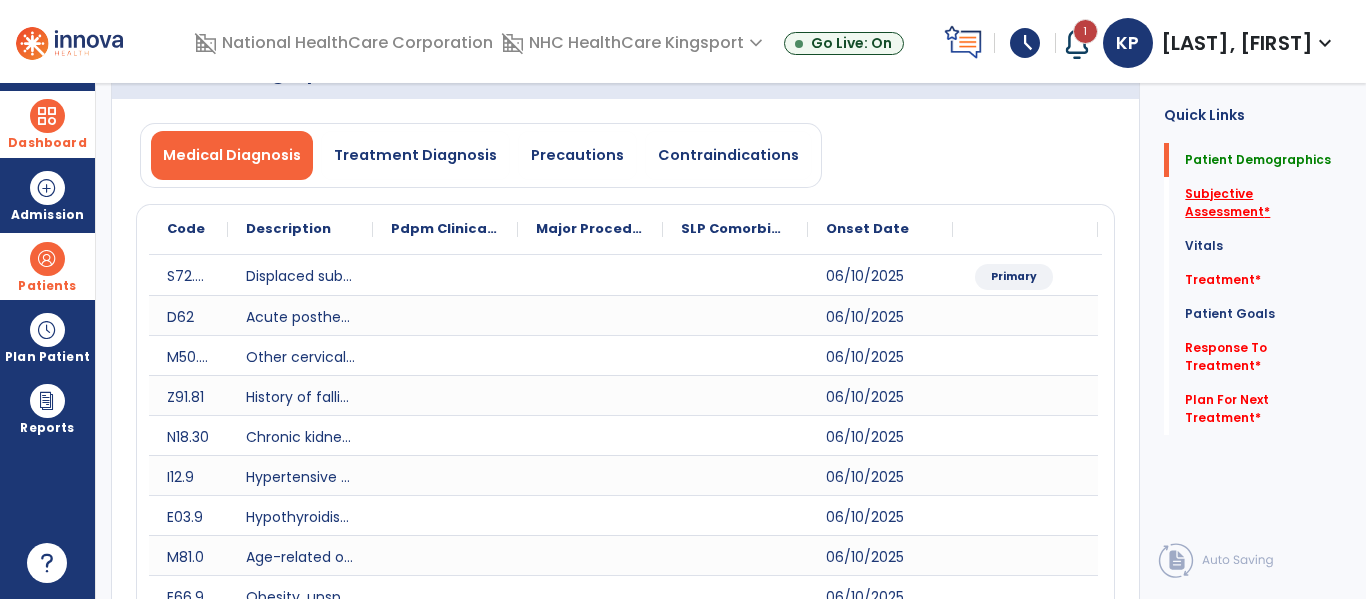 click on "Subjective Assessment   *" 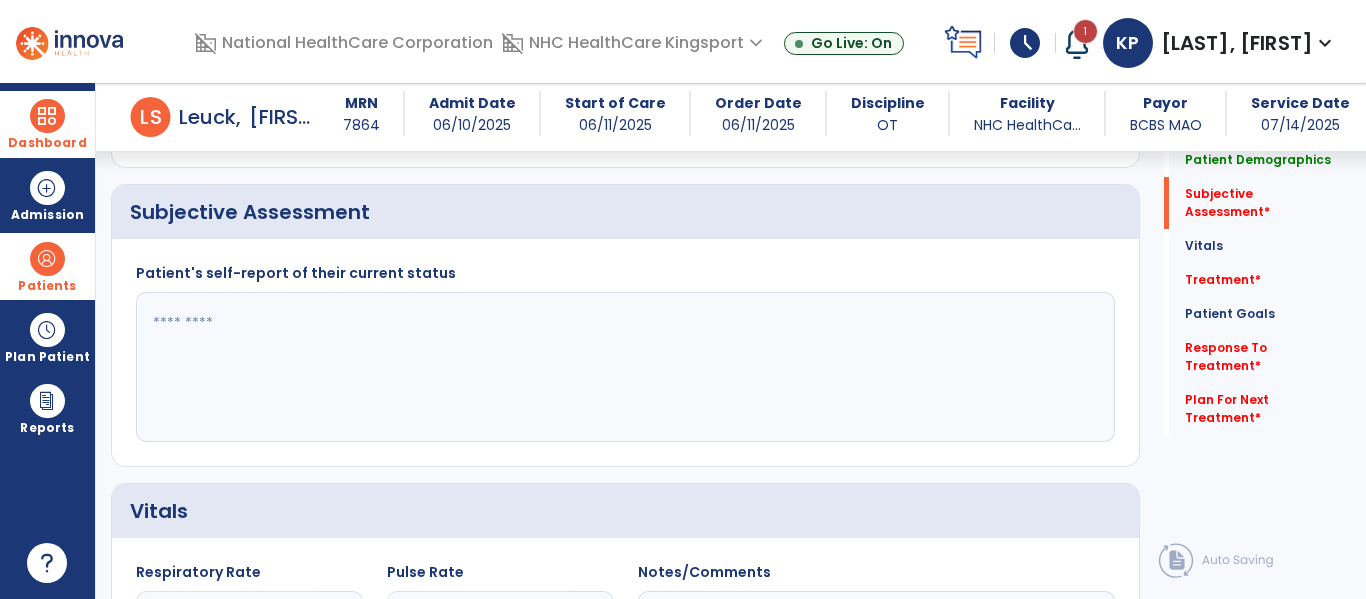 scroll, scrollTop: 707, scrollLeft: 0, axis: vertical 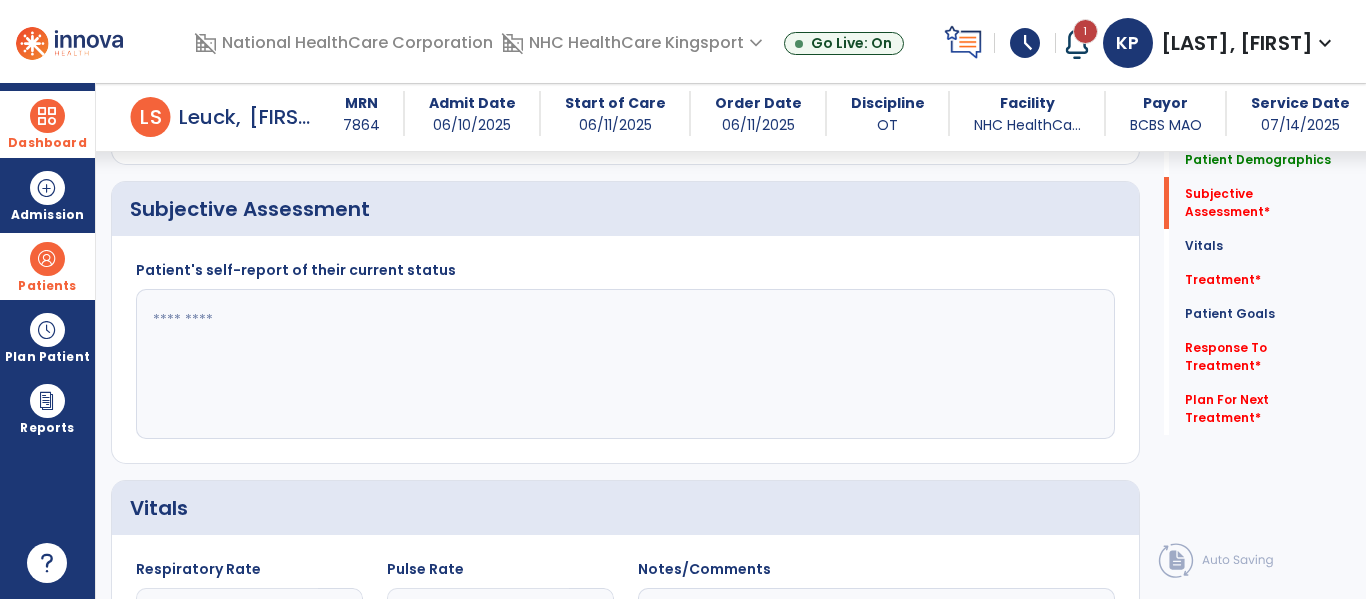 click 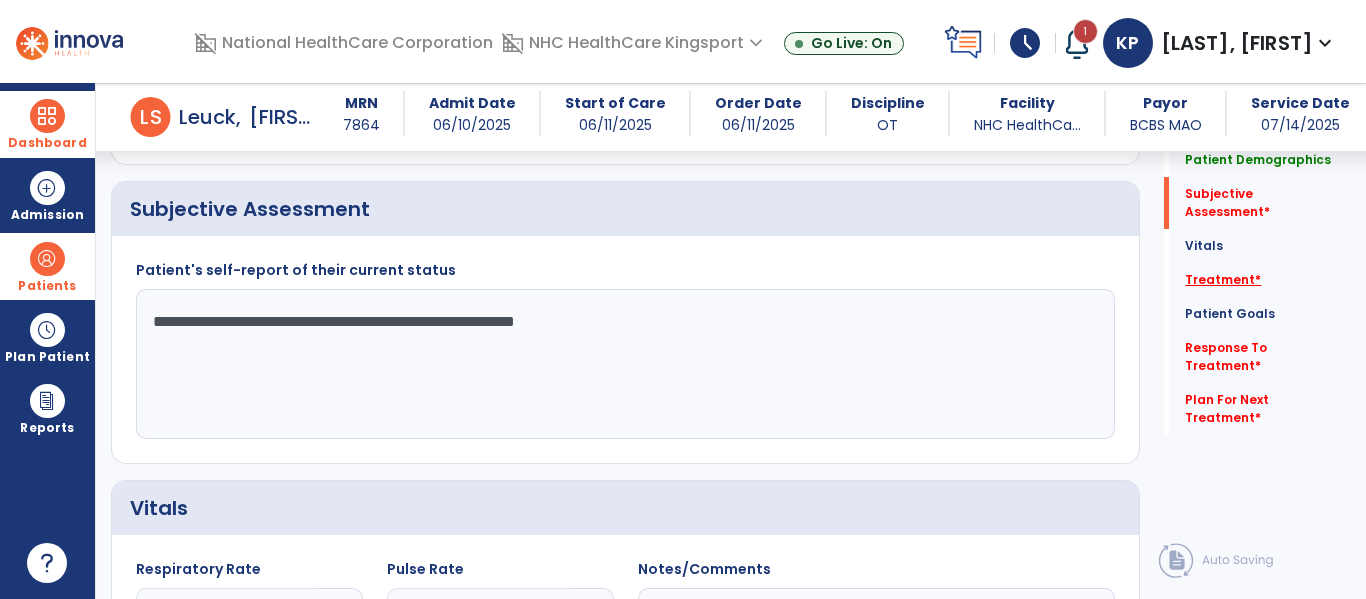 type on "**********" 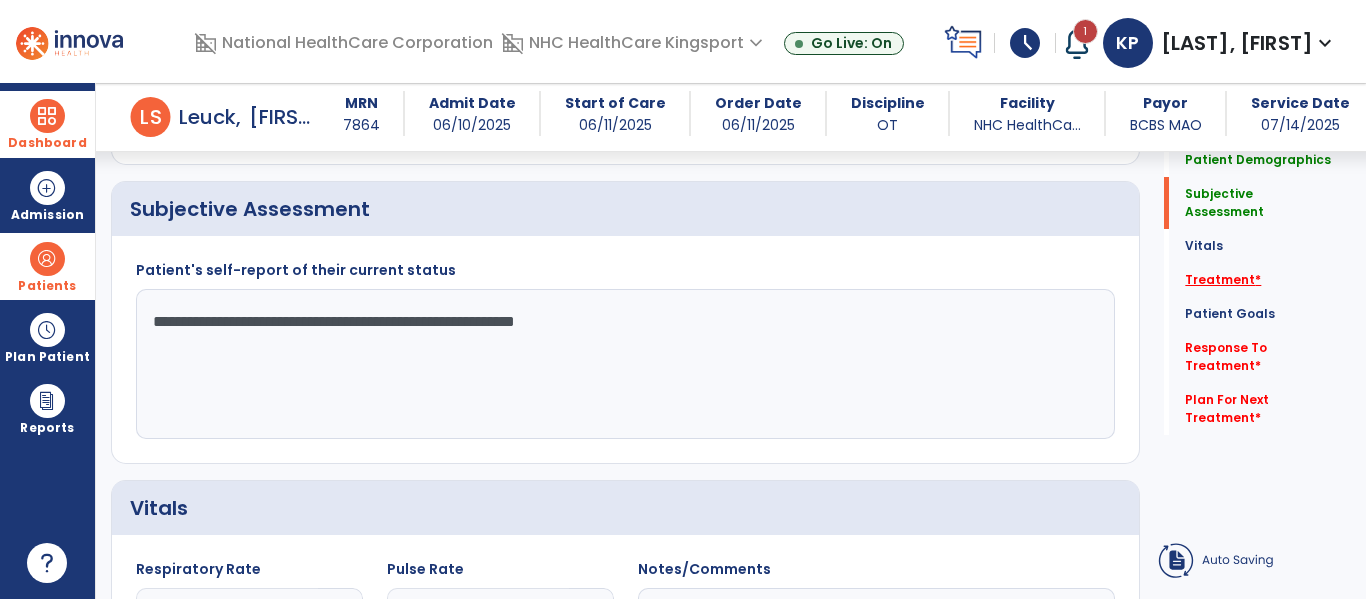 click on "Treatment   *  Treatment   *" 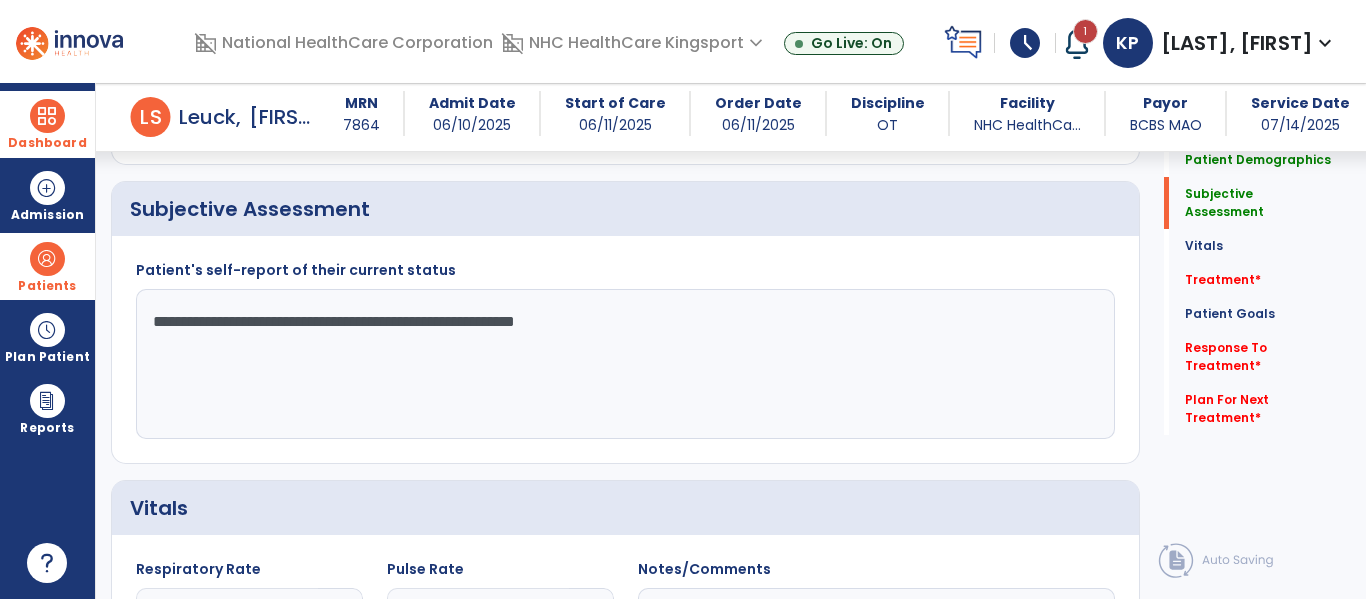 click on "Vitals   Vitals" 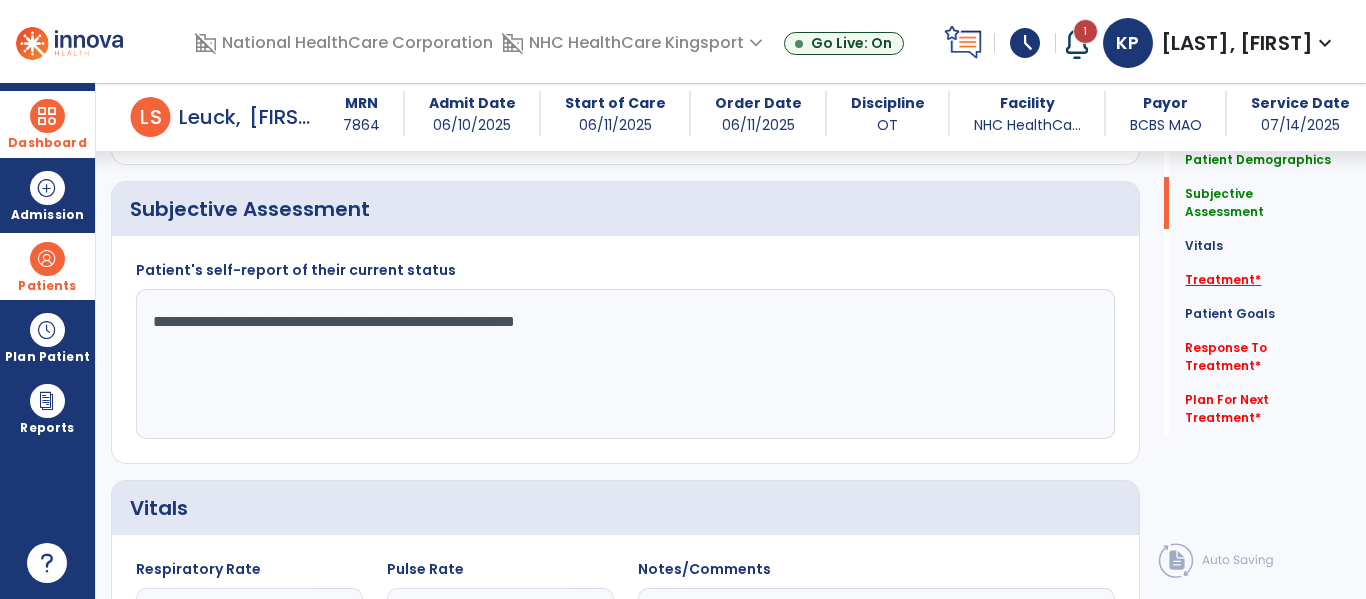 click on "Treatment   *" 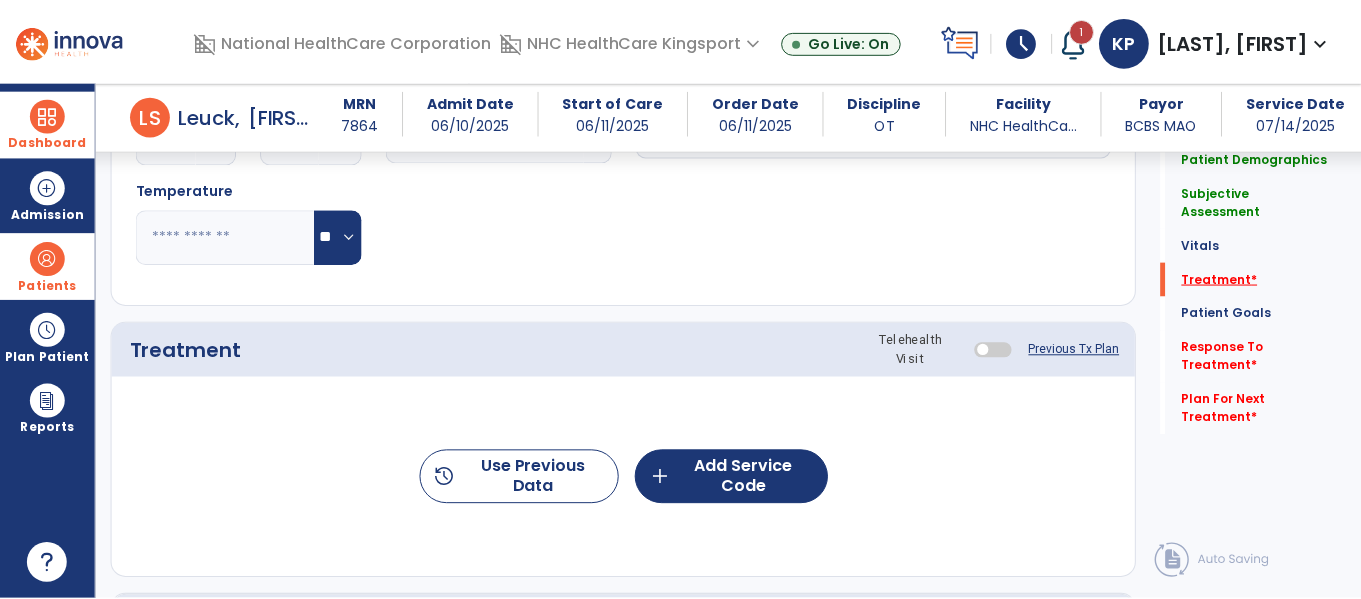 scroll, scrollTop: 1397, scrollLeft: 0, axis: vertical 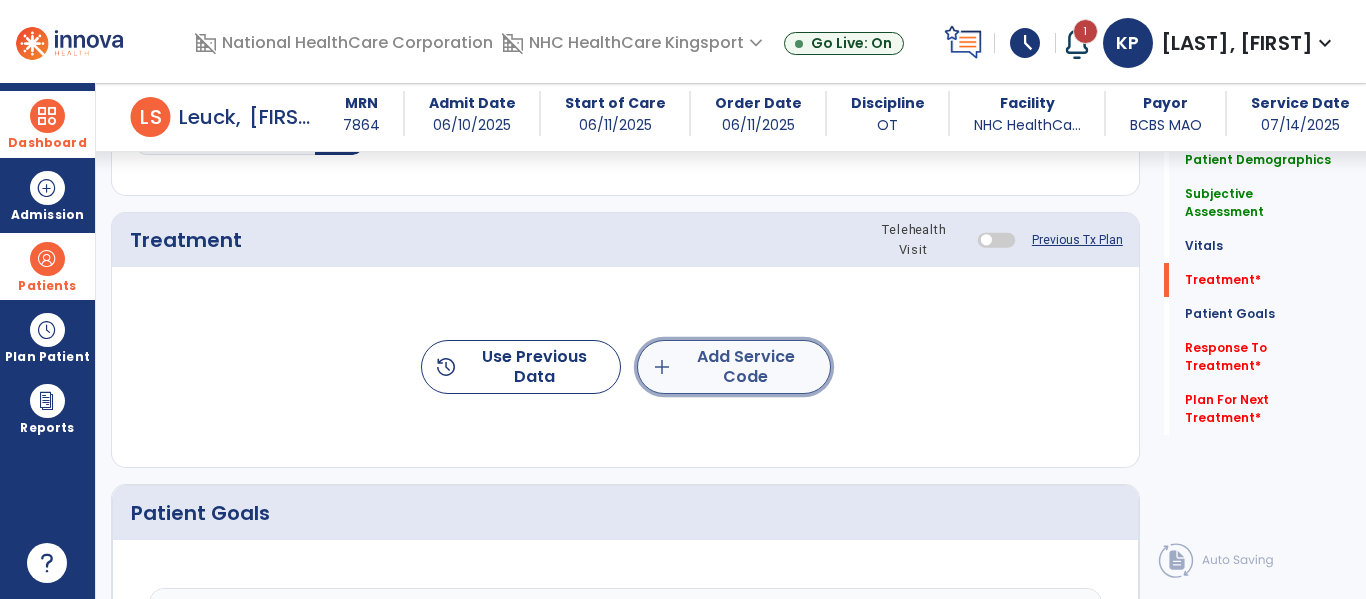 click on "add  Add Service Code" 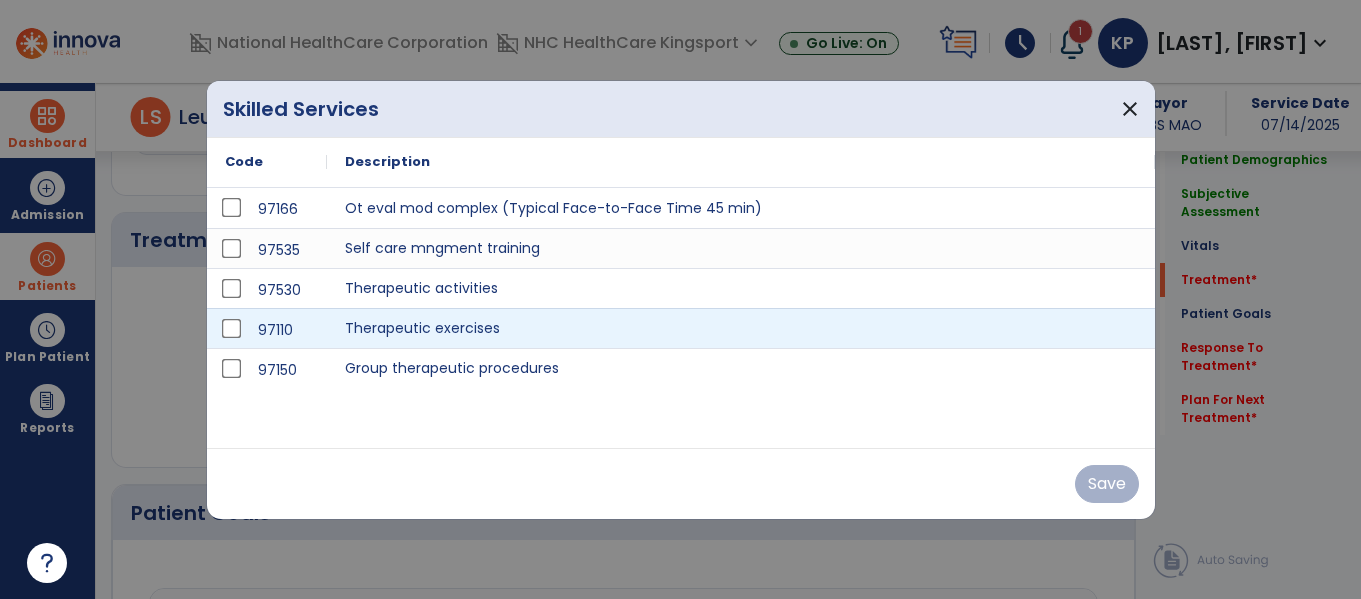 scroll, scrollTop: 1397, scrollLeft: 0, axis: vertical 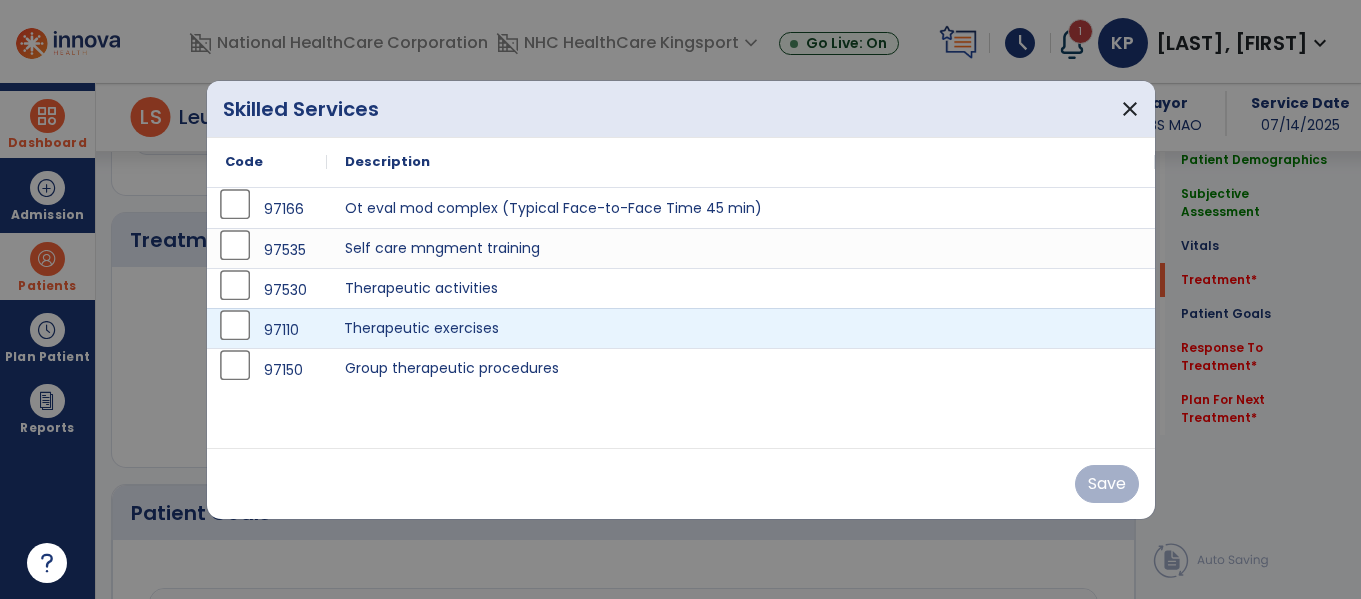 click on "Therapeutic exercises" at bounding box center [741, 328] 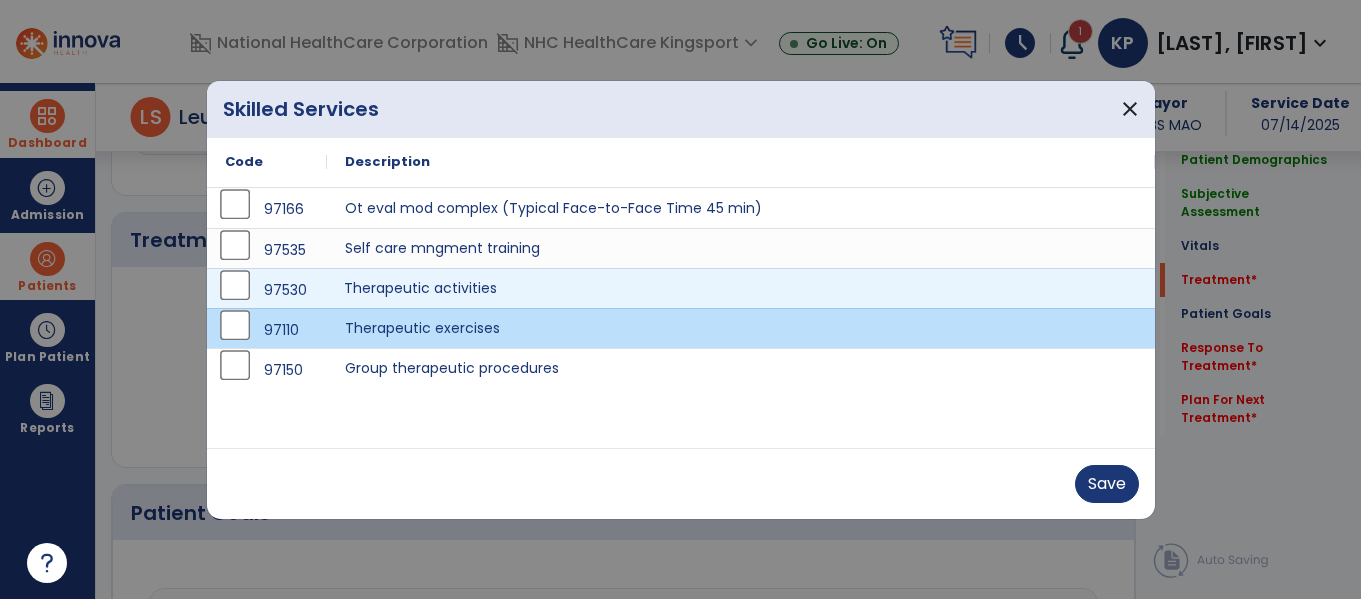 click on "Therapeutic activities" at bounding box center (741, 288) 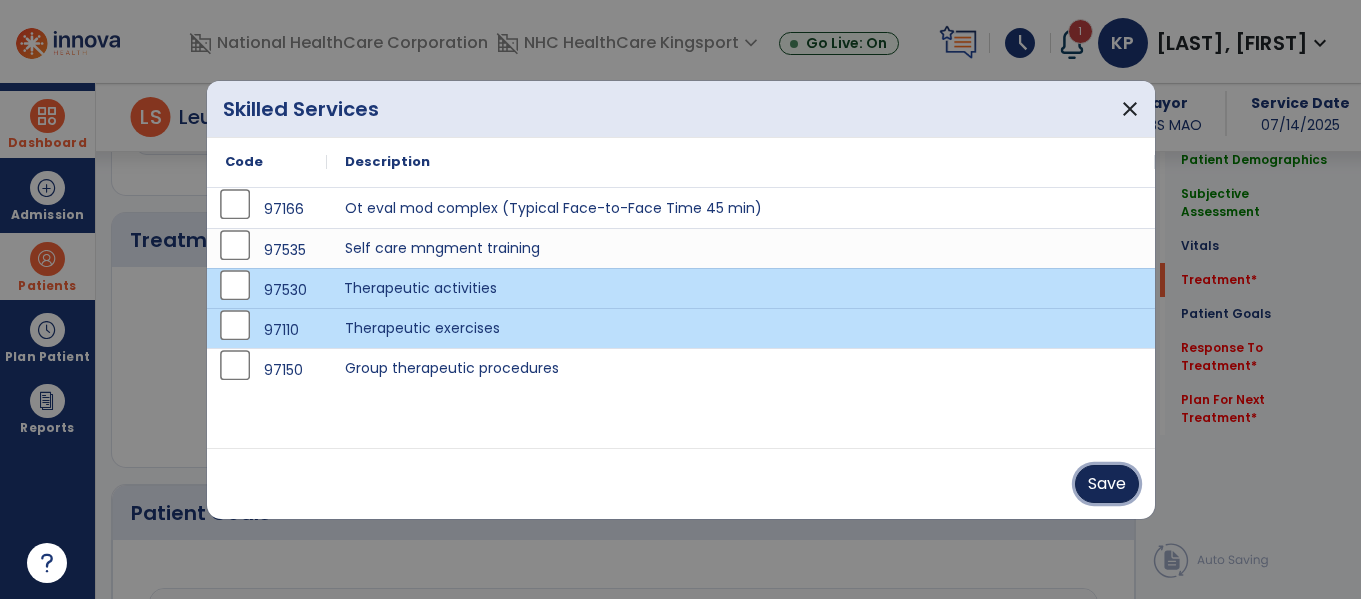 click on "Save" at bounding box center [1107, 484] 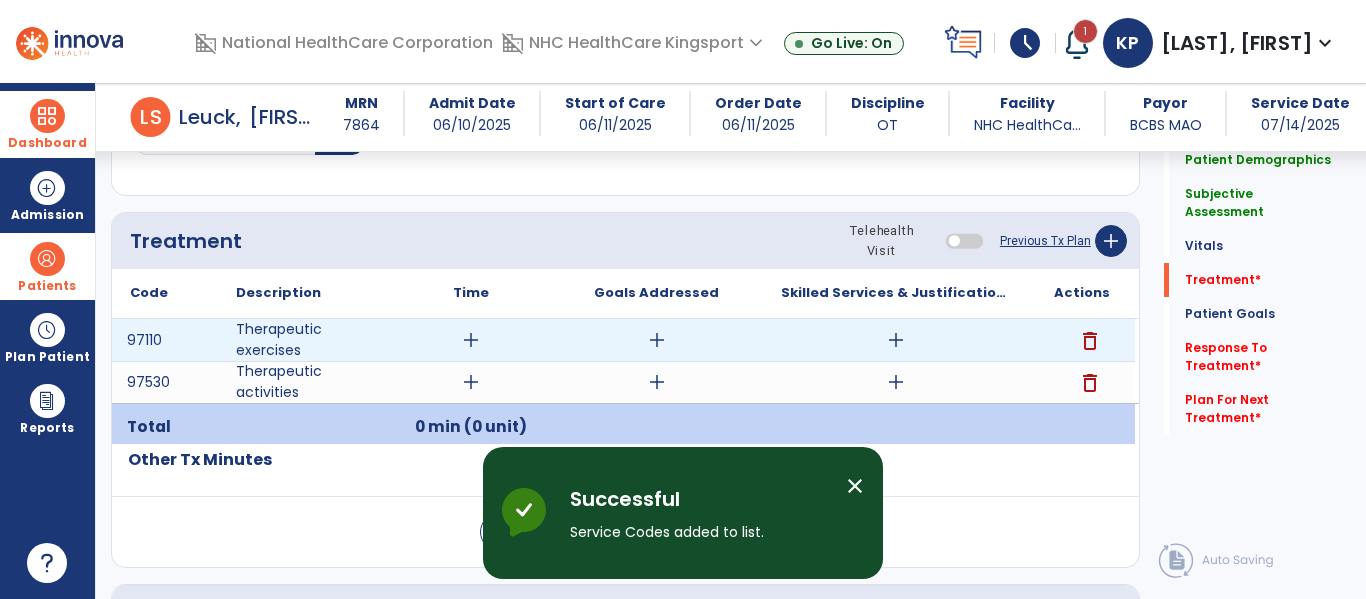 click on "add" at bounding box center (470, 340) 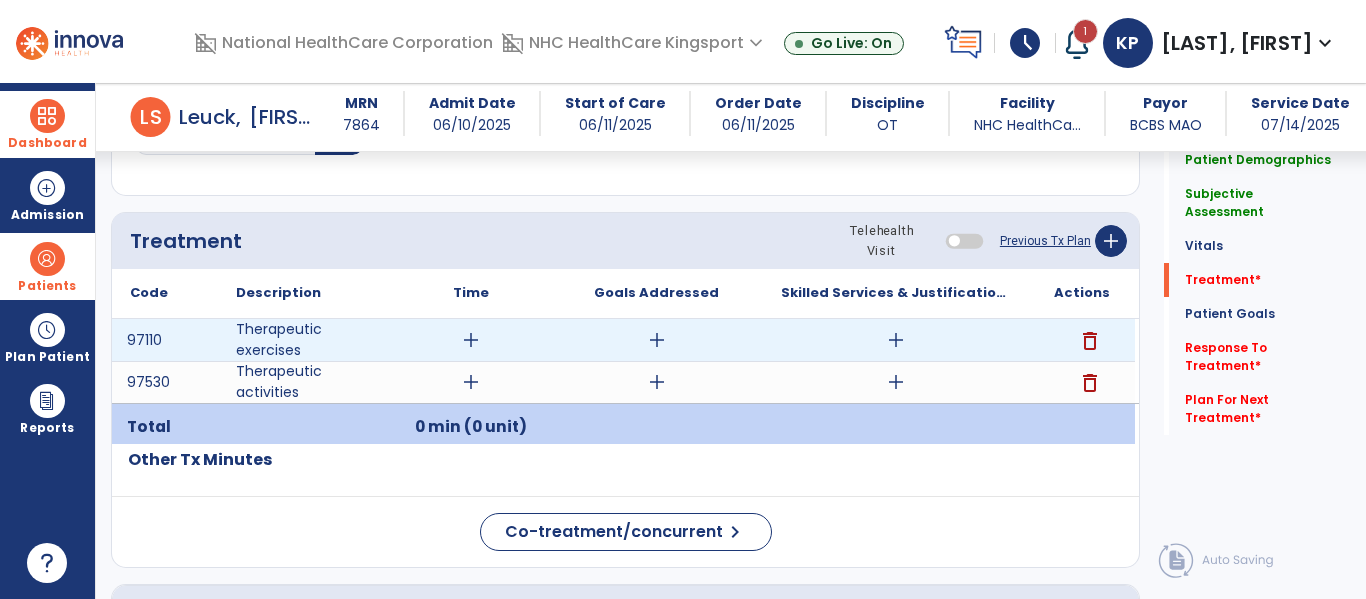 click on "add" at bounding box center (471, 340) 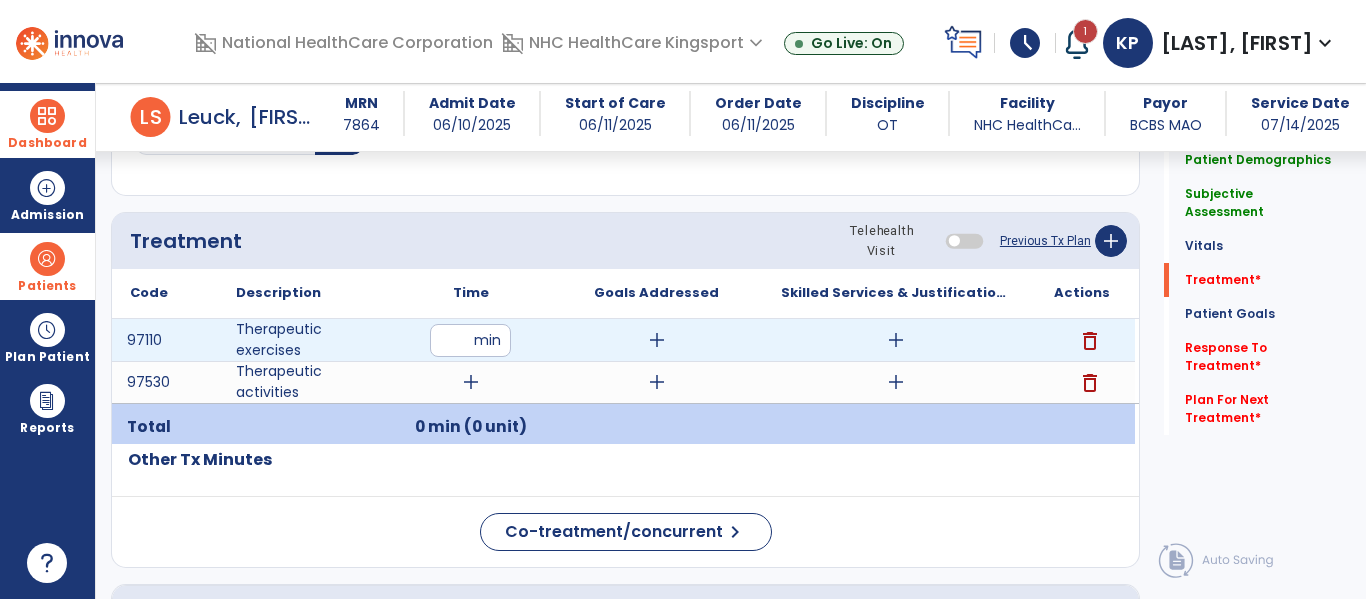 type on "**" 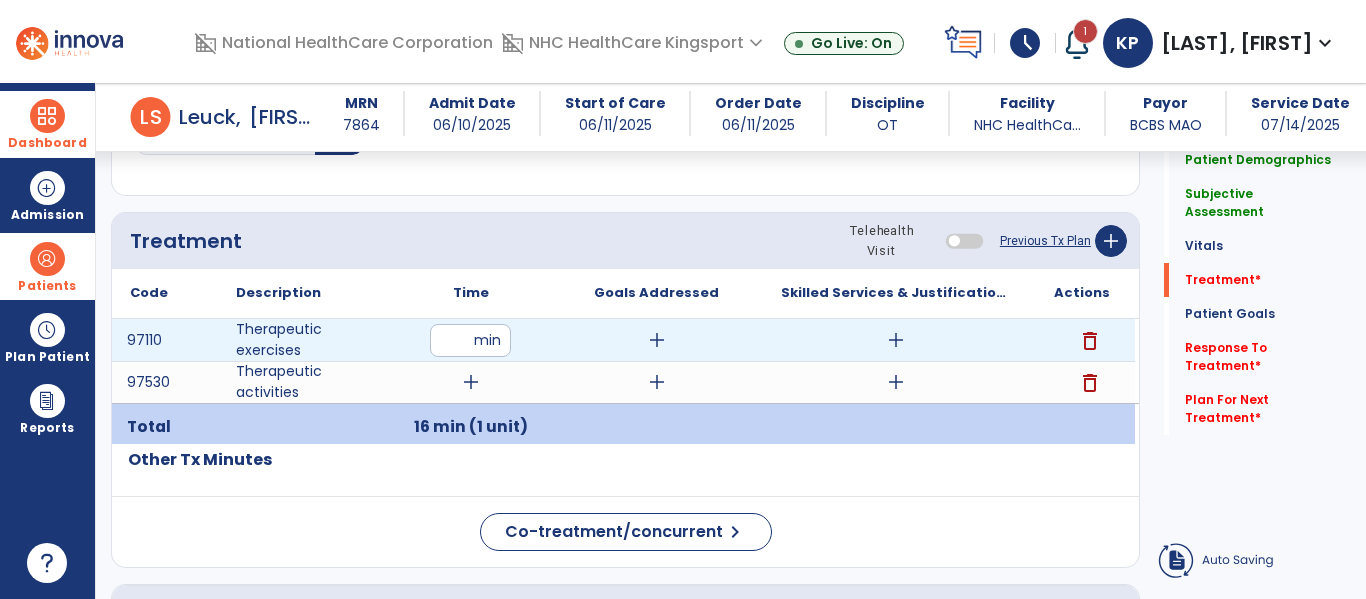 click on "add" at bounding box center (657, 340) 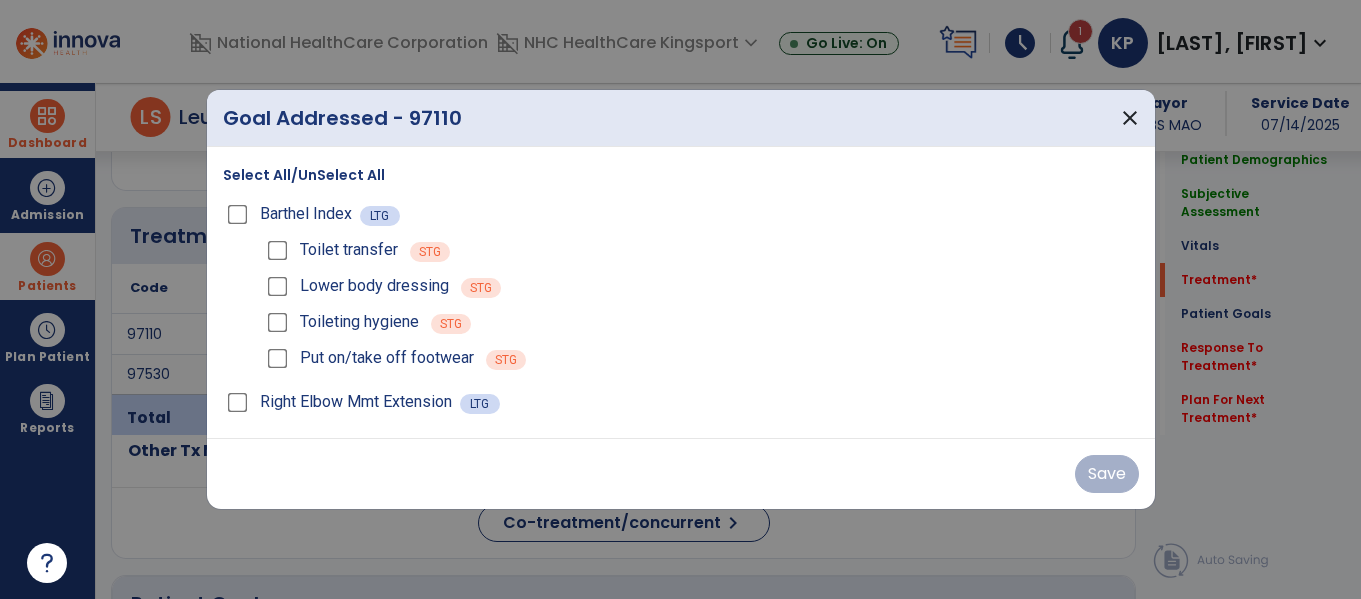 scroll, scrollTop: 1397, scrollLeft: 0, axis: vertical 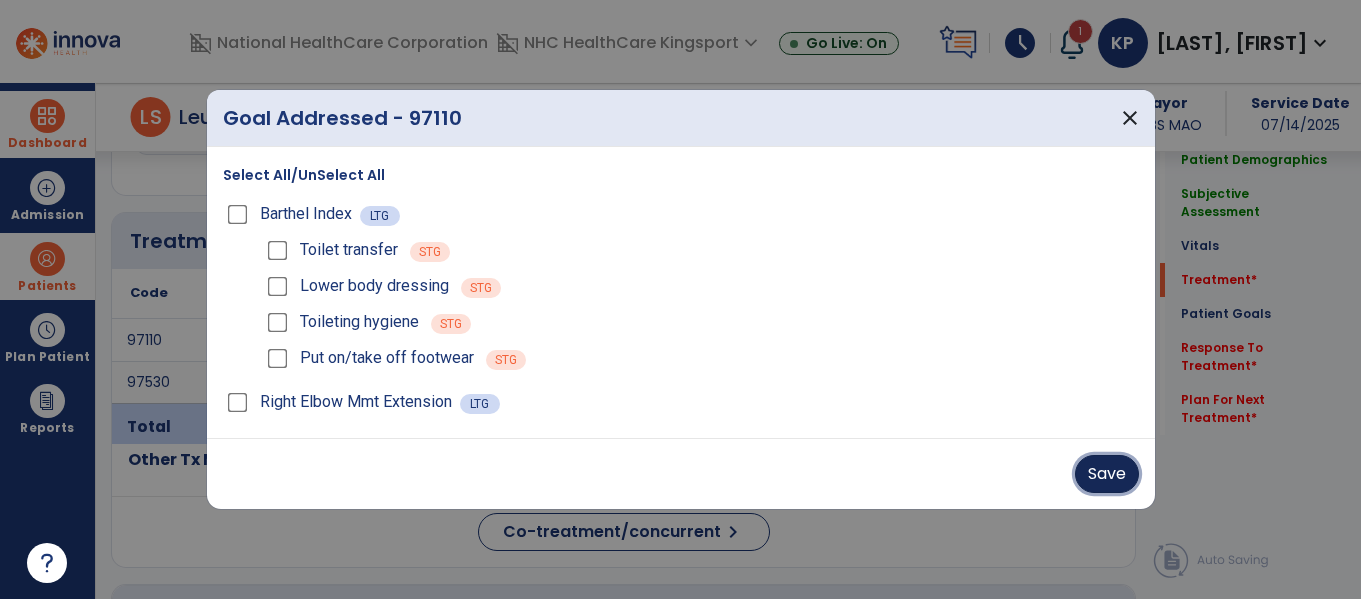 click on "Save" at bounding box center [1107, 474] 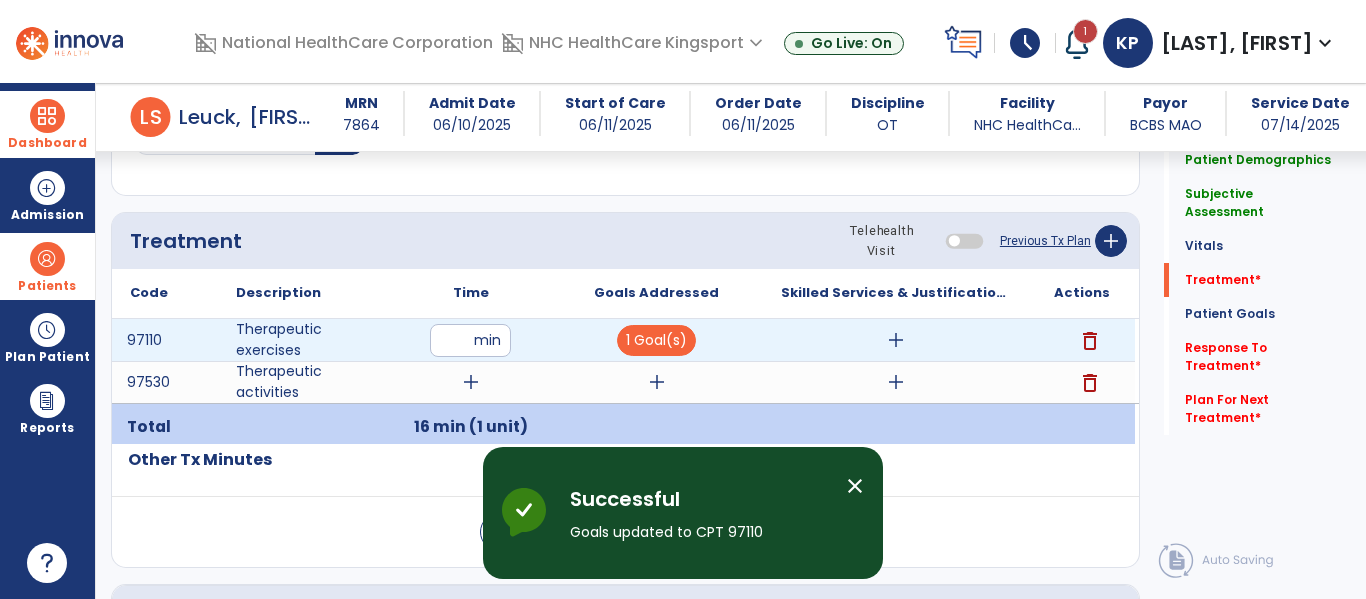 click on "add" at bounding box center (896, 340) 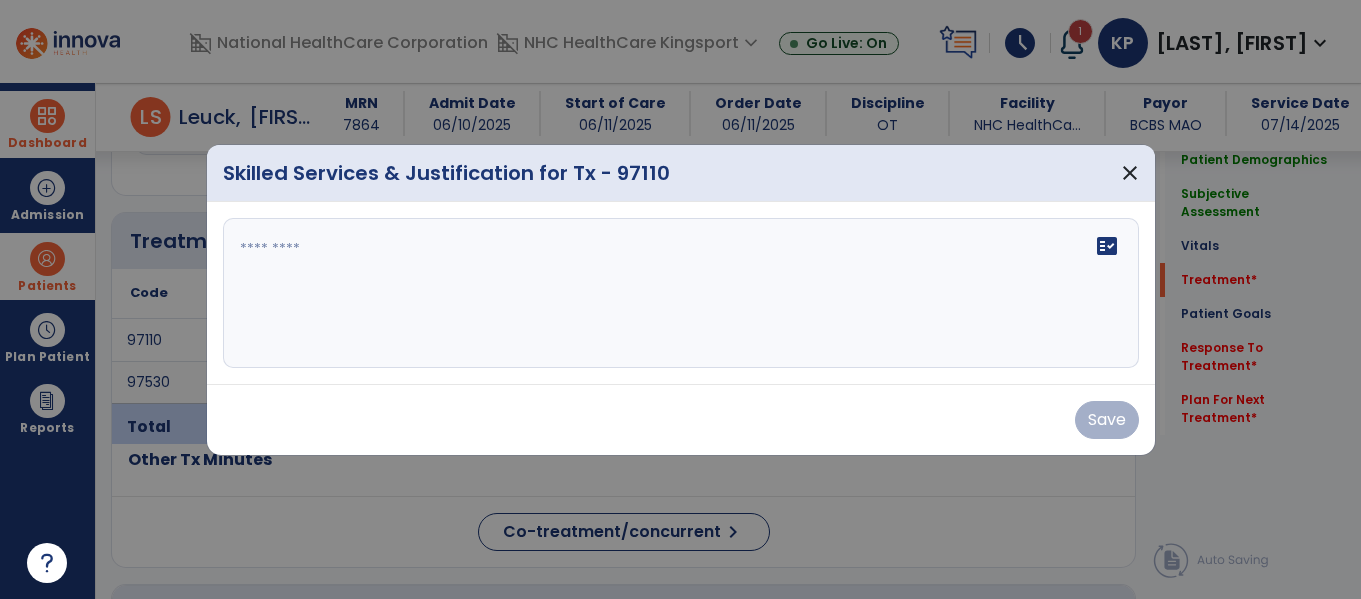 scroll, scrollTop: 1397, scrollLeft: 0, axis: vertical 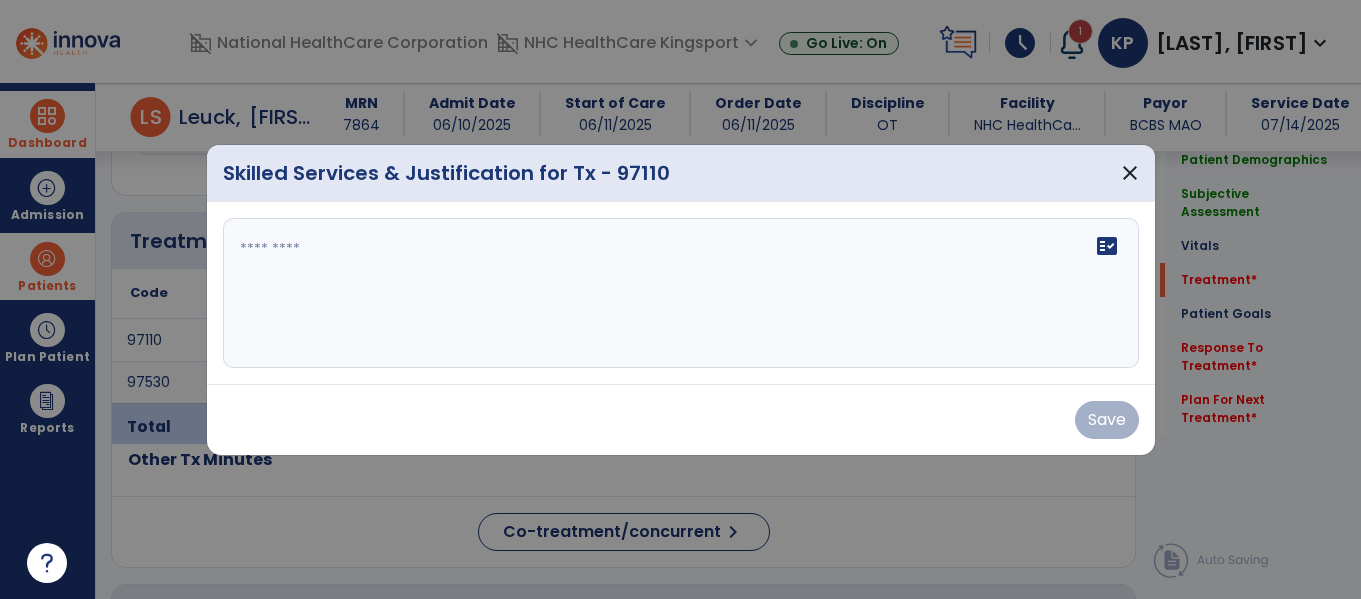 click on "fact_check" at bounding box center (681, 293) 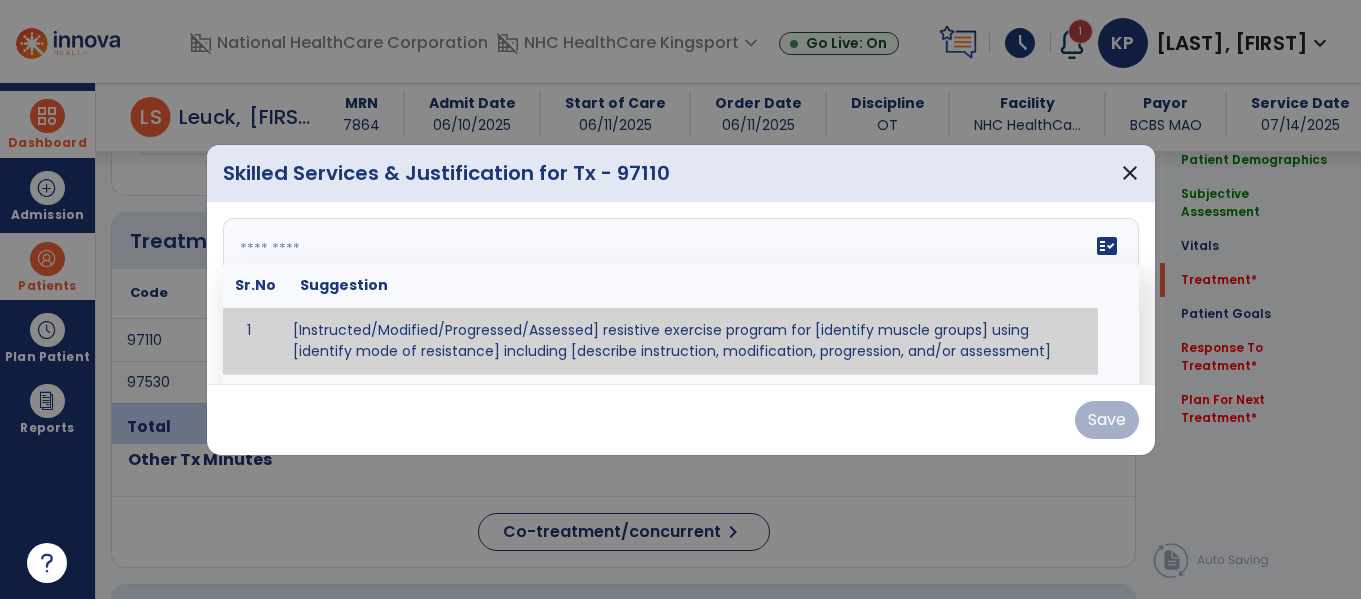 paste on "**********" 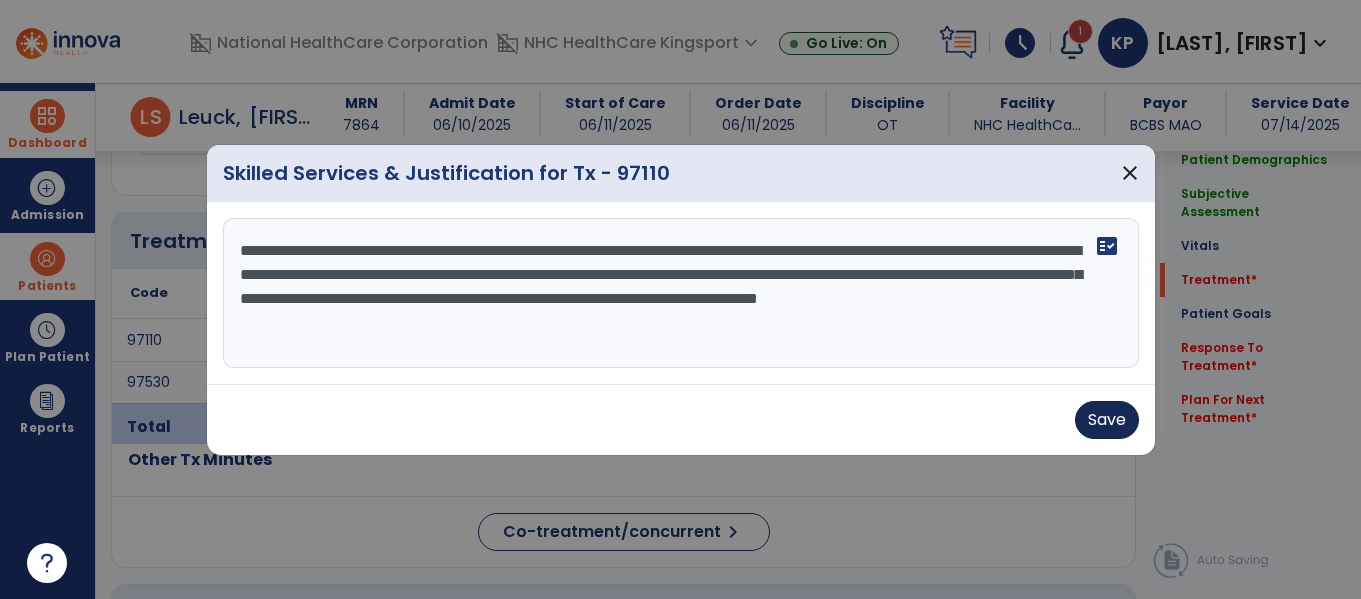 type on "**********" 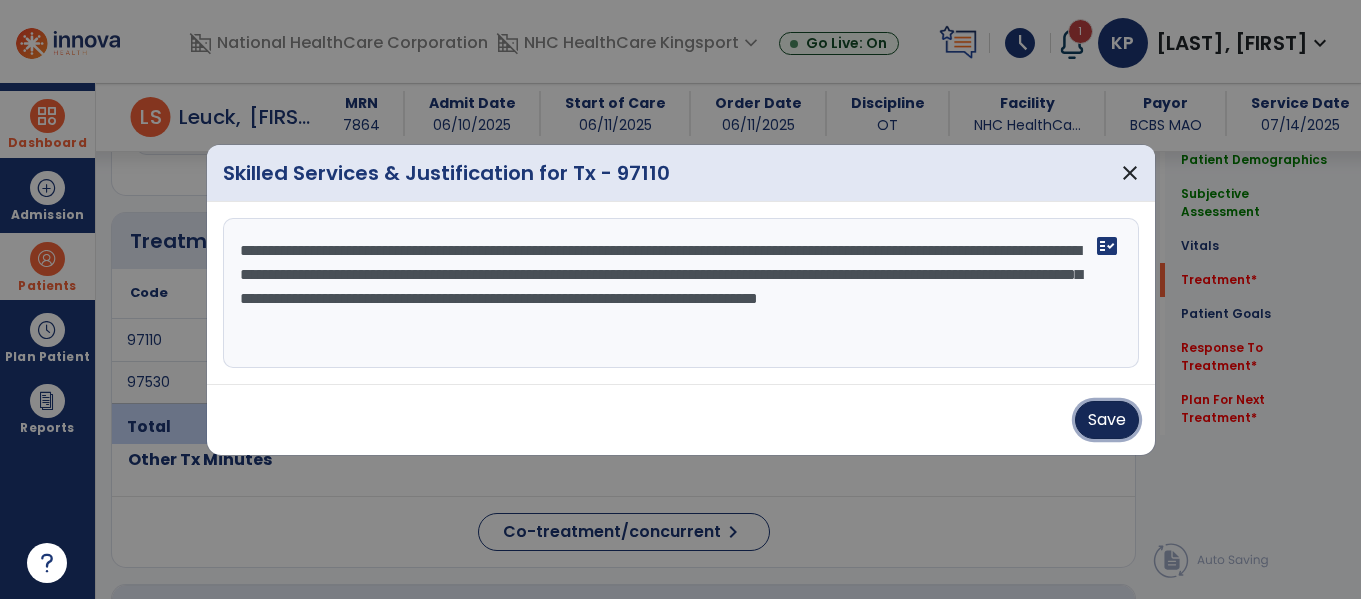 click on "Save" at bounding box center [1107, 420] 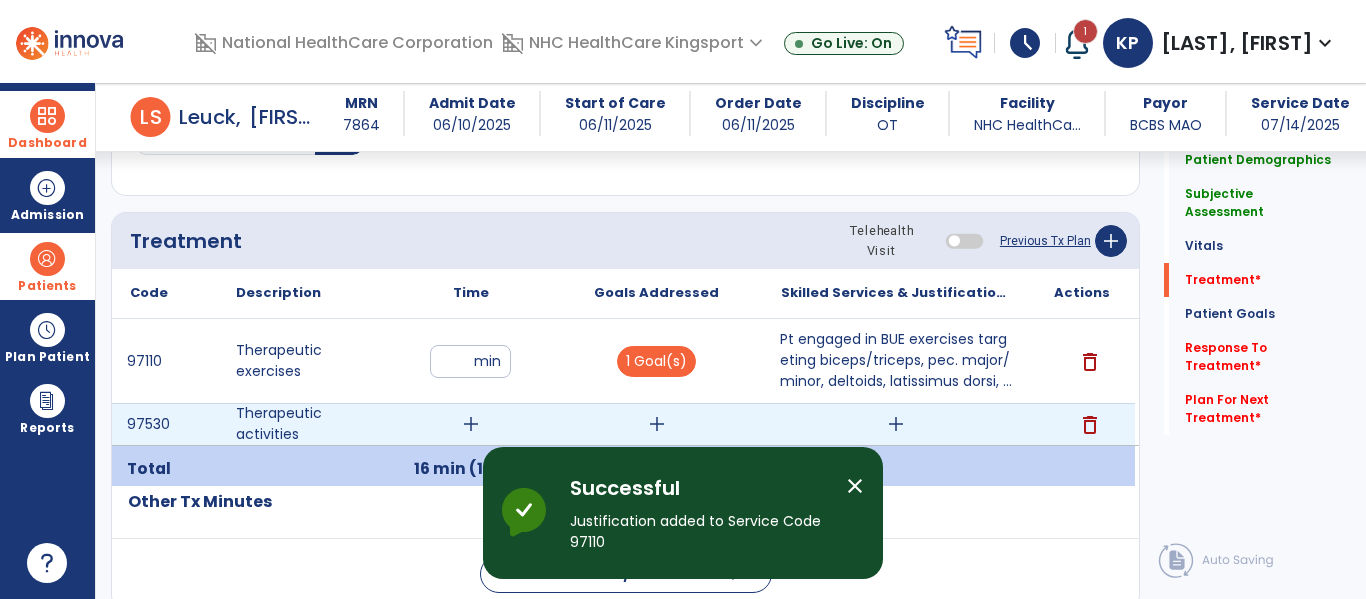 click on "add" at bounding box center [471, 424] 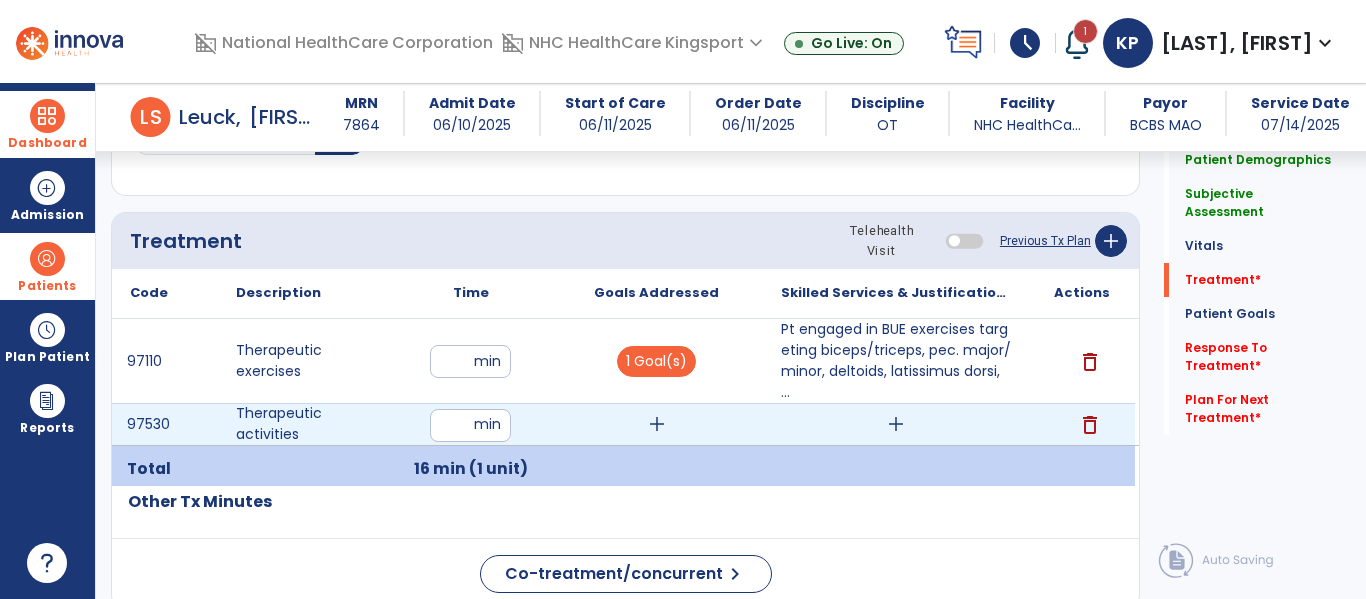 type on "**" 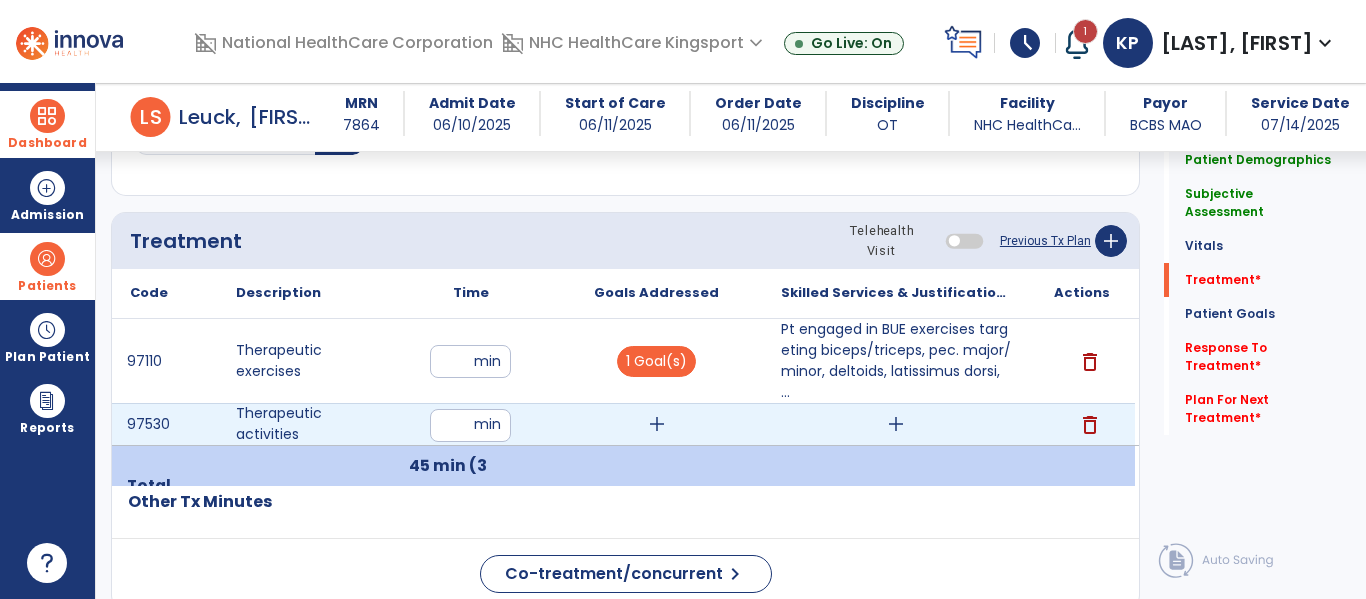 click on "add" at bounding box center (657, 424) 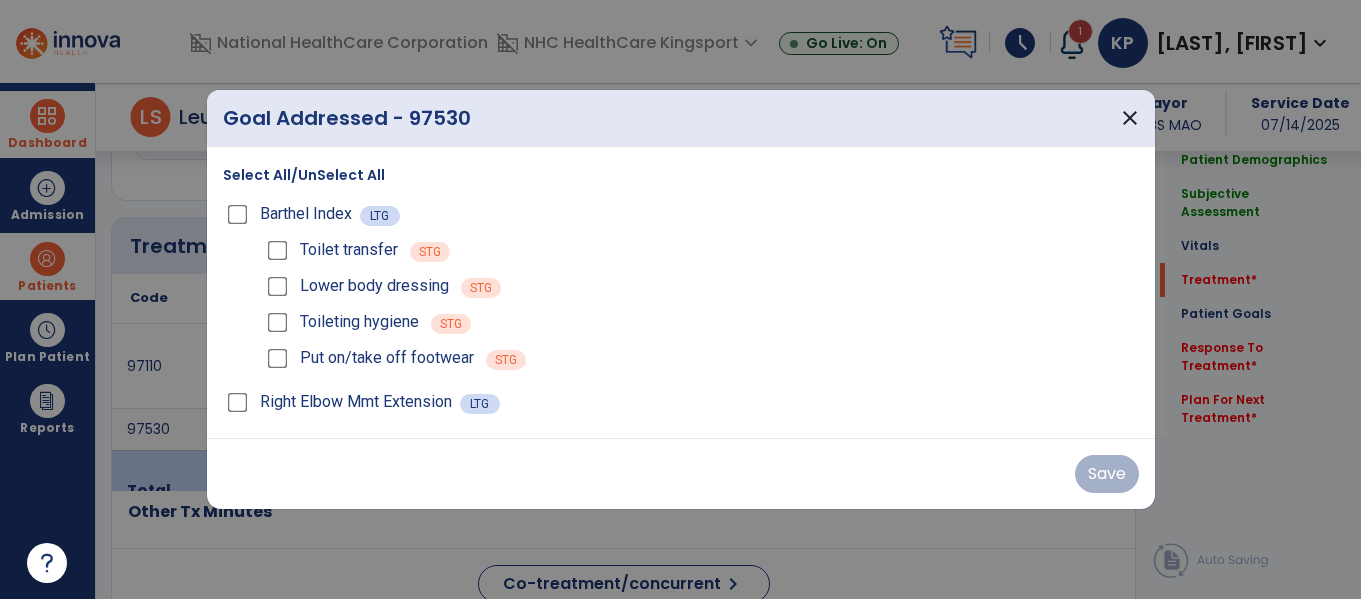 scroll, scrollTop: 1397, scrollLeft: 0, axis: vertical 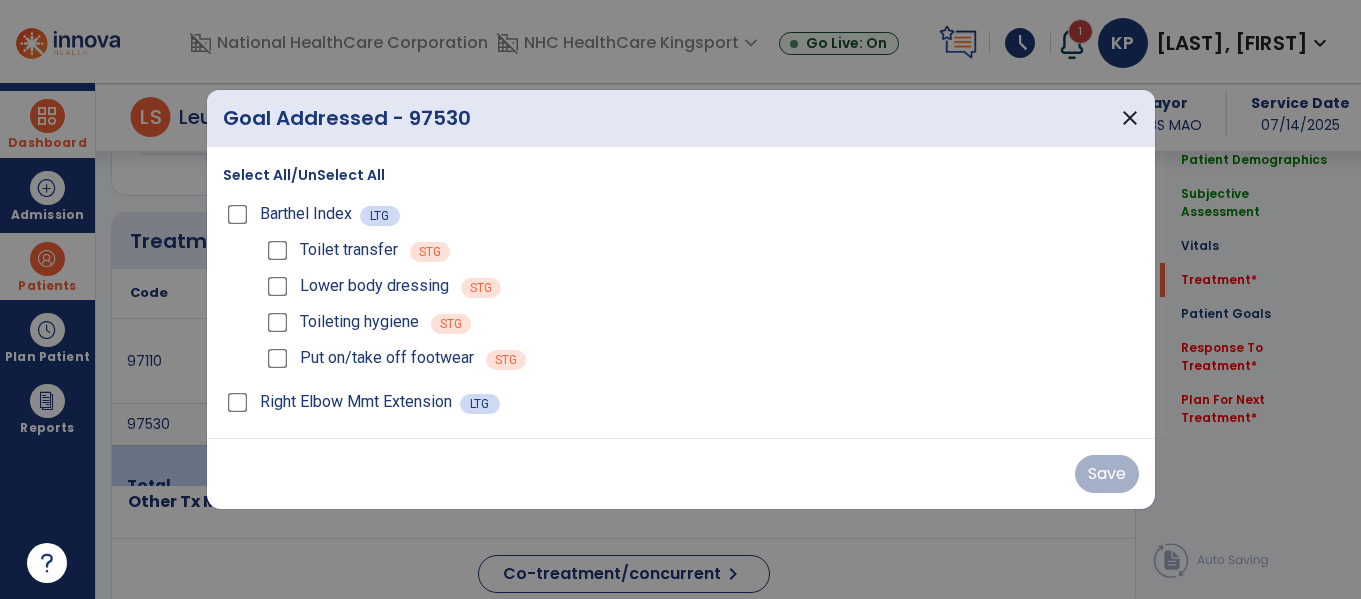 click on "Barthel Index" at bounding box center [291, 214] 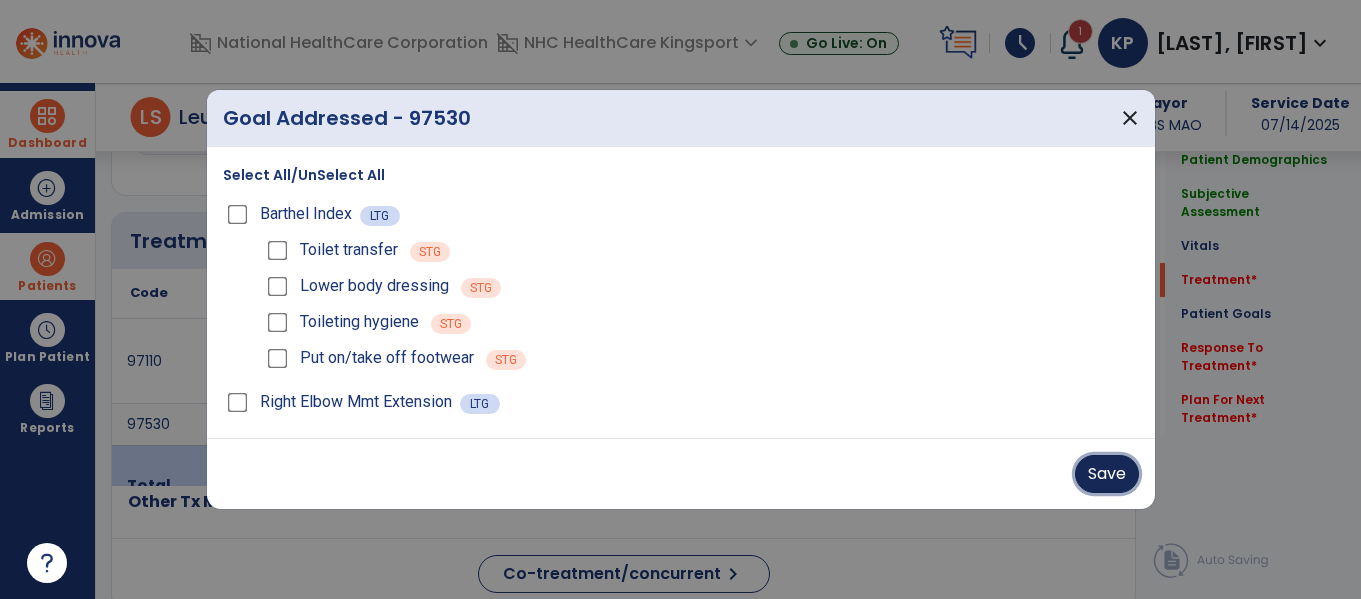click on "Save" at bounding box center [1107, 474] 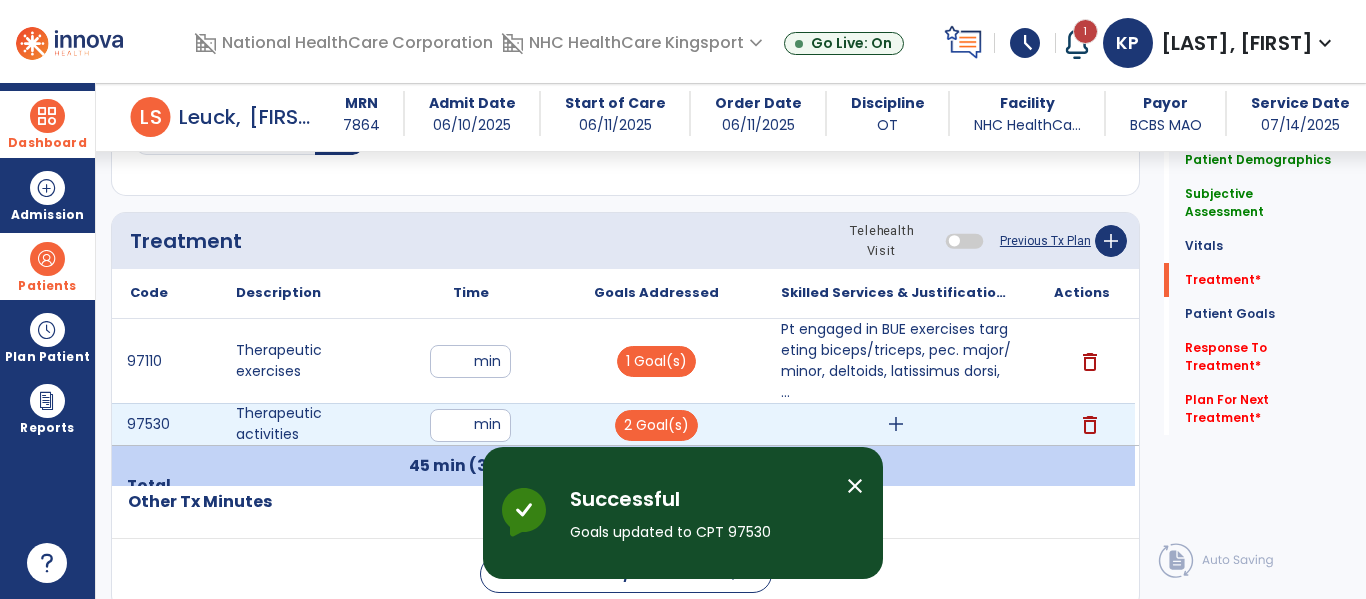 click on "add" at bounding box center [896, 424] 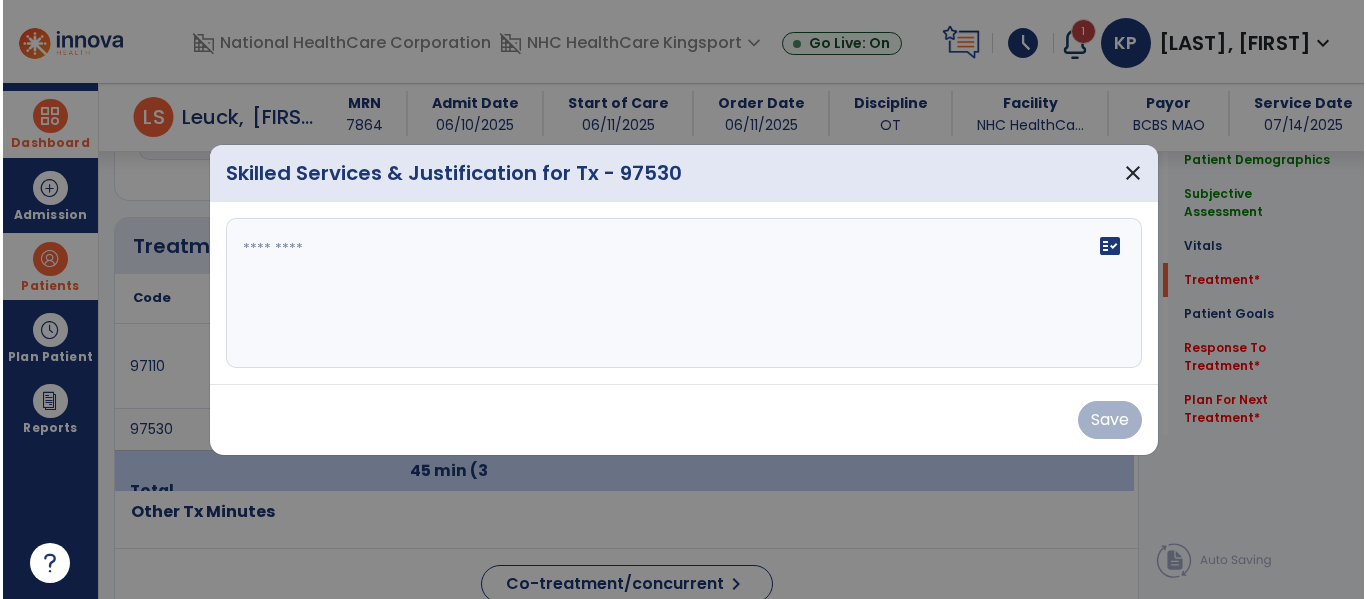 scroll, scrollTop: 1397, scrollLeft: 0, axis: vertical 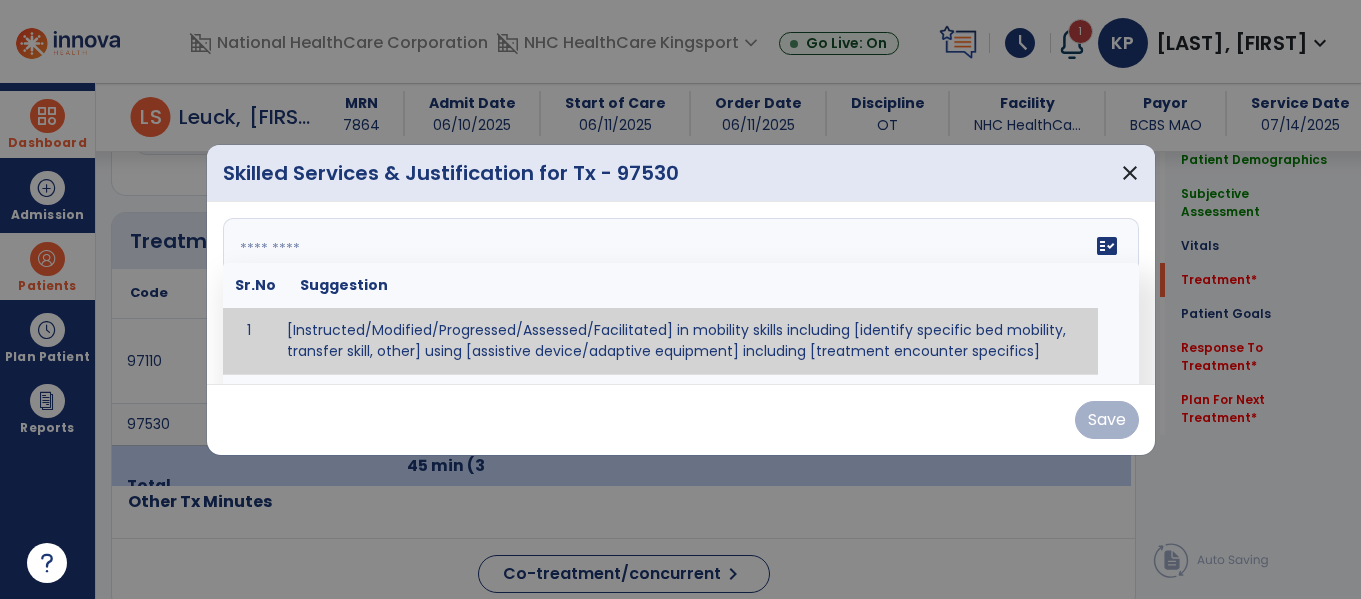 click on "fact_check  Sr.No Suggestion 1 [Instructed/Modified/Progressed/Assessed/Facilitated] in mobility skills including [identify specific bed mobility, transfer skill, other] using [assistive device/adaptive equipment] including [treatment encounter specifics]" at bounding box center (681, 293) 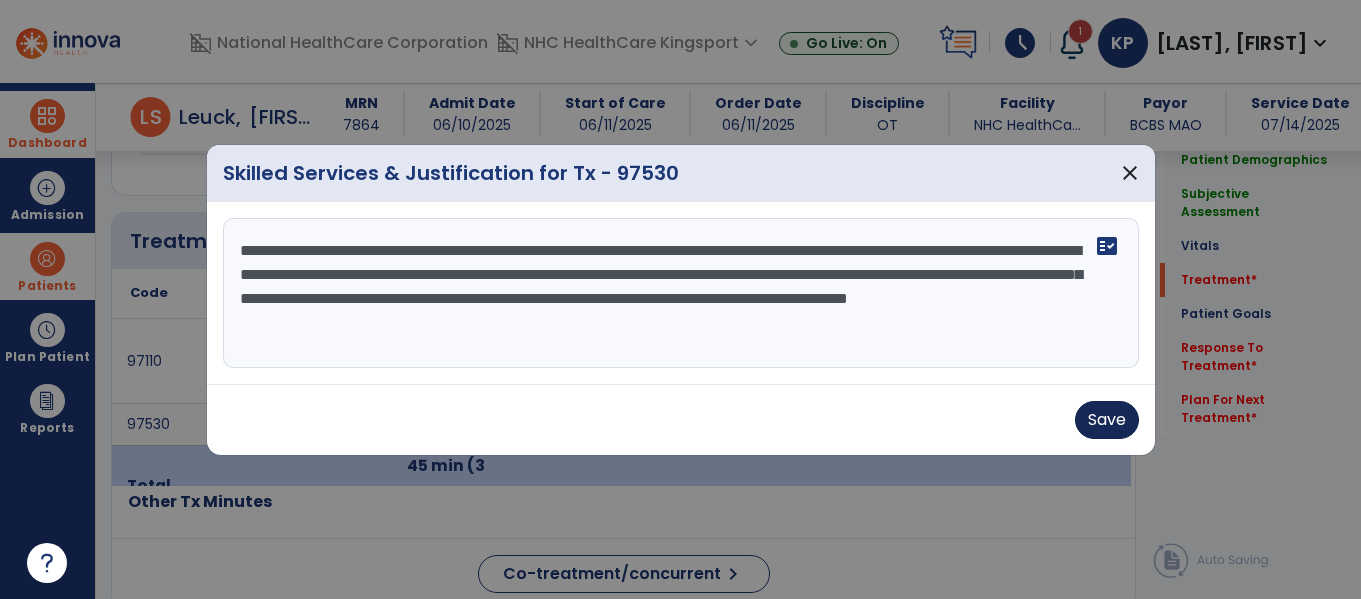 type on "**********" 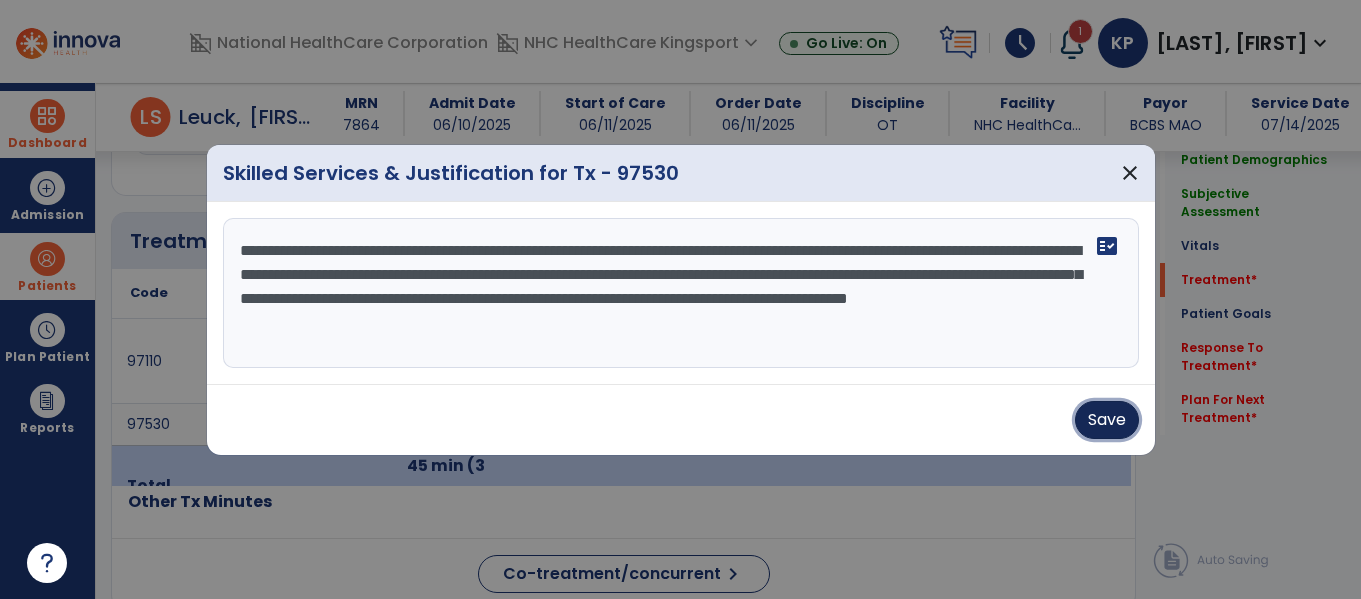 click on "Save" at bounding box center (1107, 420) 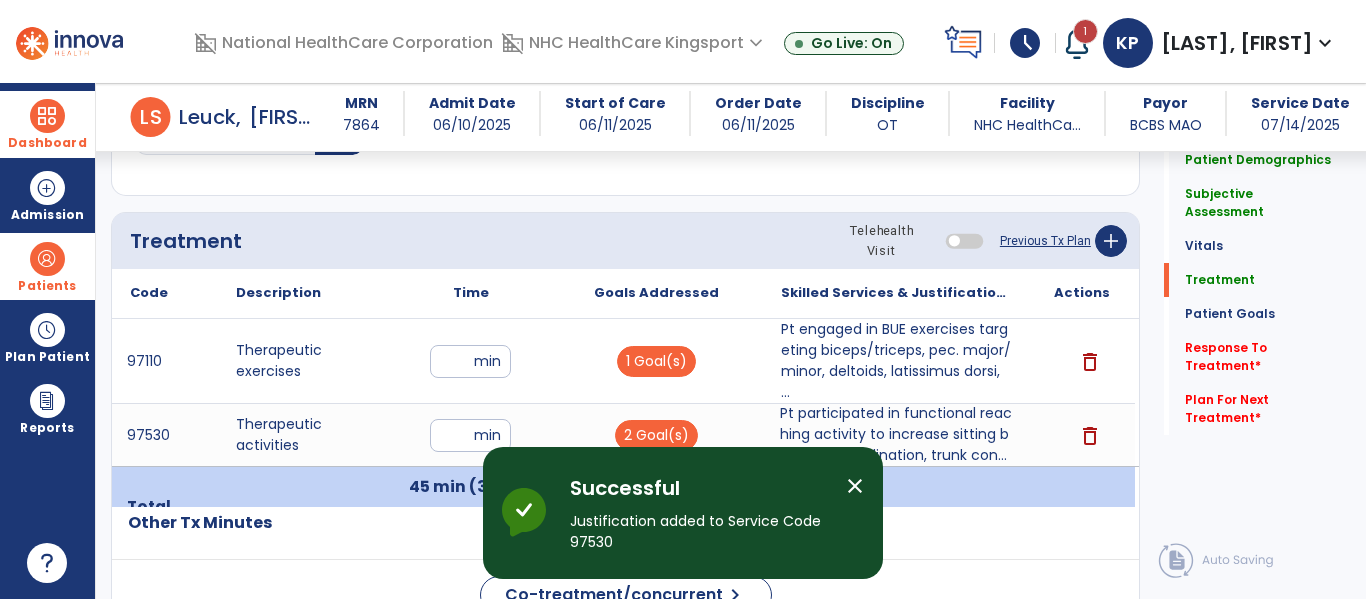 click on "Response To Treatment   *" 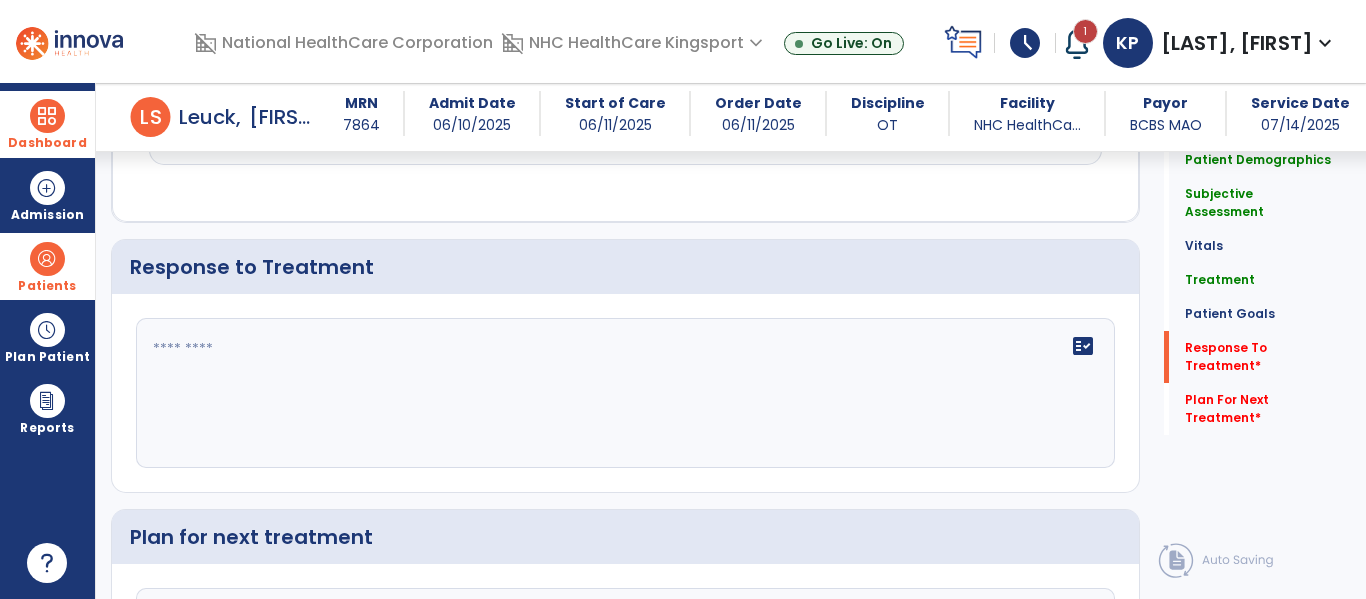 scroll, scrollTop: 2890, scrollLeft: 0, axis: vertical 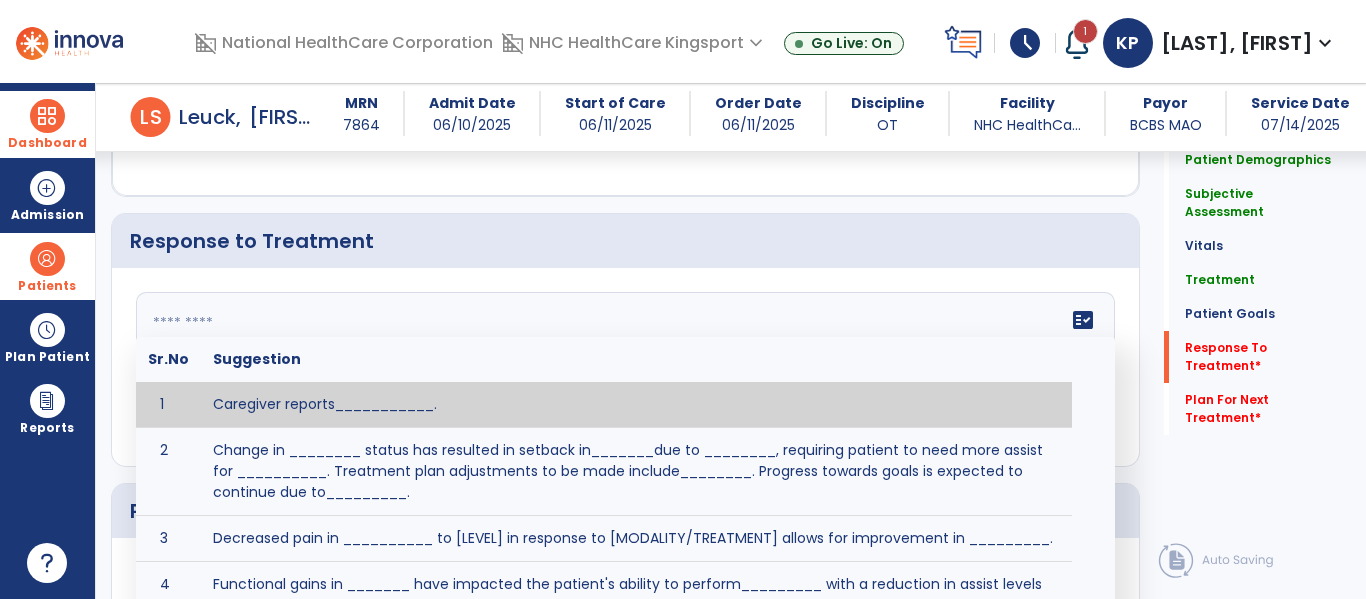 click on "fact_check  Sr.No Suggestion 1 Caregiver reports___________. 2 Change in ________ status has resulted in setback in_______due to ________, requiring patient to need more assist for __________.   Treatment plan adjustments to be made include________.  Progress towards goals is expected to continue due to_________. 3 Decreased pain in __________ to [LEVEL] in response to [MODALITY/TREATMENT] allows for improvement in _________. 4 Functional gains in _______ have impacted the patient's ability to perform_________ with a reduction in assist levels to_________. 5 Functional progress this week has been significant due to__________. 6 Gains in ________ have improved the patient's ability to perform ______with decreased levels of assist to___________. 7 Improvement in ________allows patient to tolerate higher levels of challenges in_________. 8 Pain in [AREA] has decreased to [LEVEL] in response to [TREATMENT/MODALITY], allowing fore ease in completing__________. 9 10 11 12 13 14 15 16 17 18 19 20 21" 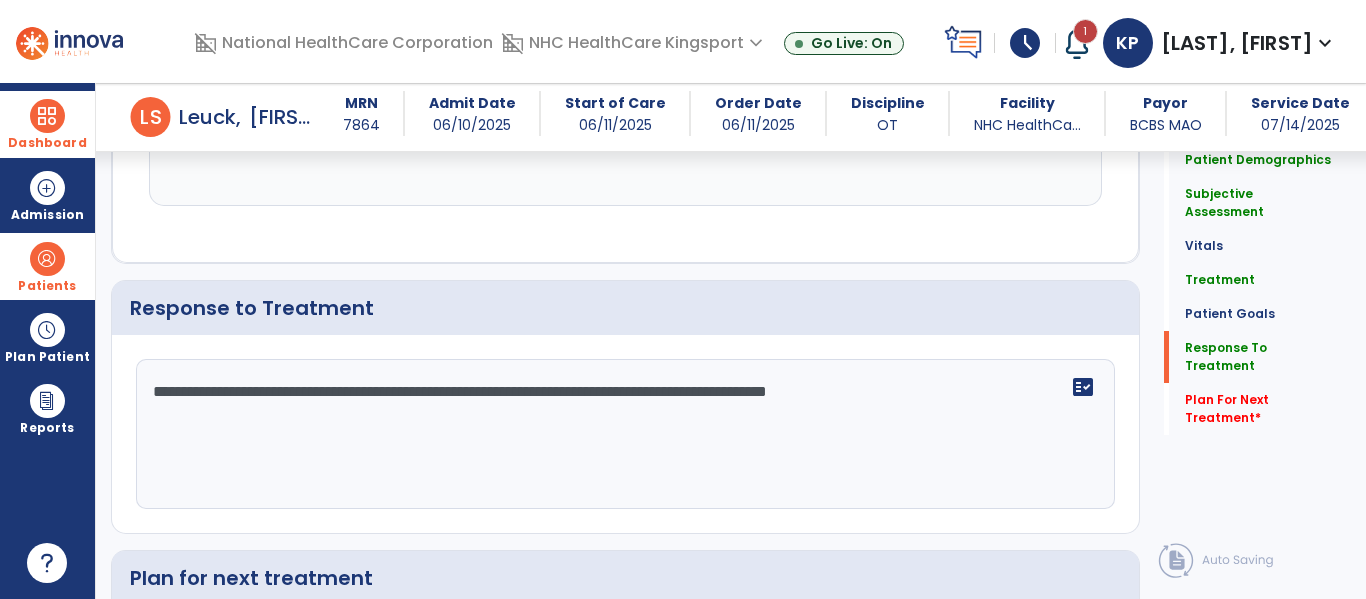 scroll, scrollTop: 2890, scrollLeft: 0, axis: vertical 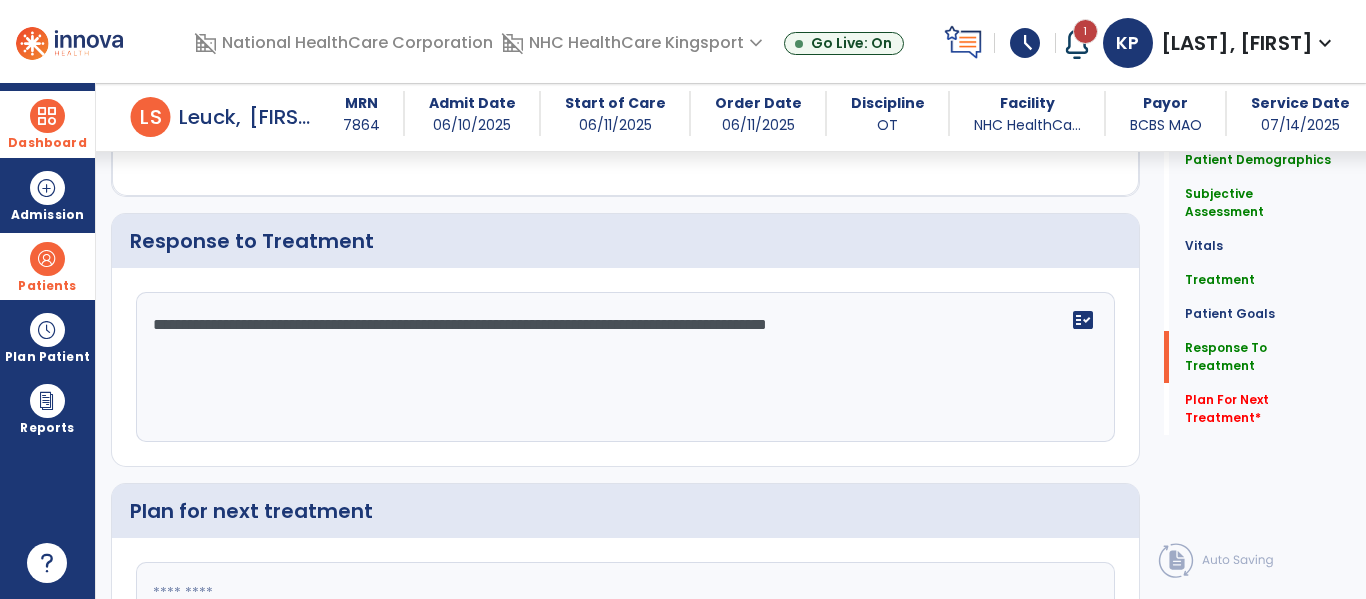 click on "**********" 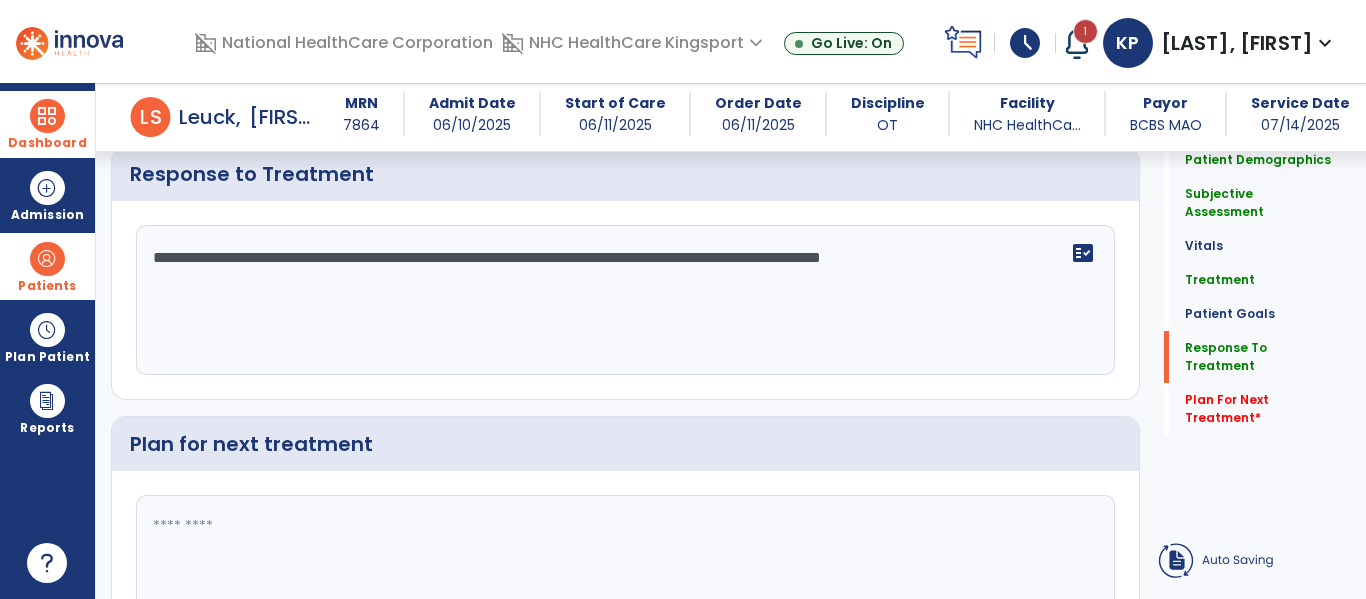 type on "**********" 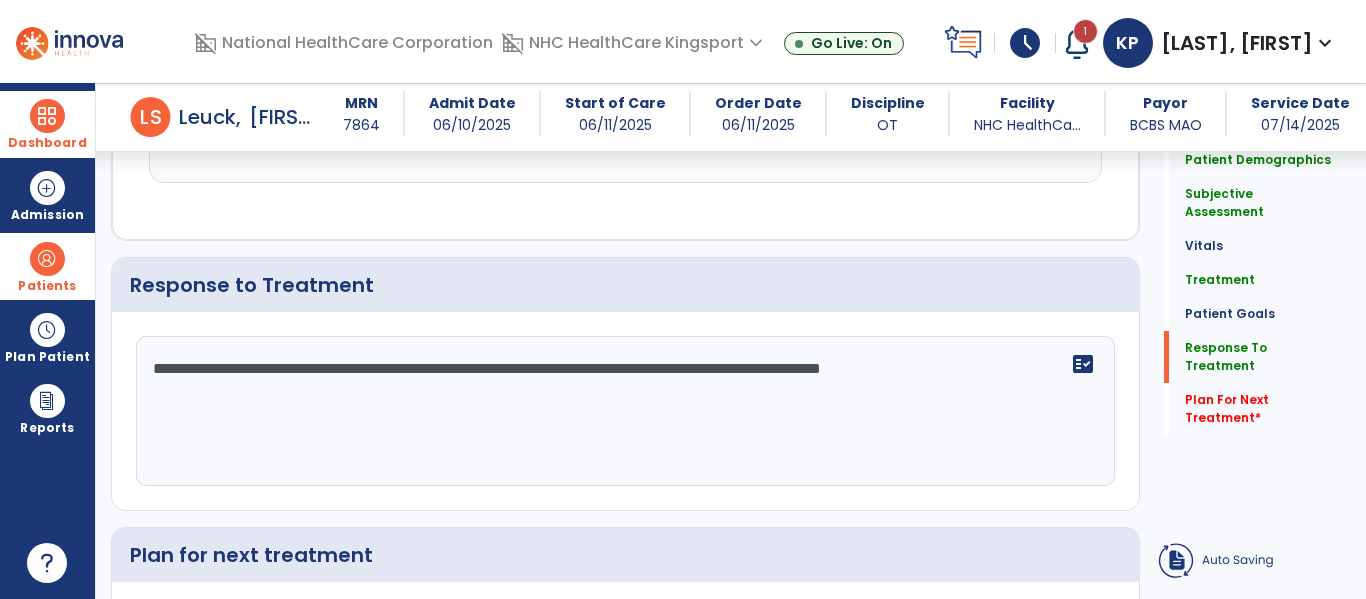 click 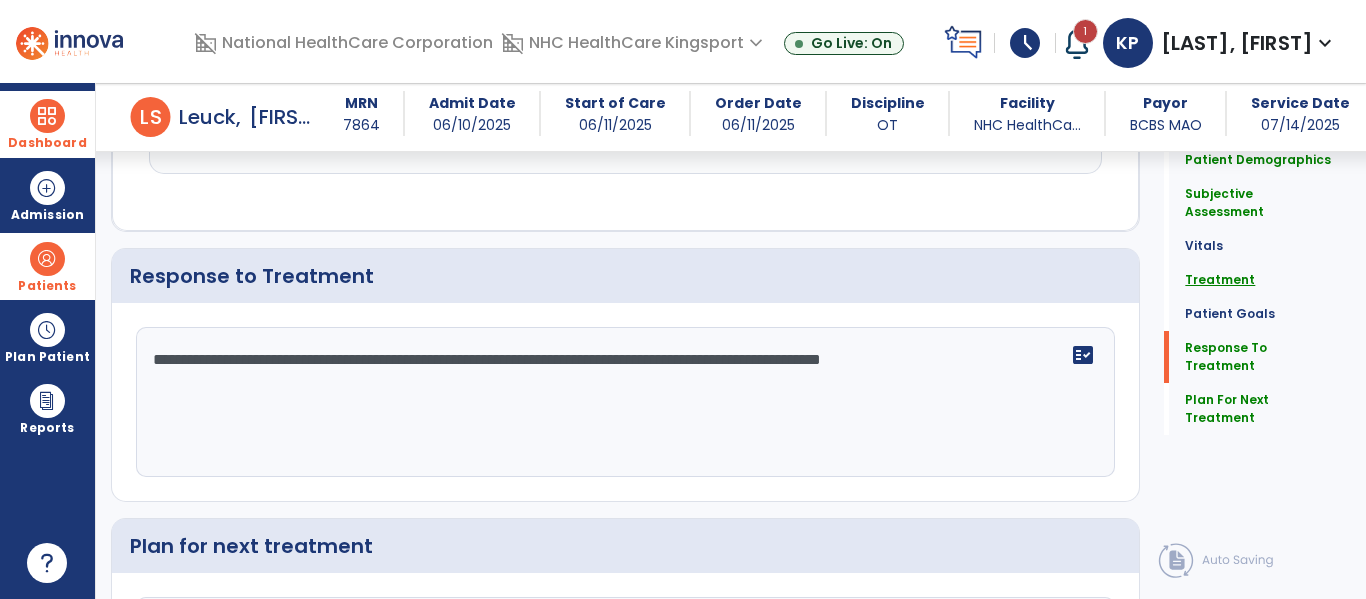 scroll, scrollTop: 2922, scrollLeft: 0, axis: vertical 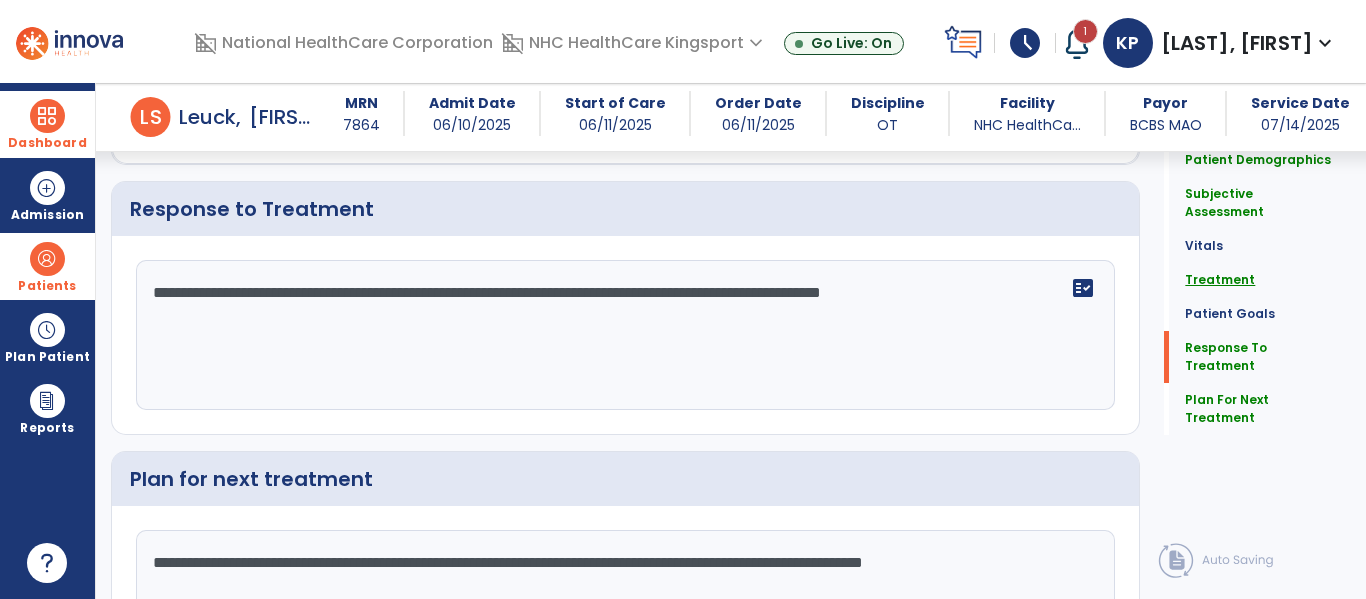 type on "**********" 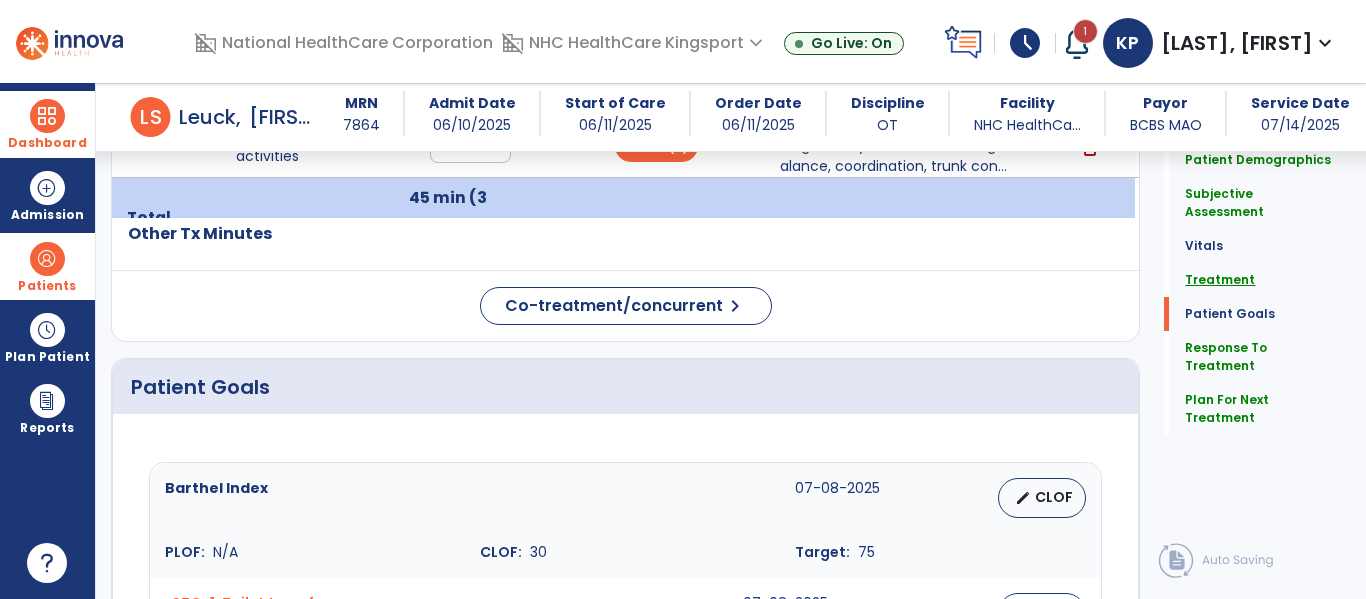 scroll, scrollTop: 1478, scrollLeft: 0, axis: vertical 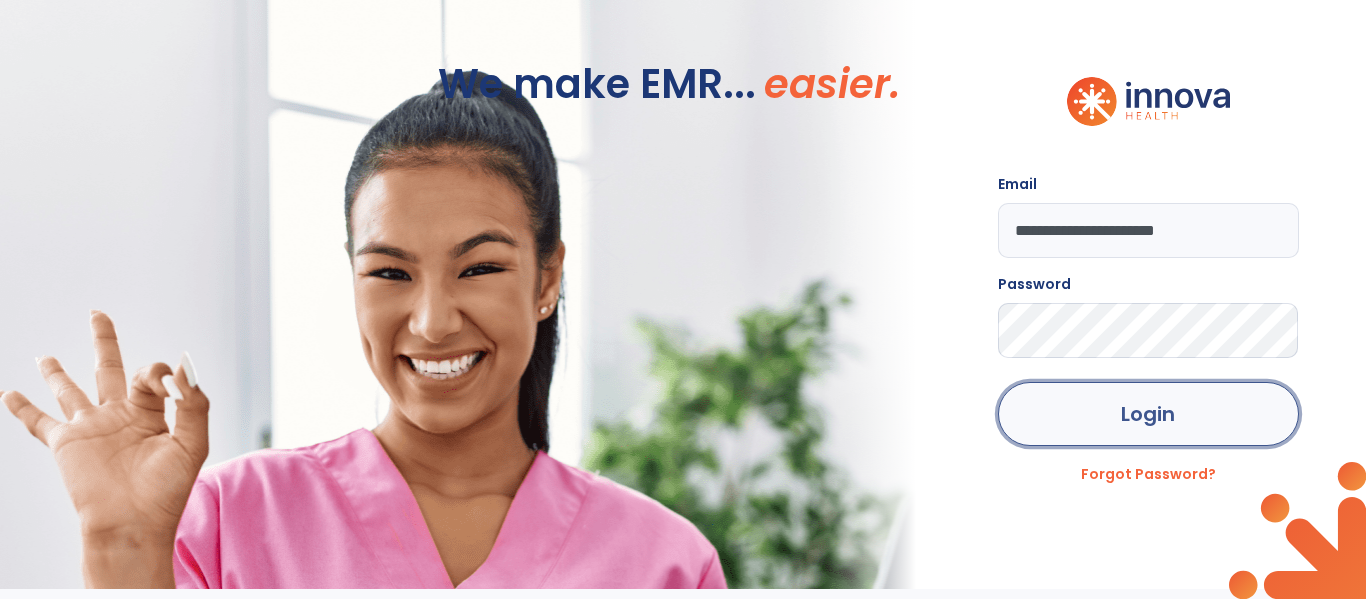 click on "Login" 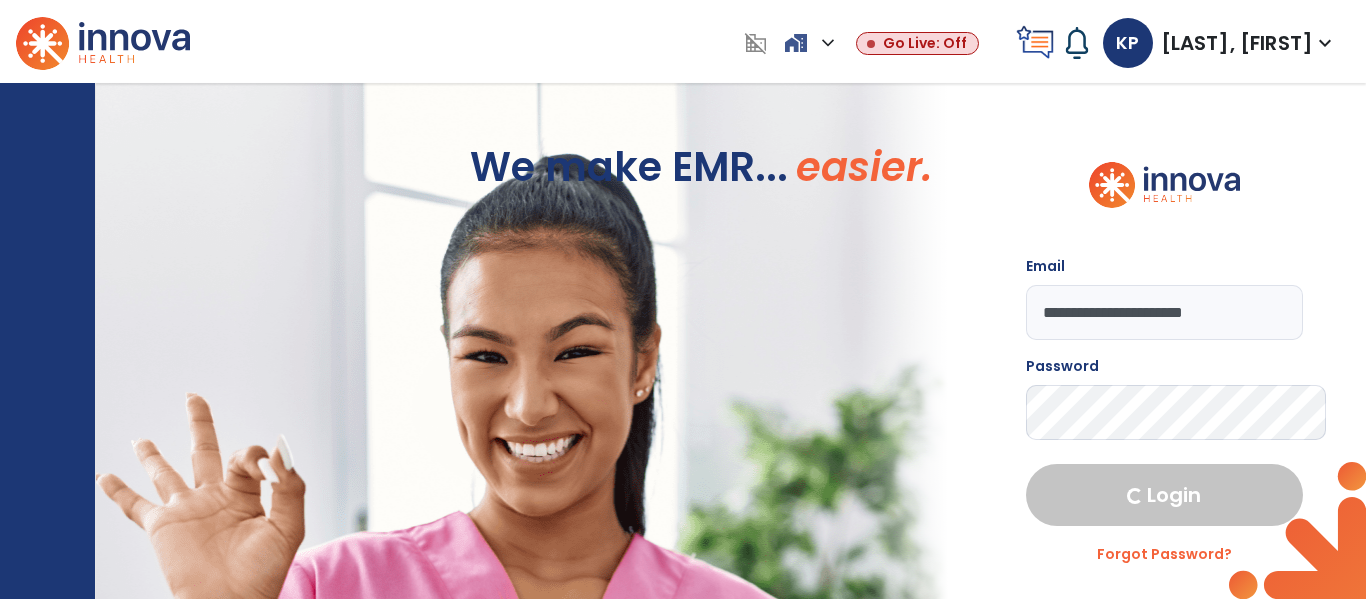 select on "****" 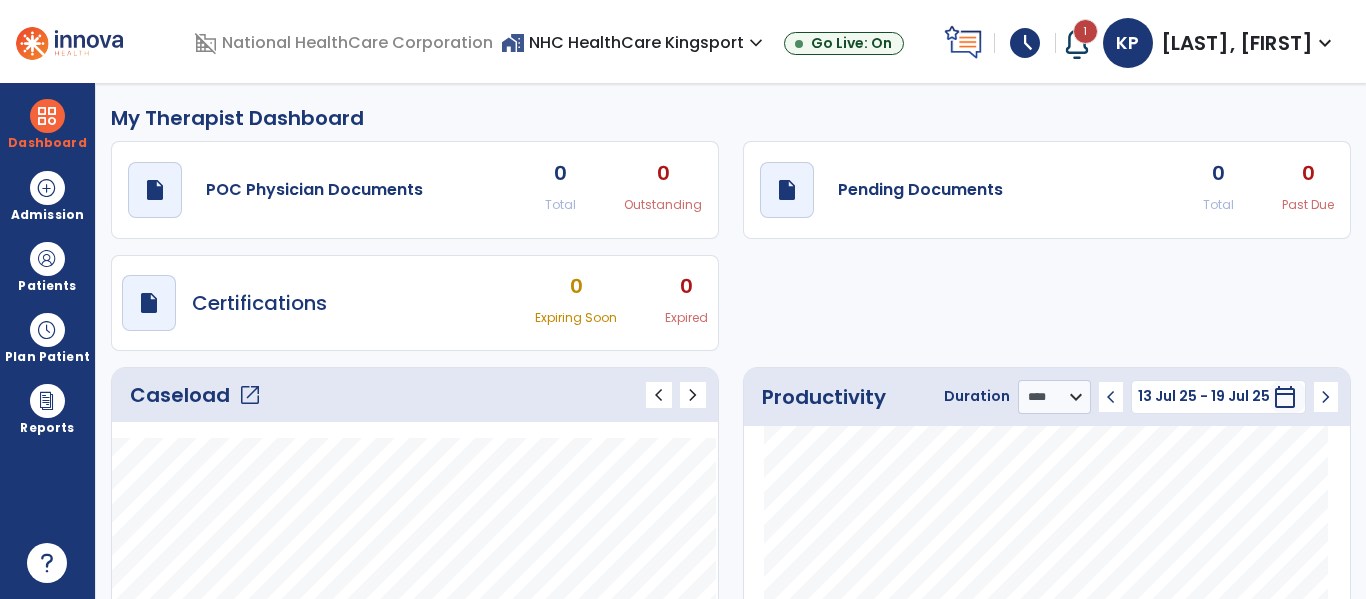 click on "open_in_new" 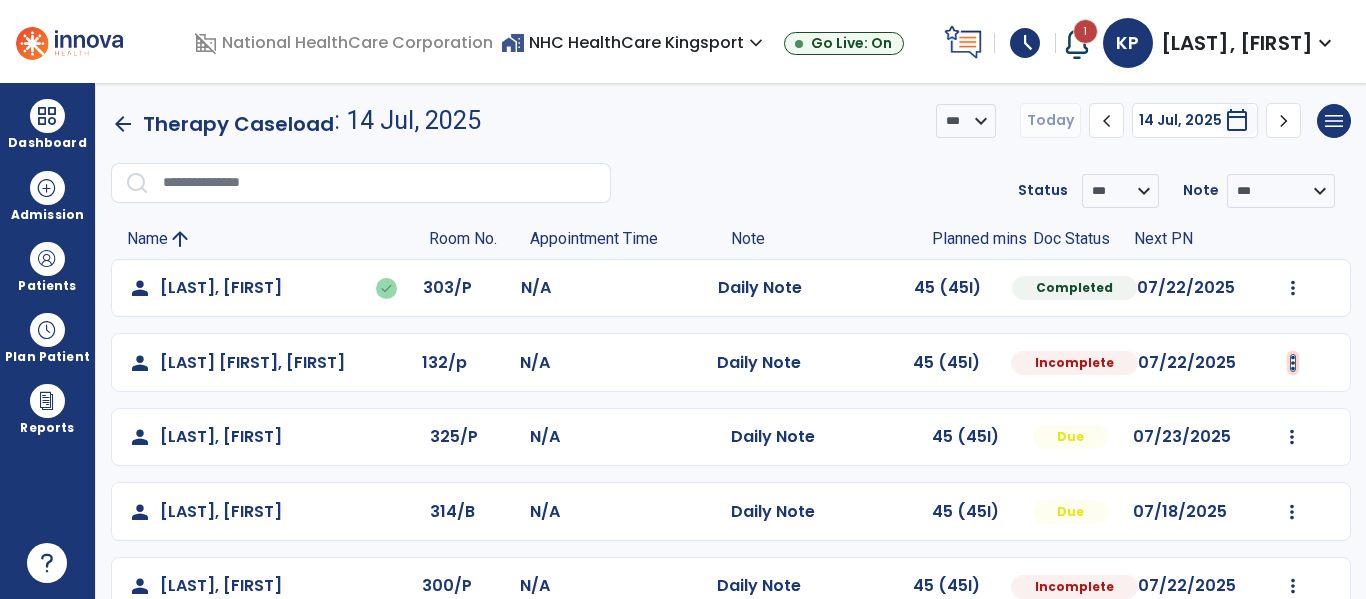 click at bounding box center (1293, 288) 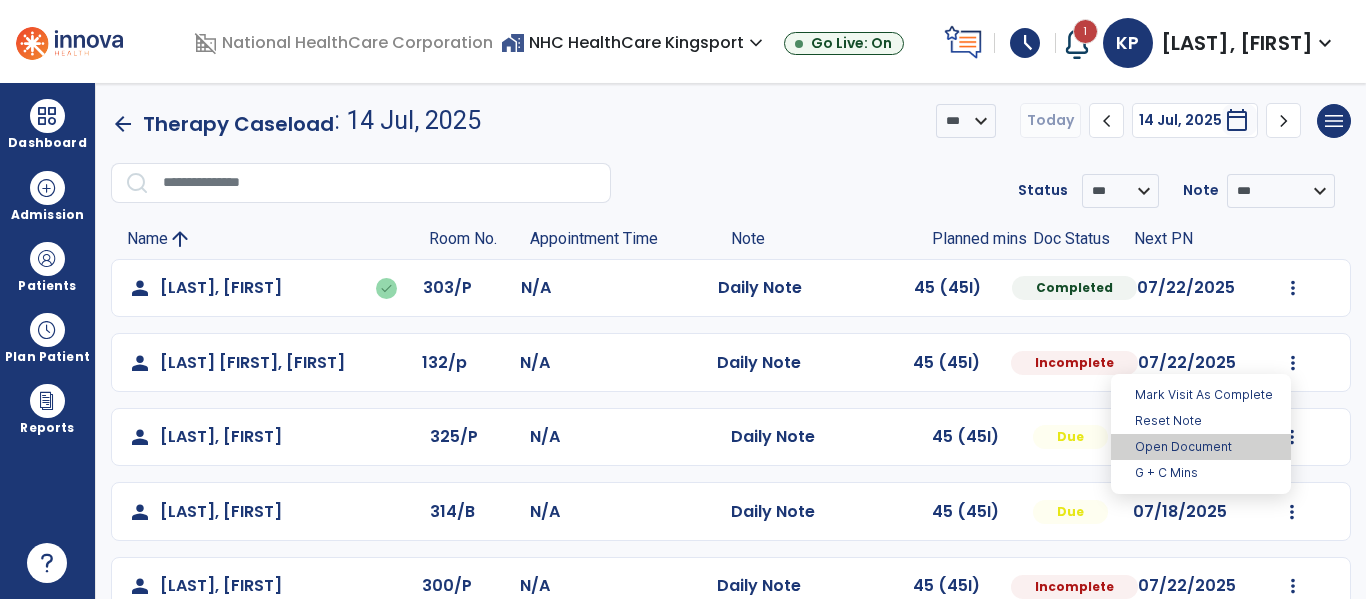 click on "Open Document" at bounding box center (1201, 447) 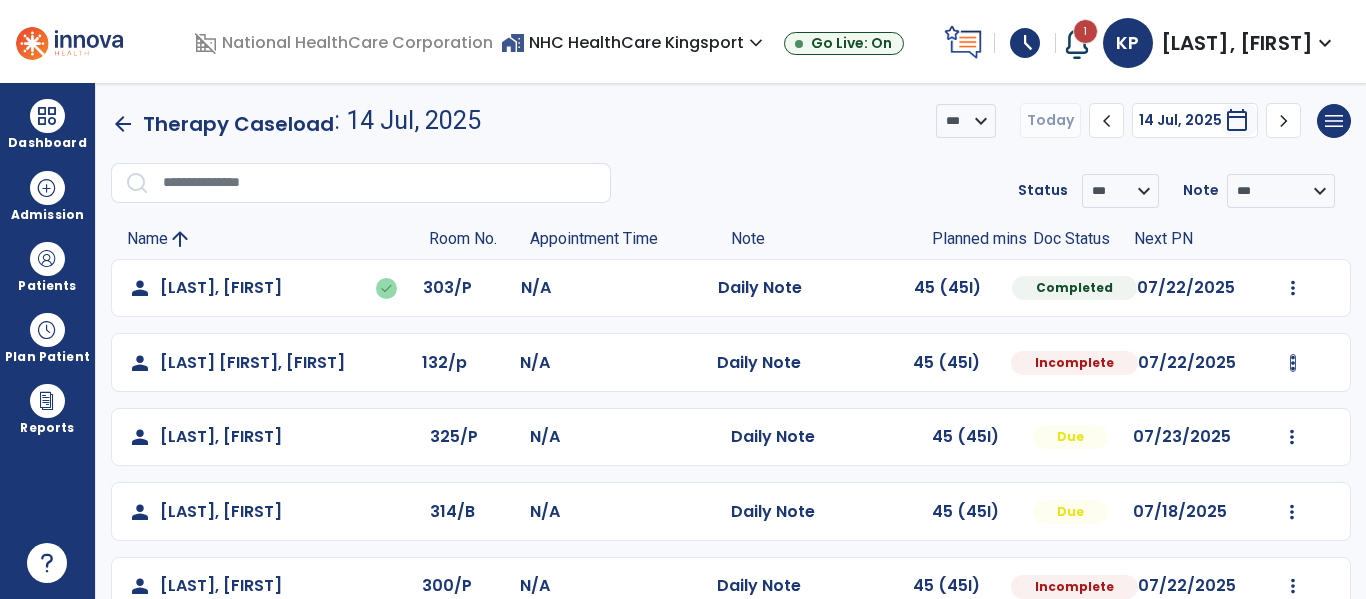 select on "*" 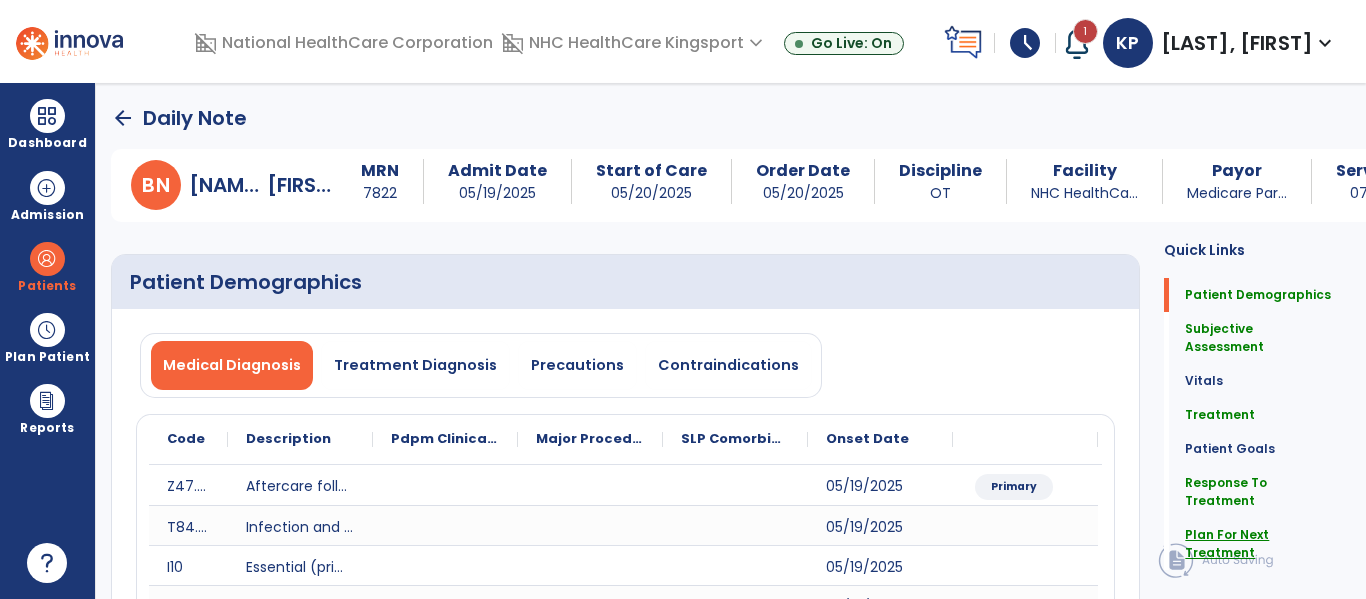 click on "Plan For Next Treatment" 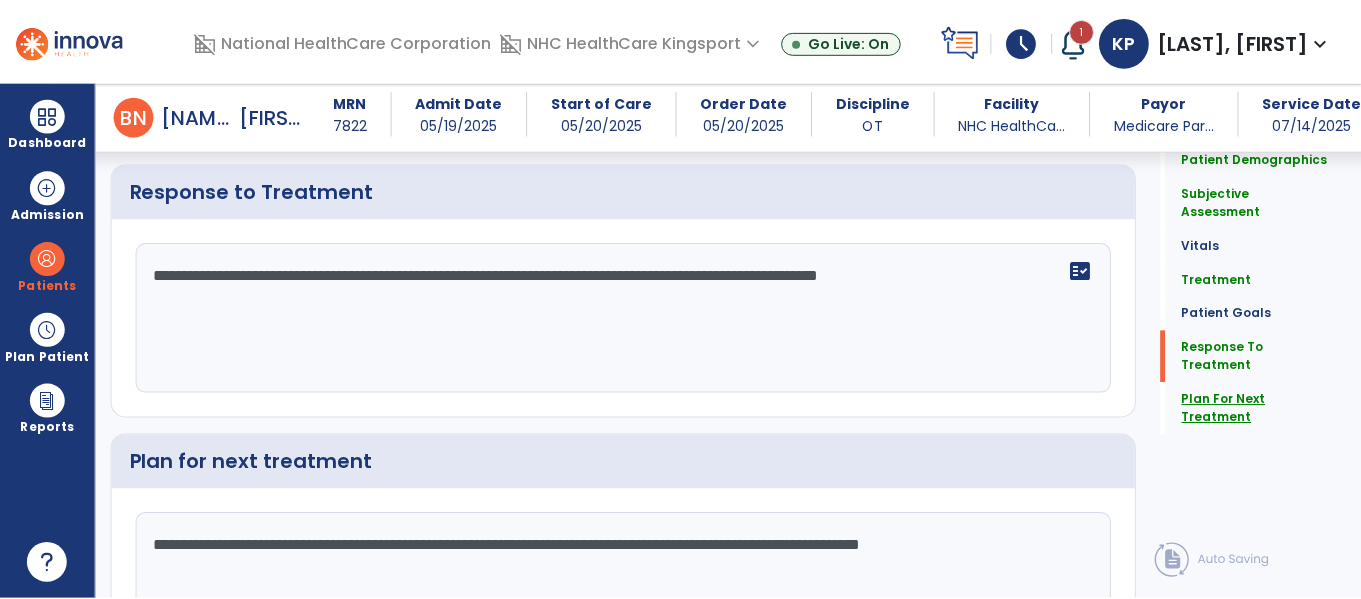 scroll, scrollTop: 3095, scrollLeft: 0, axis: vertical 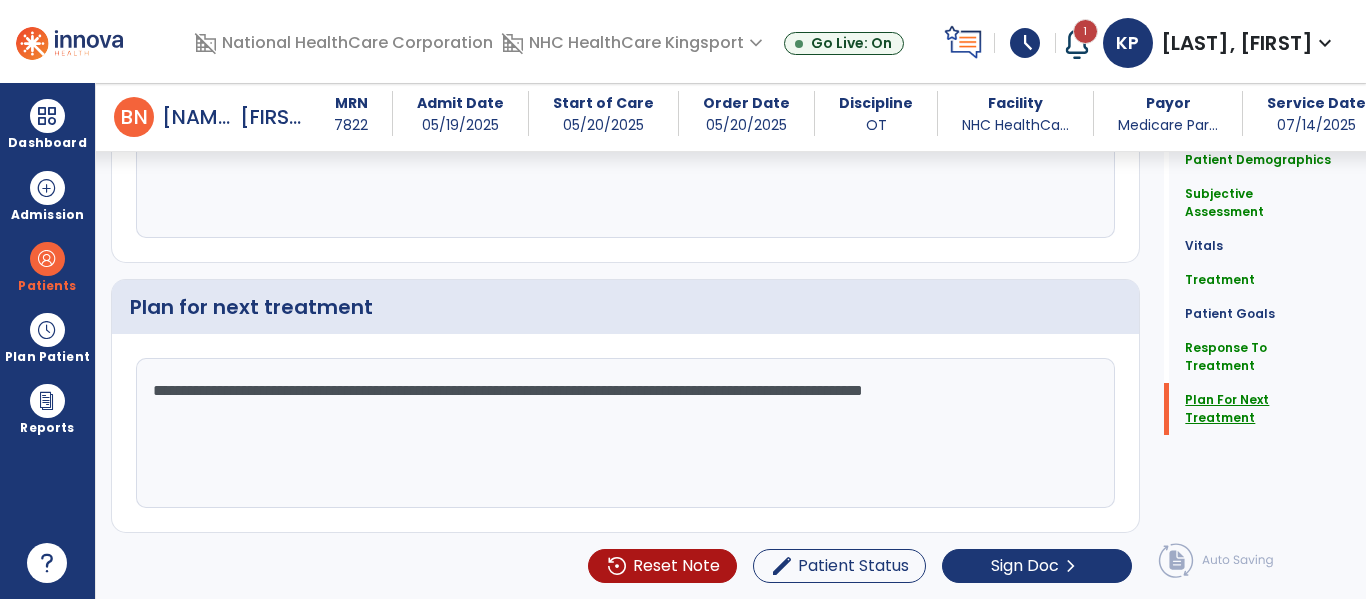 click on "Plan For Next Treatment" 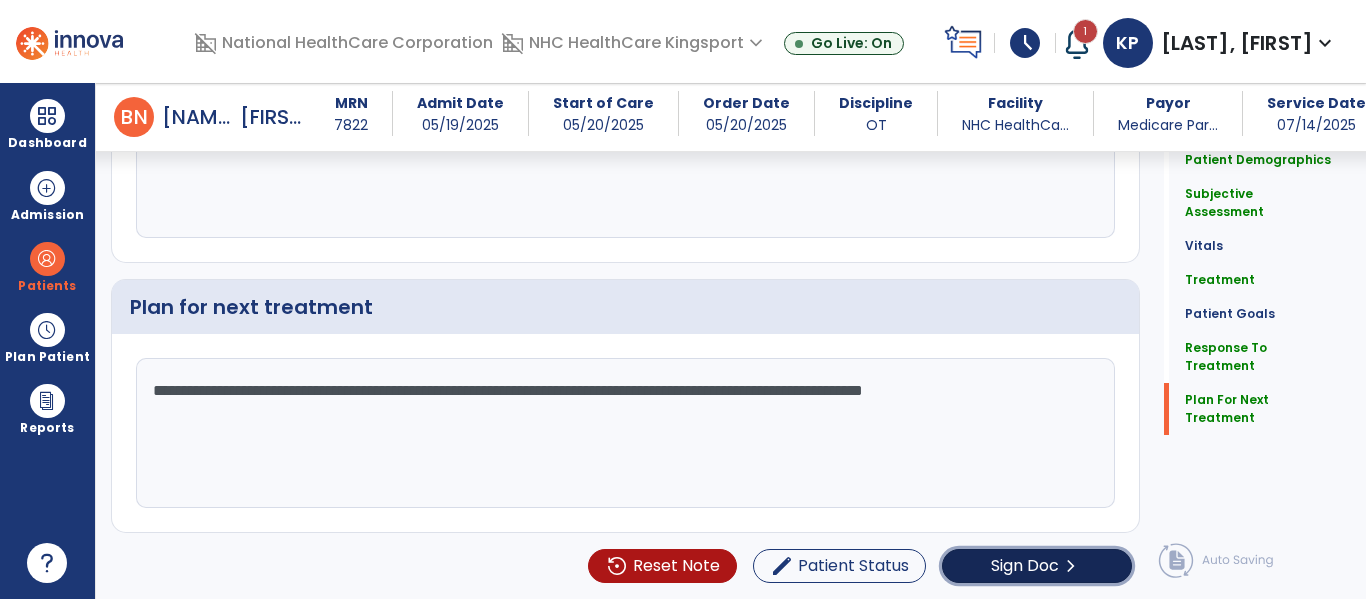 click on "Sign Doc" 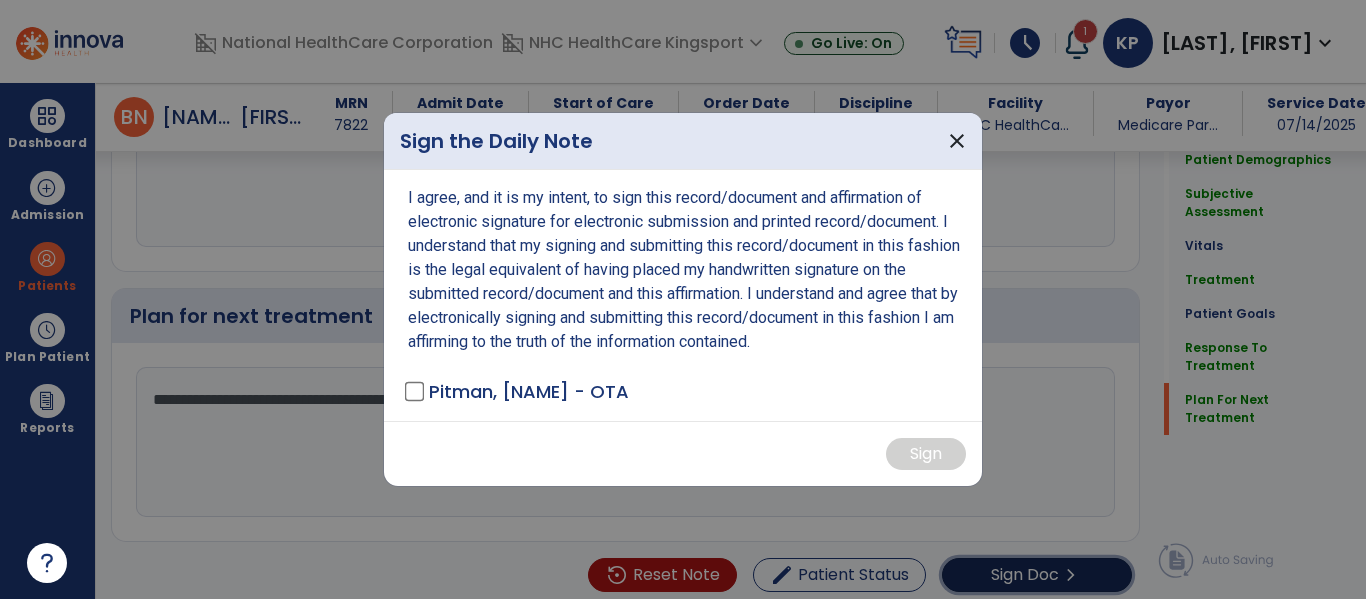 scroll, scrollTop: 3095, scrollLeft: 0, axis: vertical 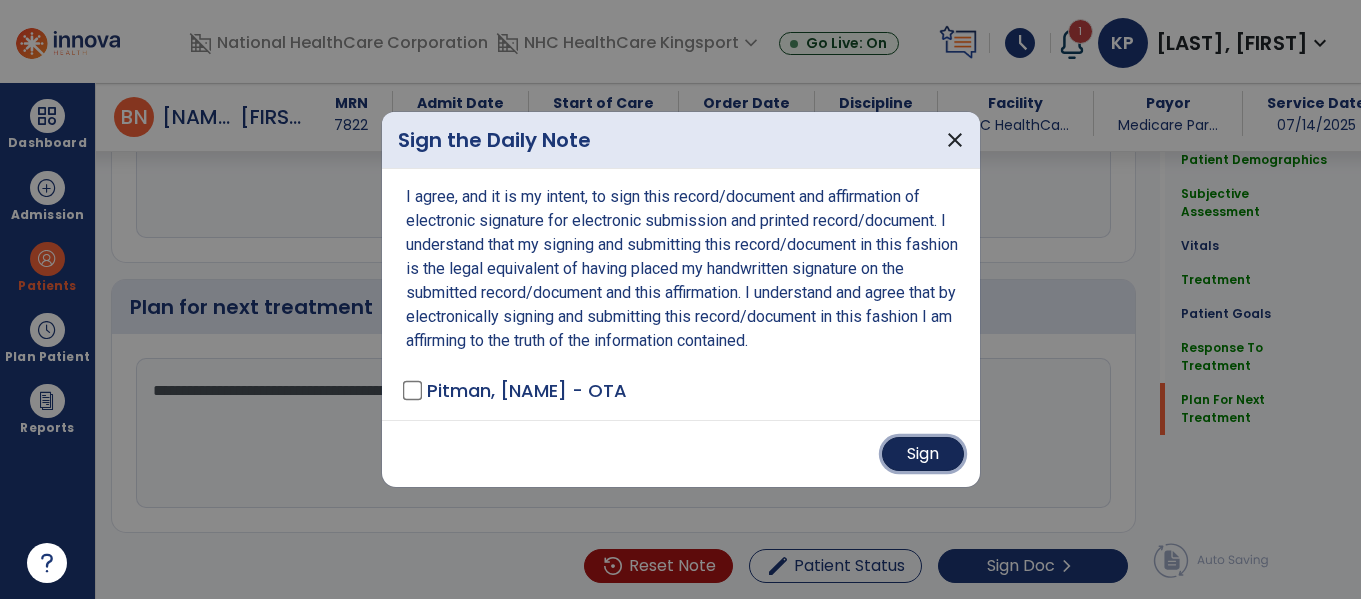 click on "Sign" at bounding box center [923, 454] 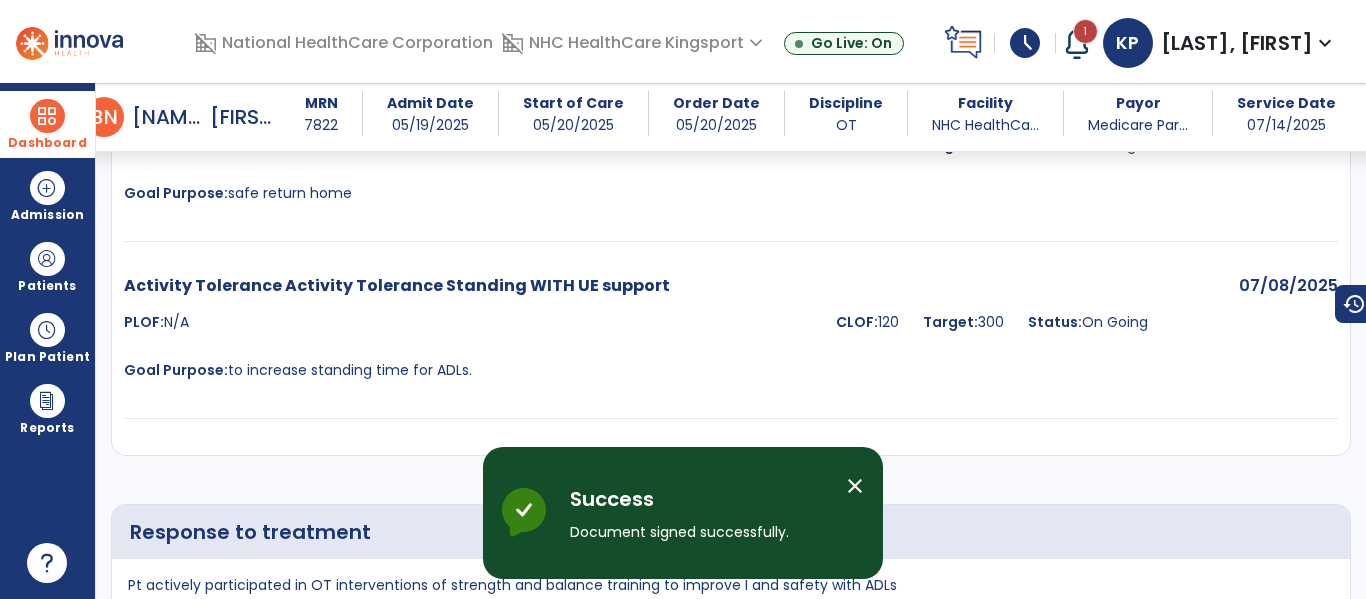 scroll, scrollTop: 4646, scrollLeft: 0, axis: vertical 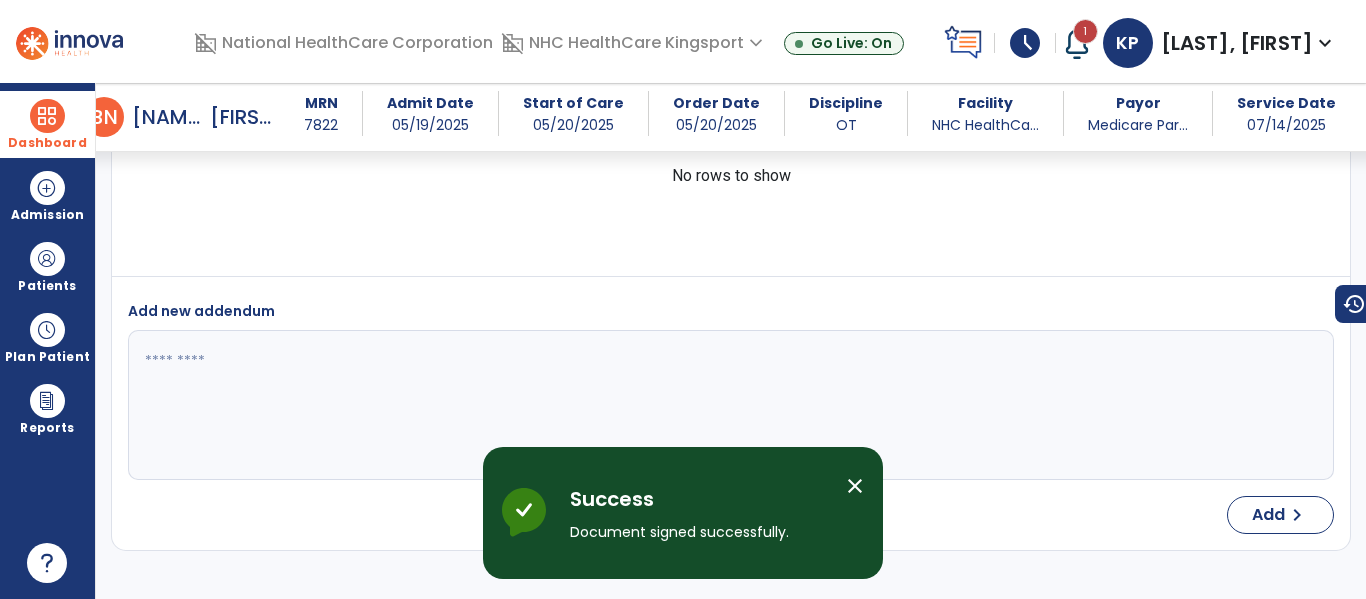 click on "Dashboard" at bounding box center [47, 143] 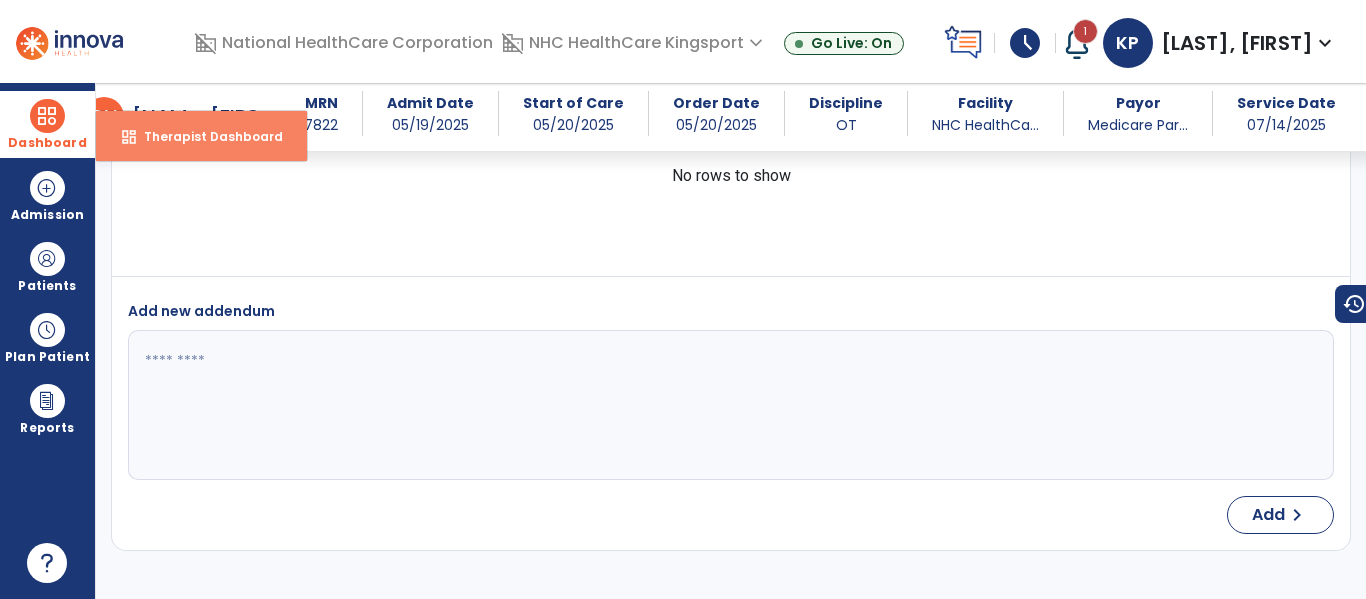 click on "dashboard  Therapist Dashboard" at bounding box center (201, 136) 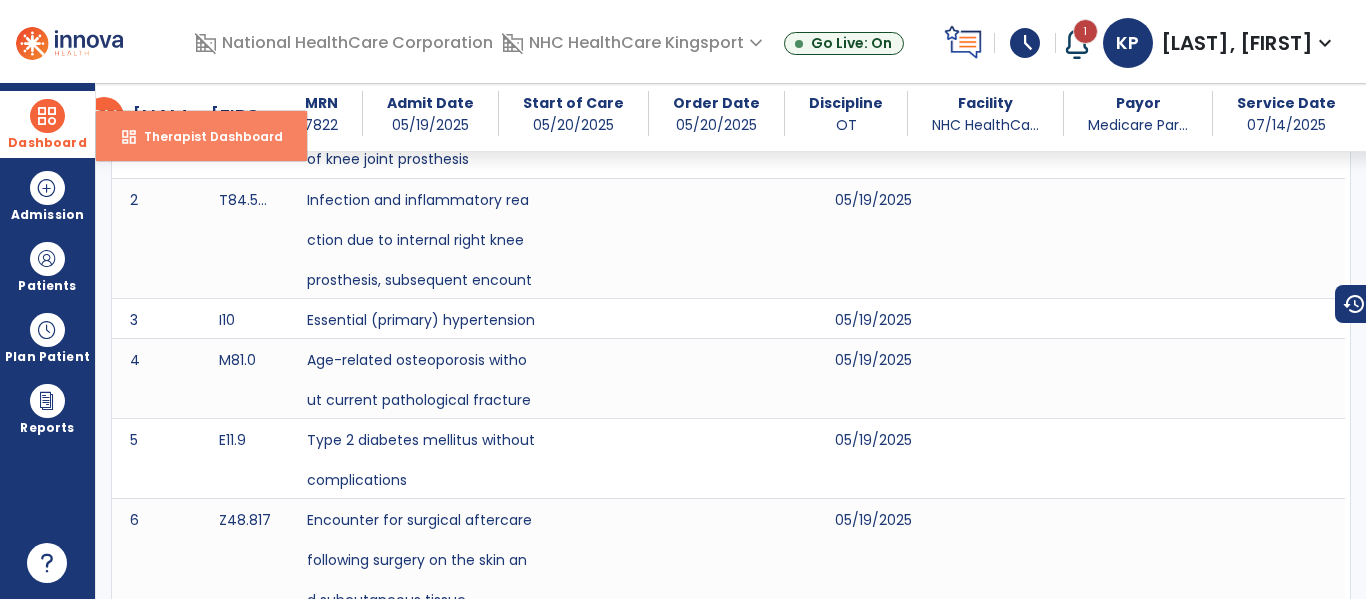 select on "****" 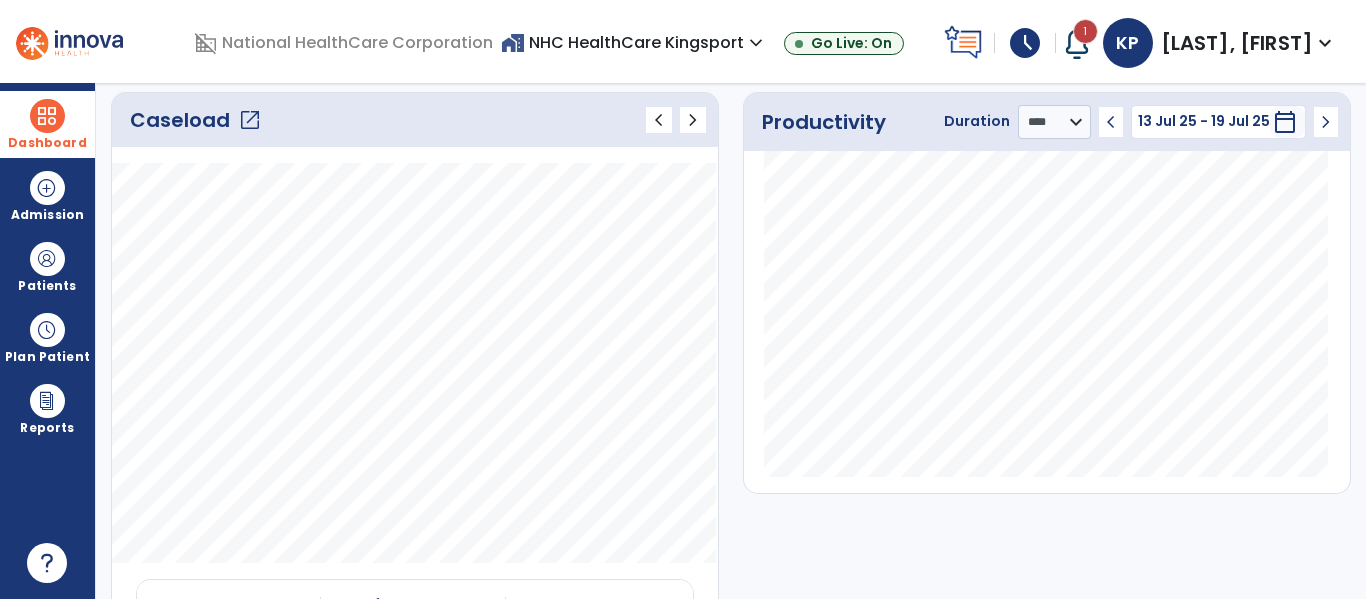 click on "open_in_new" 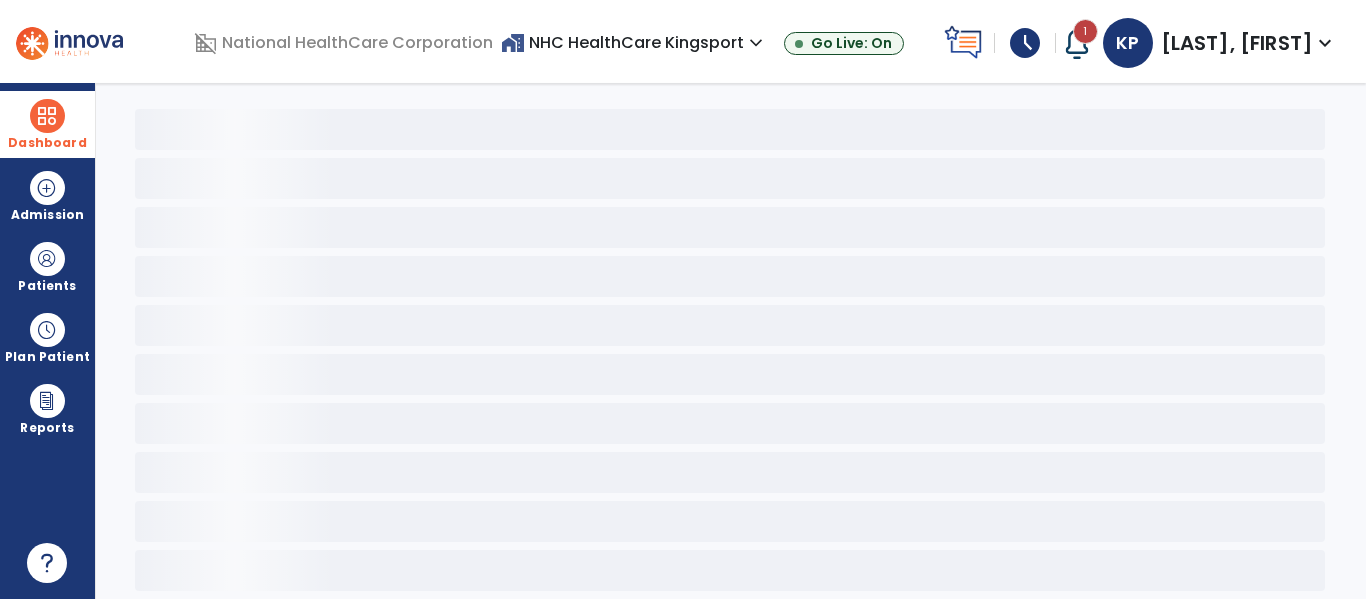 scroll, scrollTop: 68, scrollLeft: 0, axis: vertical 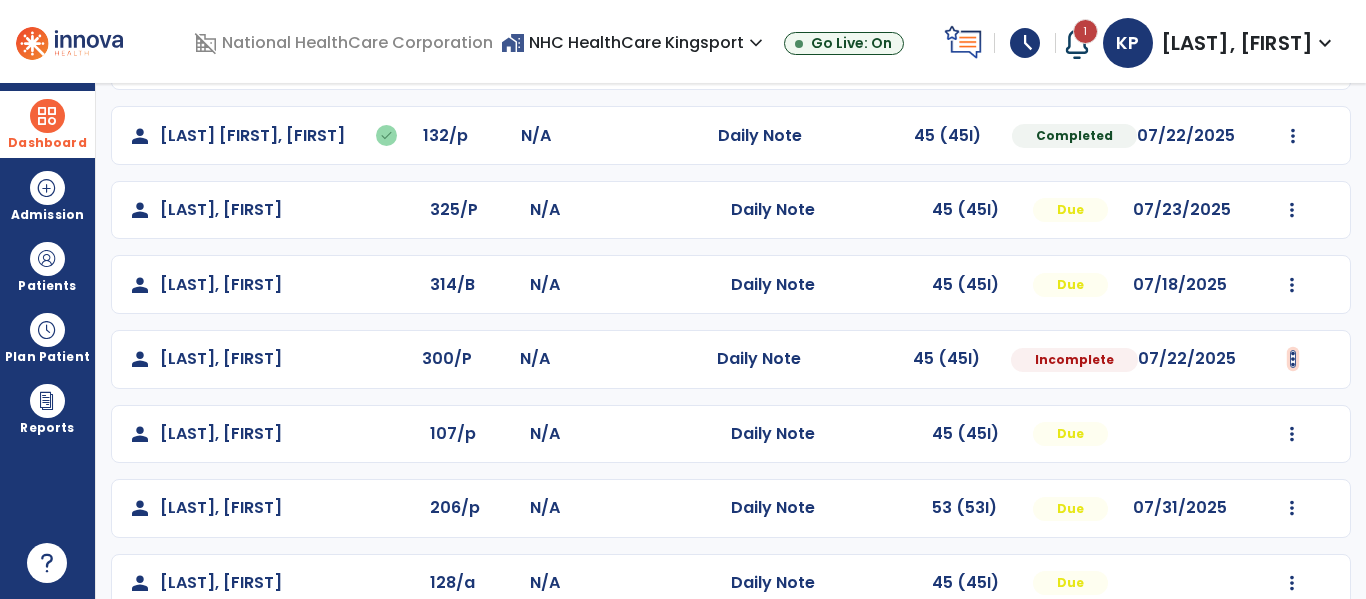 click at bounding box center [1293, 61] 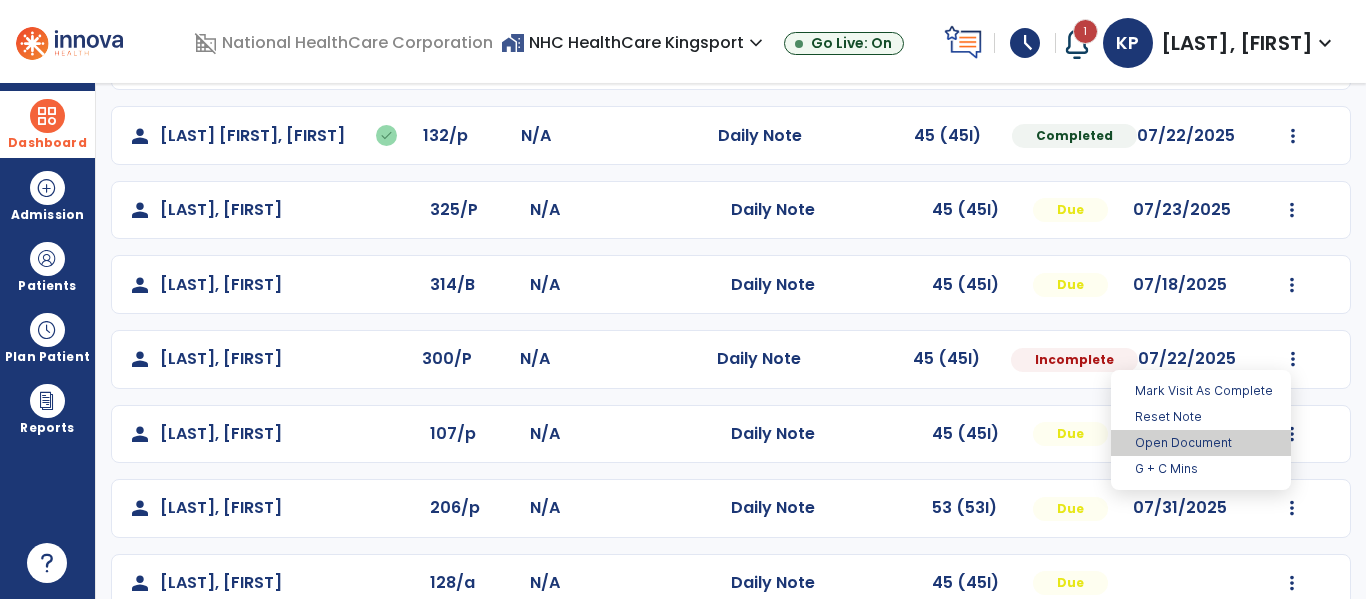 click on "Open Document" at bounding box center [1201, 443] 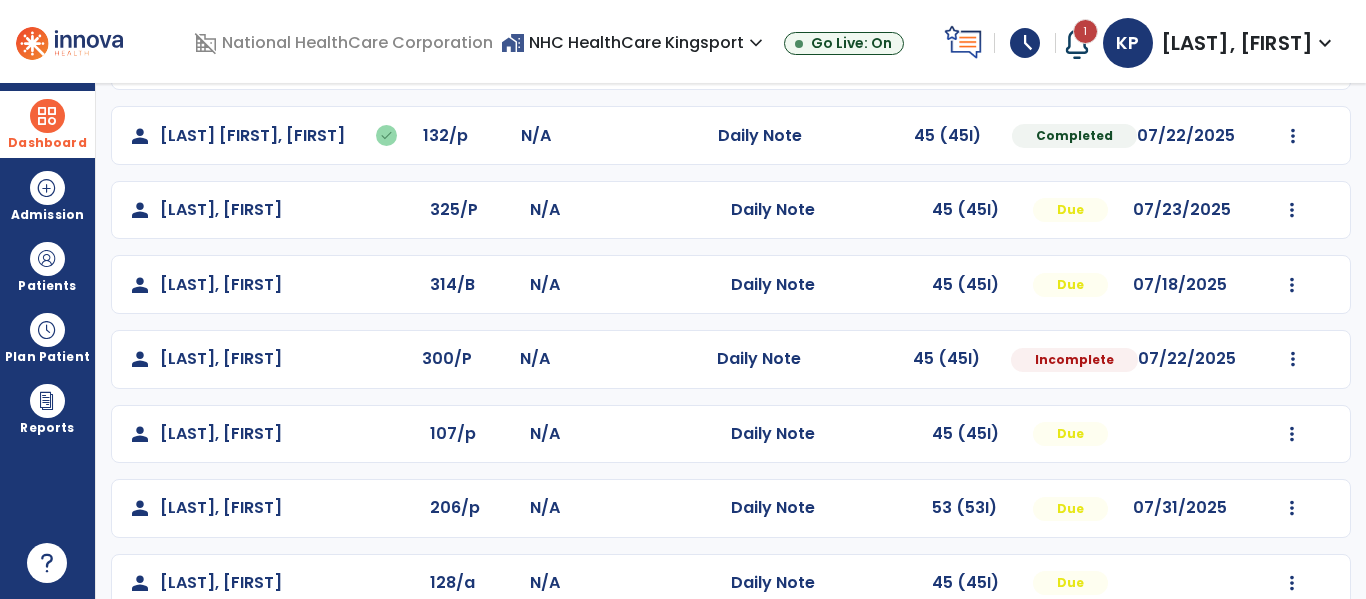 select on "*" 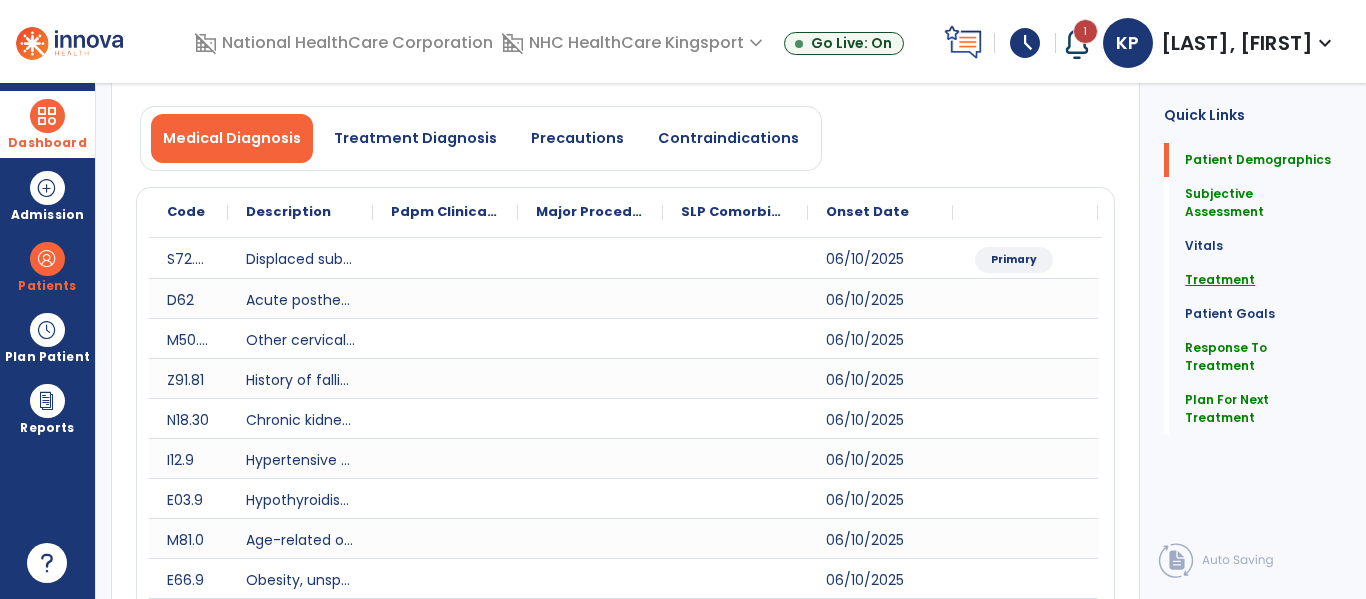 click on "Treatment" 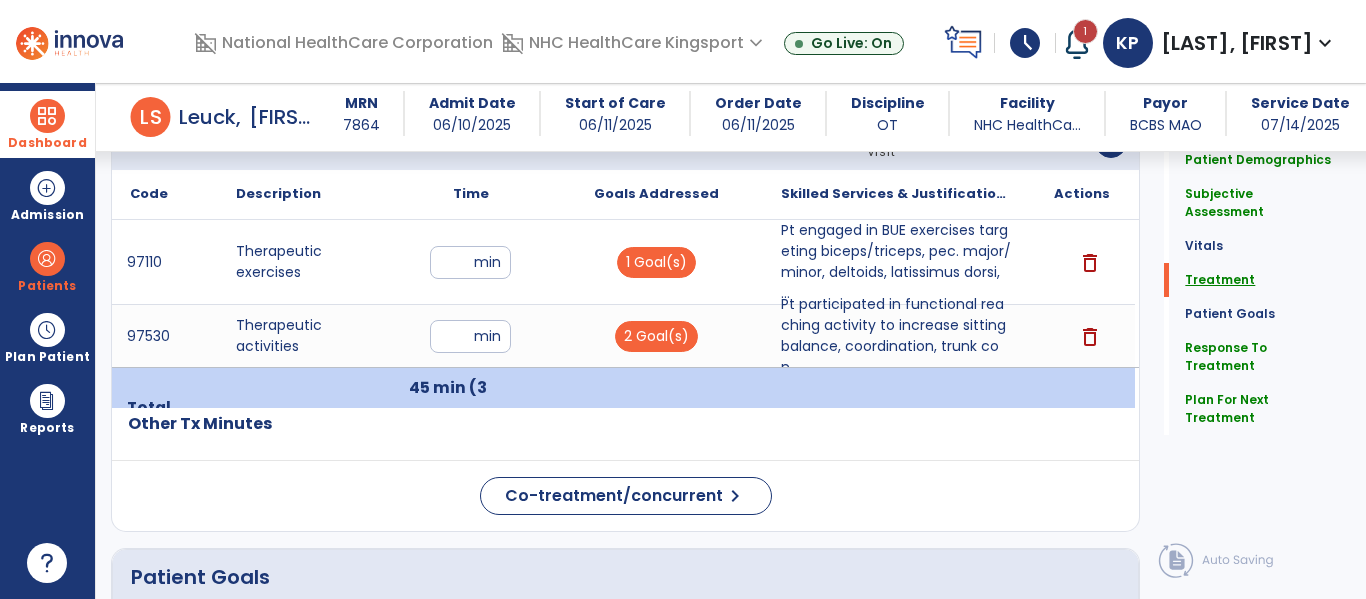 scroll, scrollTop: 1497, scrollLeft: 0, axis: vertical 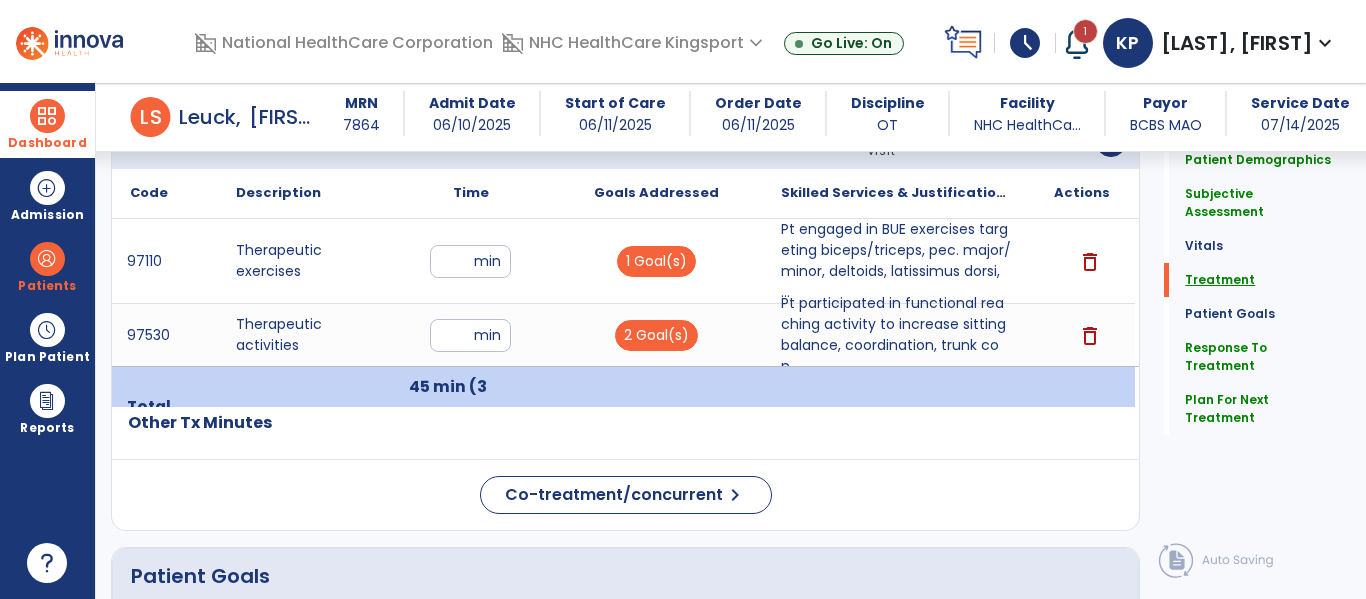 click on "Treatment" 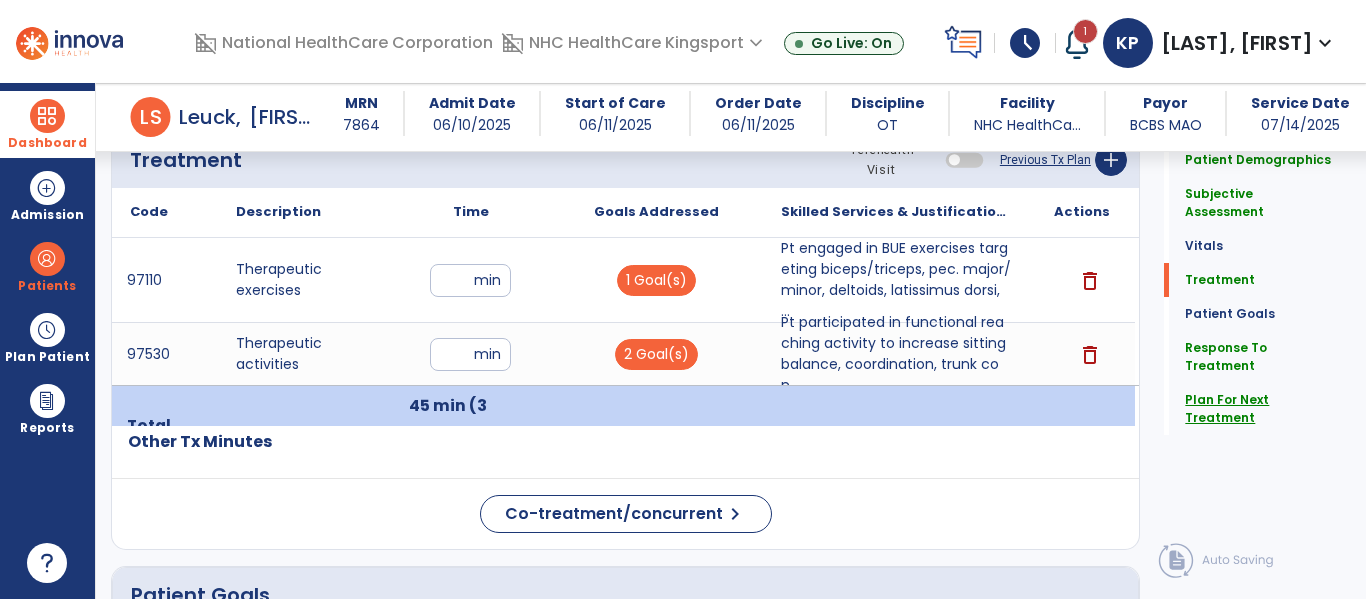 click on "Plan For Next Treatment" 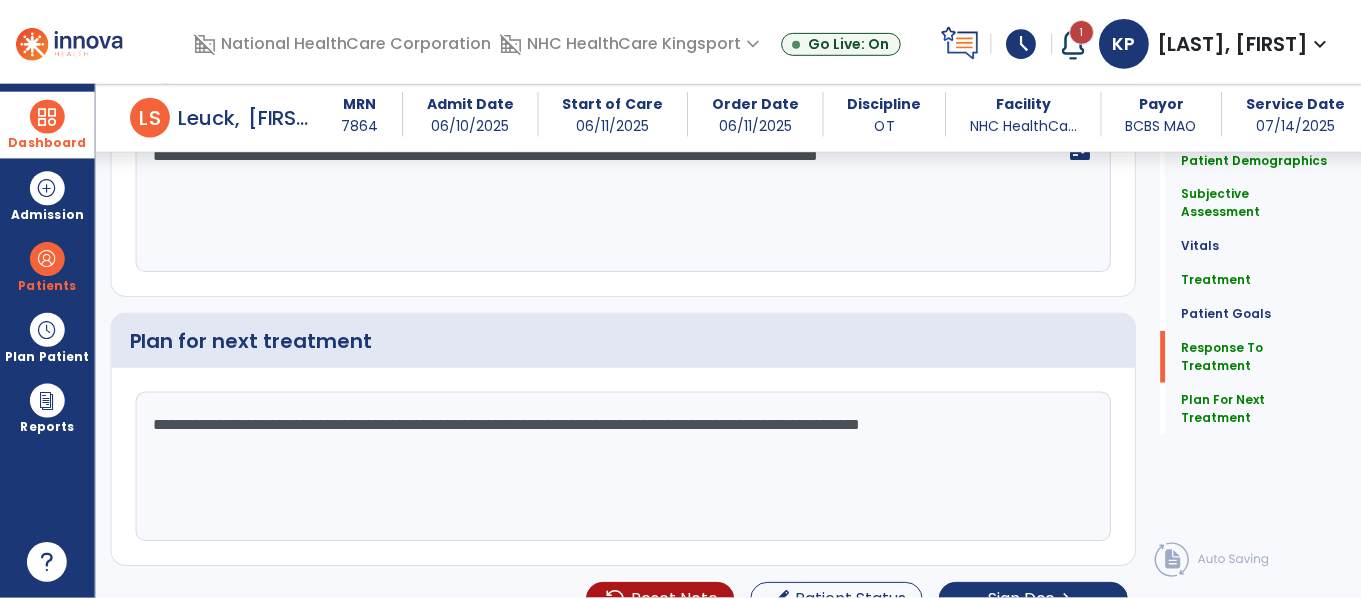 scroll, scrollTop: 3095, scrollLeft: 0, axis: vertical 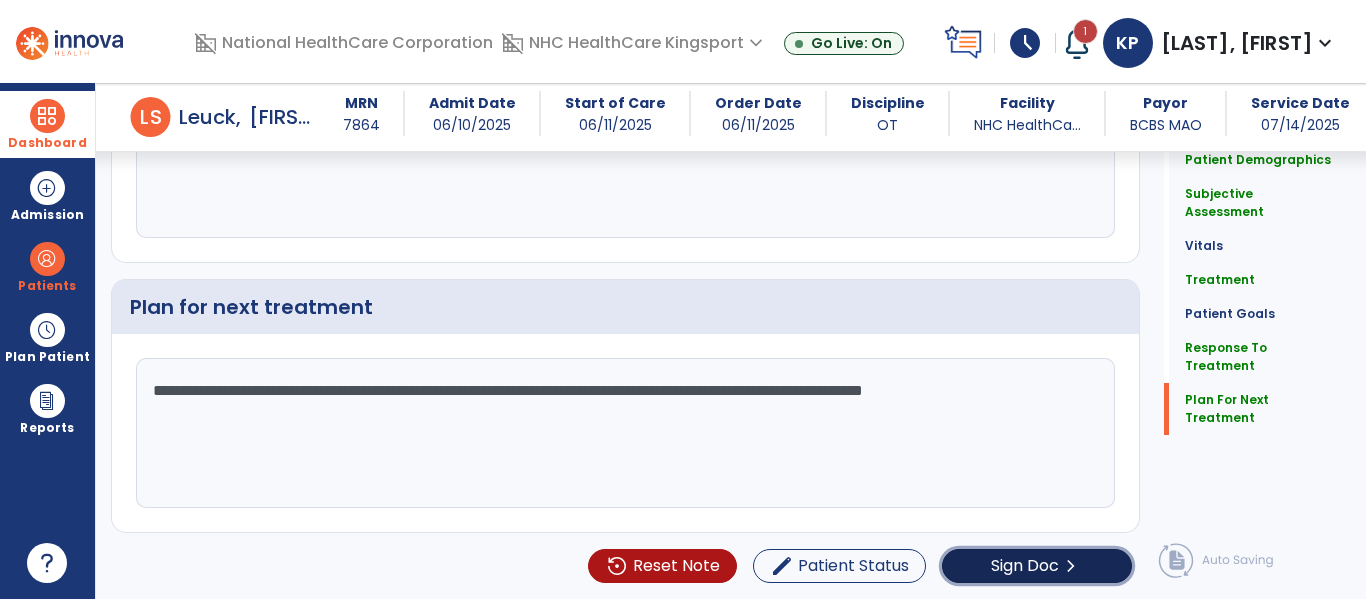 click on "Sign Doc" 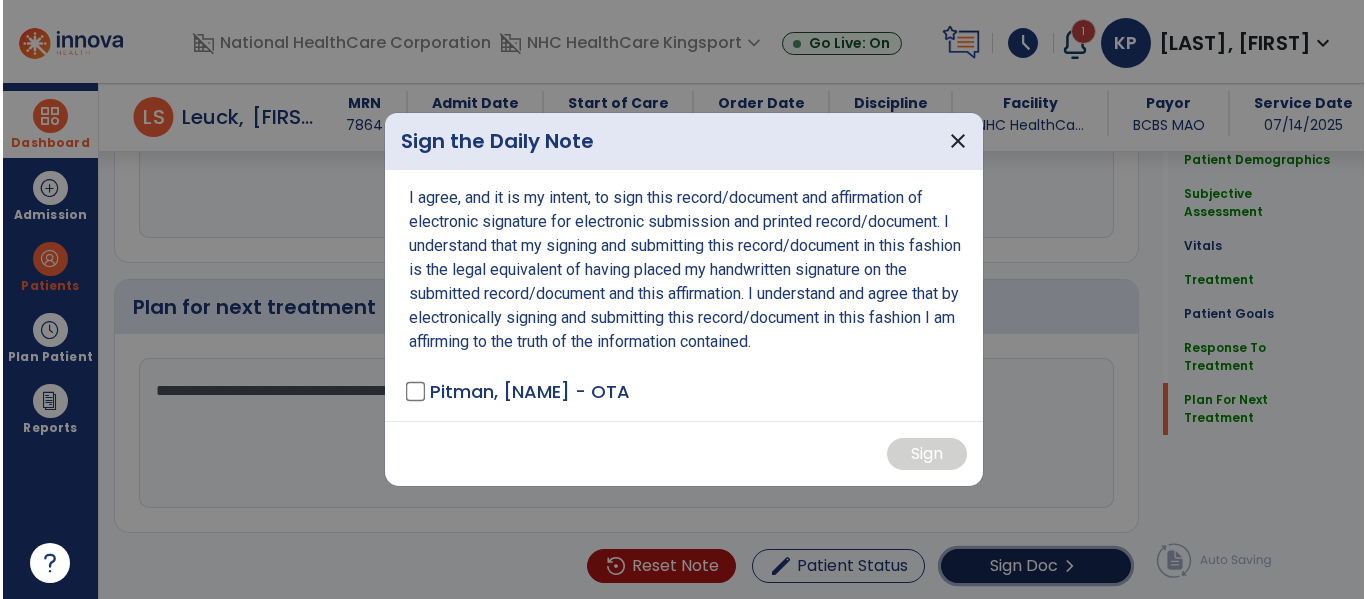 scroll, scrollTop: 3116, scrollLeft: 0, axis: vertical 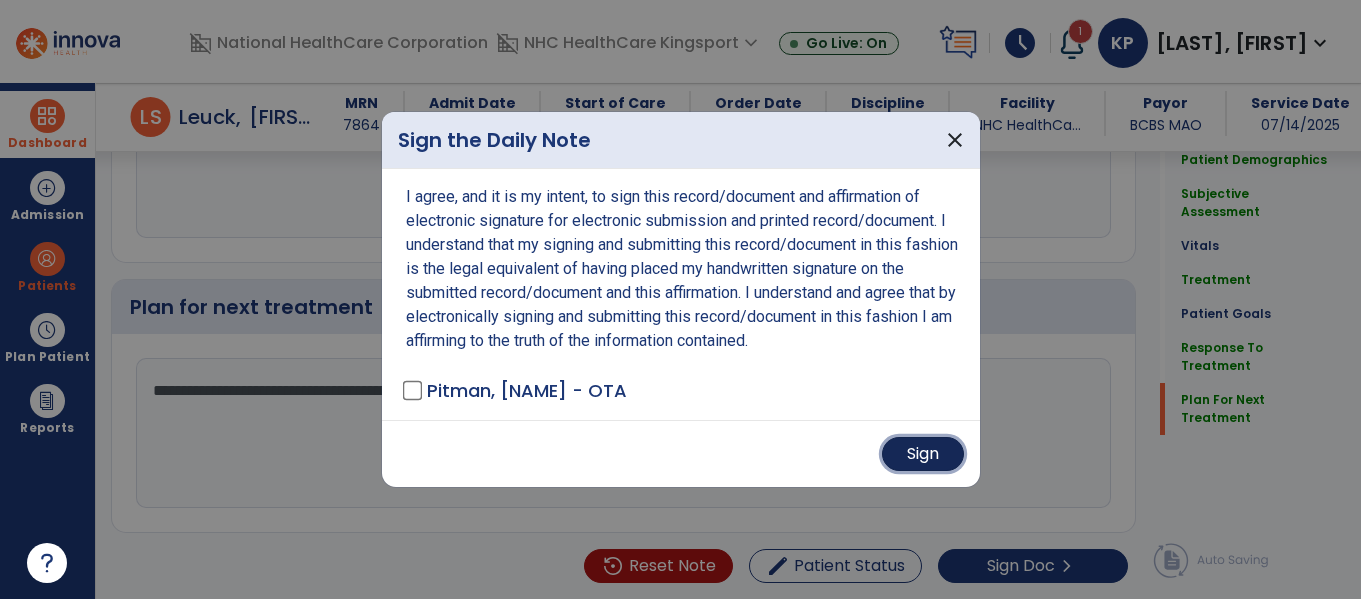 click on "Sign" at bounding box center [923, 454] 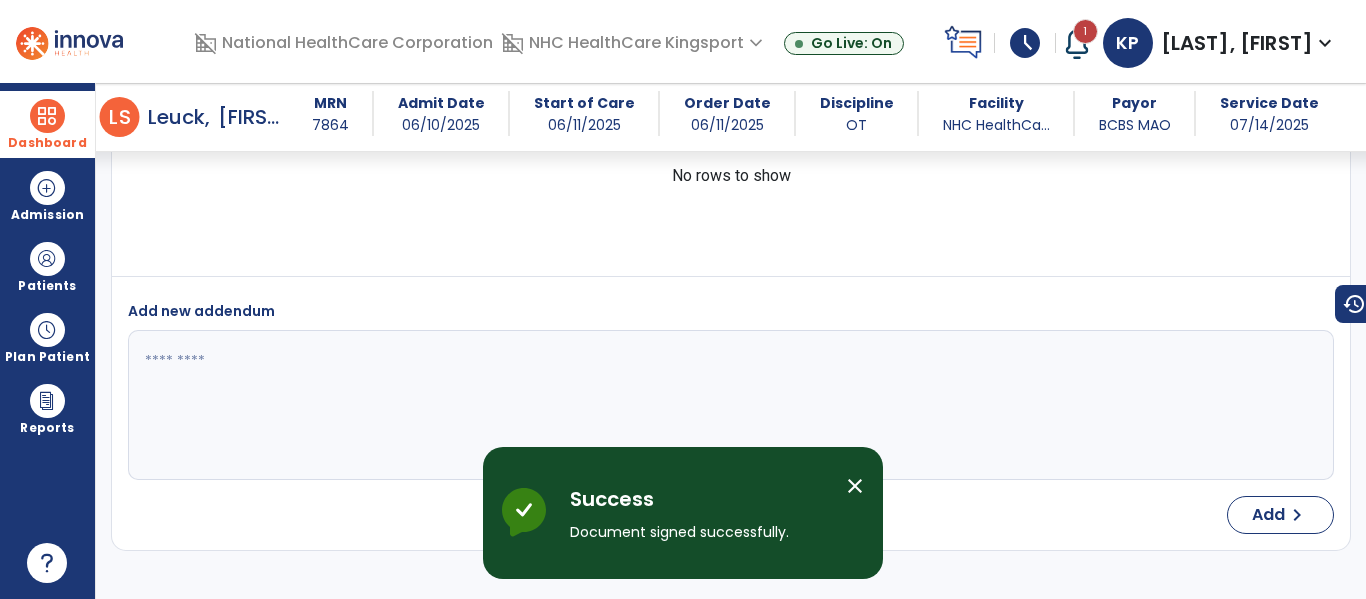scroll, scrollTop: 4690, scrollLeft: 0, axis: vertical 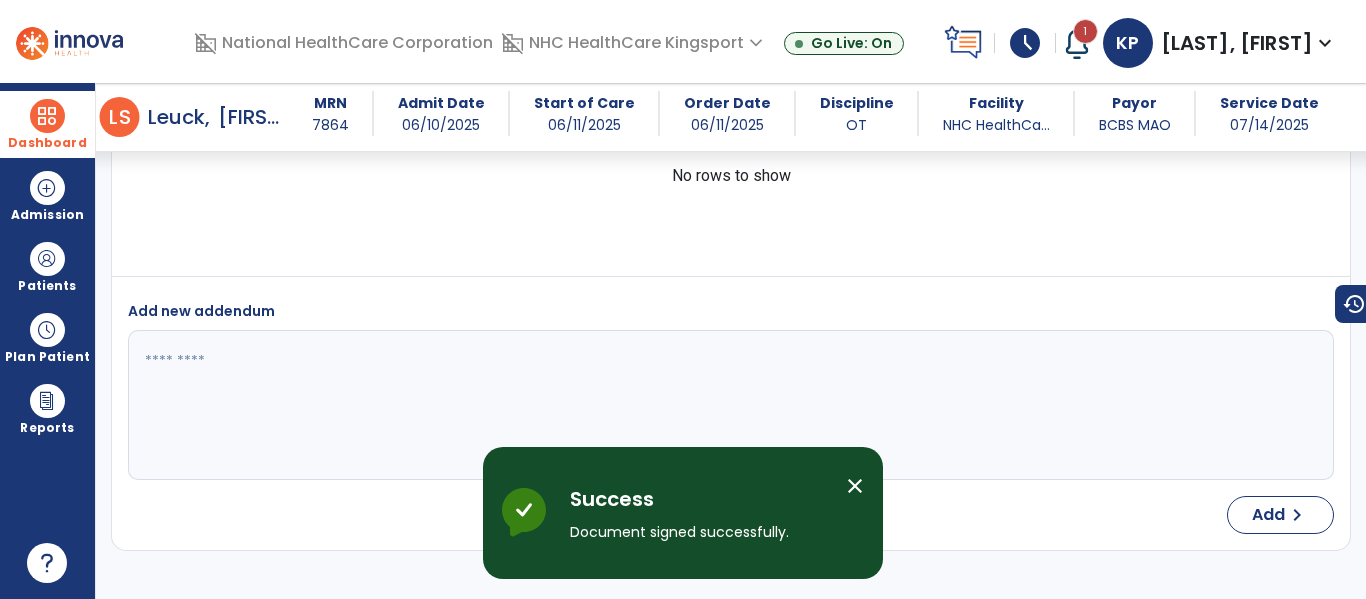 click on "Dashboard" at bounding box center (47, 143) 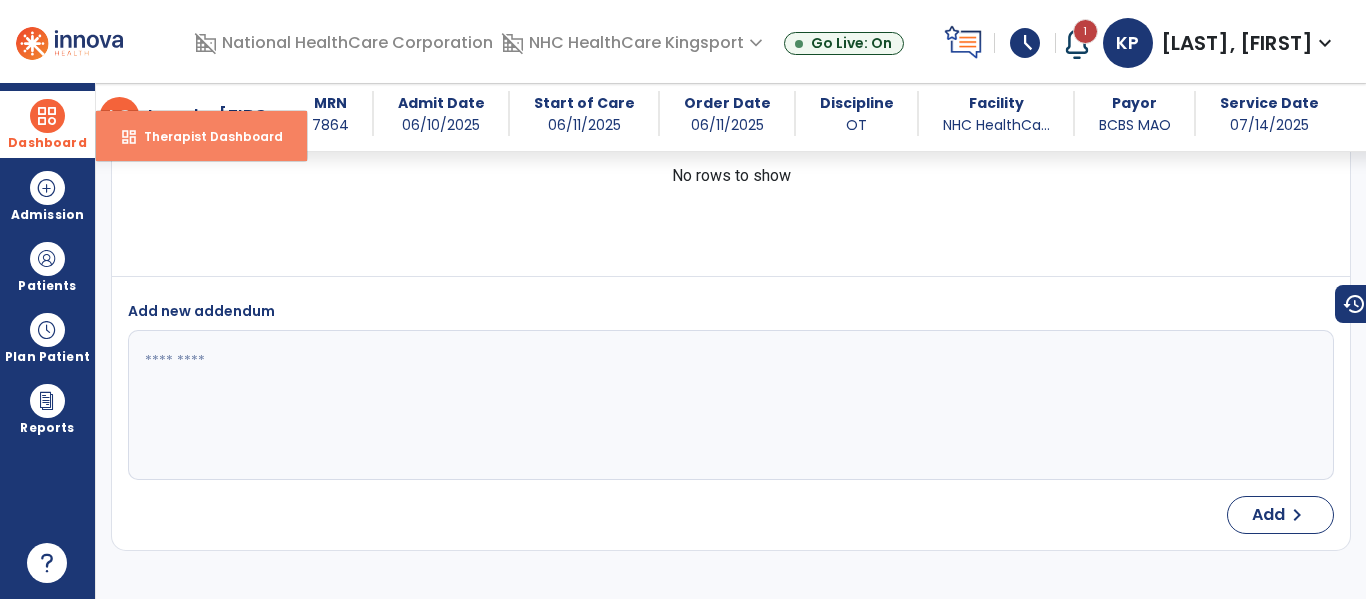 click on "Therapist Dashboard" at bounding box center (205, 136) 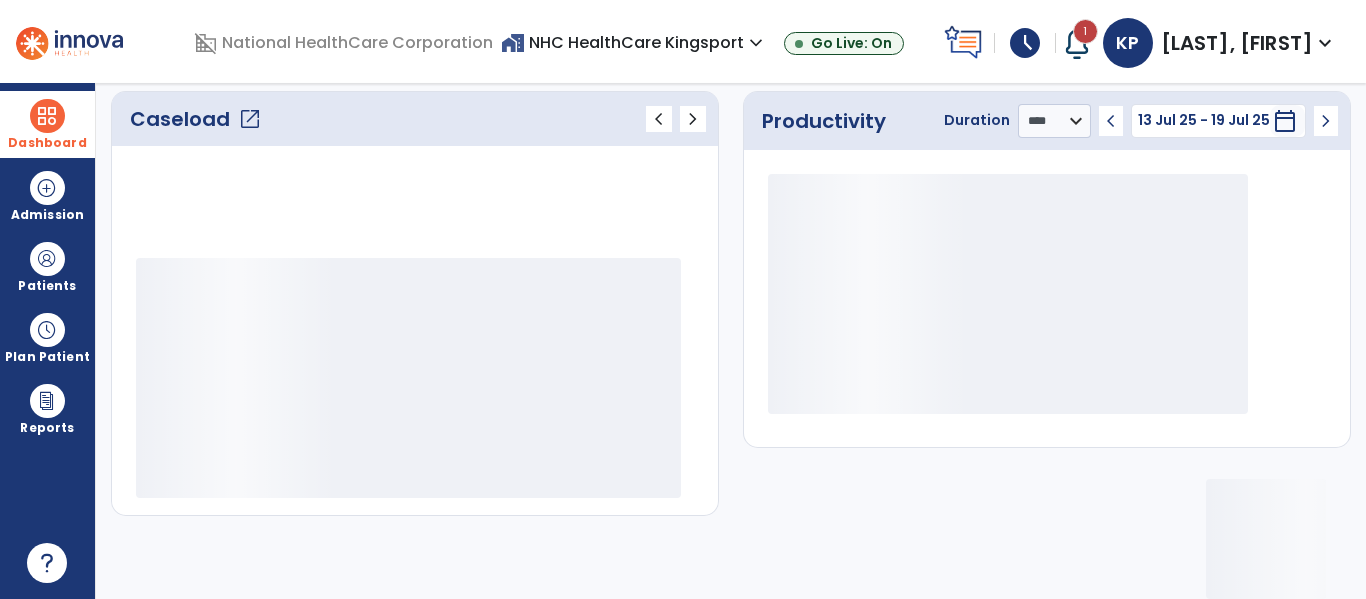 scroll, scrollTop: 275, scrollLeft: 0, axis: vertical 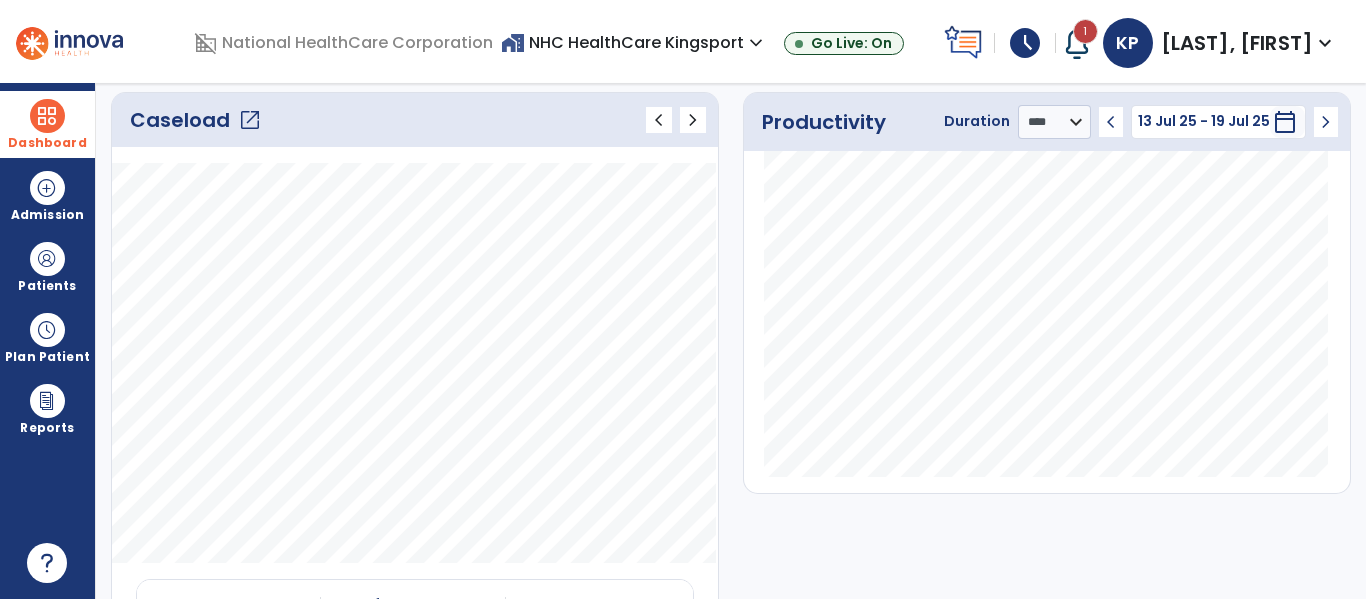 click on "open_in_new" 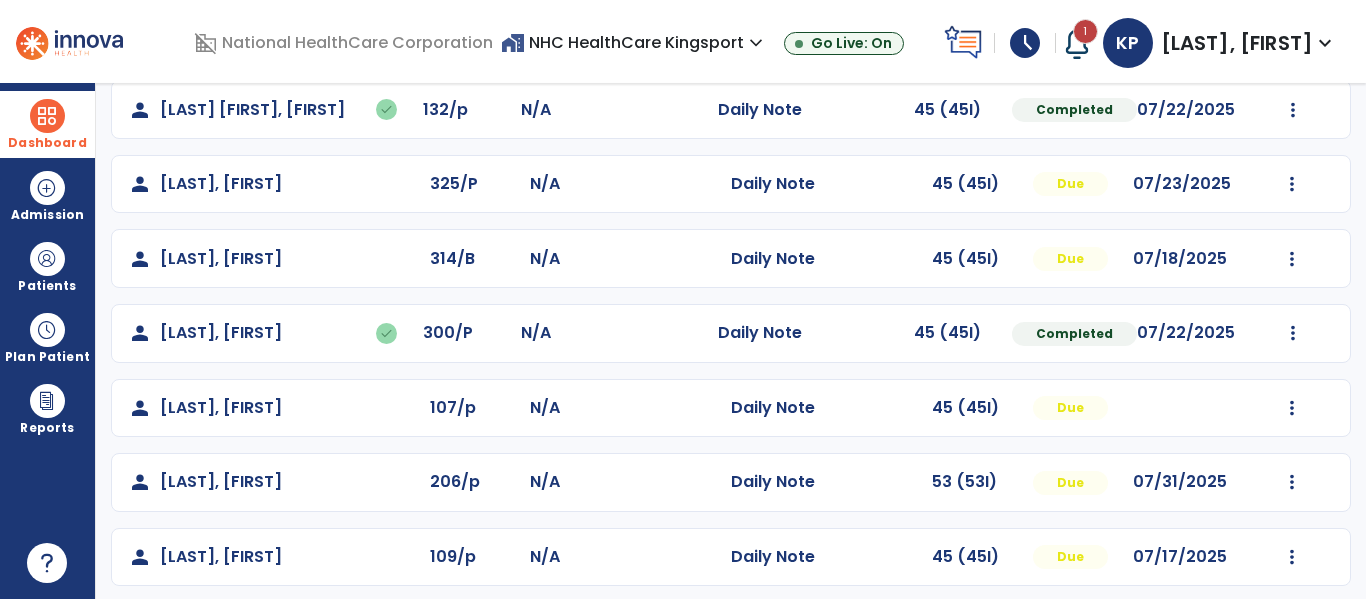 scroll, scrollTop: 264, scrollLeft: 0, axis: vertical 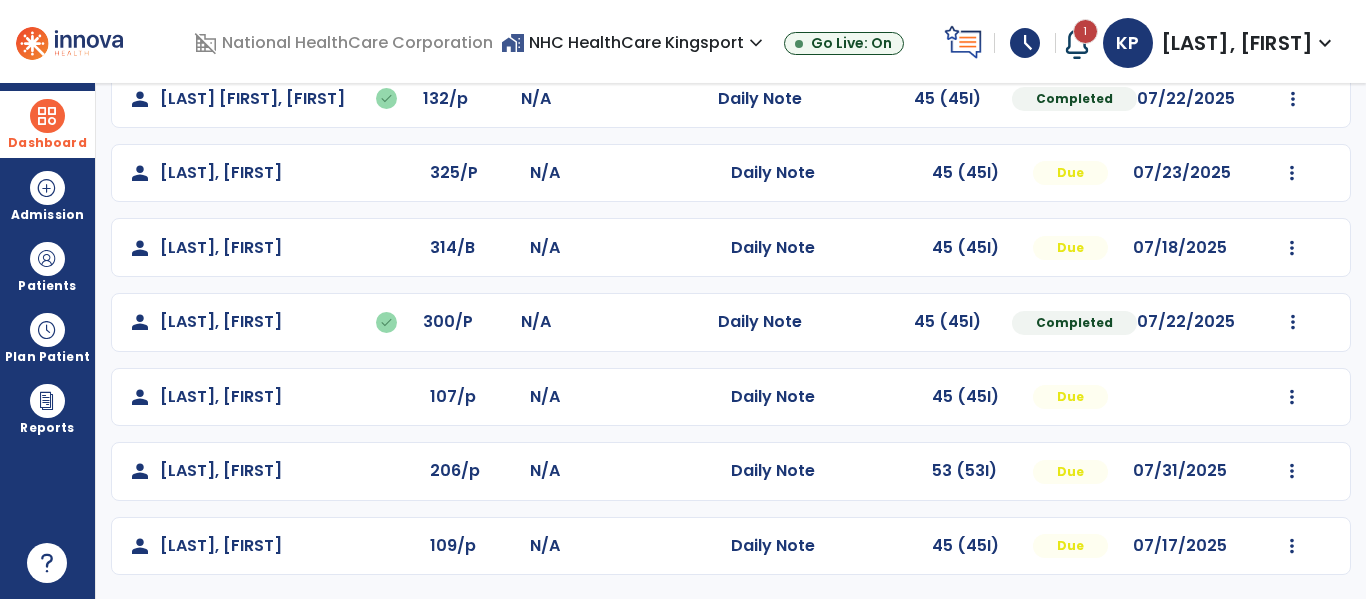 click on "Mark Visit As Complete   Reset Note   Open Document   G + C Mins" 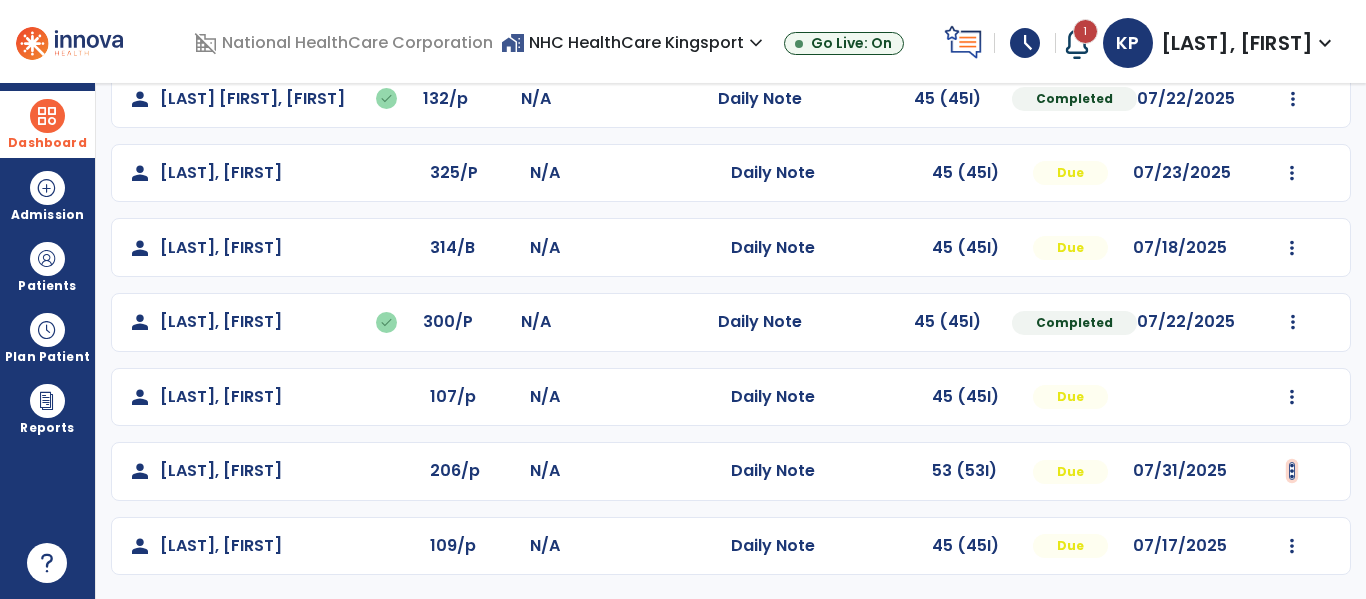 click at bounding box center (1293, 24) 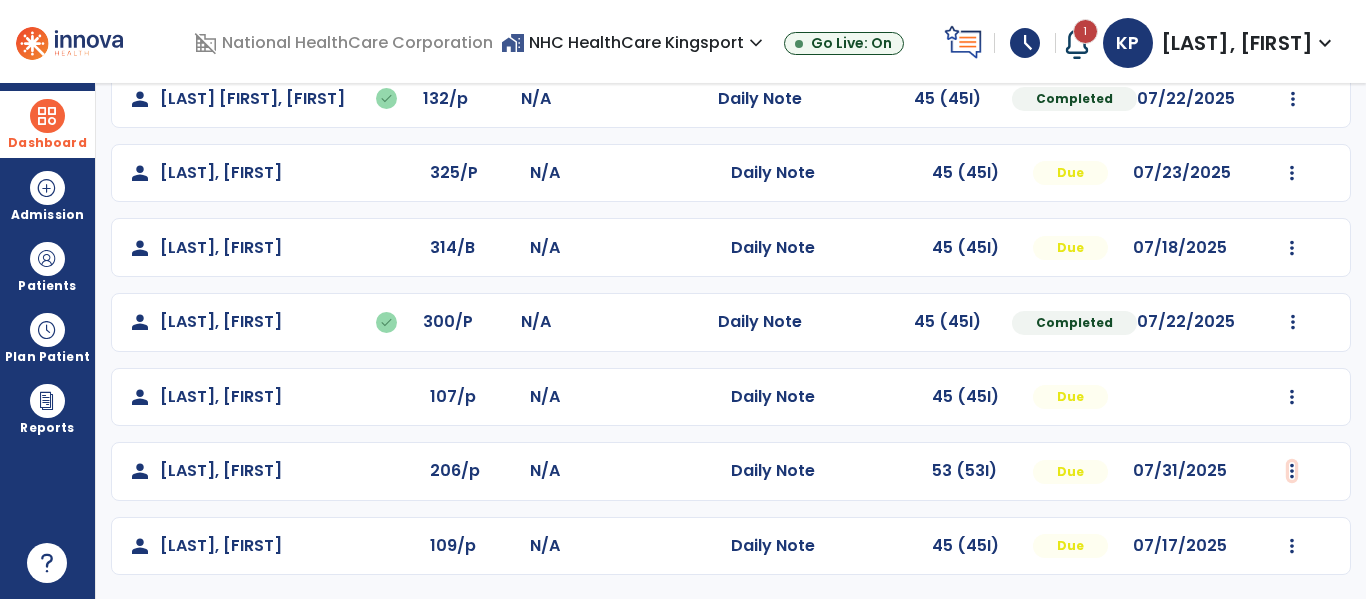 scroll, scrollTop: 264, scrollLeft: 0, axis: vertical 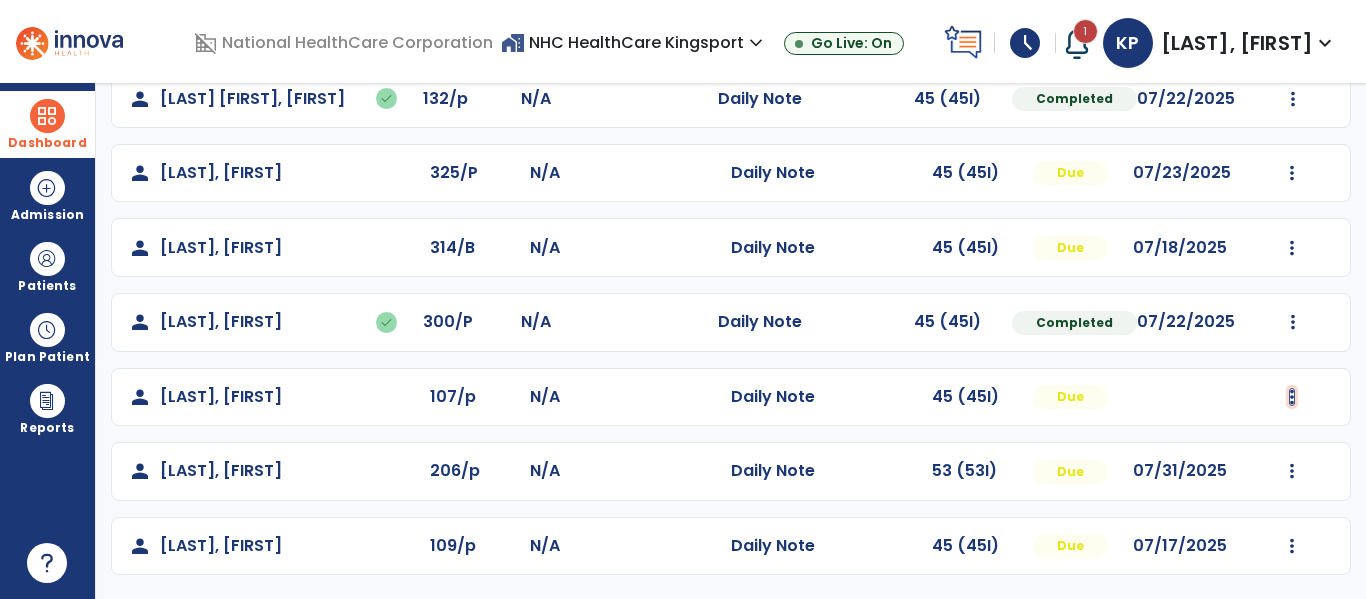 click at bounding box center [1293, 24] 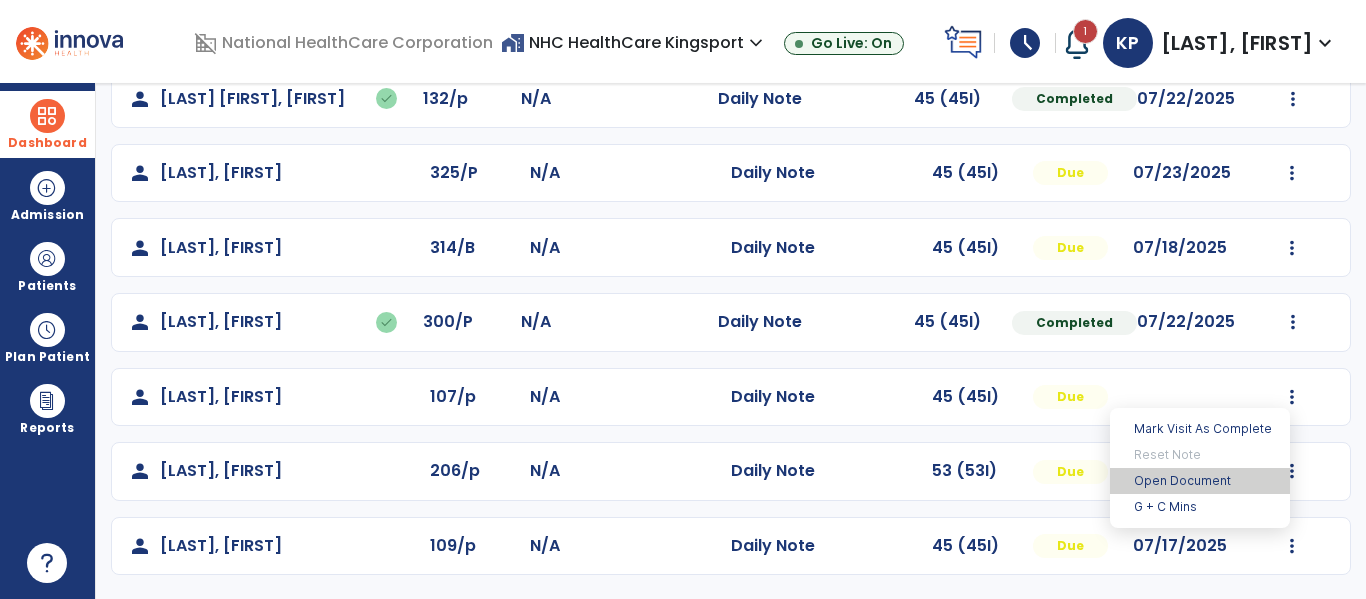 click on "Open Document" at bounding box center (1200, 481) 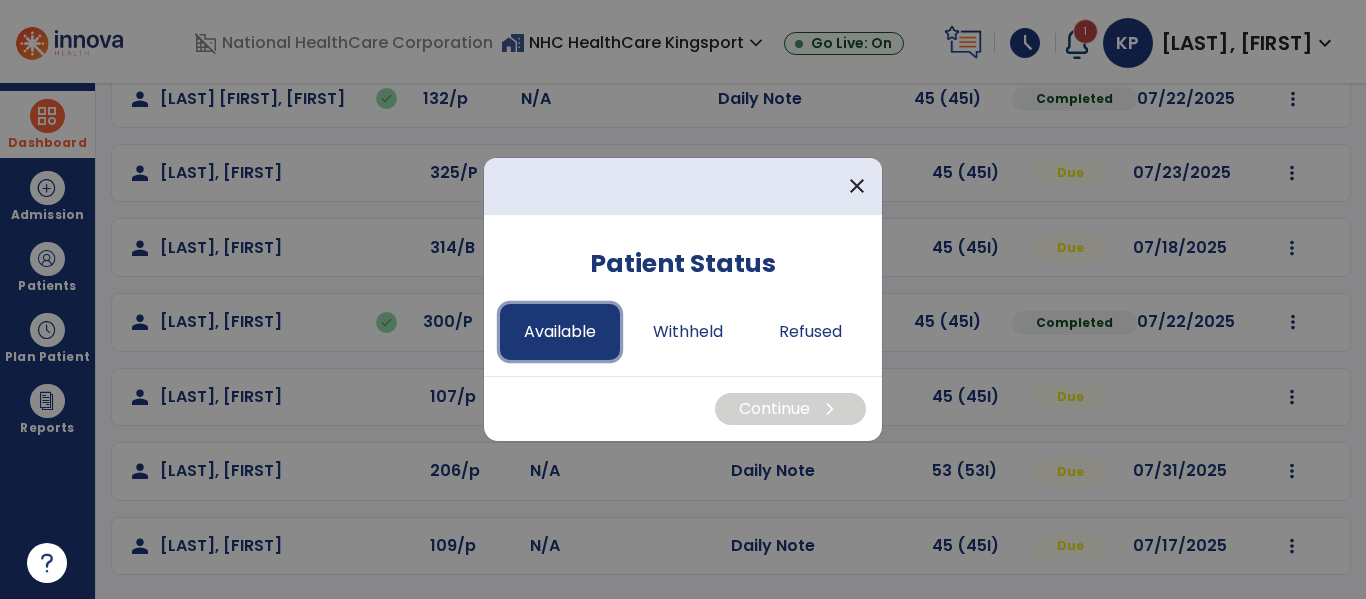 click on "Available" at bounding box center [560, 332] 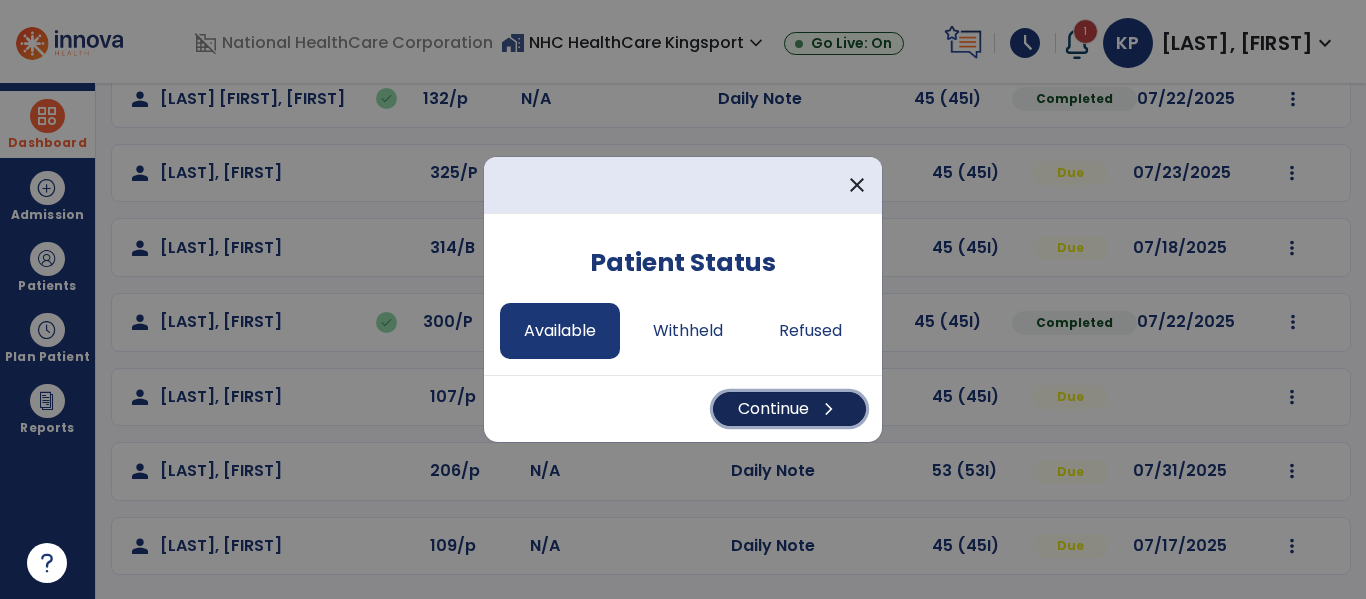click on "chevron_right" at bounding box center (829, 409) 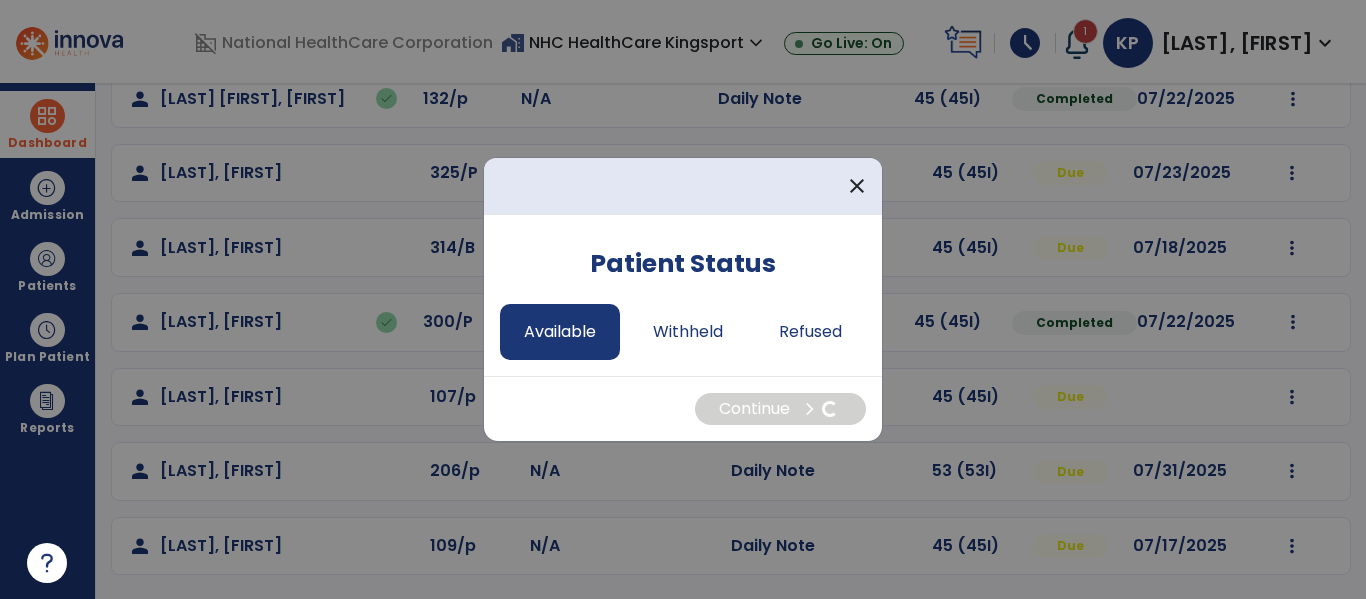 select on "*" 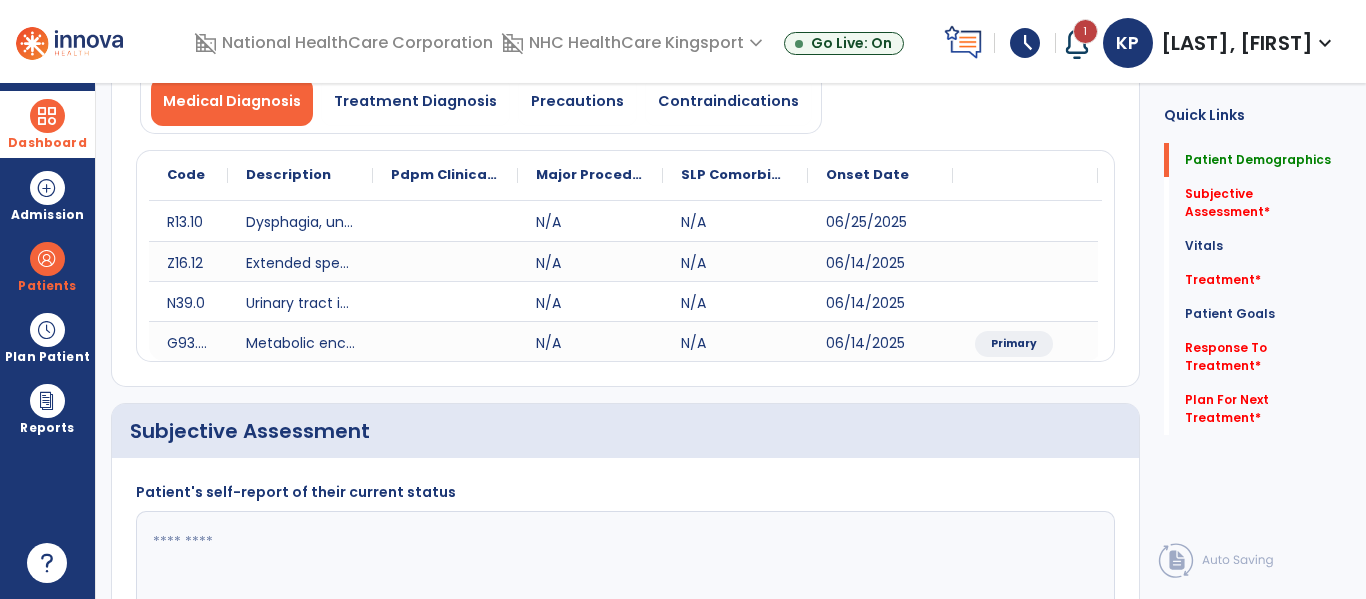 click 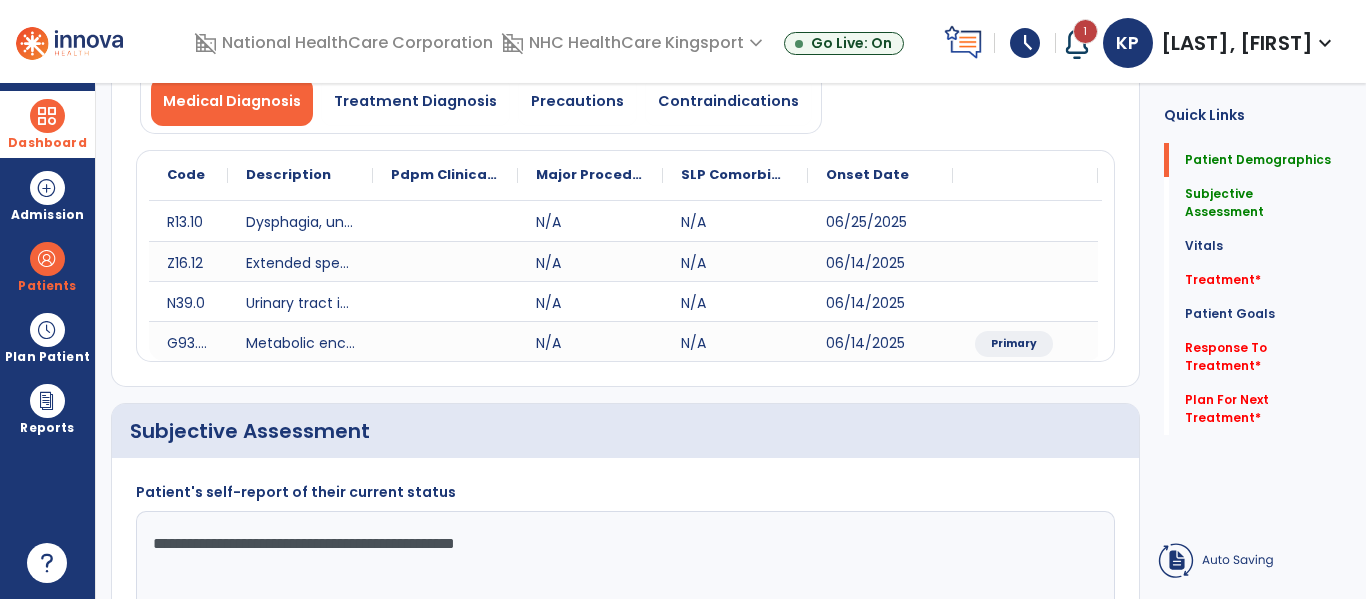 type on "**********" 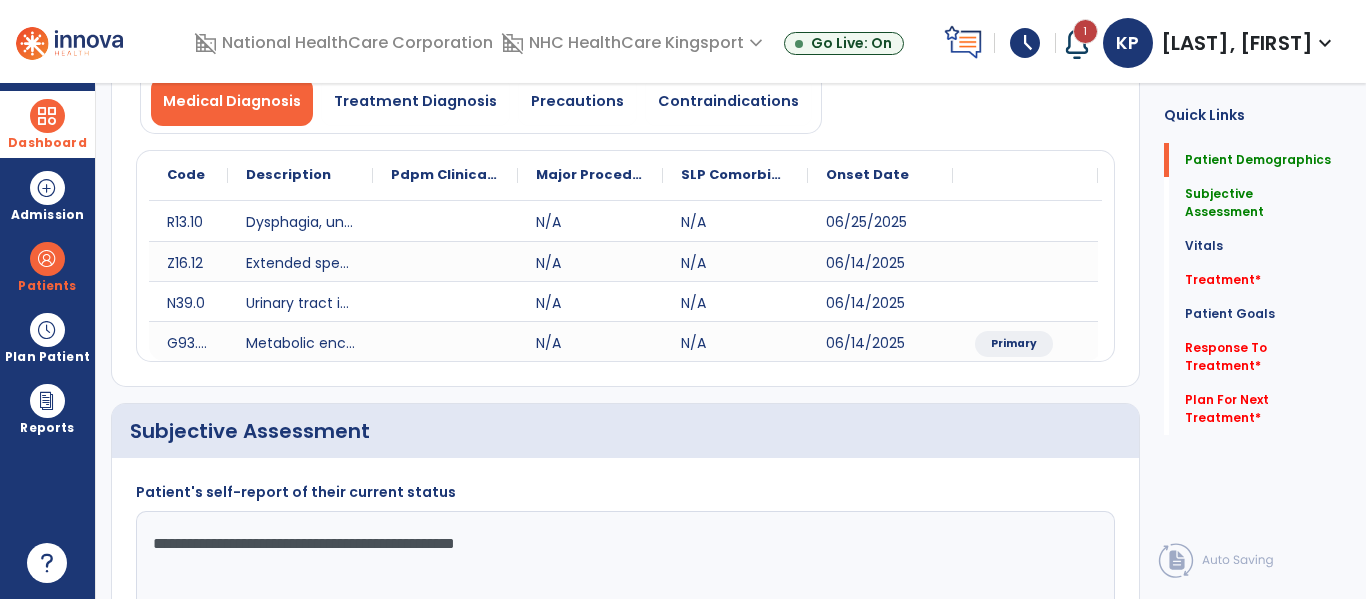 click on "Treatment   *  Treatment   *" 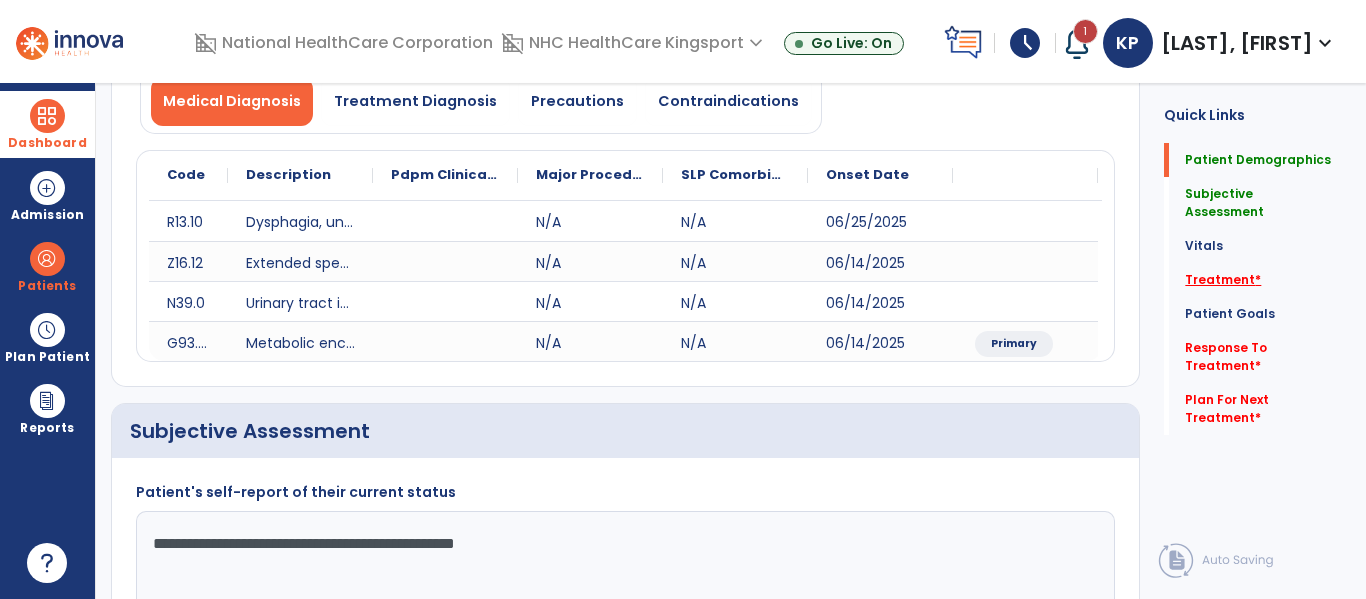 click on "Treatment   *" 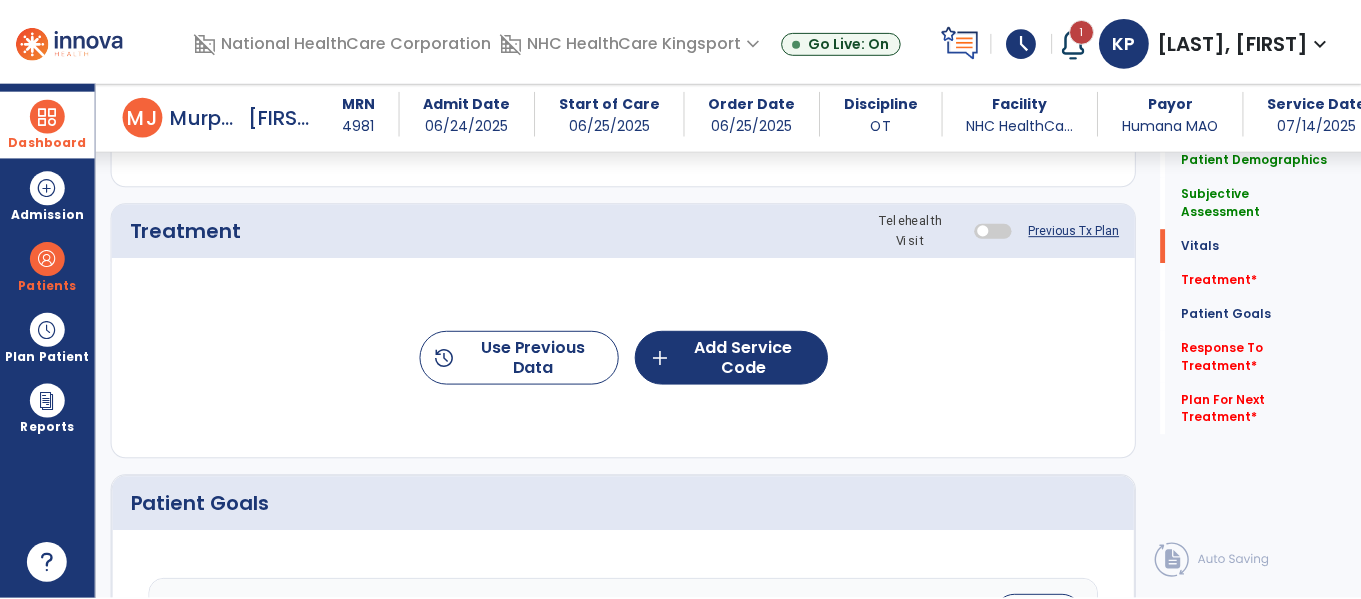 scroll, scrollTop: 1176, scrollLeft: 0, axis: vertical 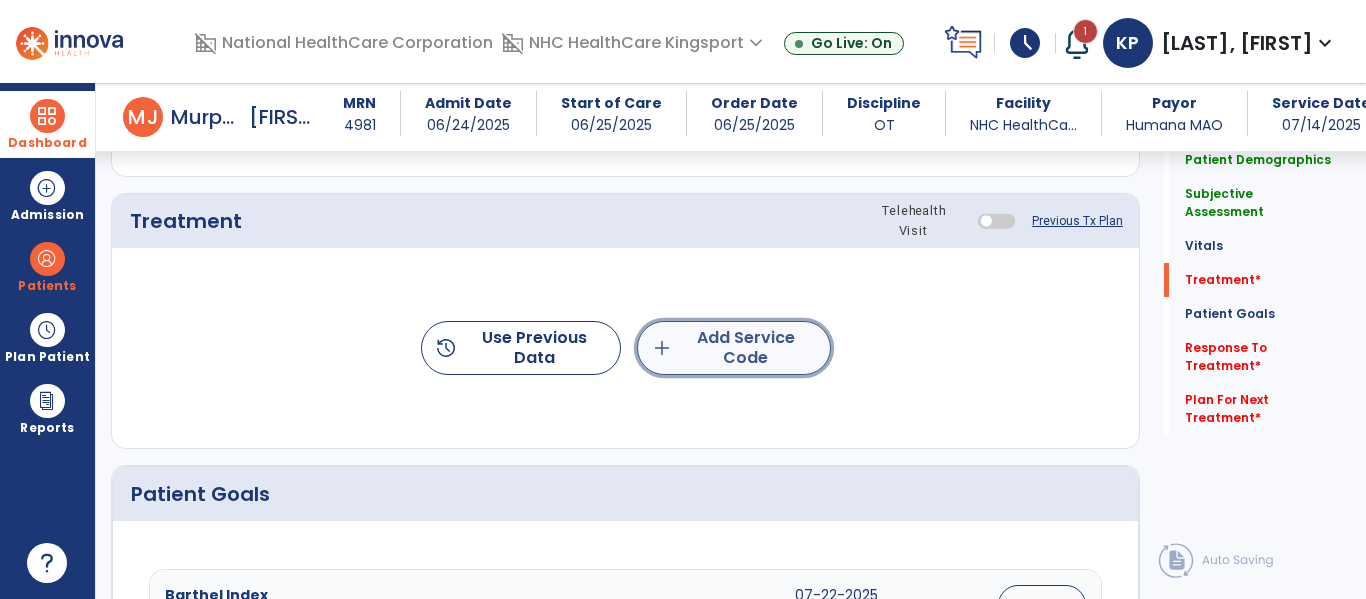 click on "add  Add Service Code" 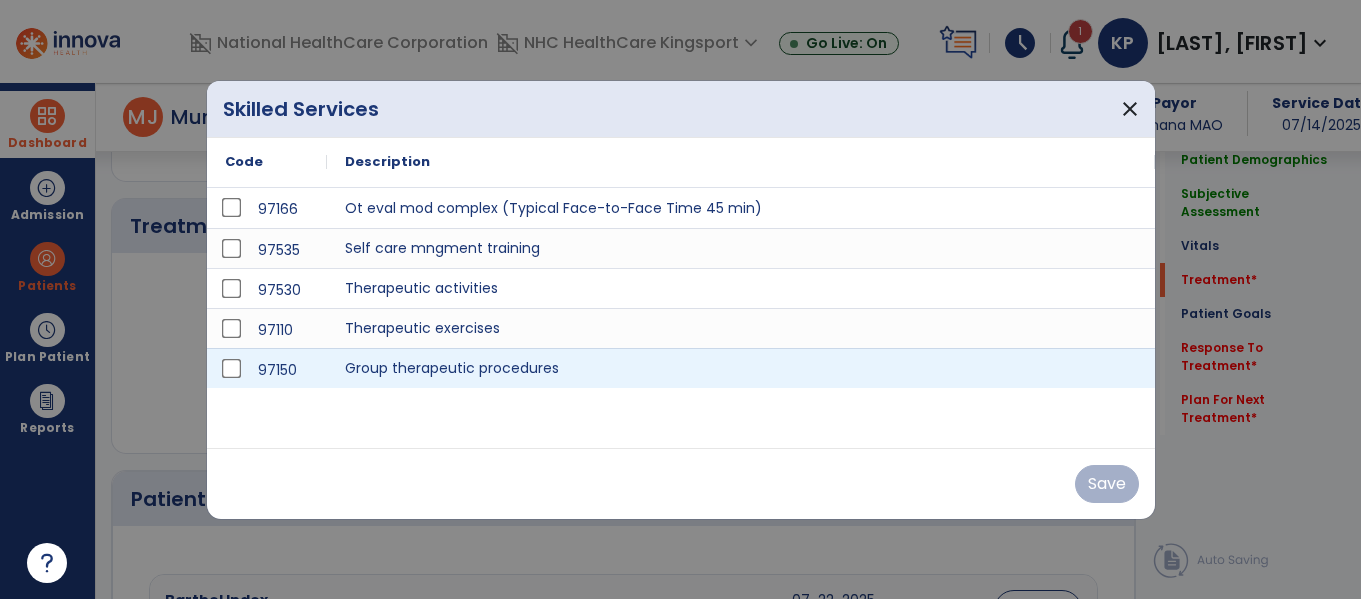 scroll, scrollTop: 1176, scrollLeft: 0, axis: vertical 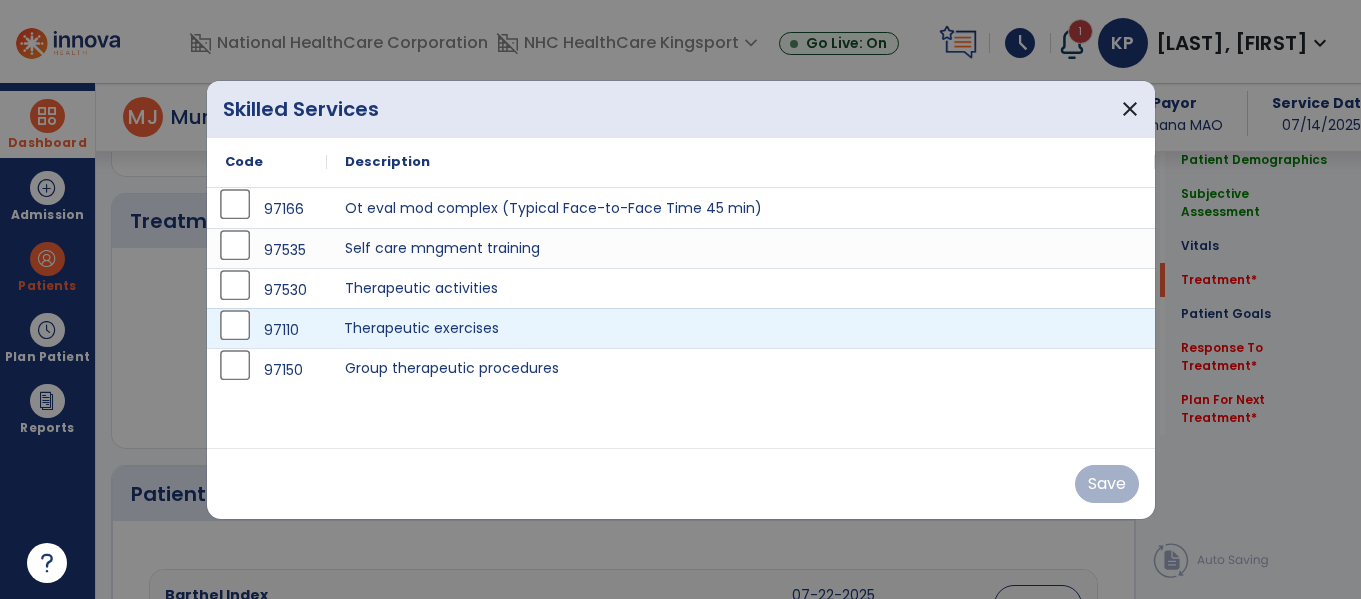 click on "Therapeutic exercises" at bounding box center [741, 328] 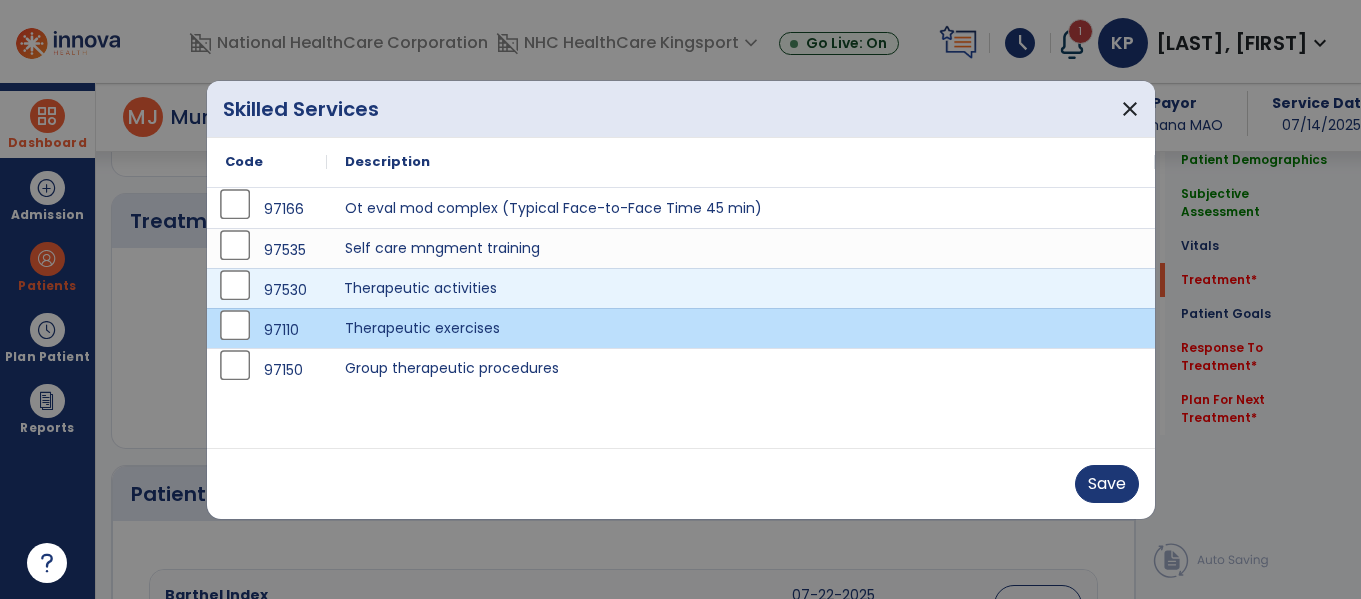 click on "Therapeutic activities" at bounding box center (741, 288) 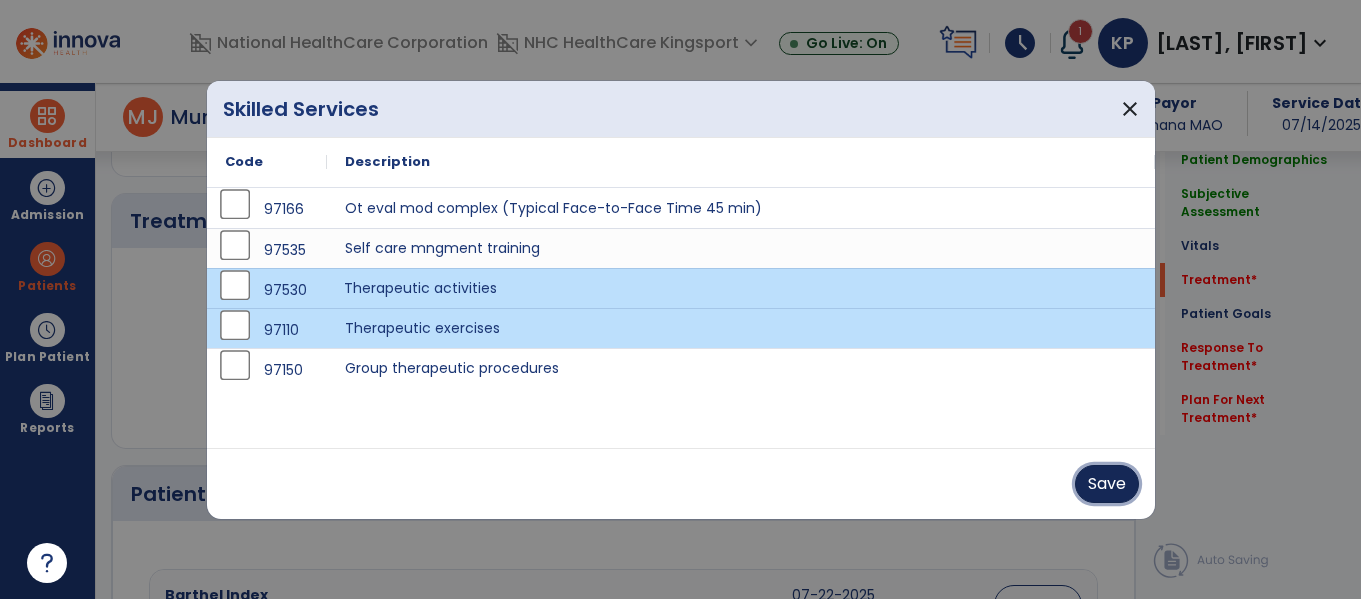 click on "Save" at bounding box center [1107, 484] 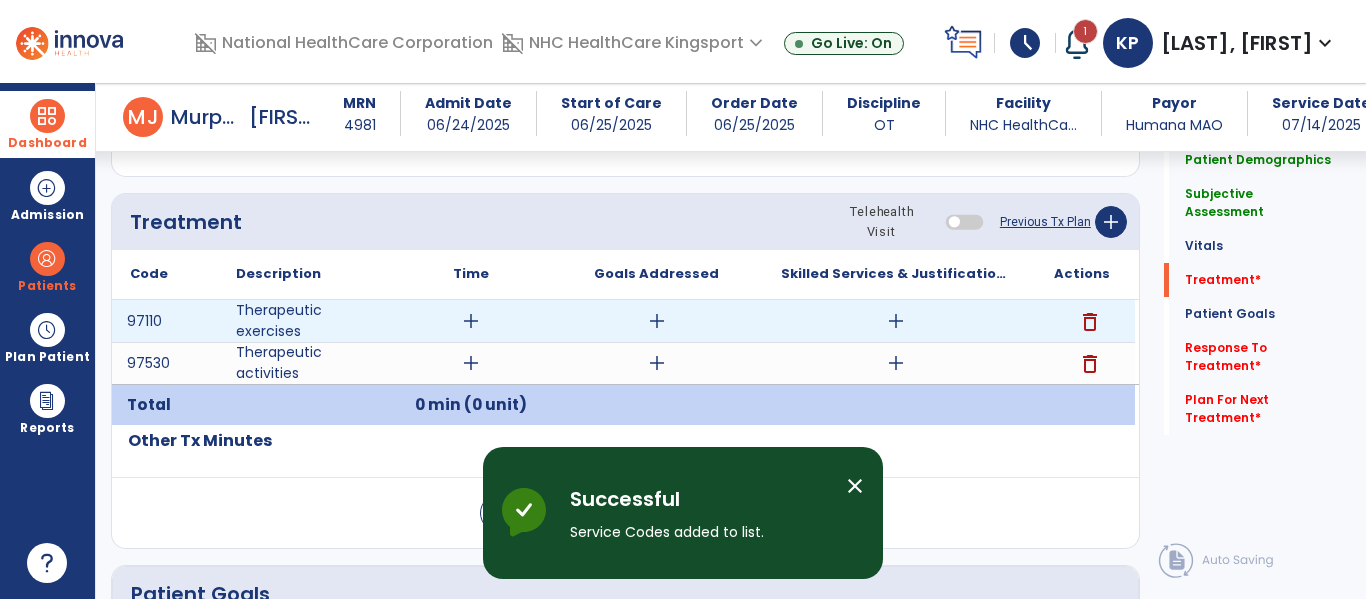 click on "add" at bounding box center (471, 321) 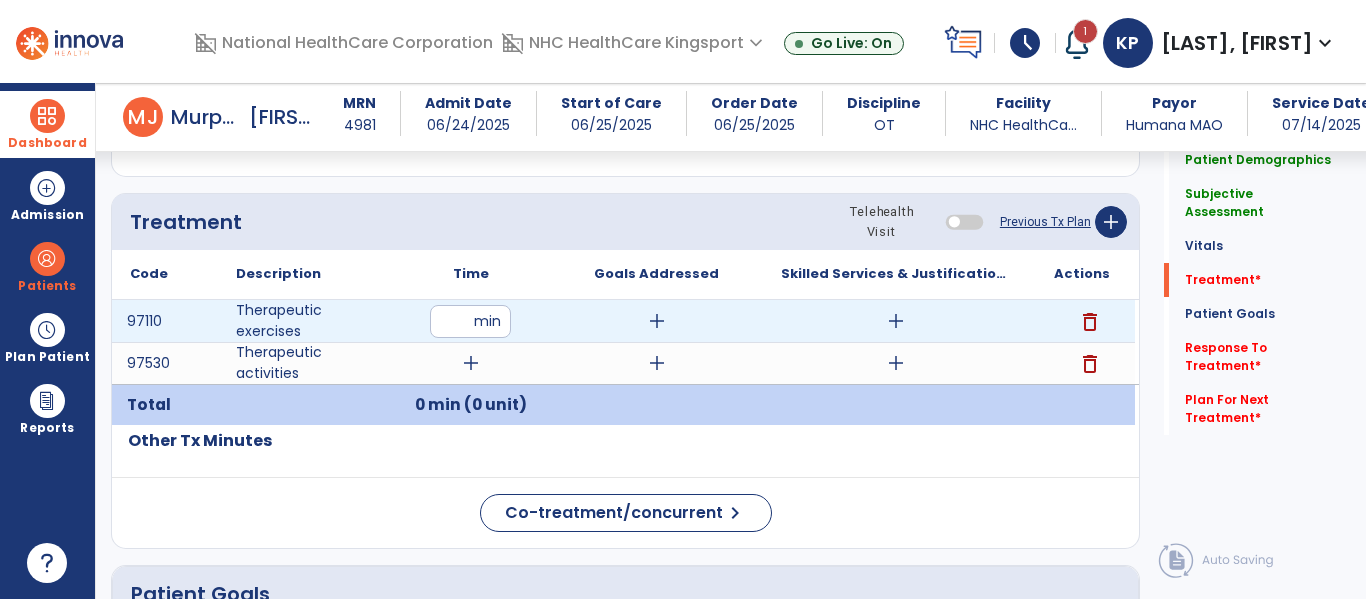 type on "**" 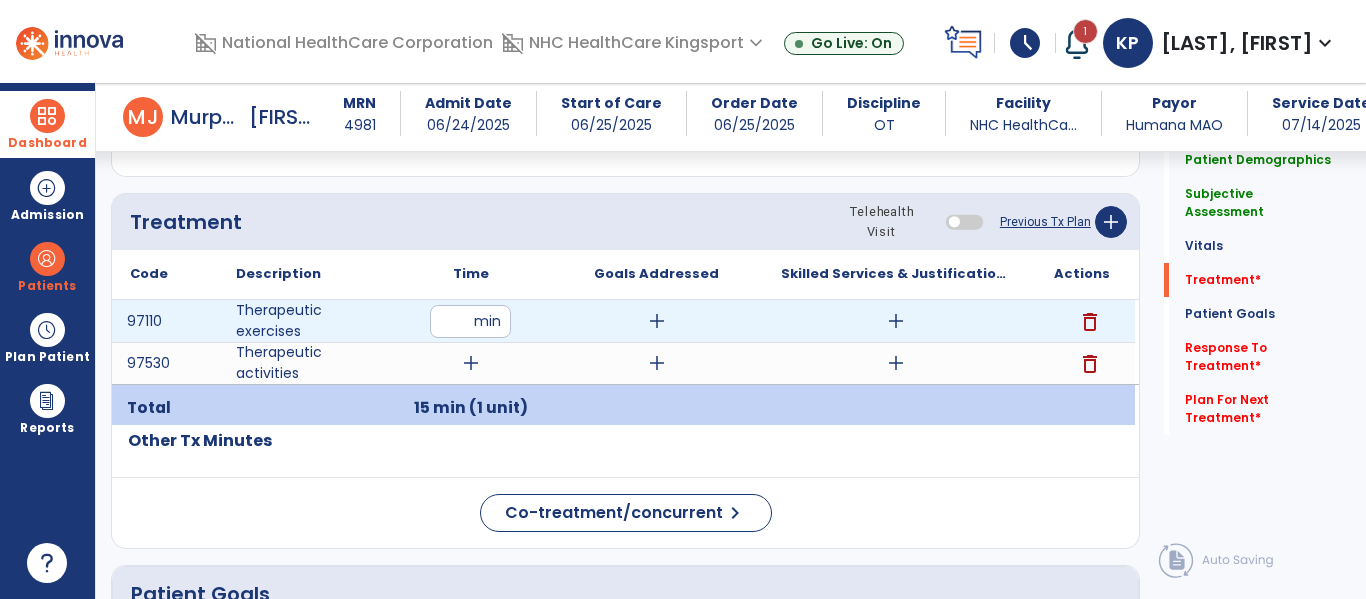 click on "add" at bounding box center [657, 321] 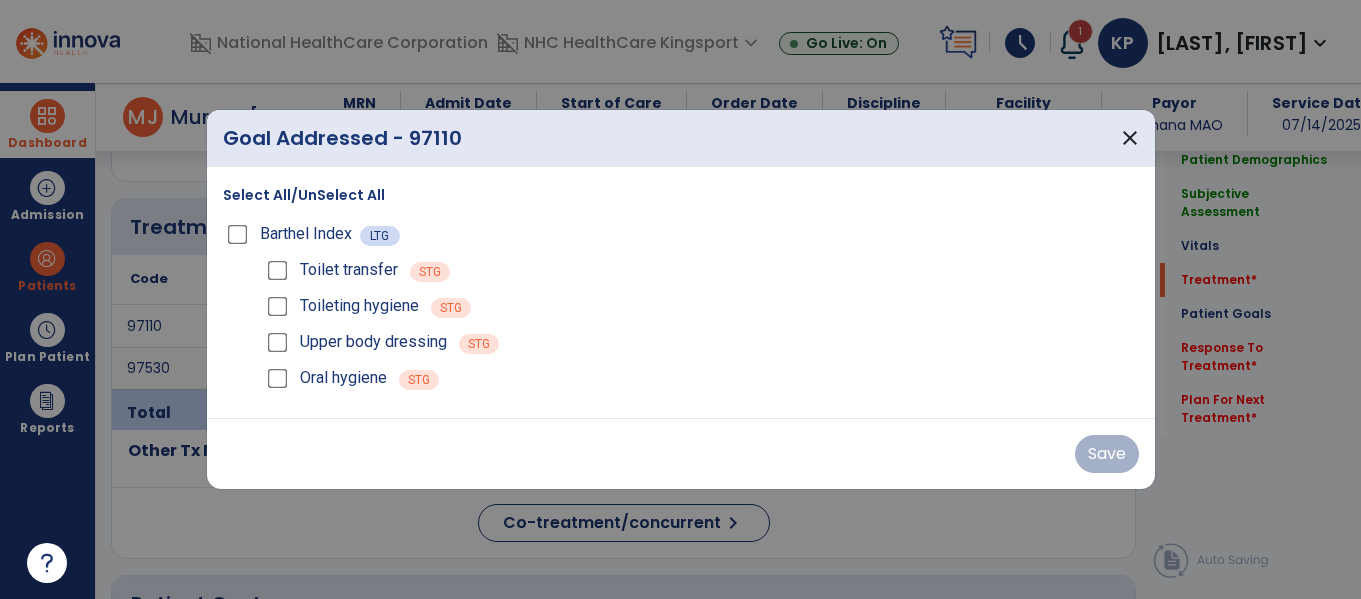 scroll, scrollTop: 1176, scrollLeft: 0, axis: vertical 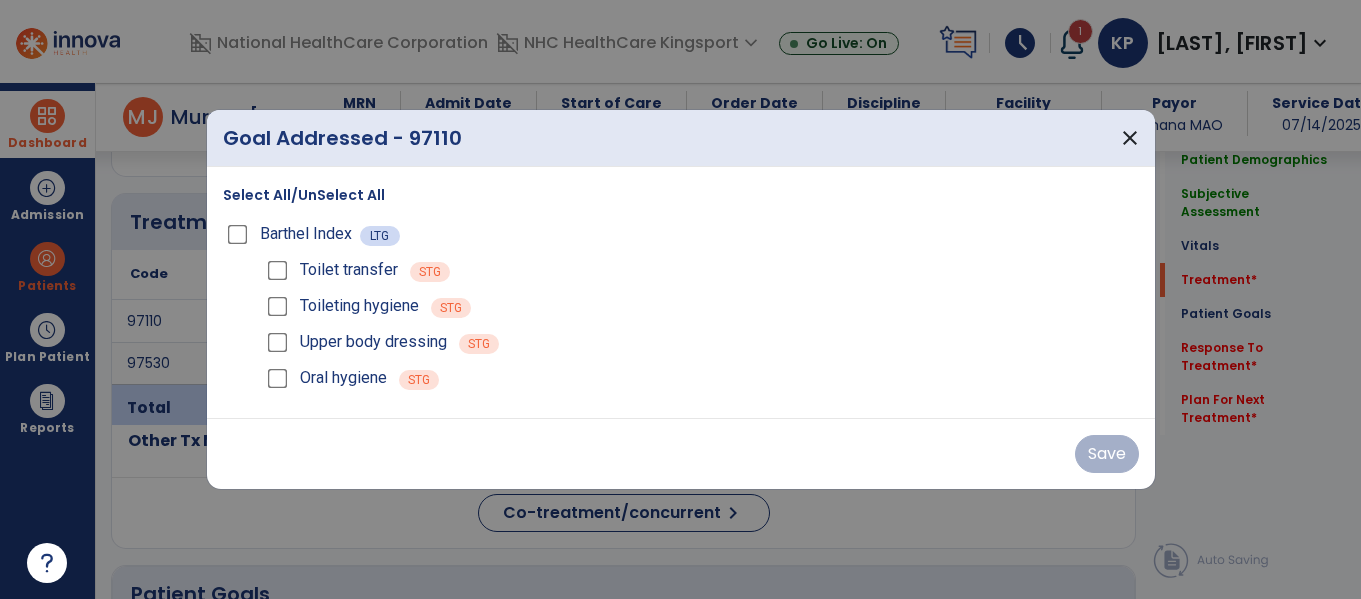 click on "Barthel Index" at bounding box center [291, 234] 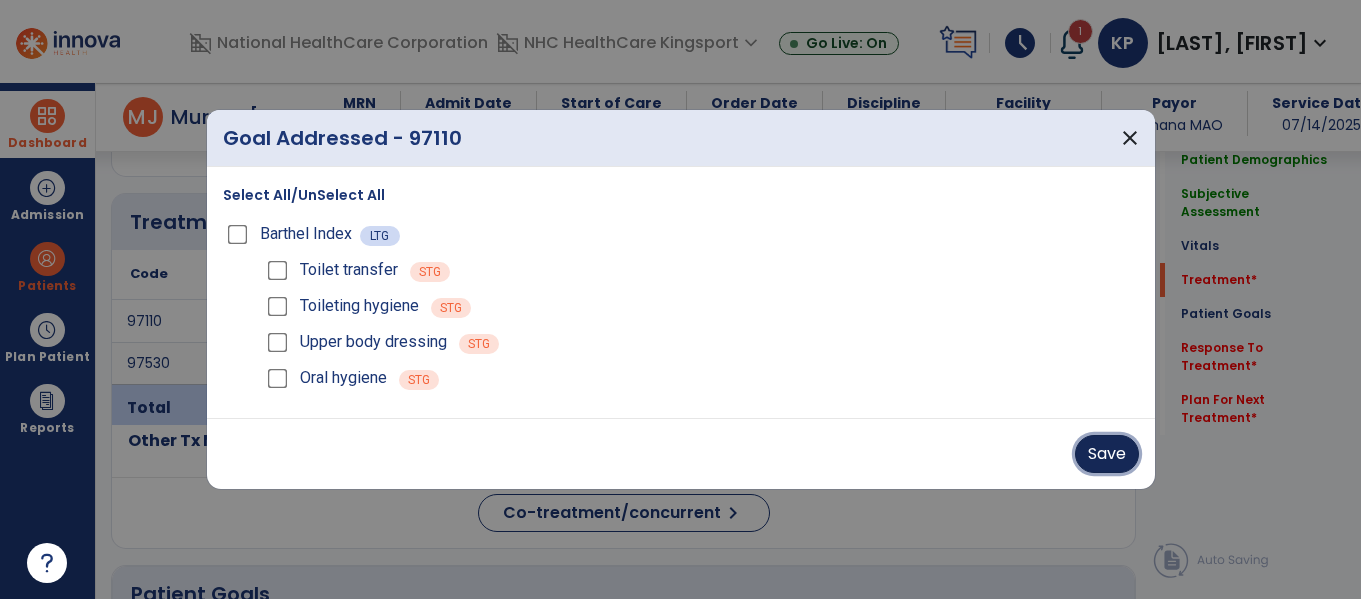click on "Save" at bounding box center (1107, 454) 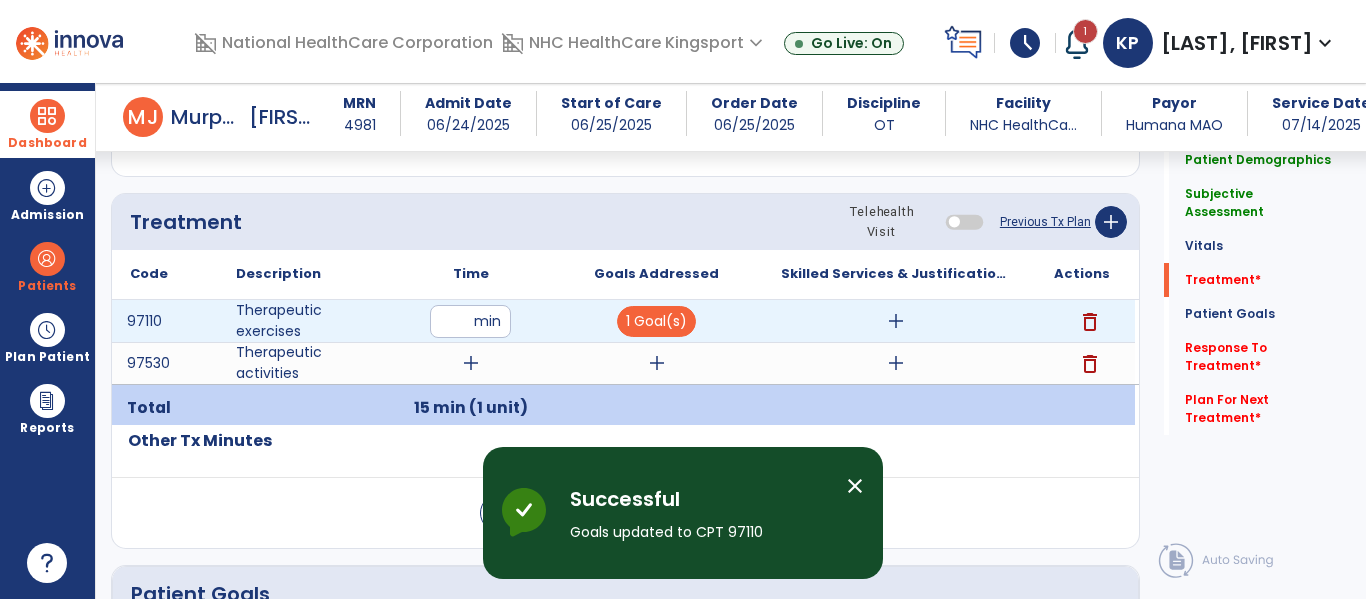 click on "add" at bounding box center [896, 321] 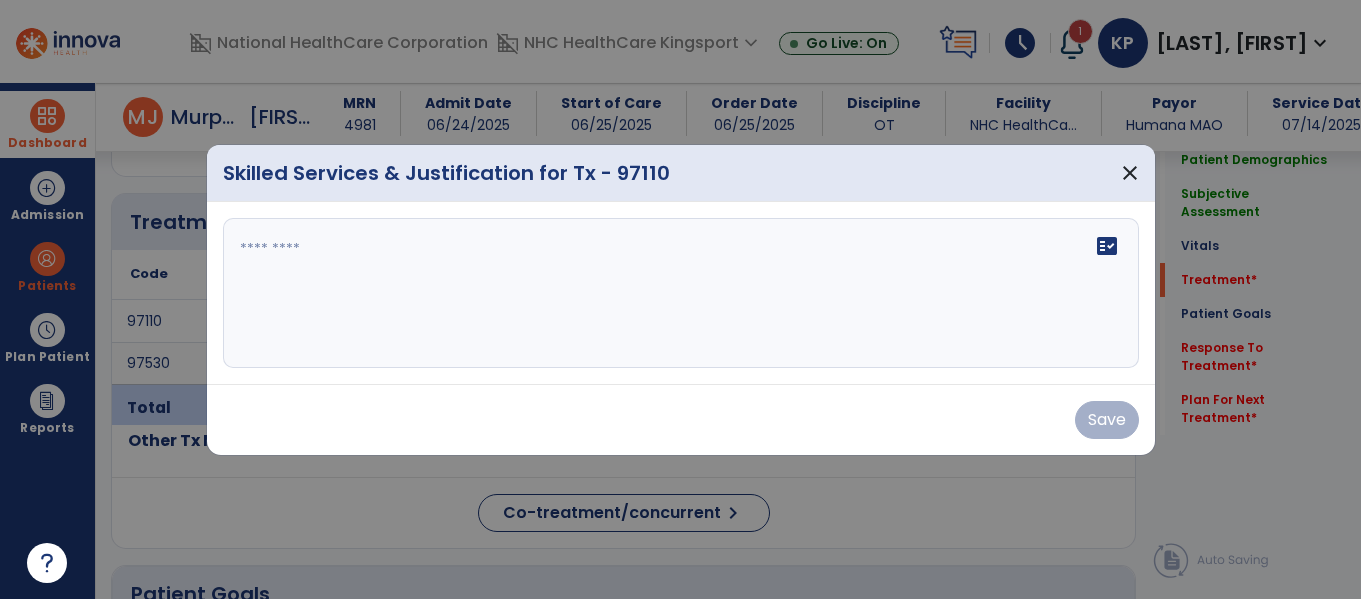 scroll, scrollTop: 1176, scrollLeft: 0, axis: vertical 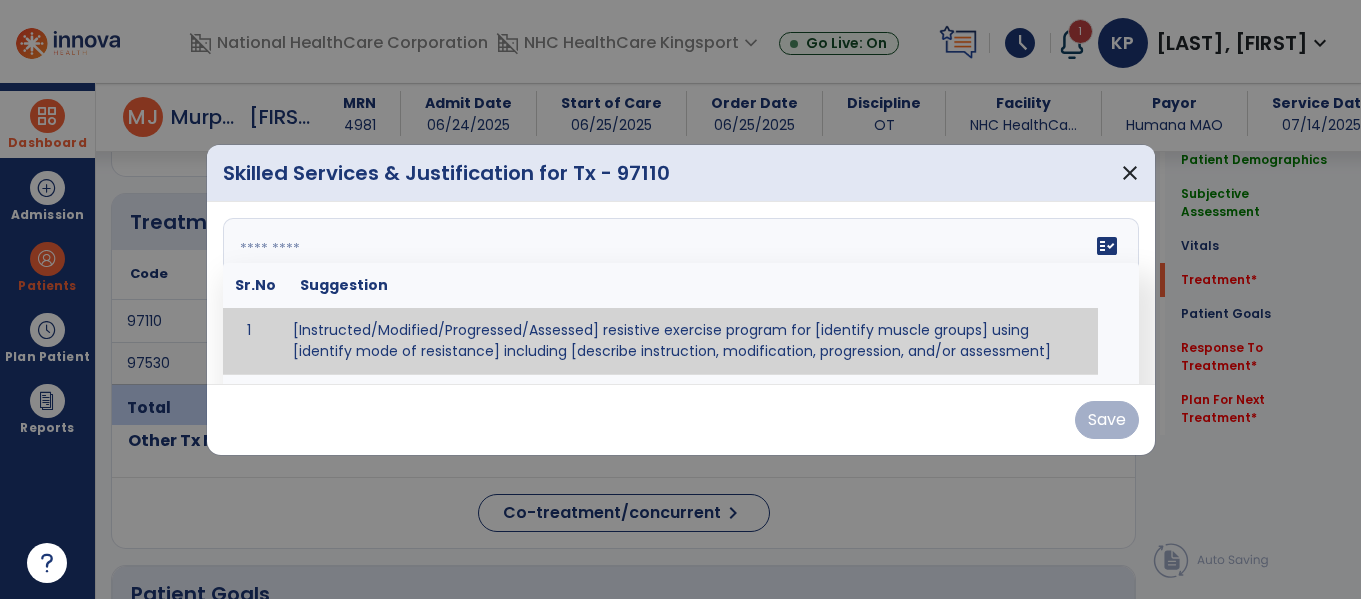 click at bounding box center [678, 293] 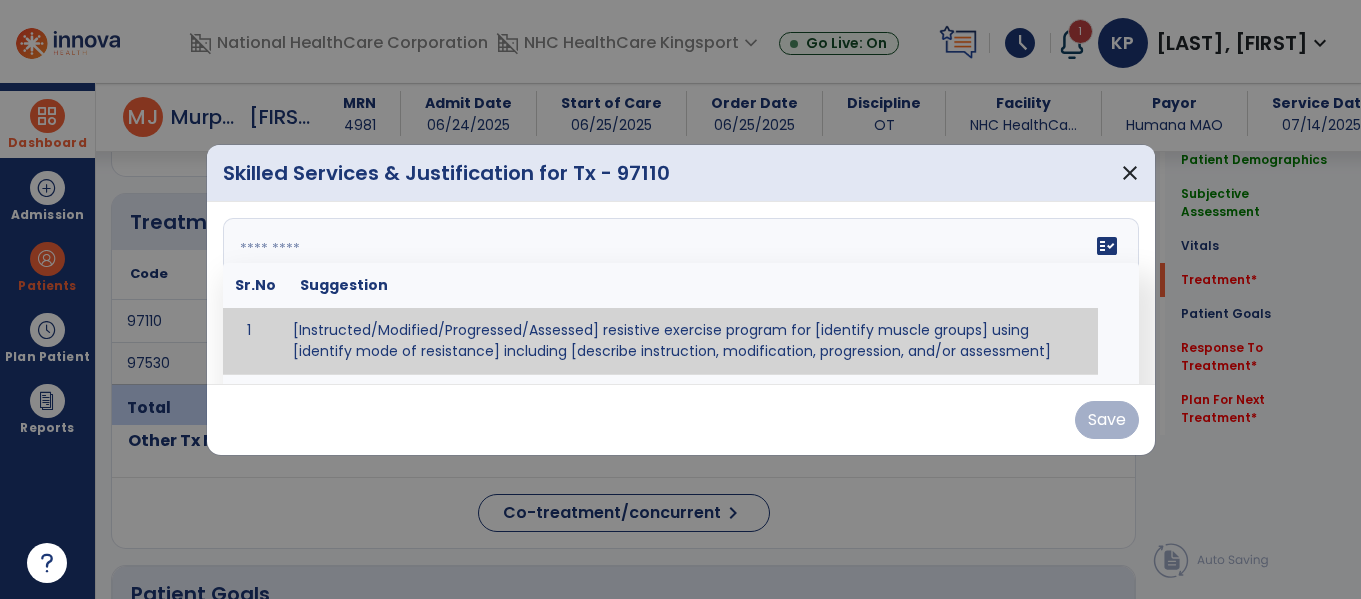 paste on "**********" 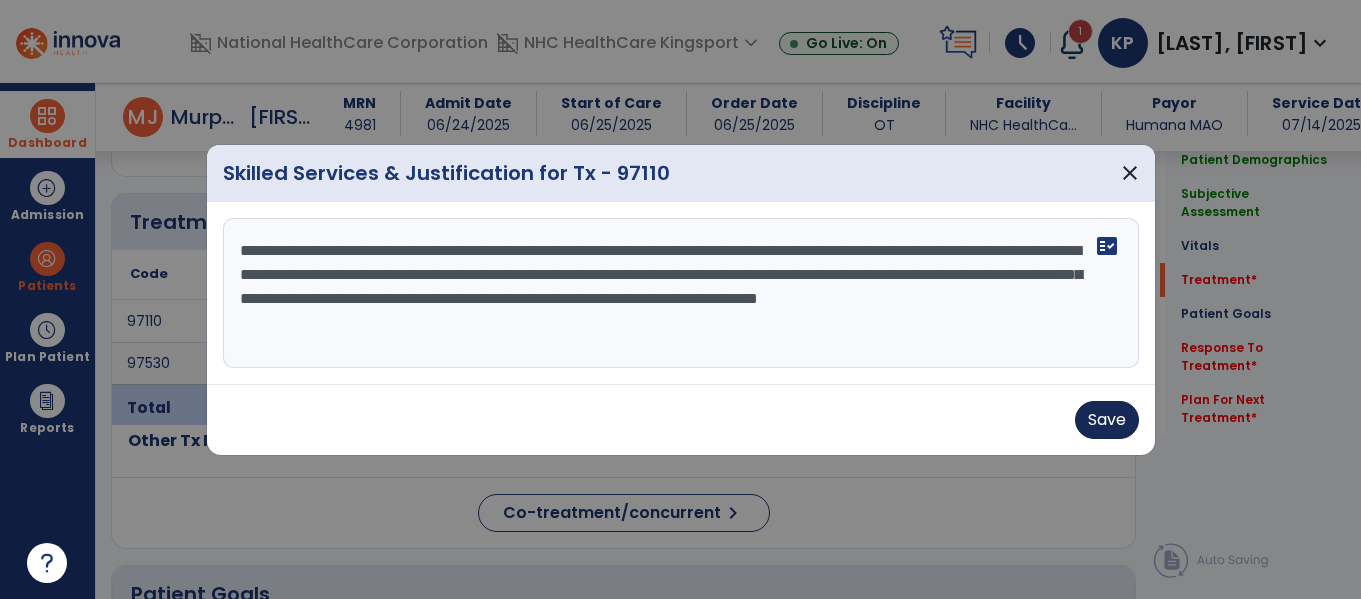 type on "**********" 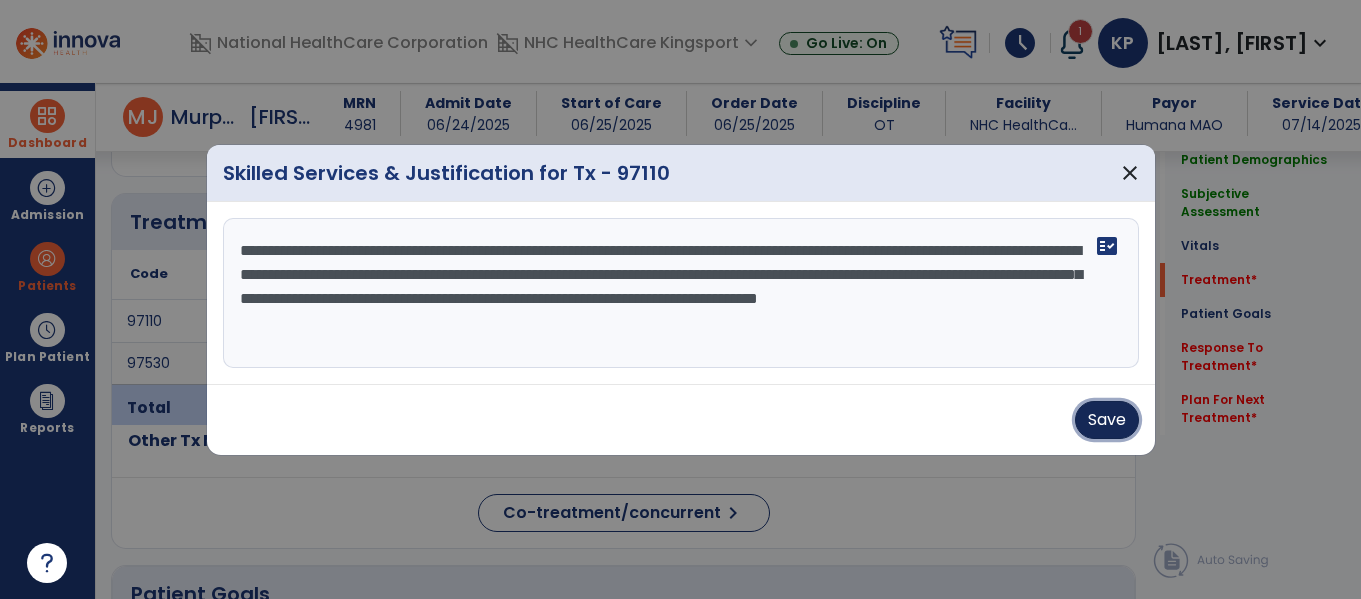 click on "Save" at bounding box center (1107, 420) 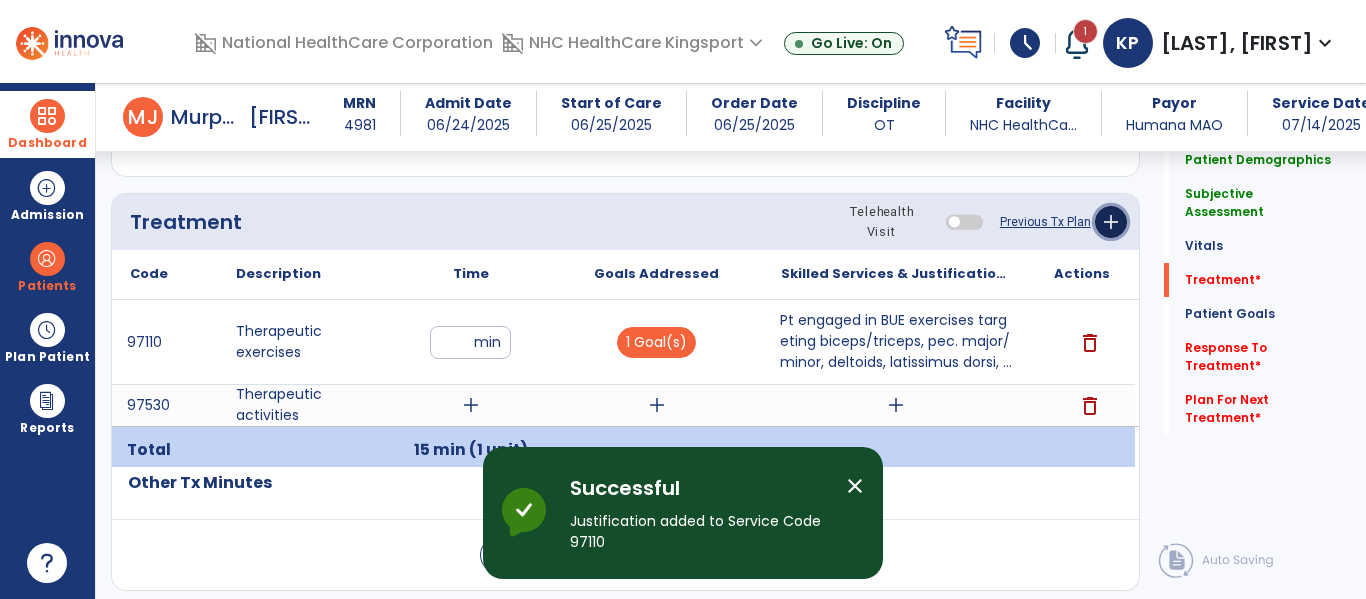 click on "add" 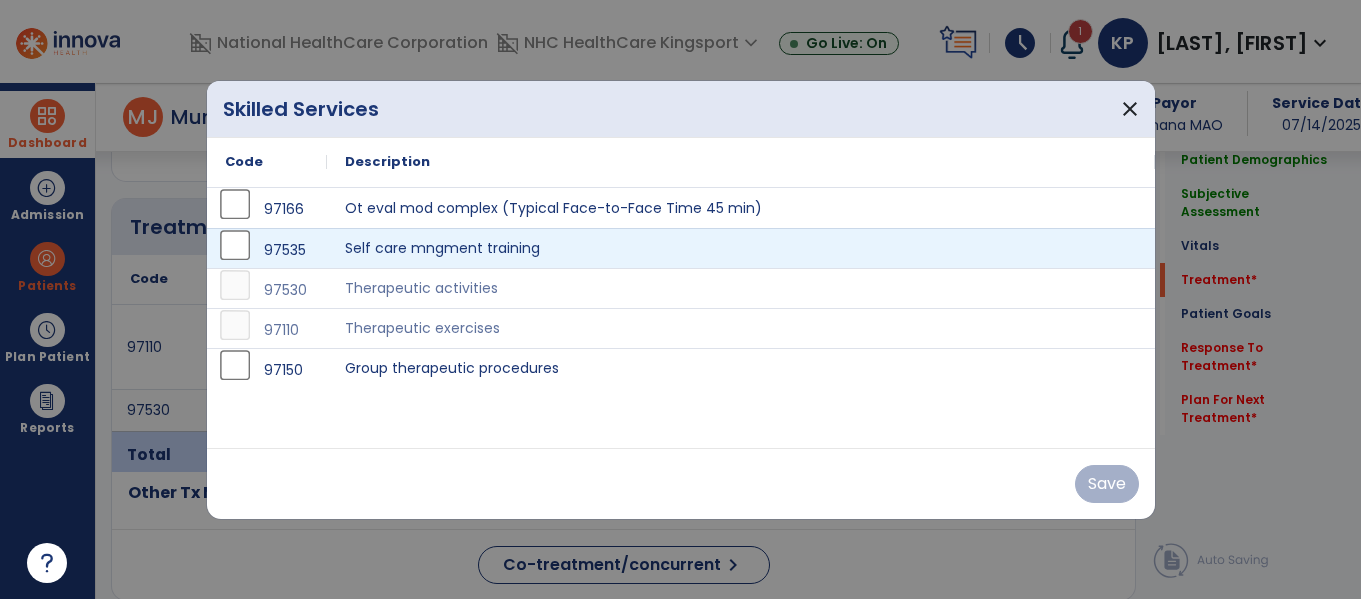 scroll, scrollTop: 1176, scrollLeft: 0, axis: vertical 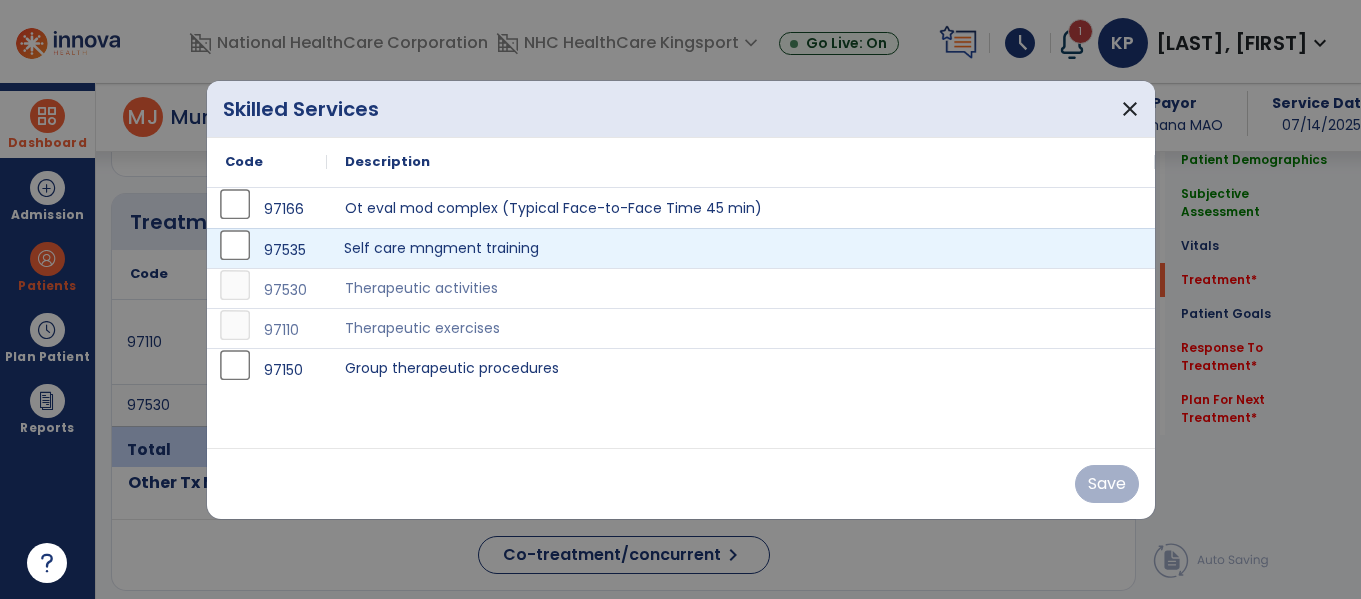 click on "Self care mngment training" at bounding box center [741, 248] 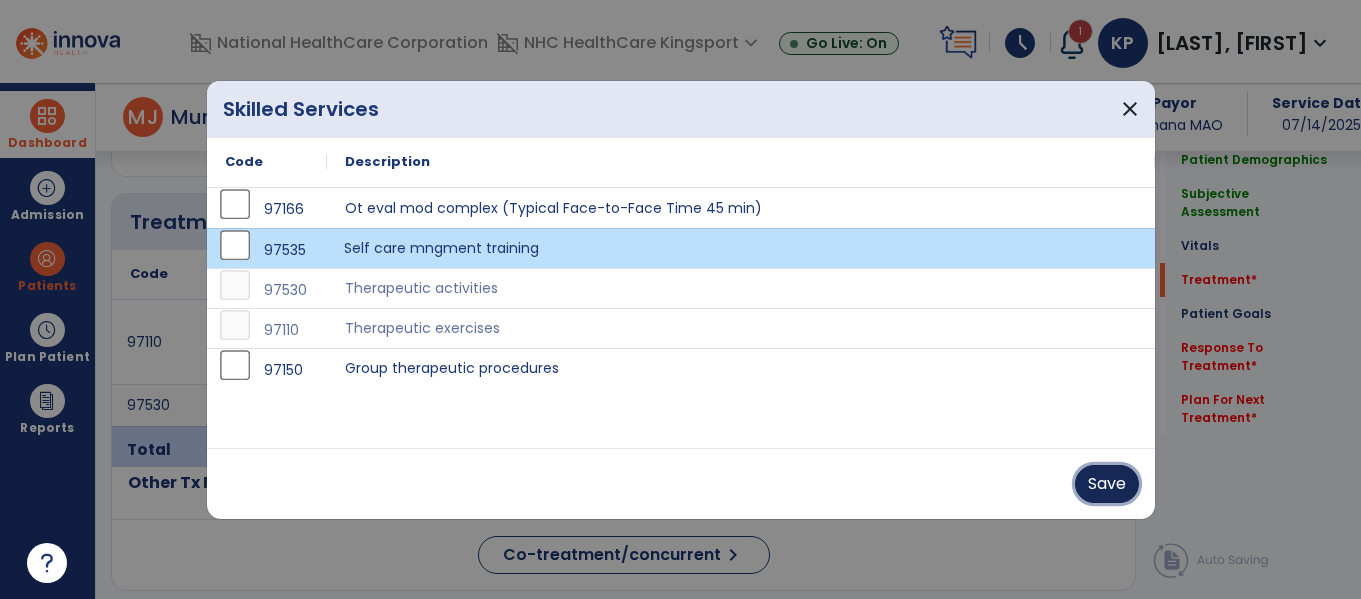 click on "Save" at bounding box center [1107, 484] 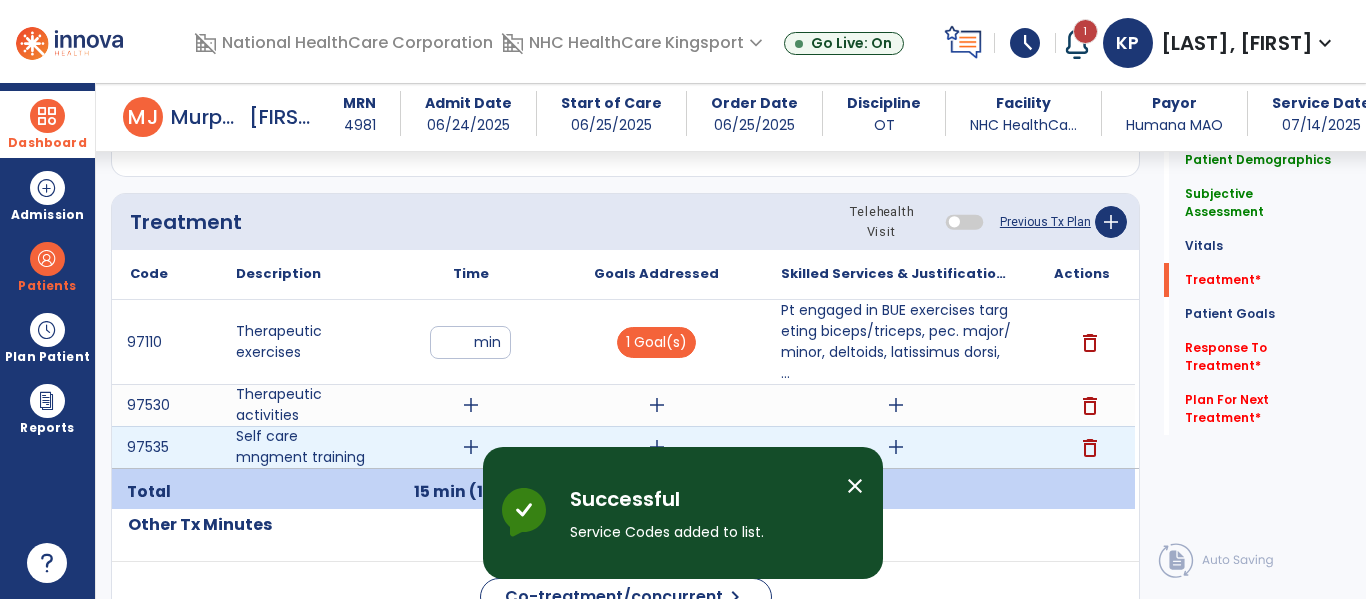 click on "add" at bounding box center (471, 447) 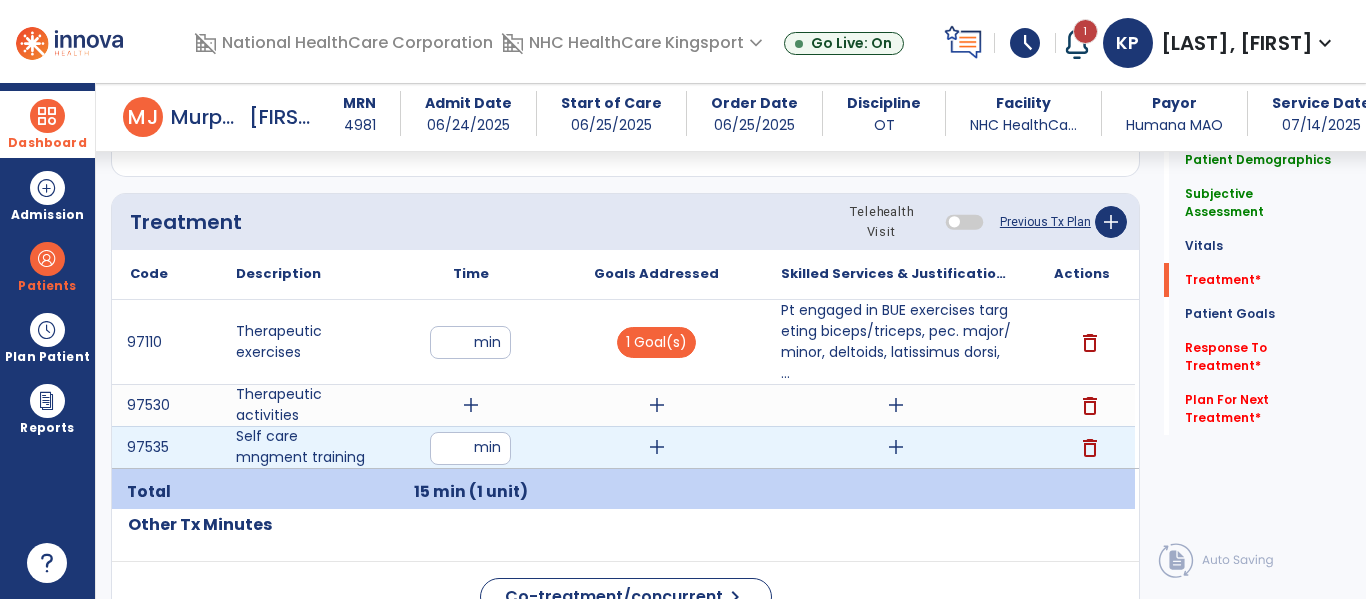 type on "**" 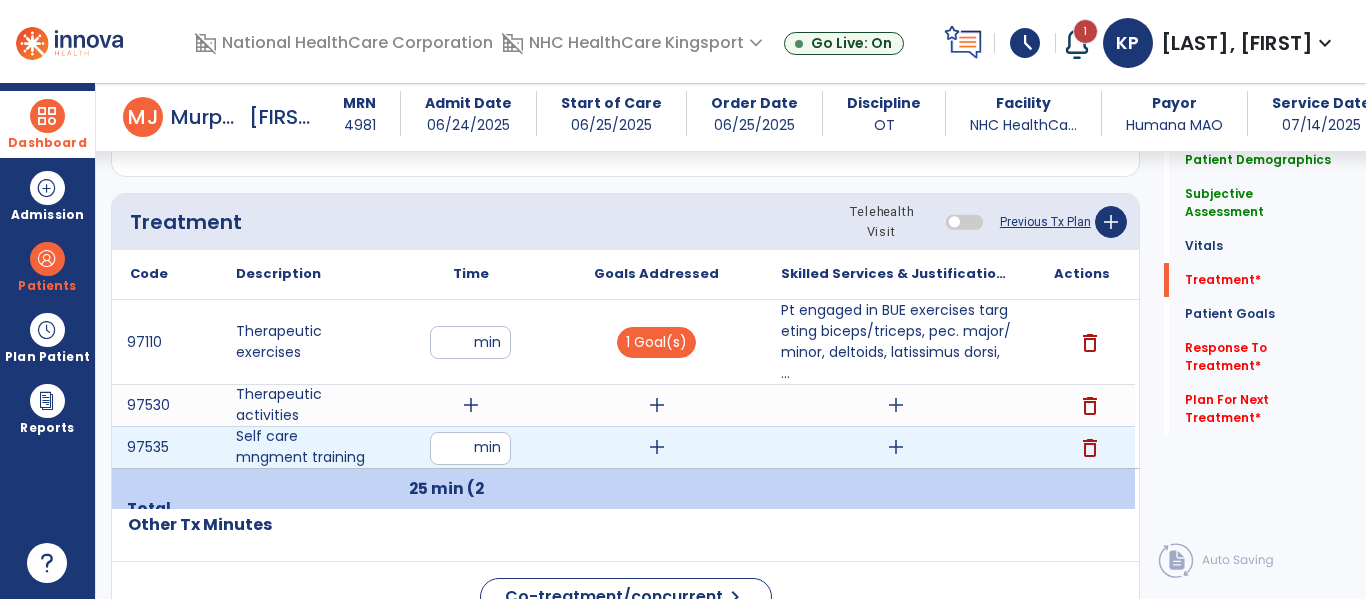 click on "add" at bounding box center (657, 447) 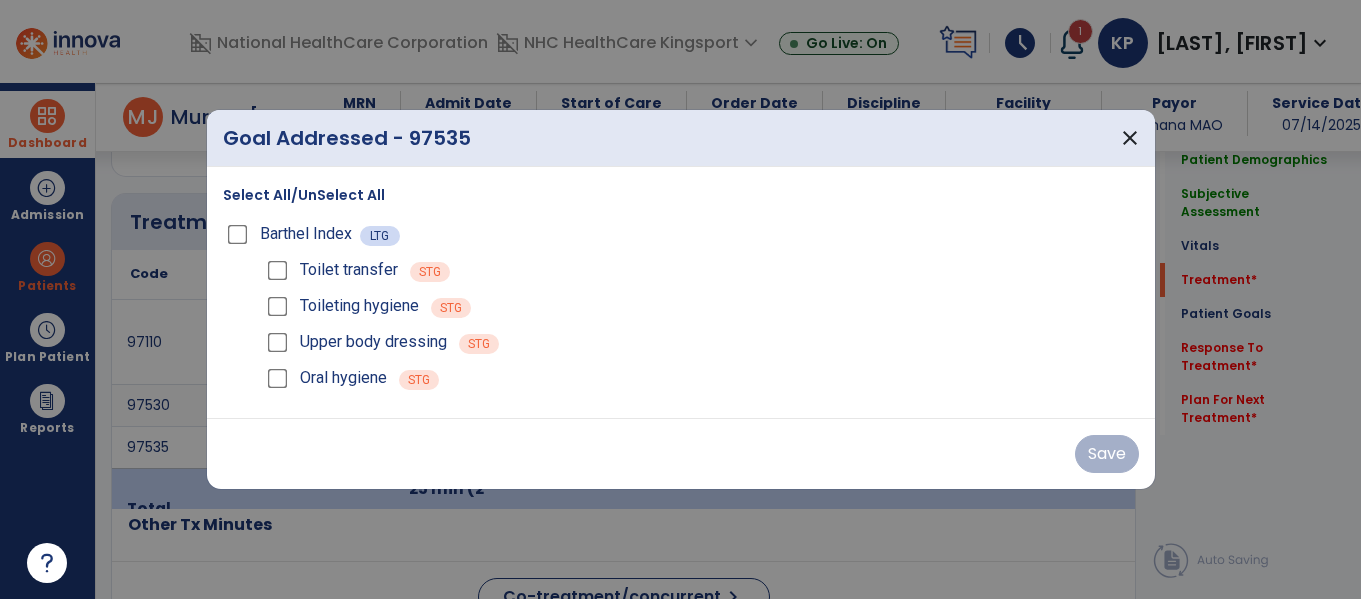scroll, scrollTop: 1176, scrollLeft: 0, axis: vertical 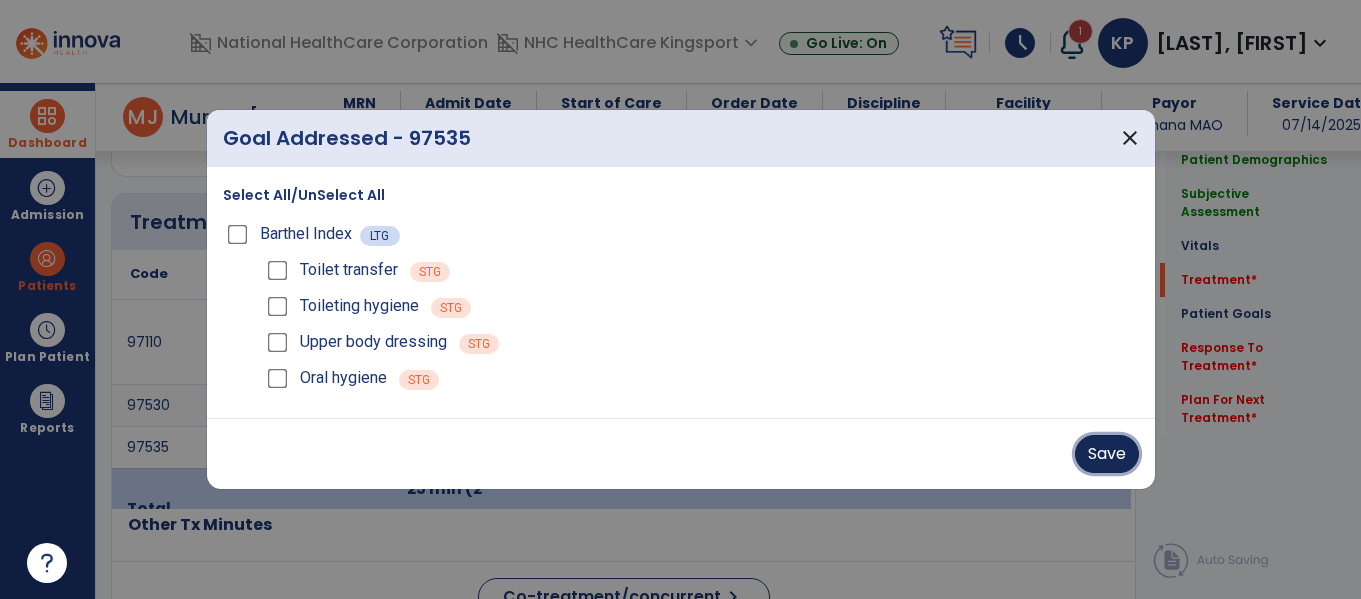 click on "Save" at bounding box center (1107, 454) 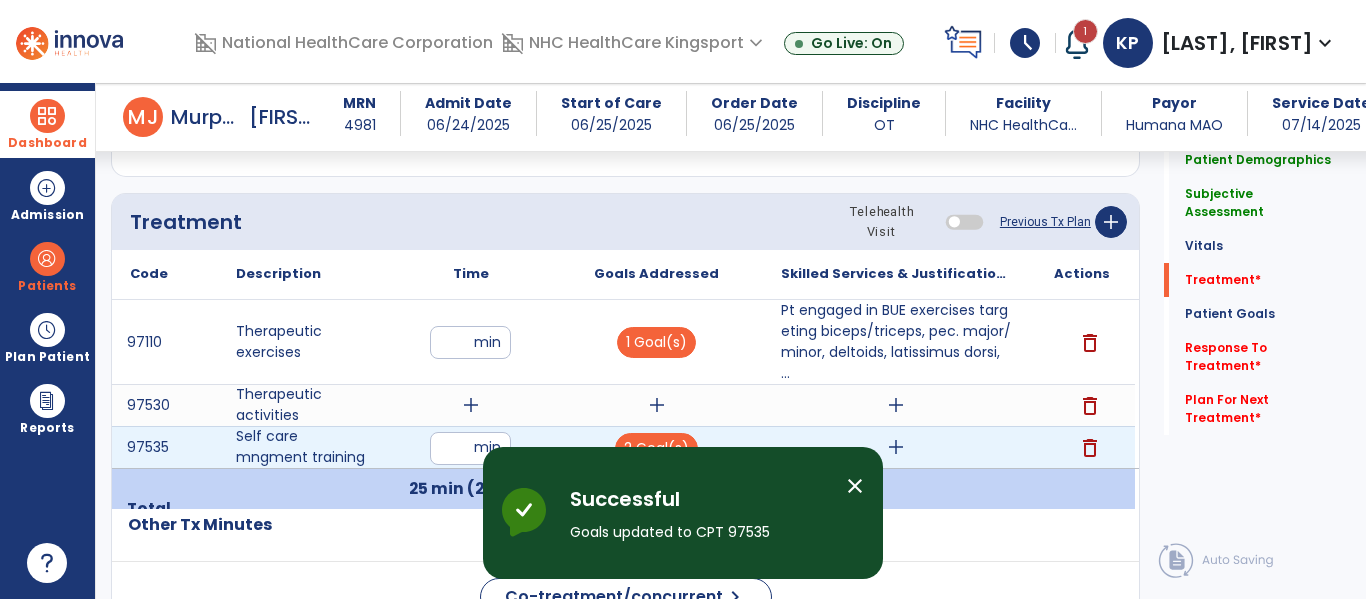click on "add" at bounding box center [896, 447] 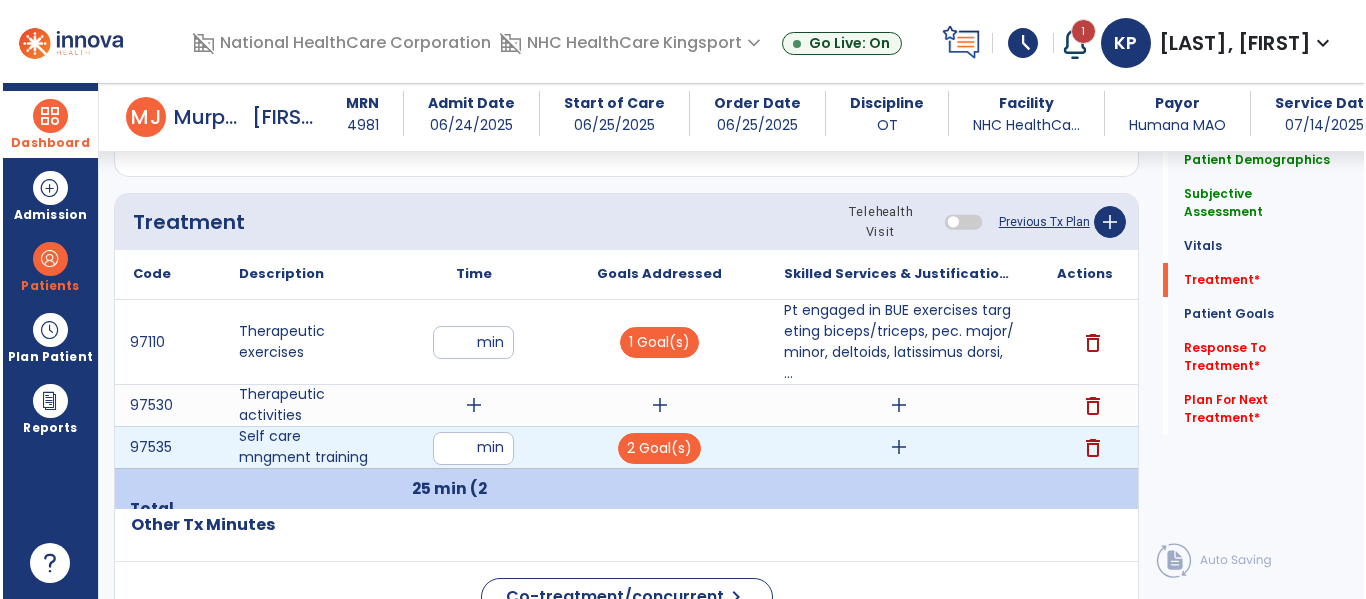scroll, scrollTop: 1176, scrollLeft: 0, axis: vertical 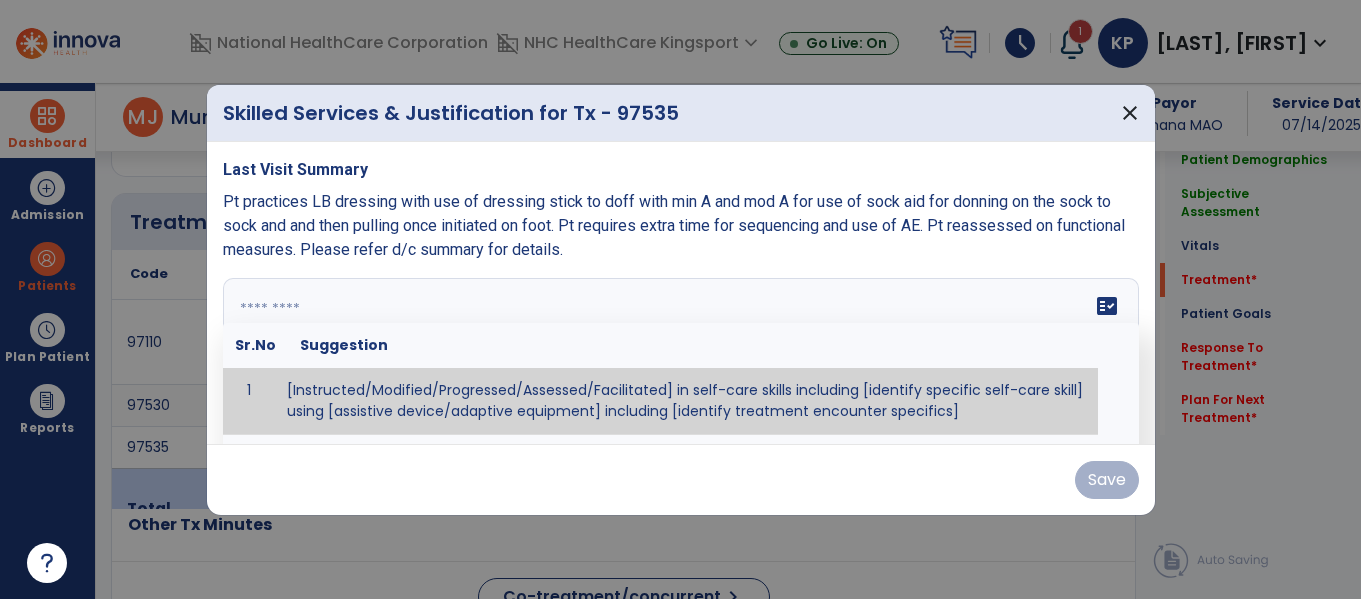 click on "fact_check  Sr.No Suggestion 1 [Instructed/Modified/Progressed/Assessed/Facilitated] in self-care skills including [identify specific self-care skill] using [assistive device/adaptive equipment] including [identify treatment encounter specifics]" at bounding box center (681, 353) 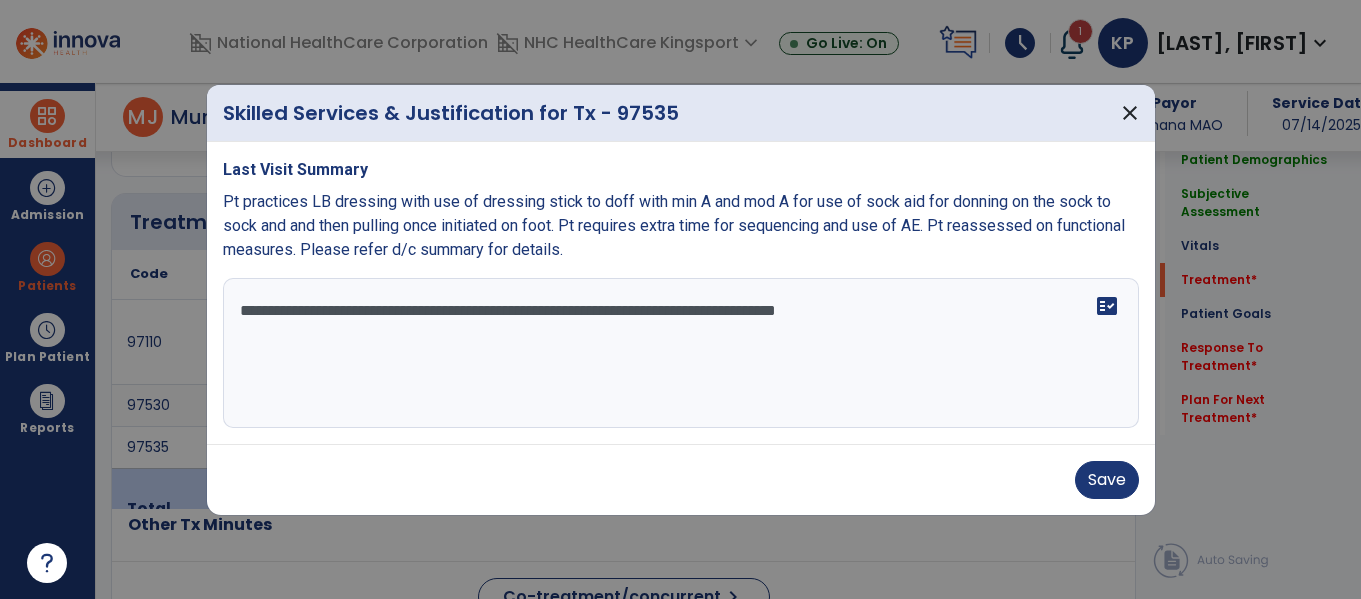 click on "**********" at bounding box center (681, 353) 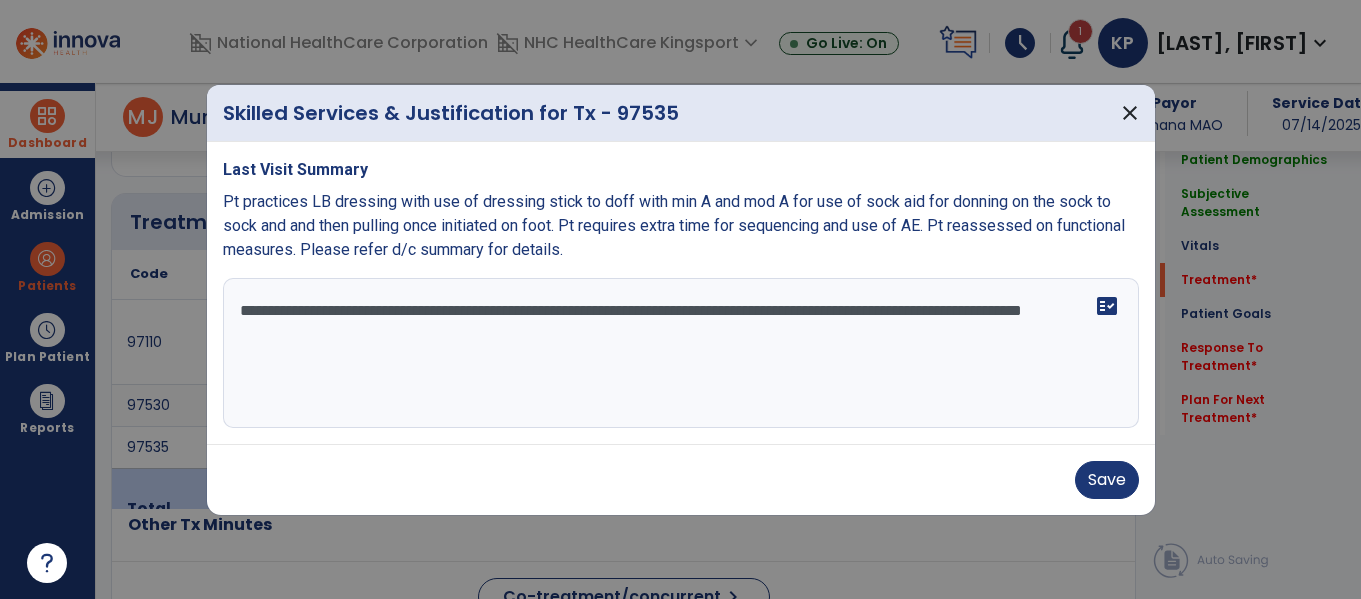click on "**********" at bounding box center (681, 353) 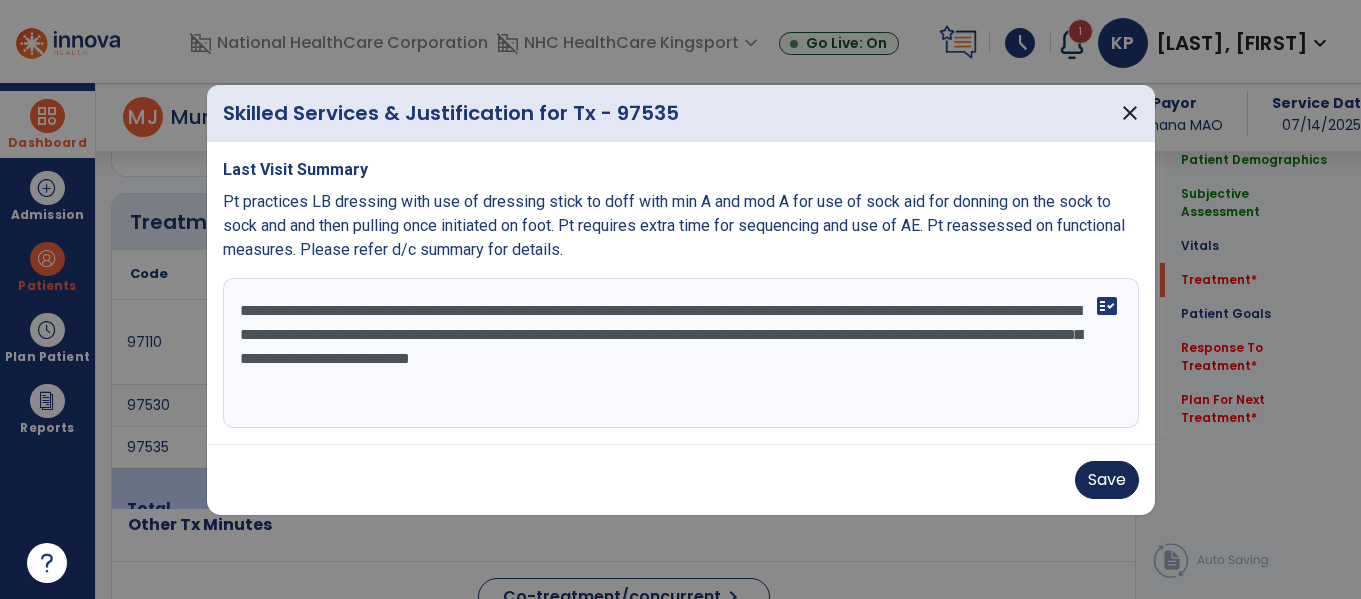 type on "**********" 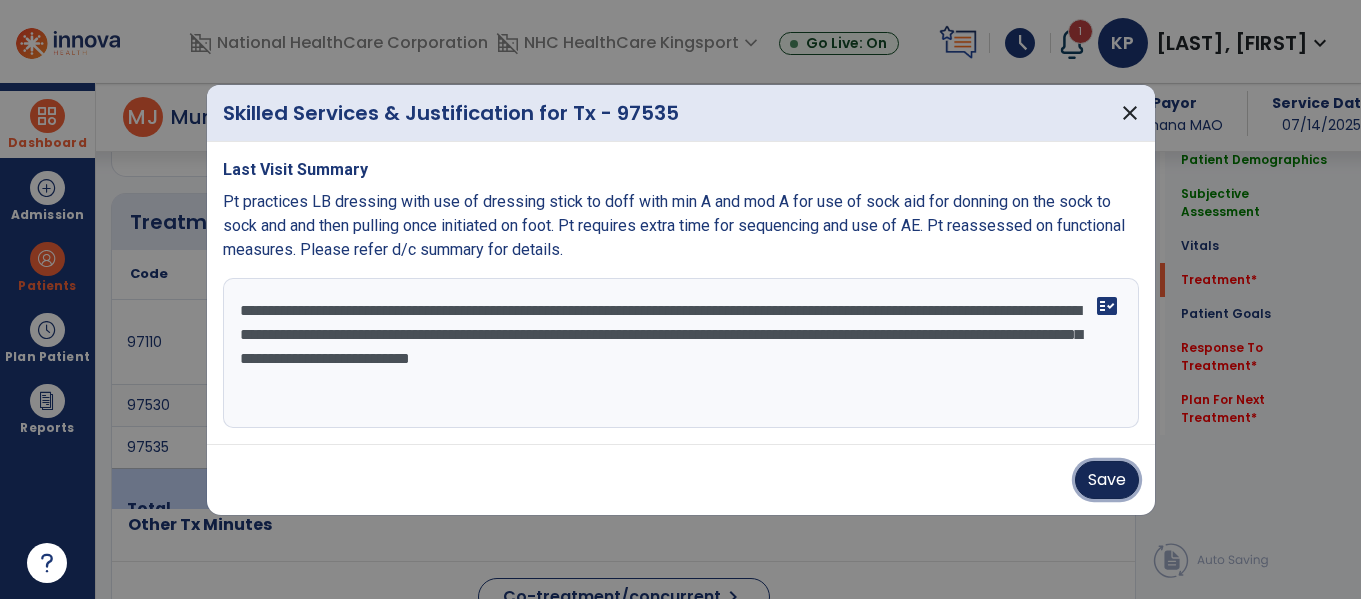 click on "Save" at bounding box center (1107, 480) 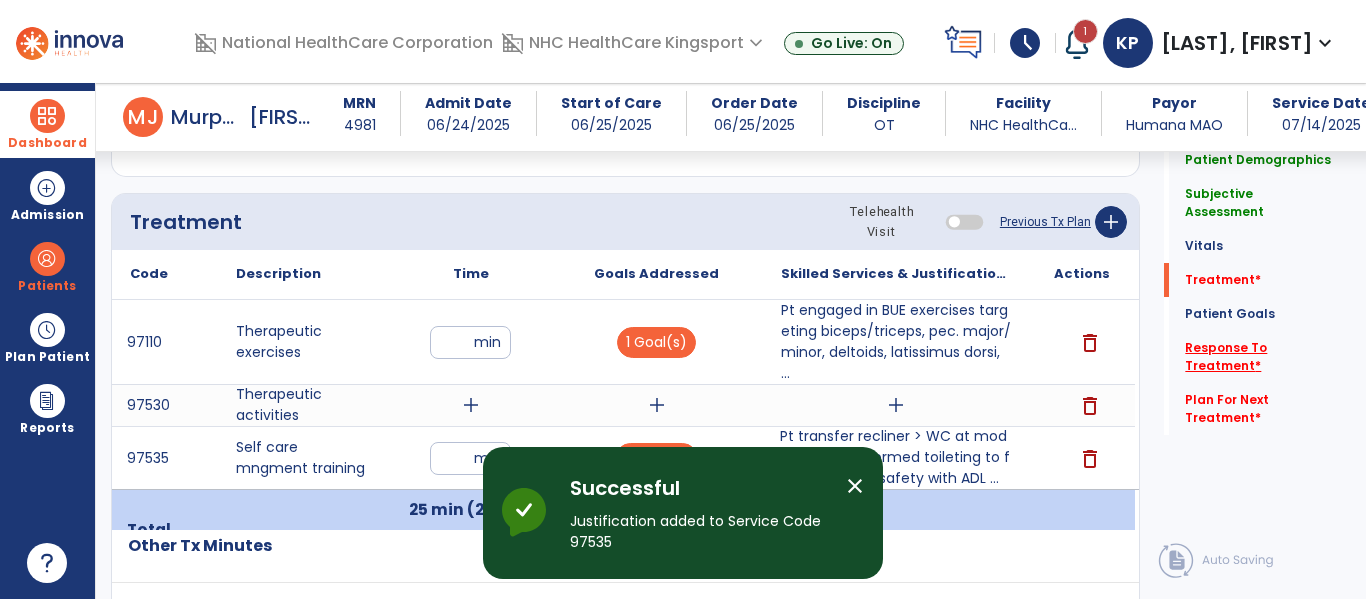 click on "Response To Treatment   *" 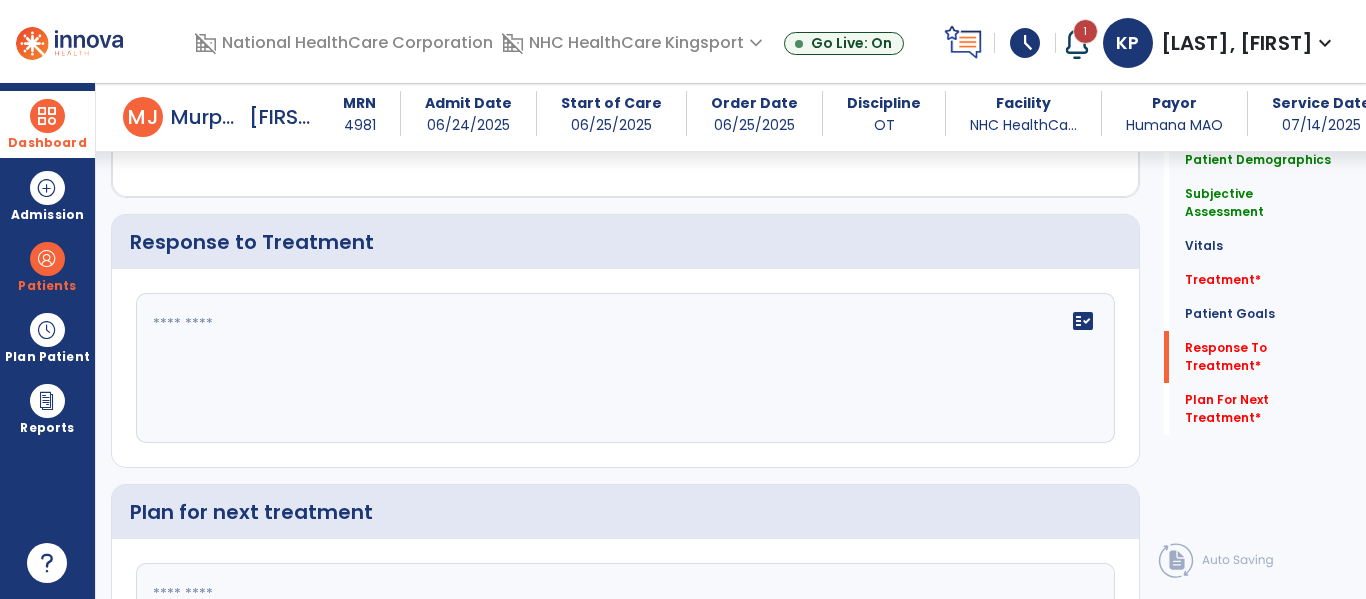 scroll, scrollTop: 2447, scrollLeft: 0, axis: vertical 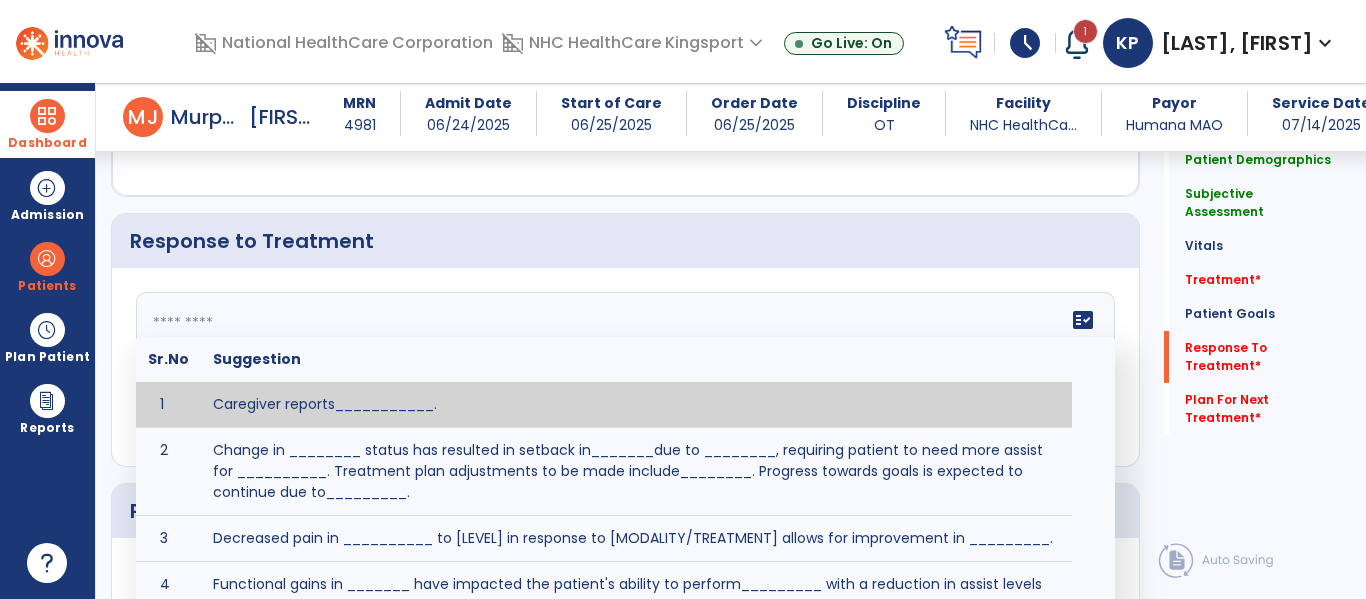 click on "fact_check  Sr.No Suggestion 1 Caregiver reports___________. 2 Change in ________ status has resulted in setback in_______due to ________, requiring patient to need more assist for __________.   Treatment plan adjustments to be made include________.  Progress towards goals is expected to continue due to_________. 3 Decreased pain in __________ to [LEVEL] in response to [MODALITY/TREATMENT] allows for improvement in _________. 4 Functional gains in _______ have impacted the patient's ability to perform_________ with a reduction in assist levels to_________. 5 Functional progress this week has been significant due to__________. 6 Gains in ________ have improved the patient's ability to perform ______with decreased levels of assist to___________. 7 Improvement in ________allows patient to tolerate higher levels of challenges in_________. 8 Pain in [AREA] has decreased to [LEVEL] in response to [TREATMENT/MODALITY], allowing fore ease in completing__________. 9 10 11 12 13 14 15 16 17 18 19 20 21" 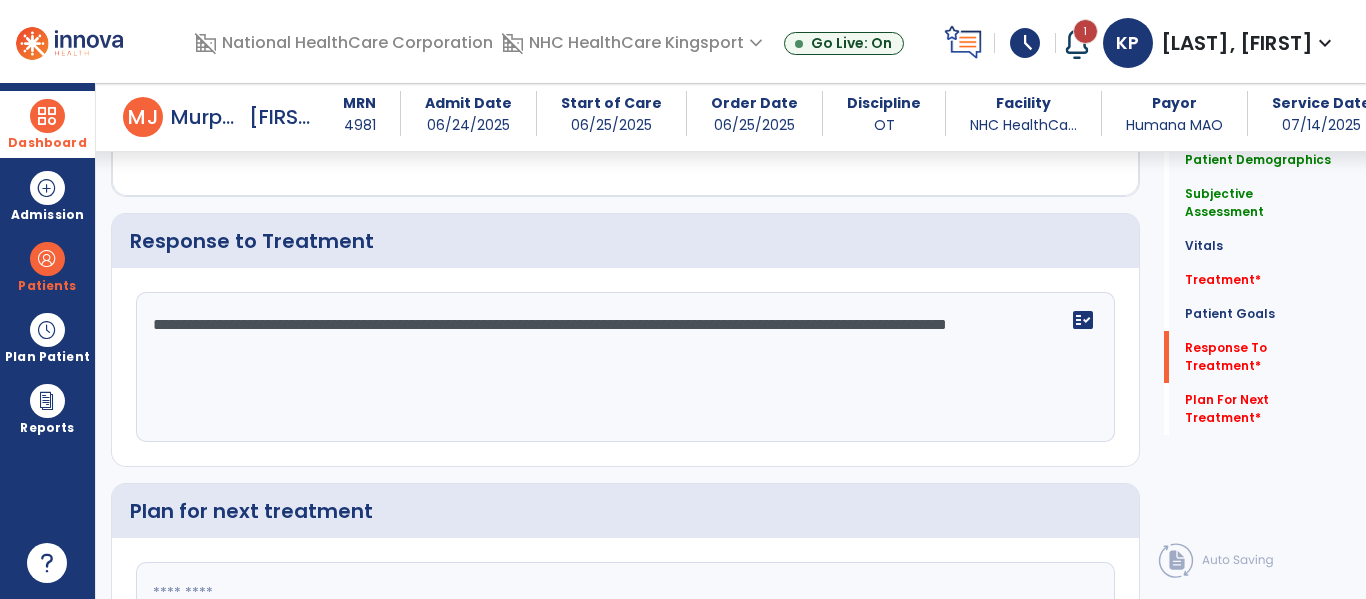 type on "**********" 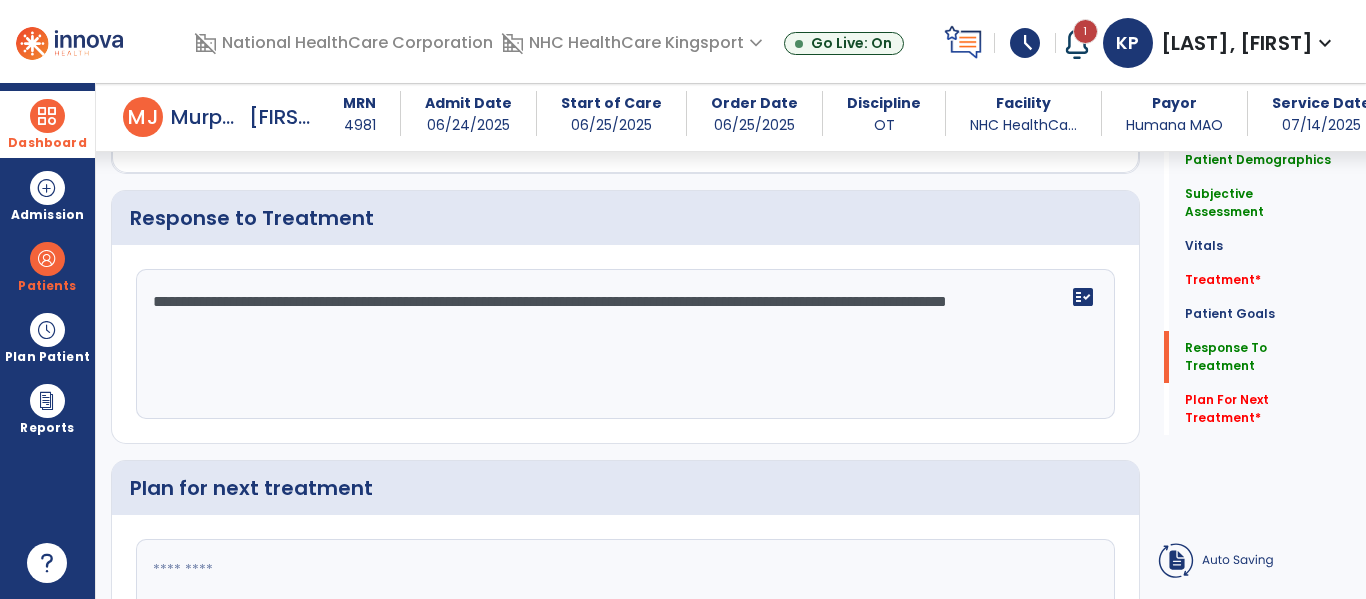 click 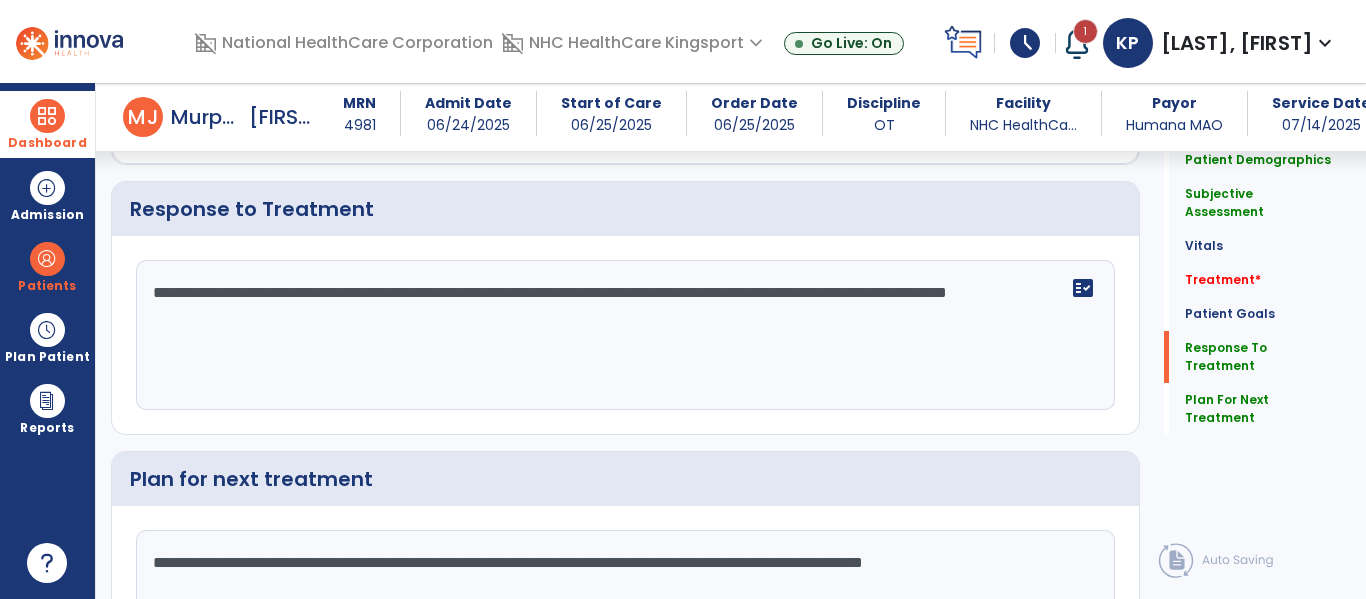 scroll, scrollTop: 2479, scrollLeft: 0, axis: vertical 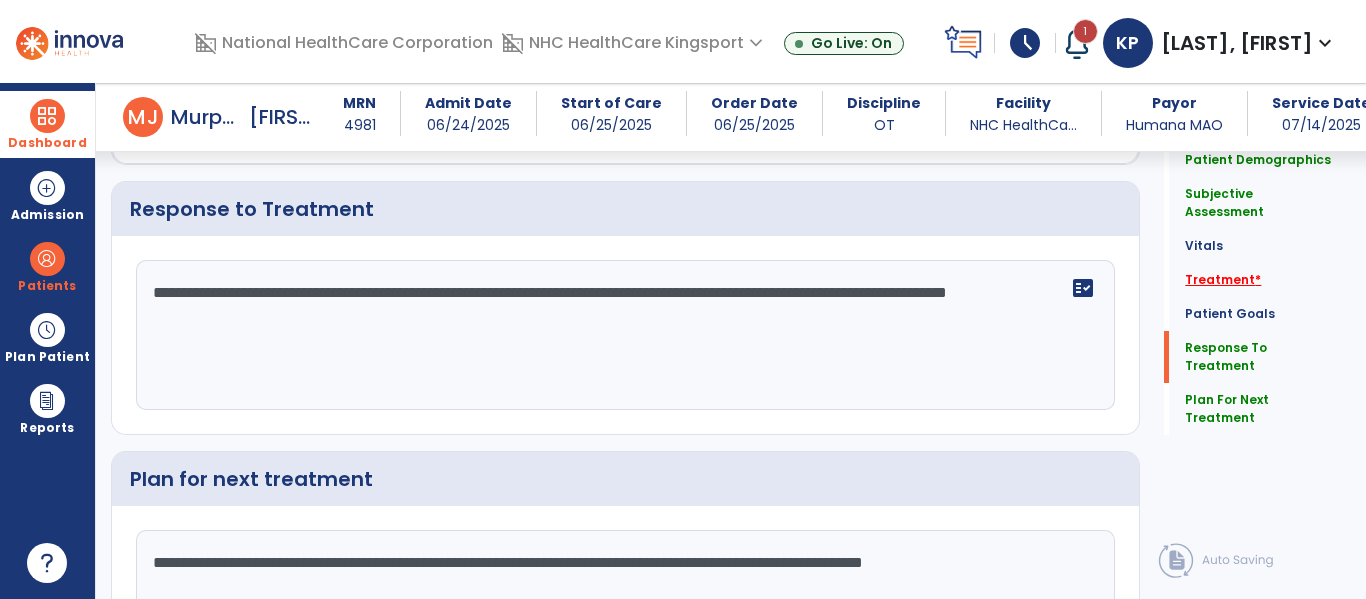 type on "**********" 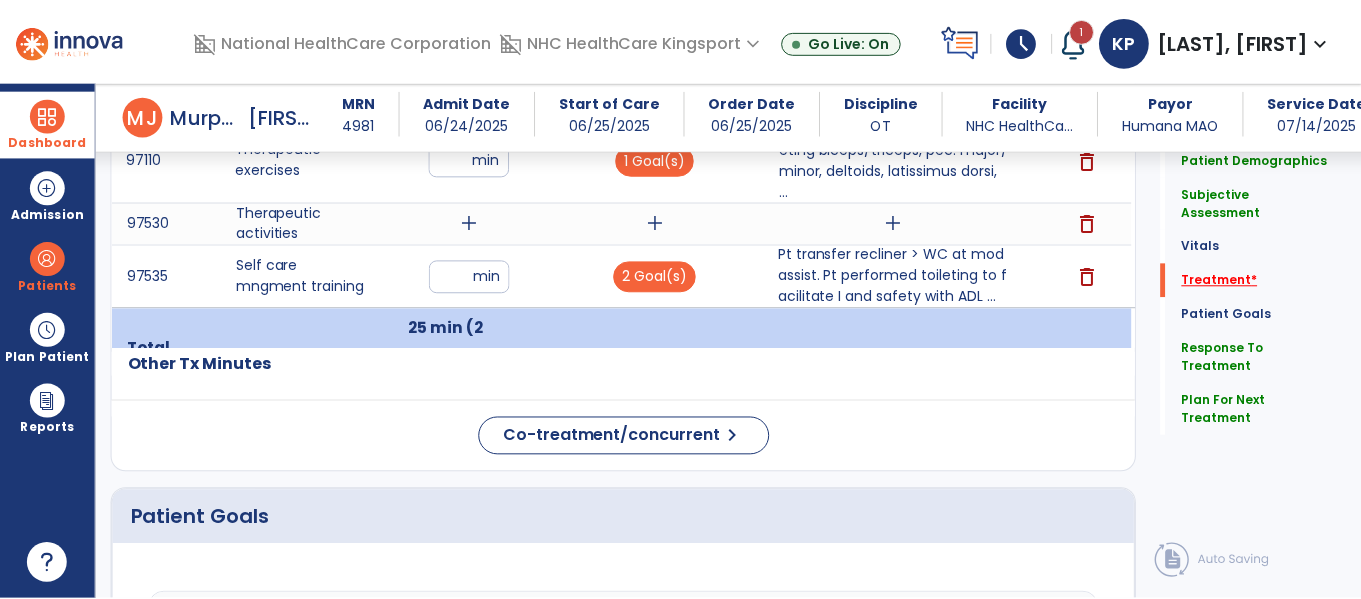 scroll, scrollTop: 1259, scrollLeft: 0, axis: vertical 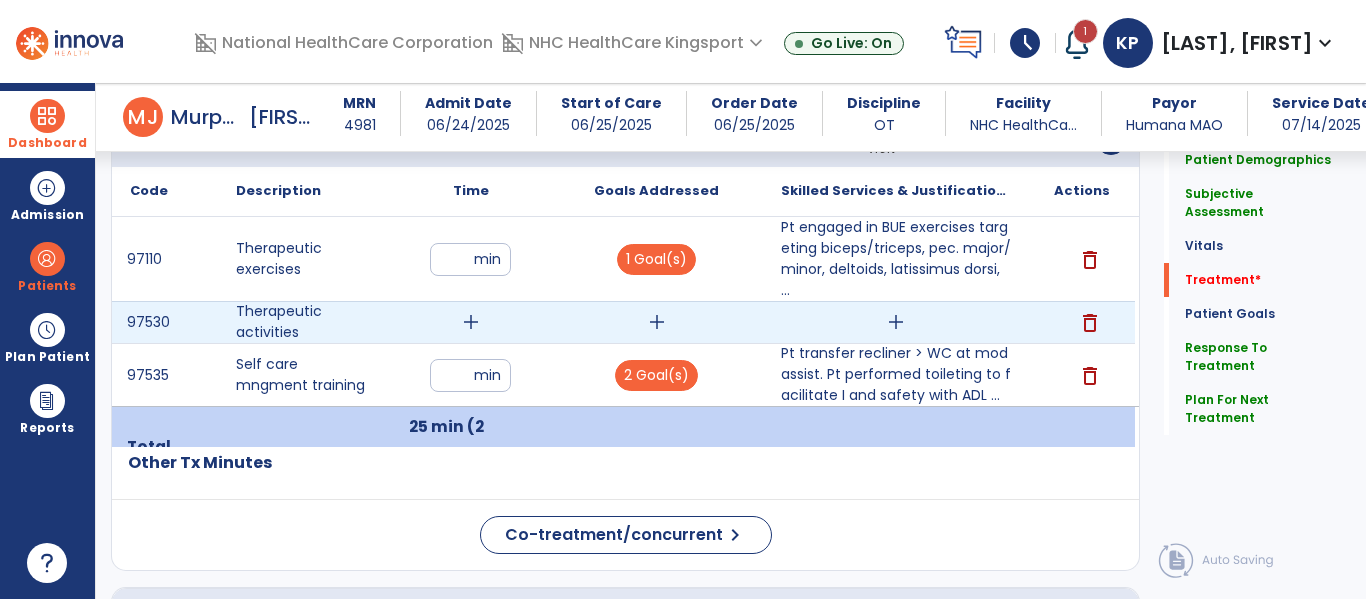 click on "add" at bounding box center (471, 322) 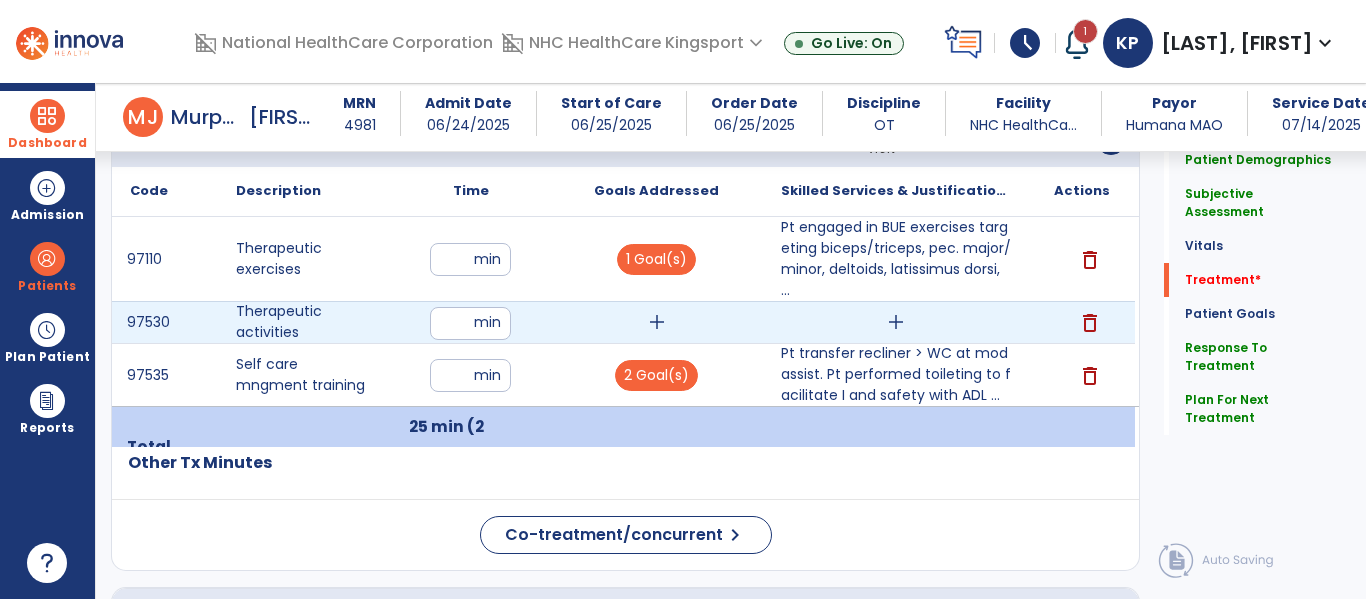 type on "**" 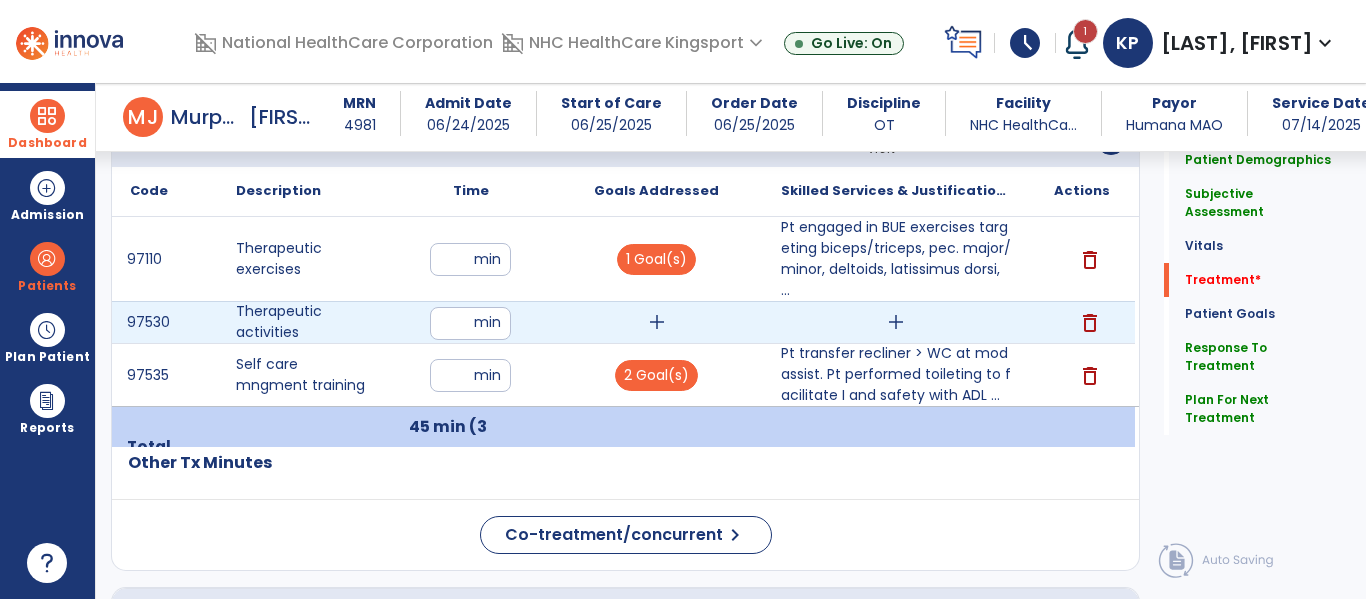 click on "add" at bounding box center (657, 322) 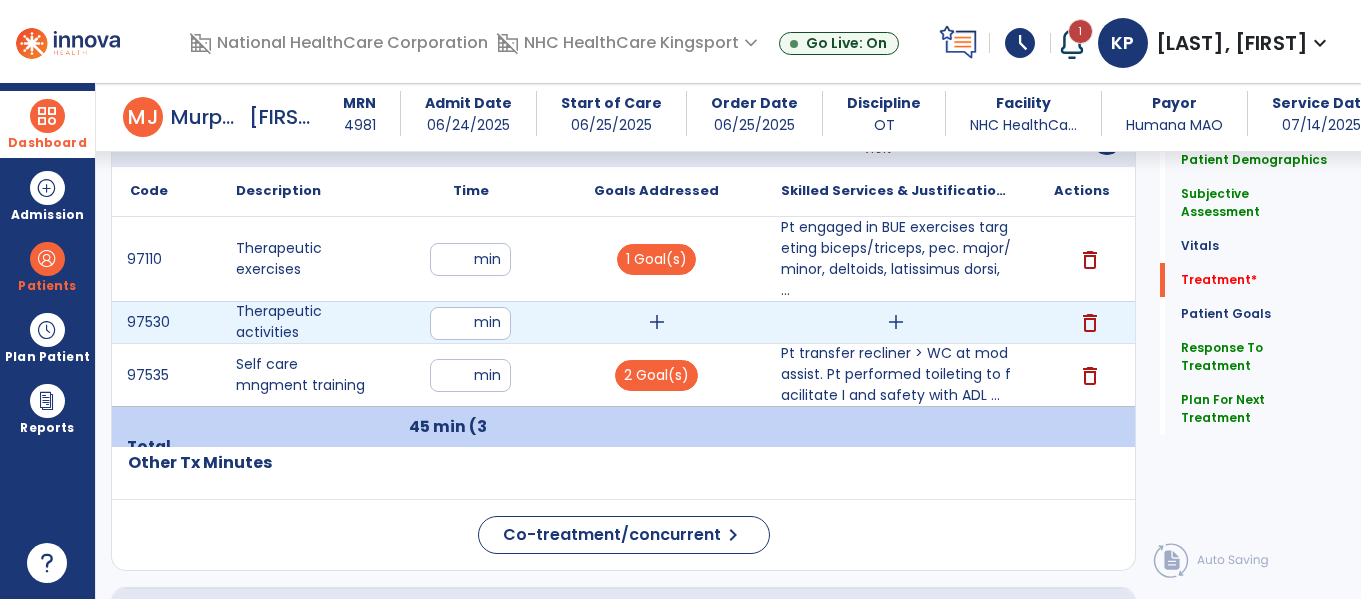 scroll, scrollTop: 1259, scrollLeft: 0, axis: vertical 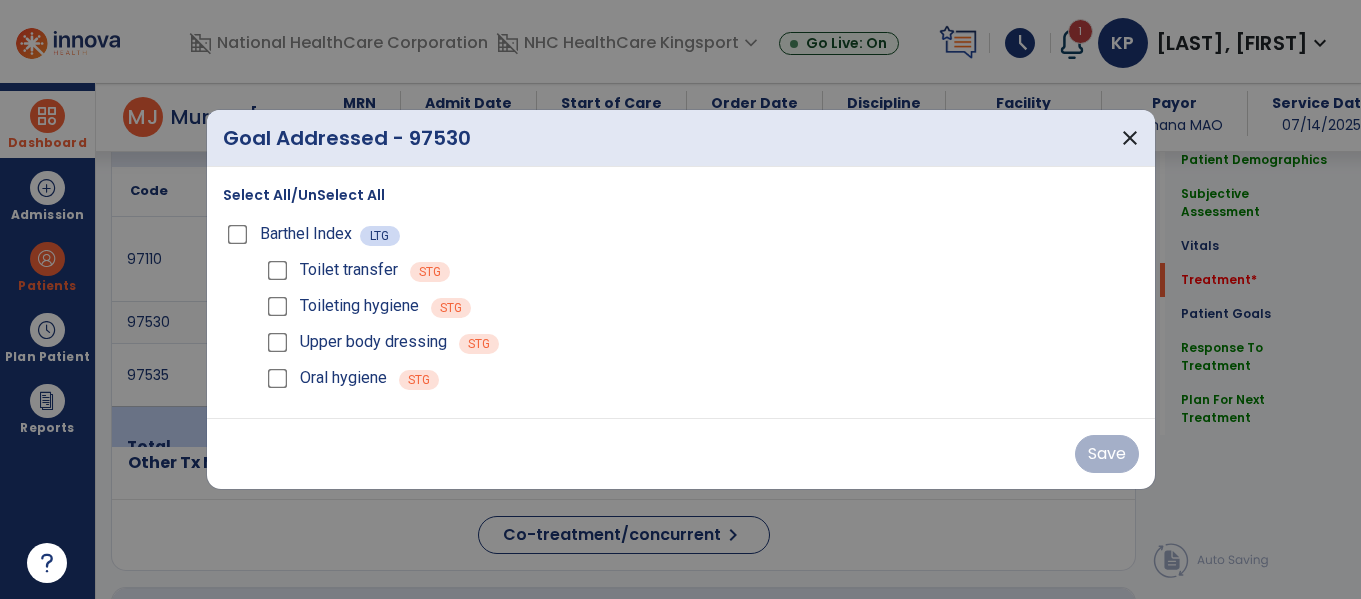 click at bounding box center (680, 299) 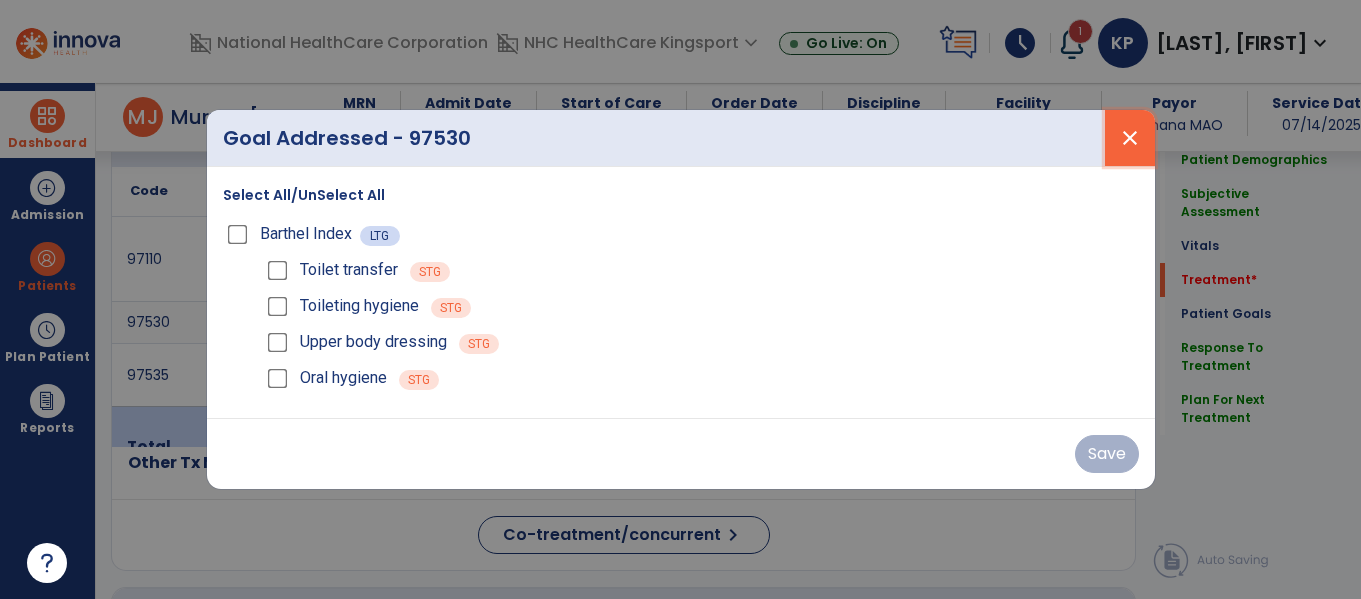click on "close" at bounding box center [1130, 138] 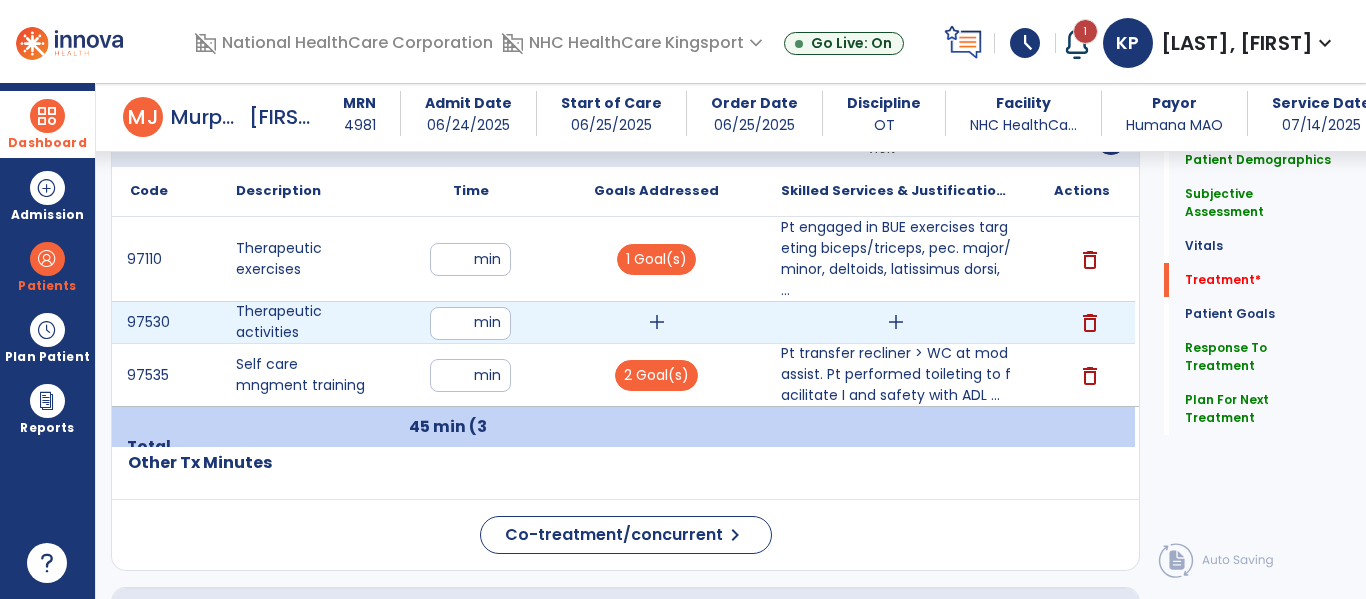 click on "add" at bounding box center [657, 322] 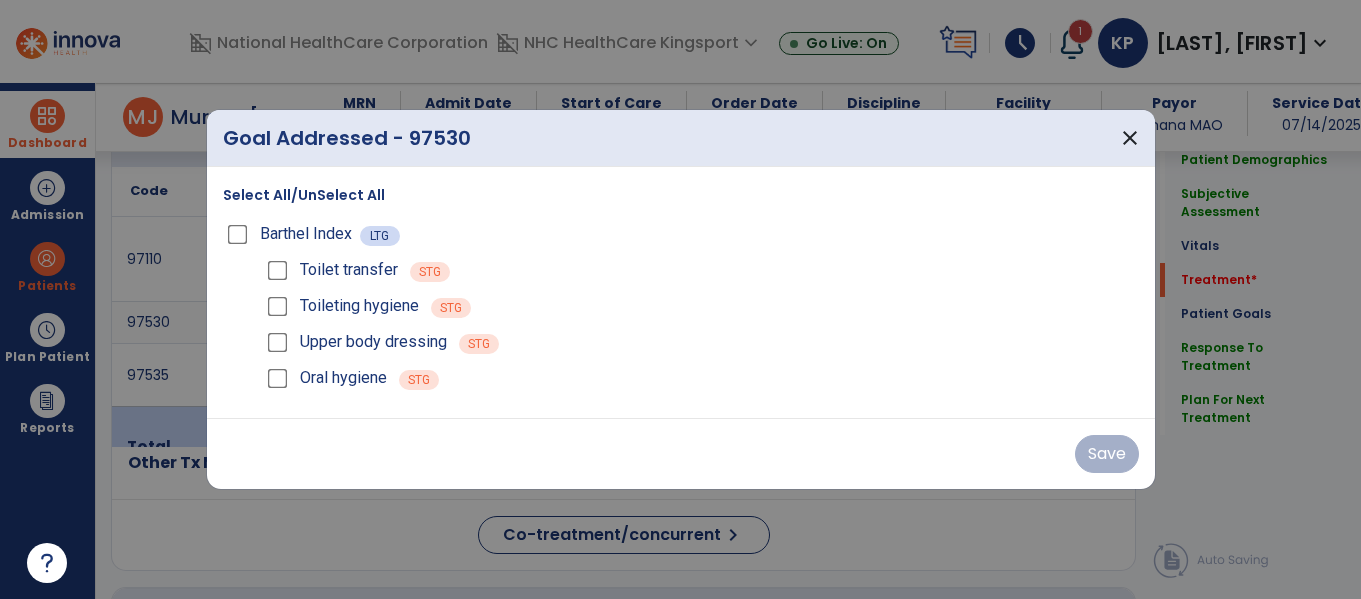 scroll, scrollTop: 1259, scrollLeft: 0, axis: vertical 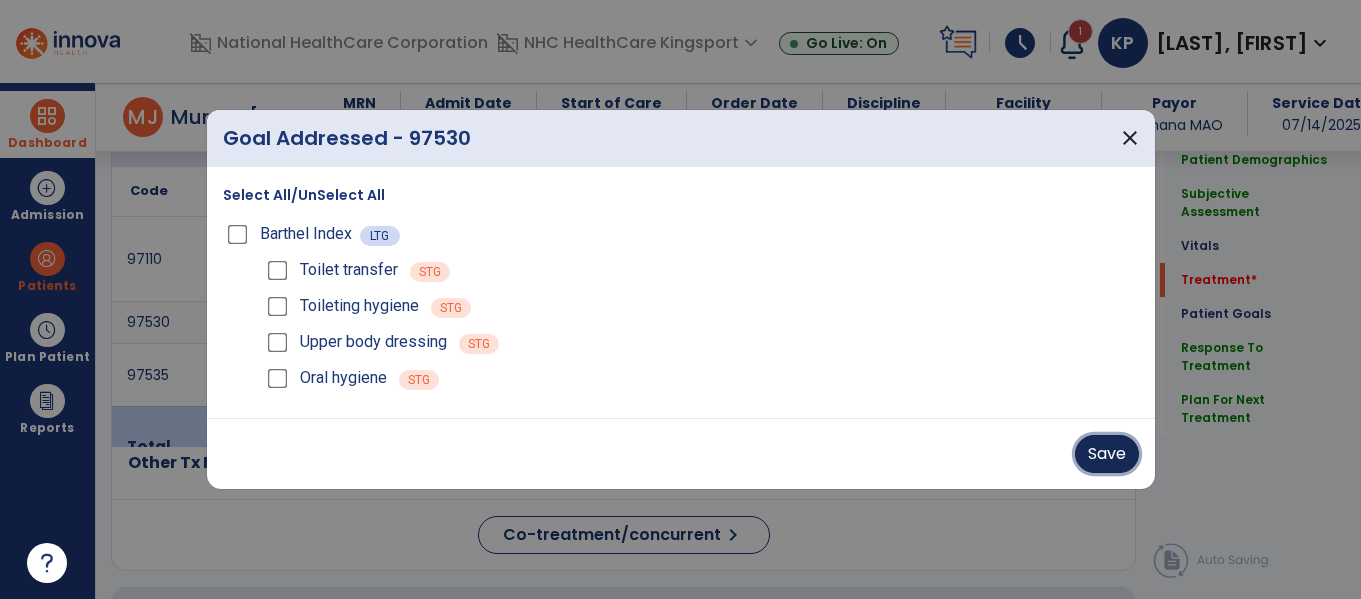 click on "Save" at bounding box center (1107, 454) 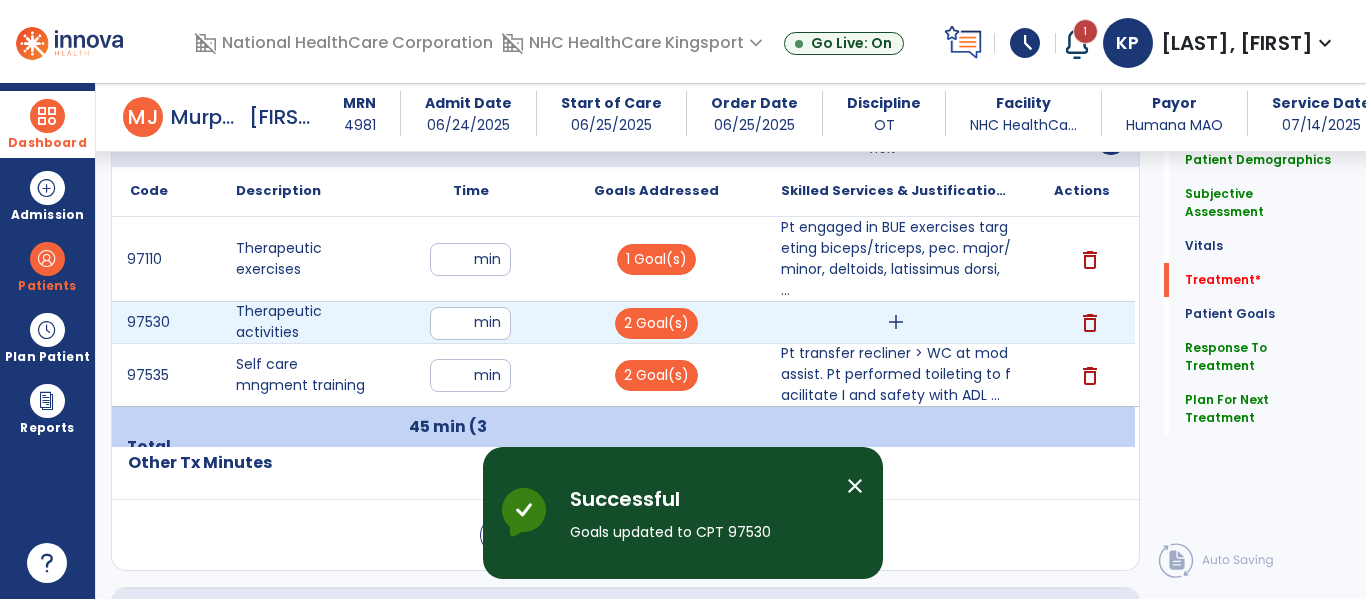 click on "add" at bounding box center [896, 322] 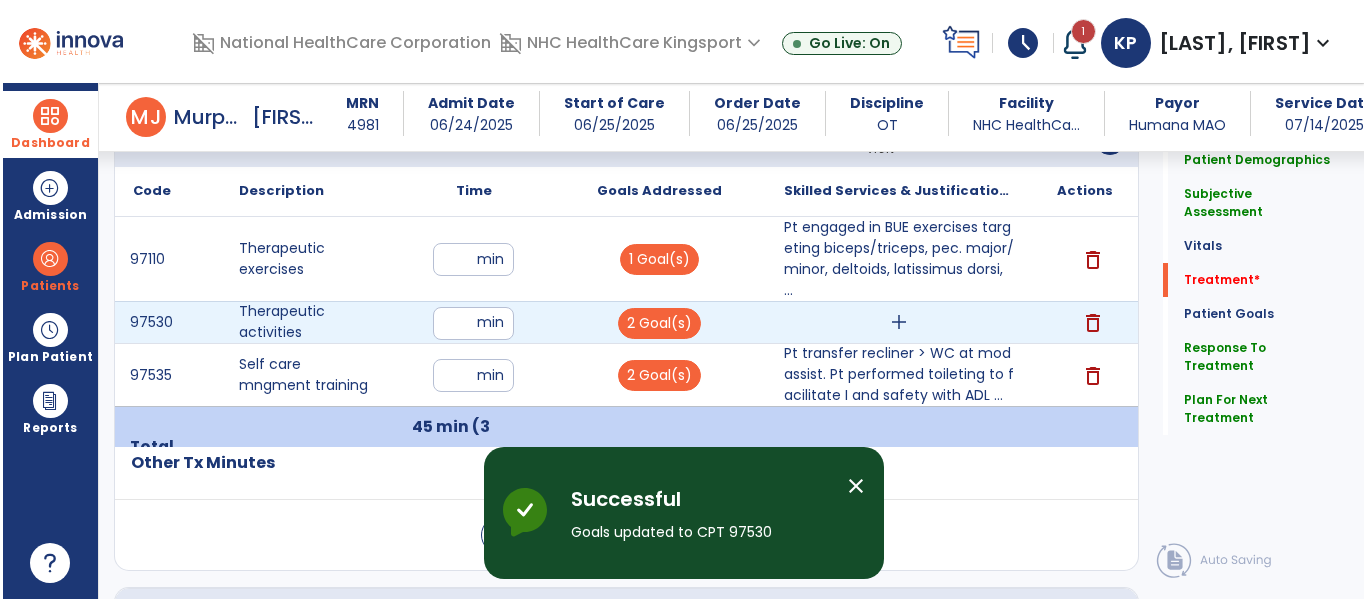 scroll, scrollTop: 1259, scrollLeft: 0, axis: vertical 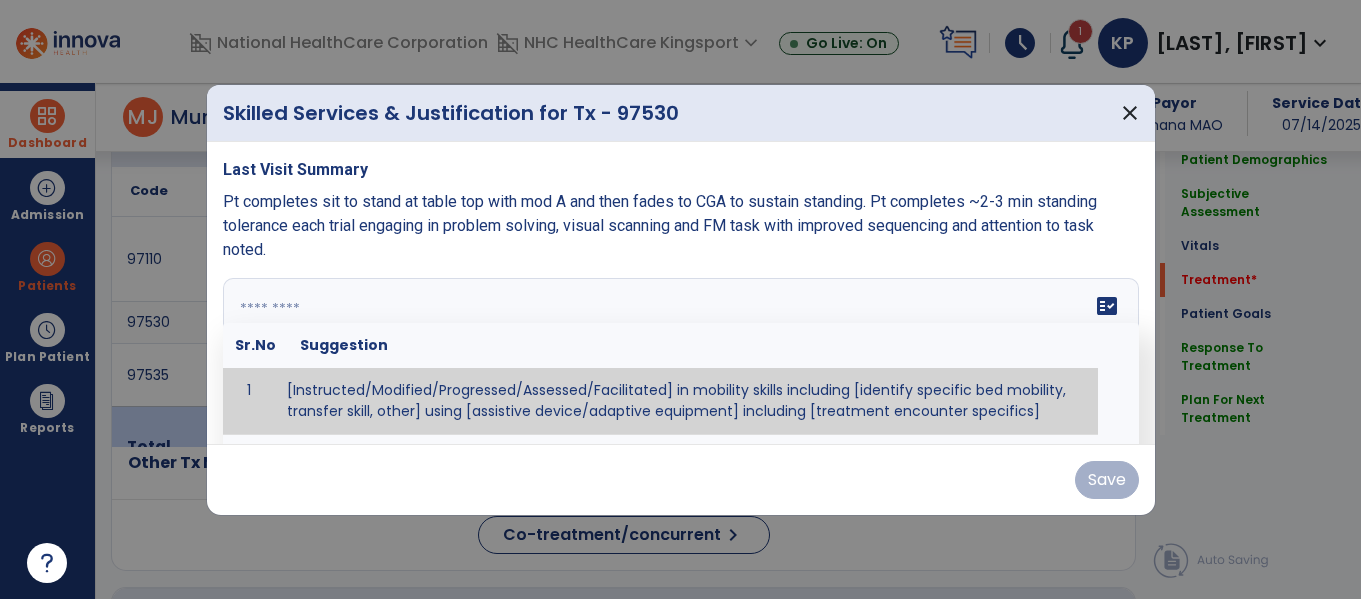 click on "fact_check  Sr.No Suggestion 1 [Instructed/Modified/Progressed/Assessed/Facilitated] in mobility skills including [identify specific bed mobility, transfer skill, other] using [assistive device/adaptive equipment] including [treatment encounter specifics]" at bounding box center (681, 353) 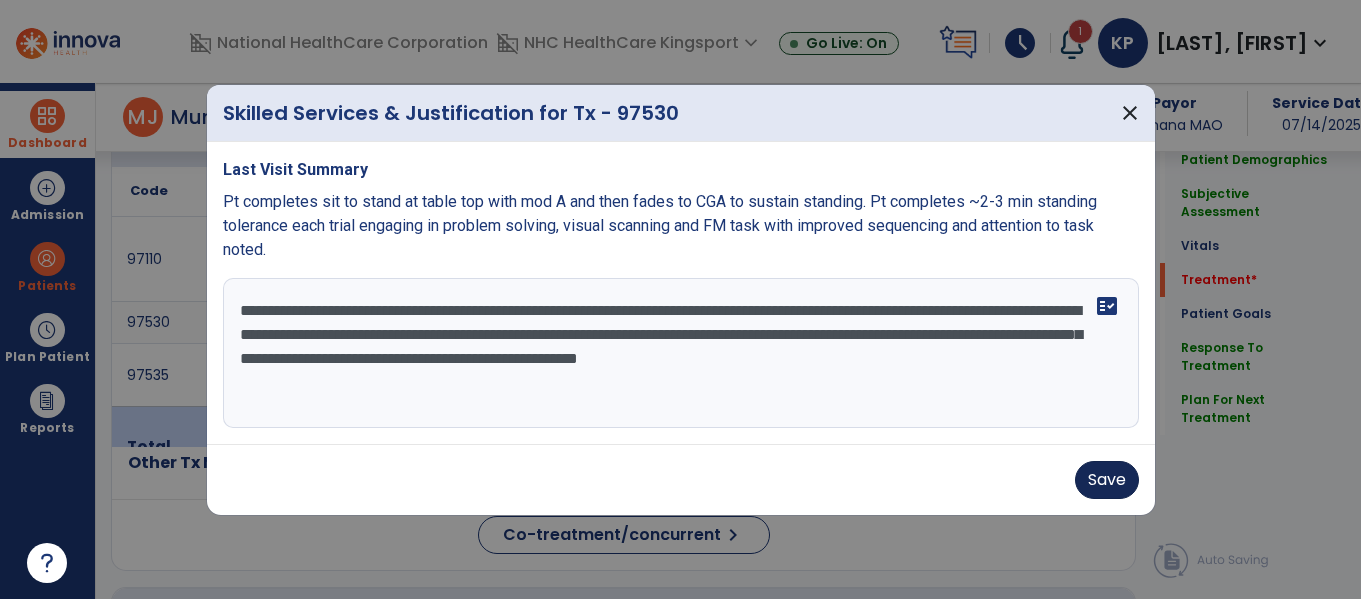 type on "**********" 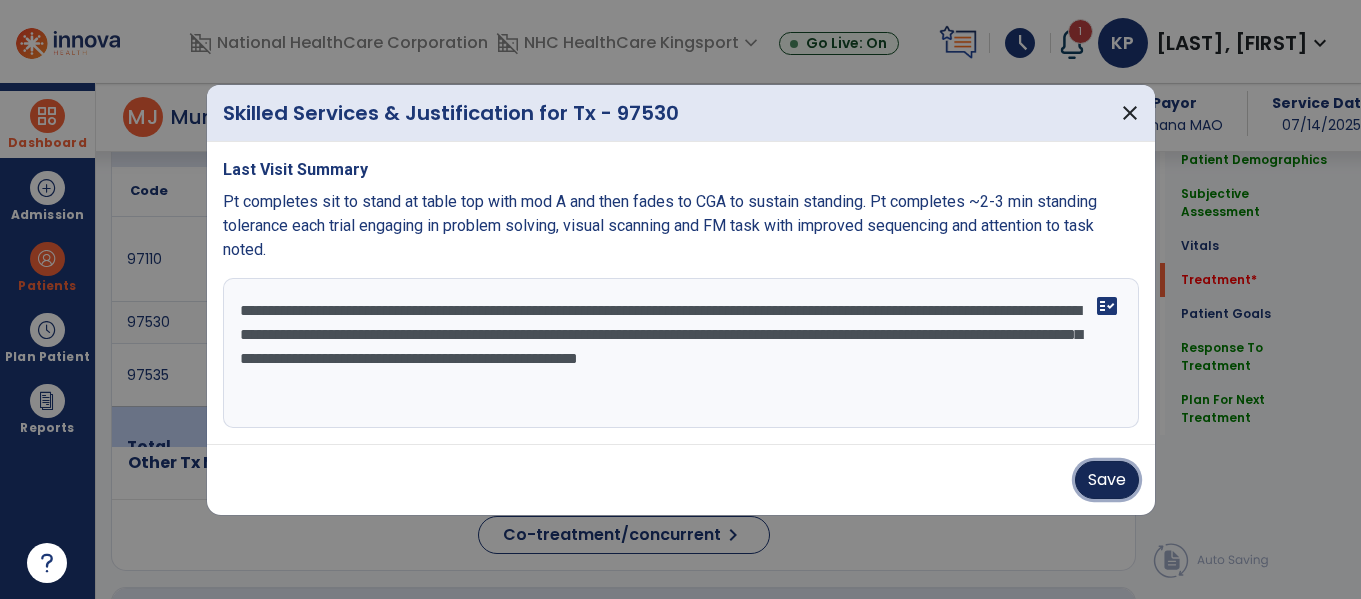 click on "Save" at bounding box center (1107, 480) 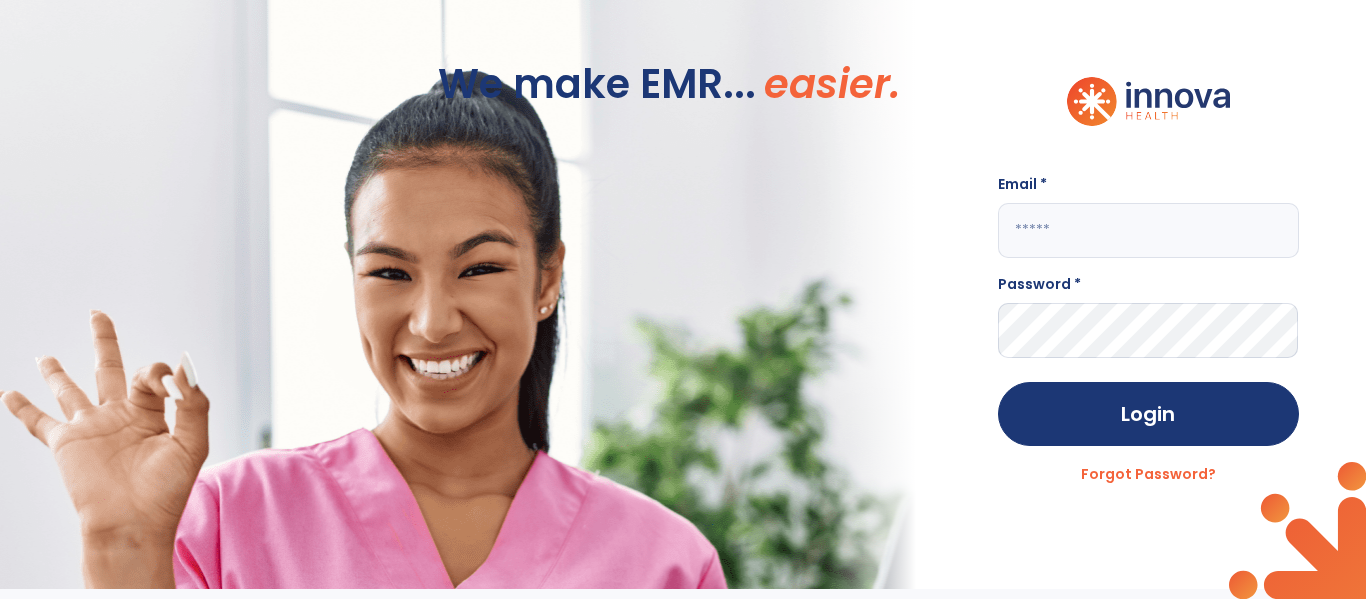 type on "**********" 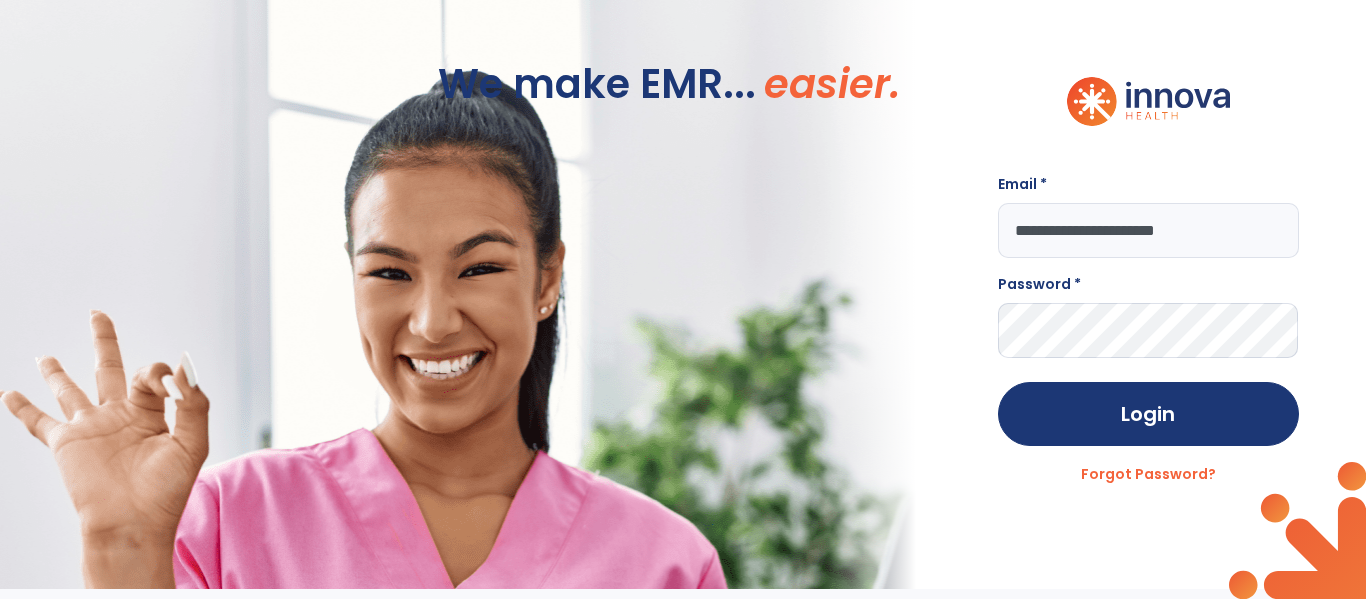 scroll, scrollTop: 0, scrollLeft: 0, axis: both 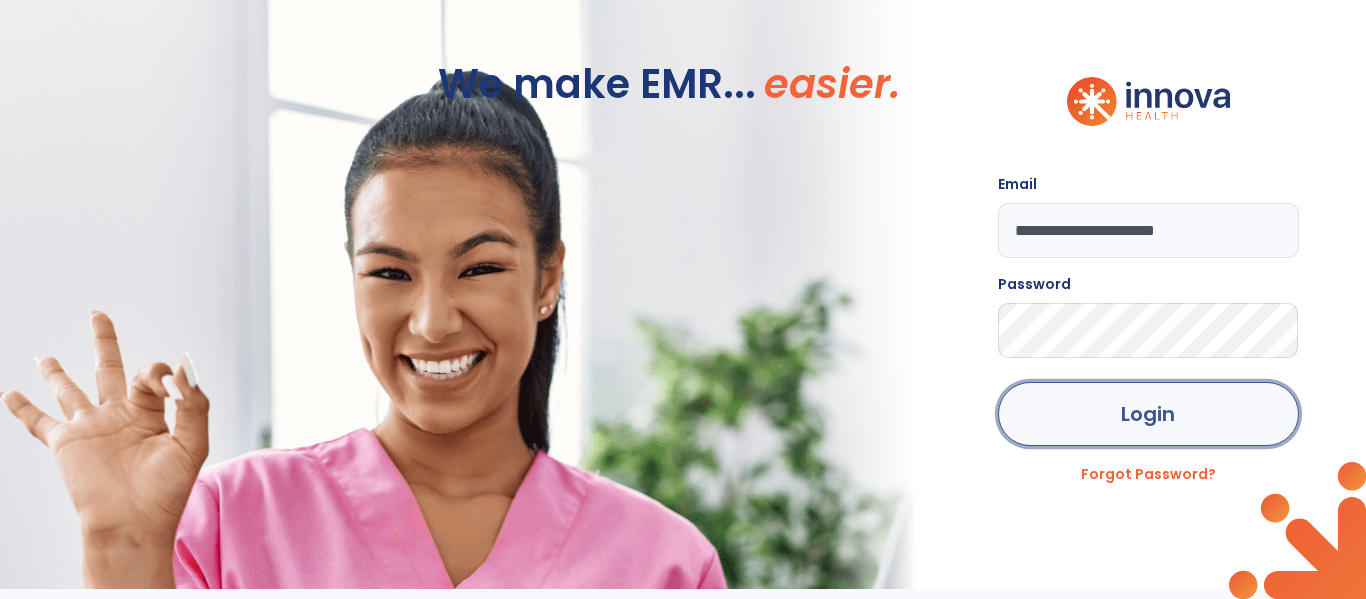 click on "Login" 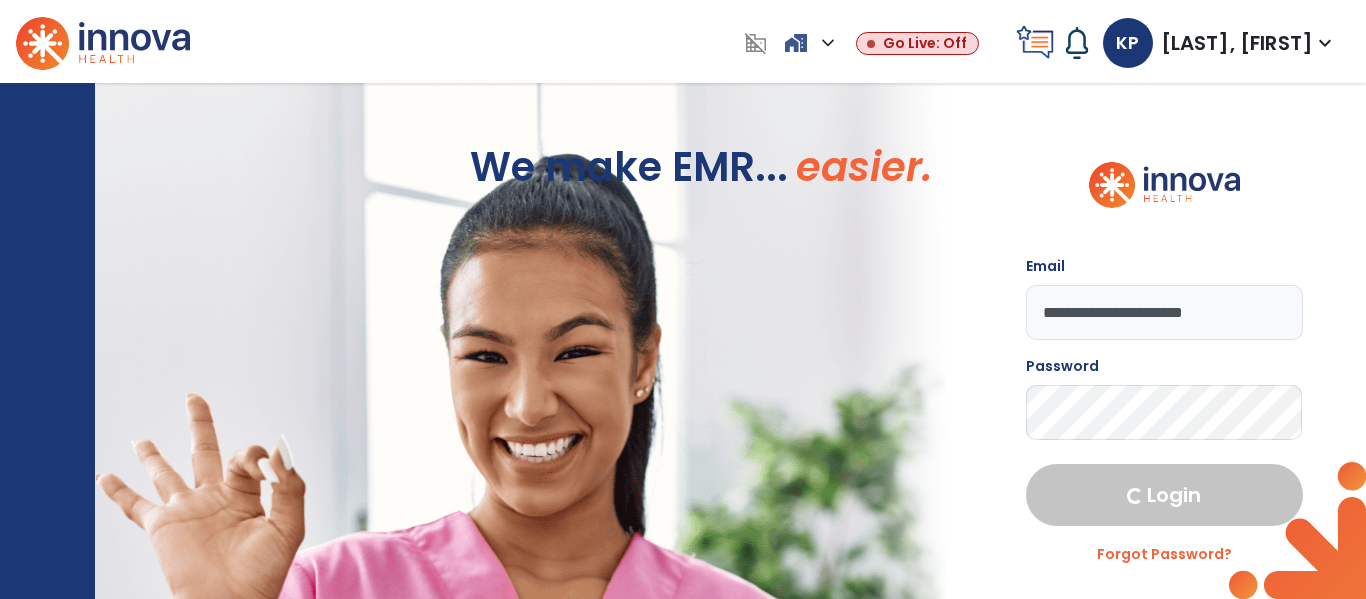 select on "****" 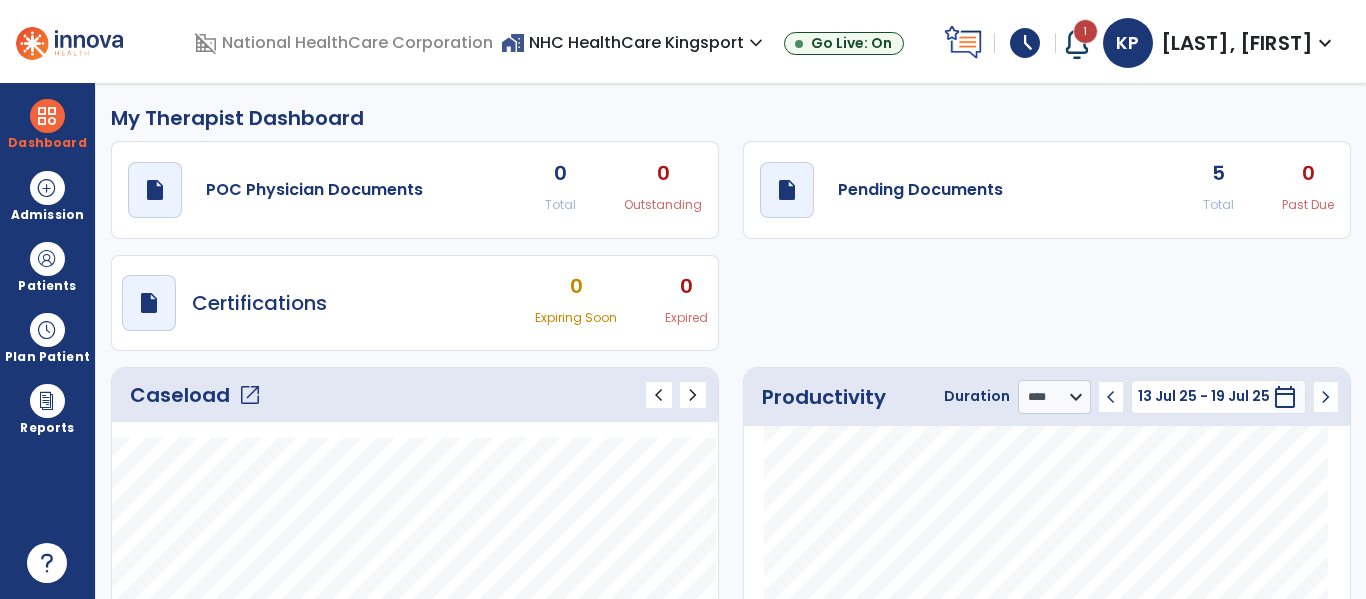 click on "open_in_new" 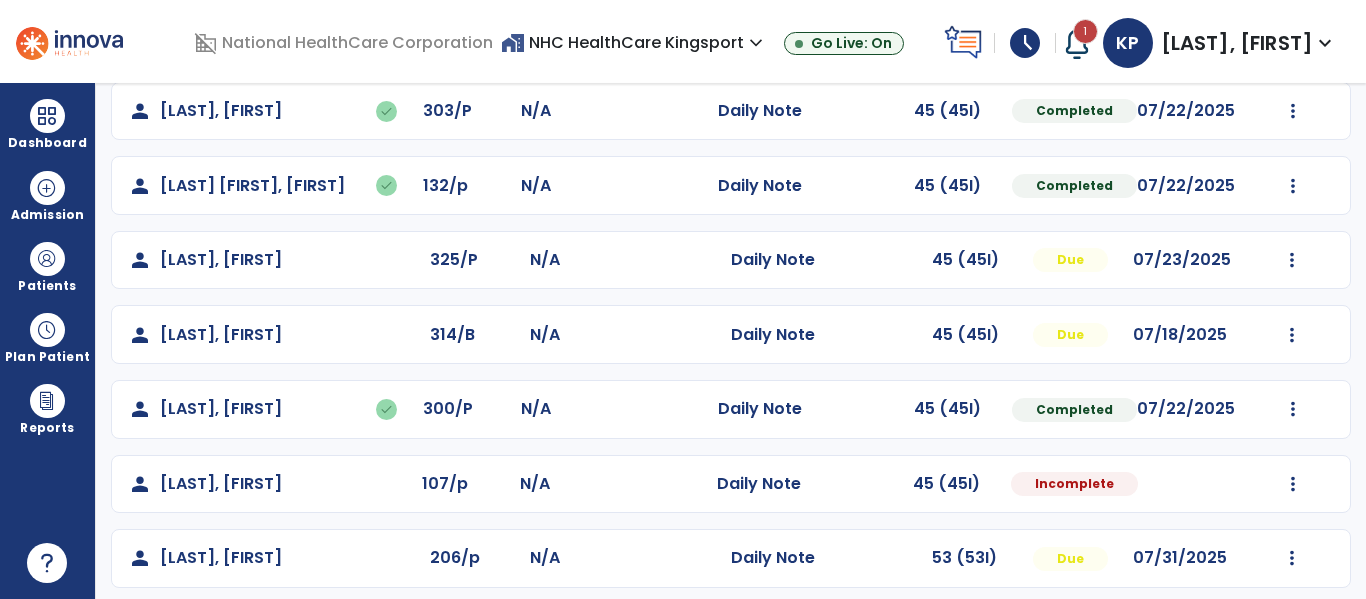 scroll, scrollTop: 192, scrollLeft: 0, axis: vertical 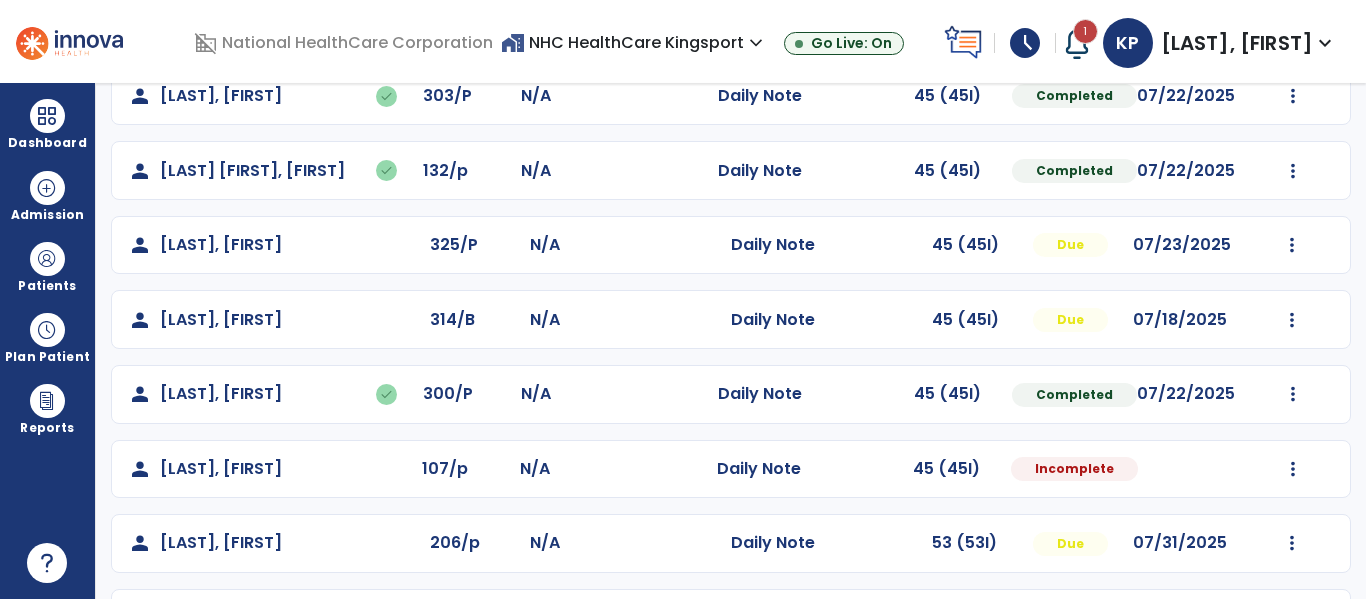 click on "Mark Visit As Complete   Reset Note   Open Document   G + C Mins" 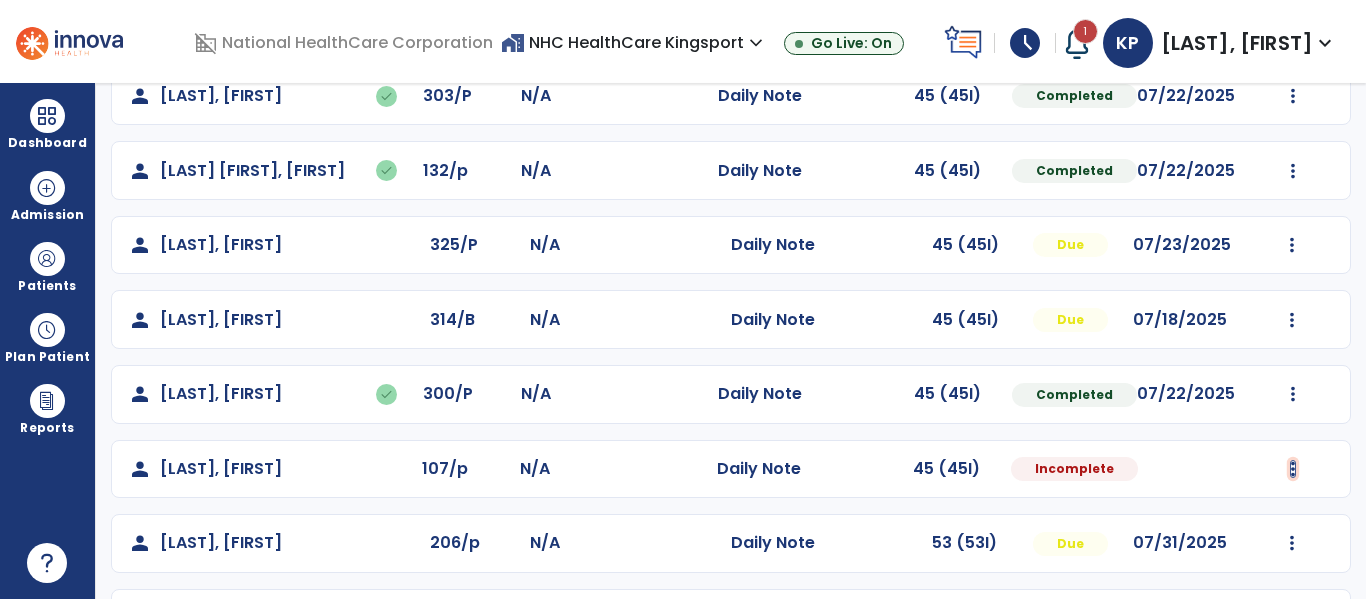 click at bounding box center [1293, 96] 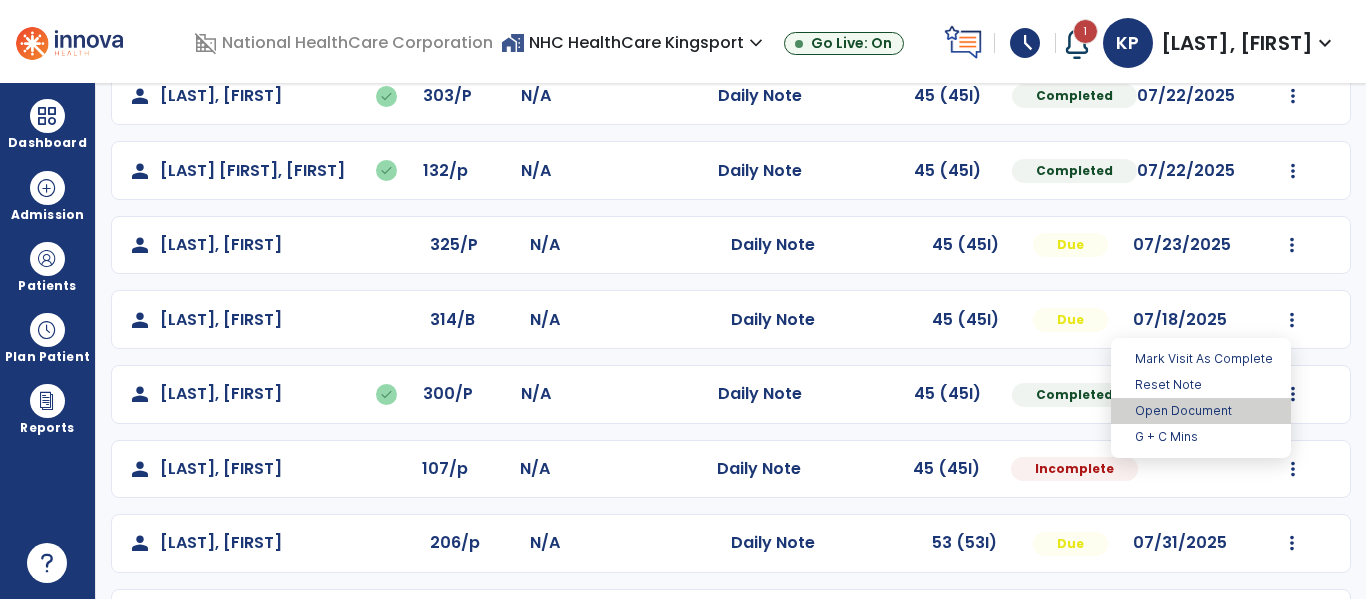 click on "Open Document" at bounding box center [1201, 411] 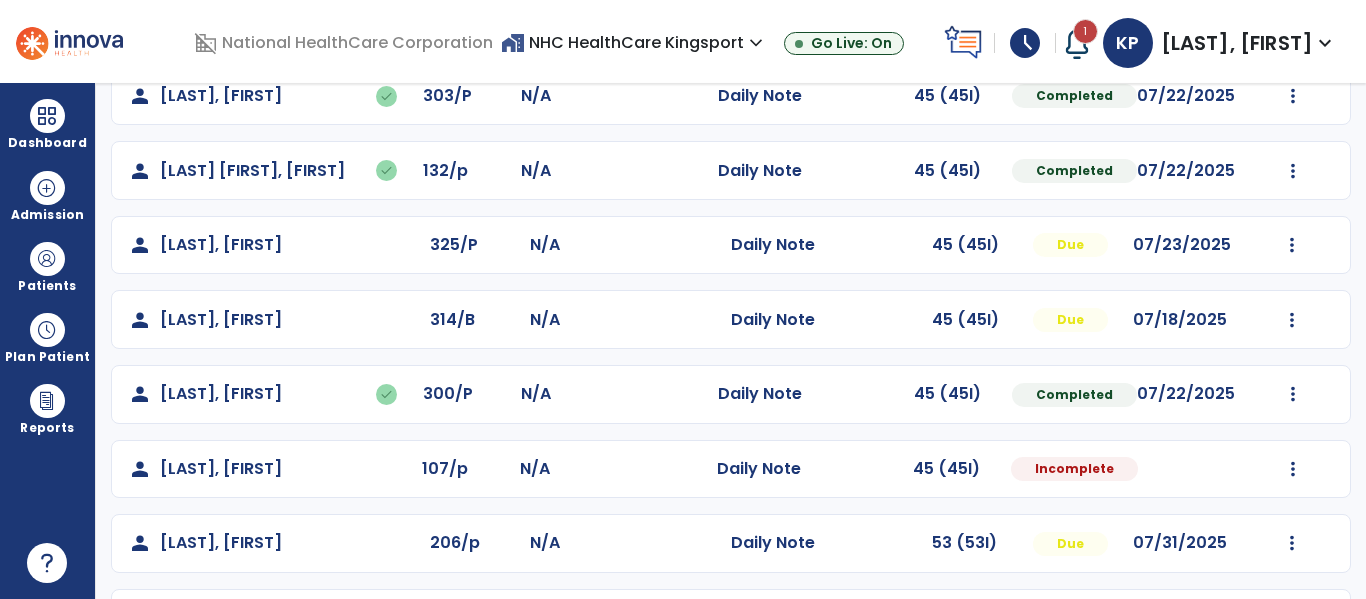 select on "*" 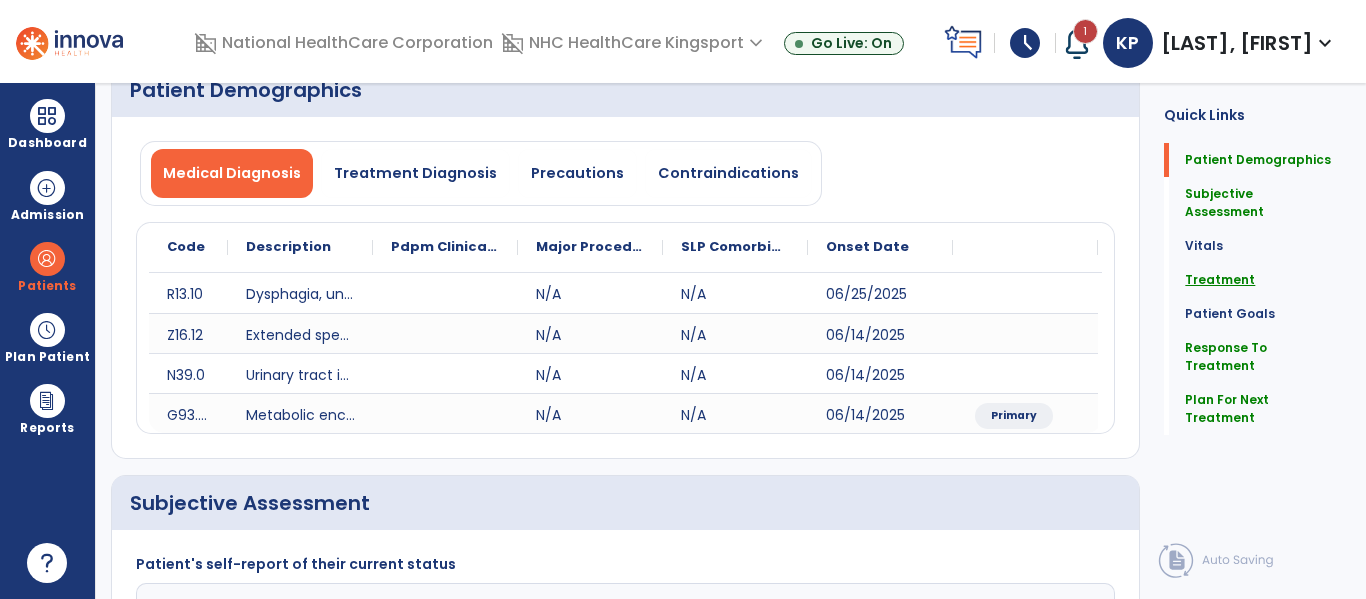 click on "Treatment" 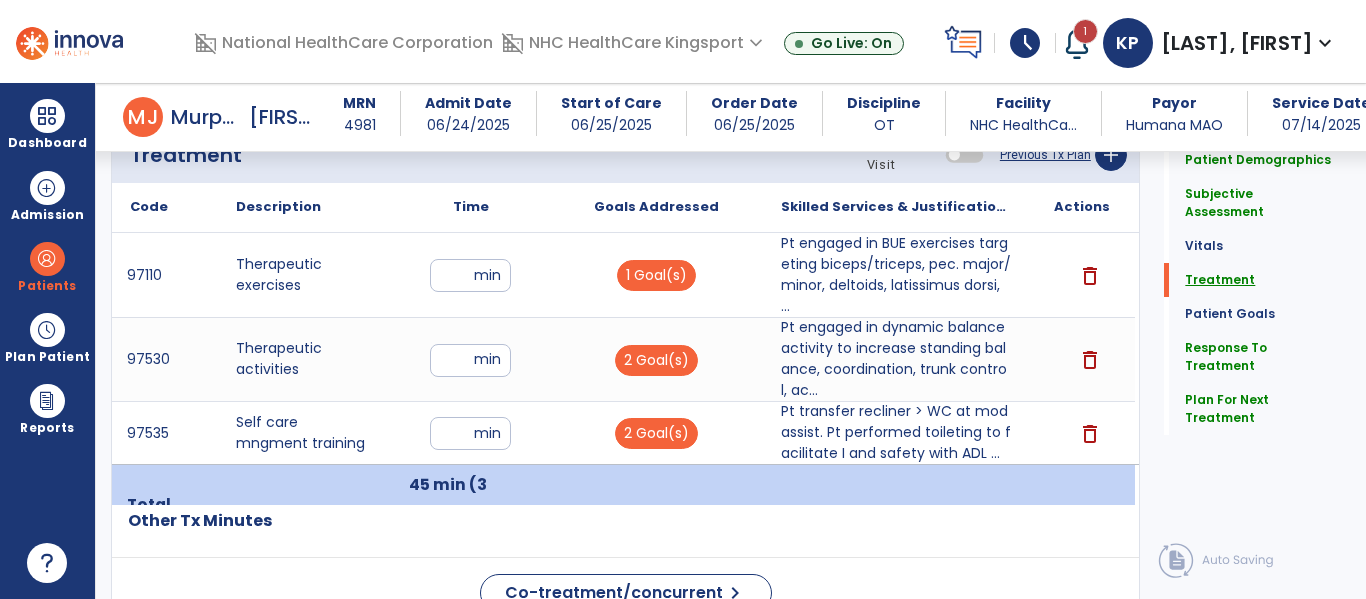 scroll, scrollTop: 1299, scrollLeft: 0, axis: vertical 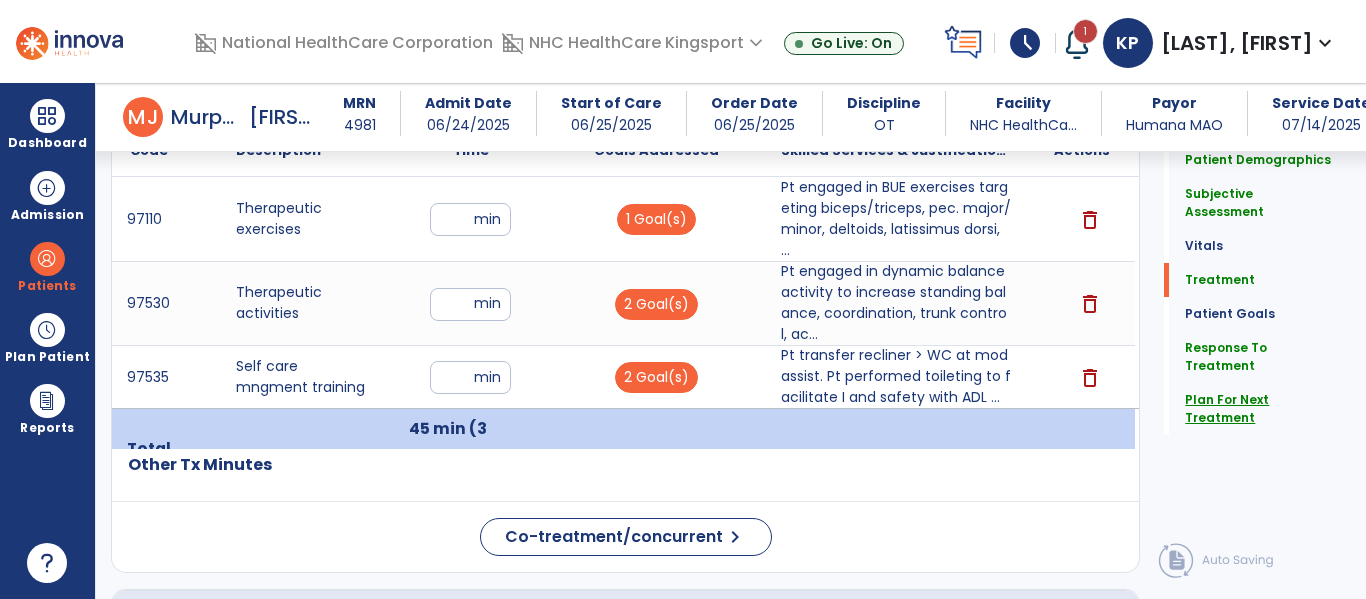 click on "Plan For Next Treatment" 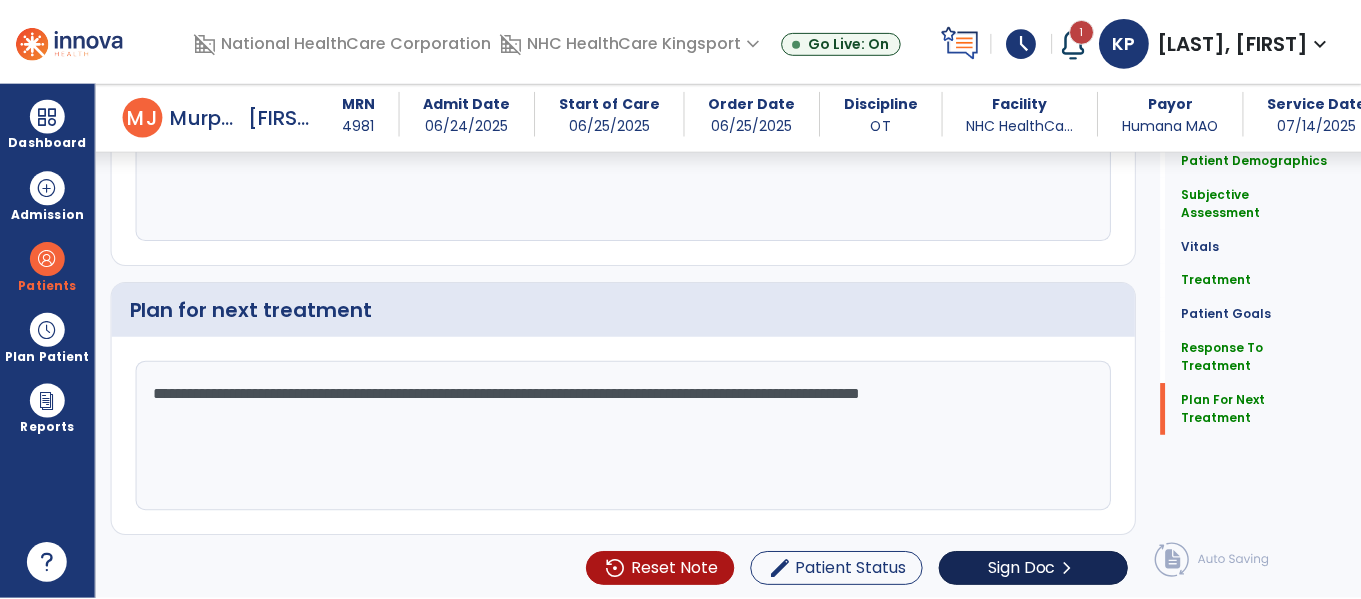 scroll, scrollTop: 2694, scrollLeft: 0, axis: vertical 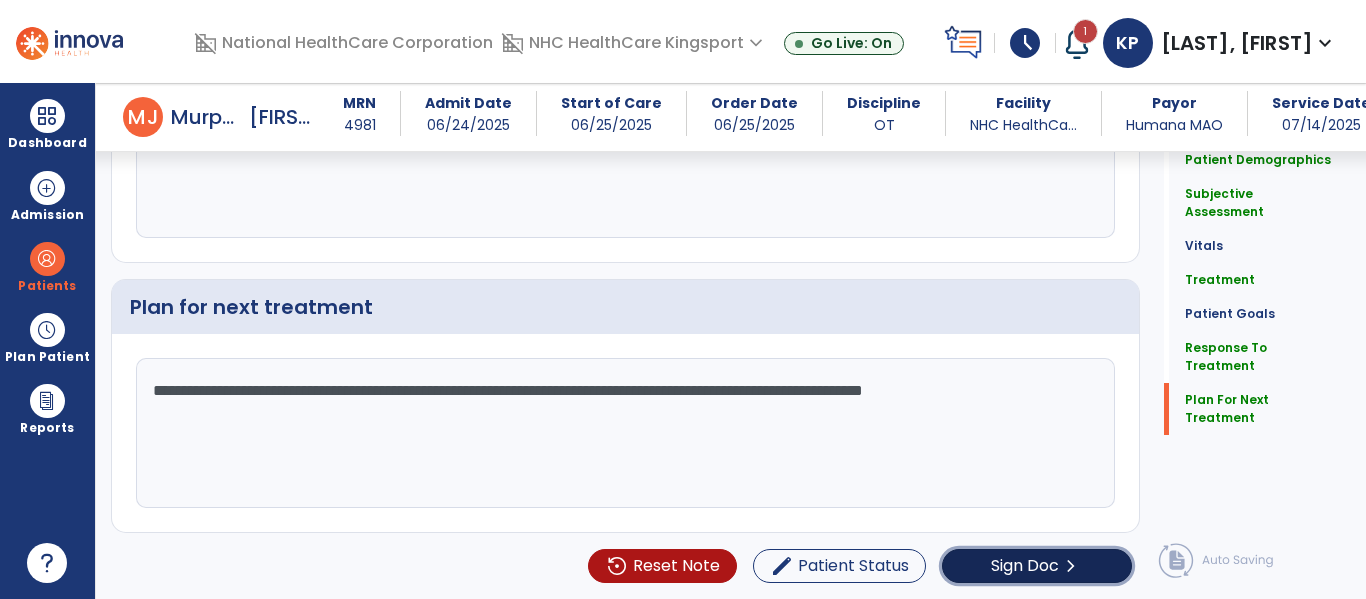 click on "Sign Doc" 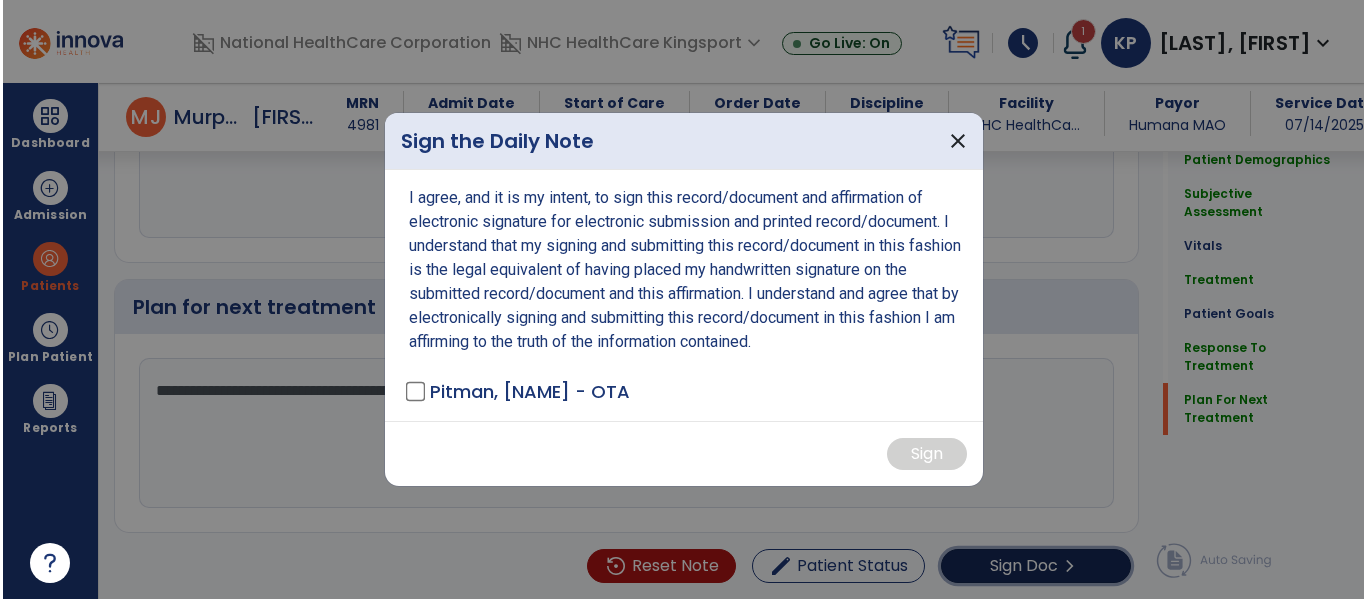 scroll, scrollTop: 2694, scrollLeft: 0, axis: vertical 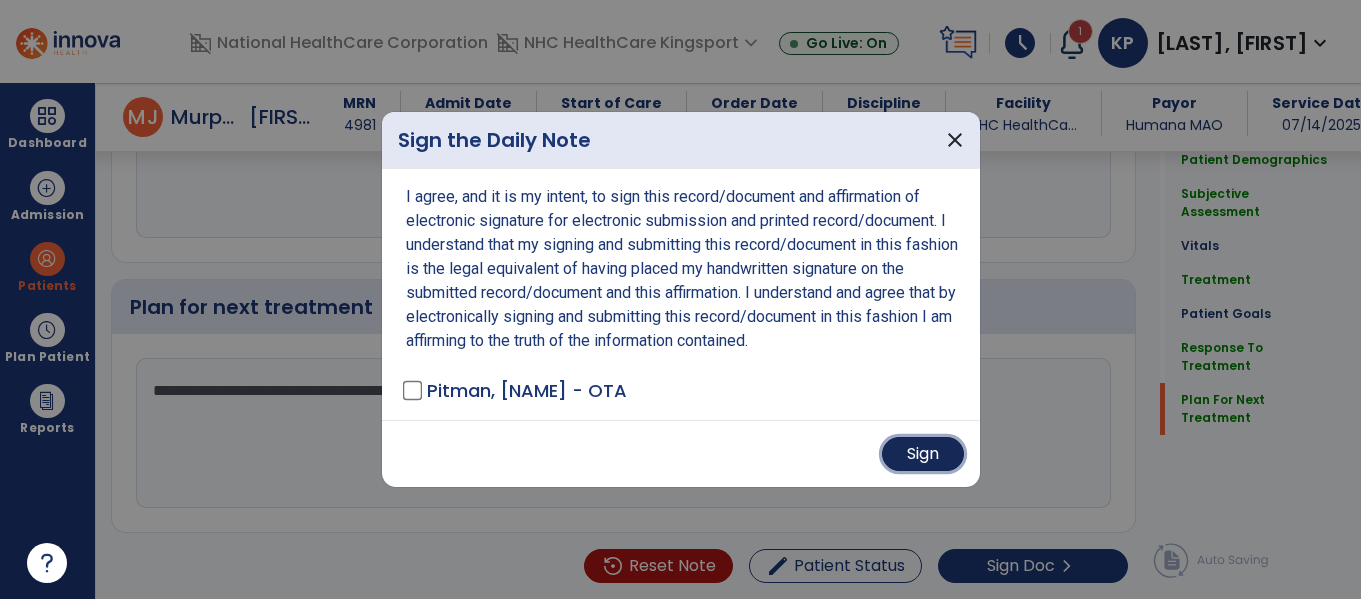 click on "Sign" at bounding box center (923, 454) 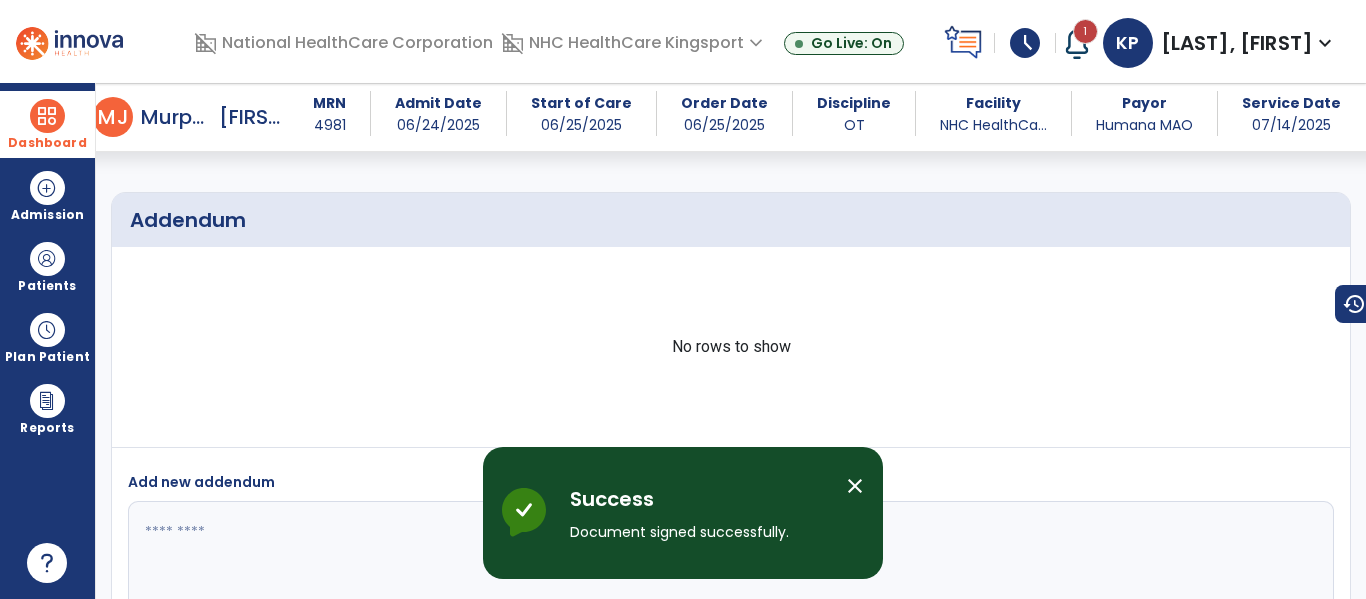 scroll, scrollTop: 4108, scrollLeft: 0, axis: vertical 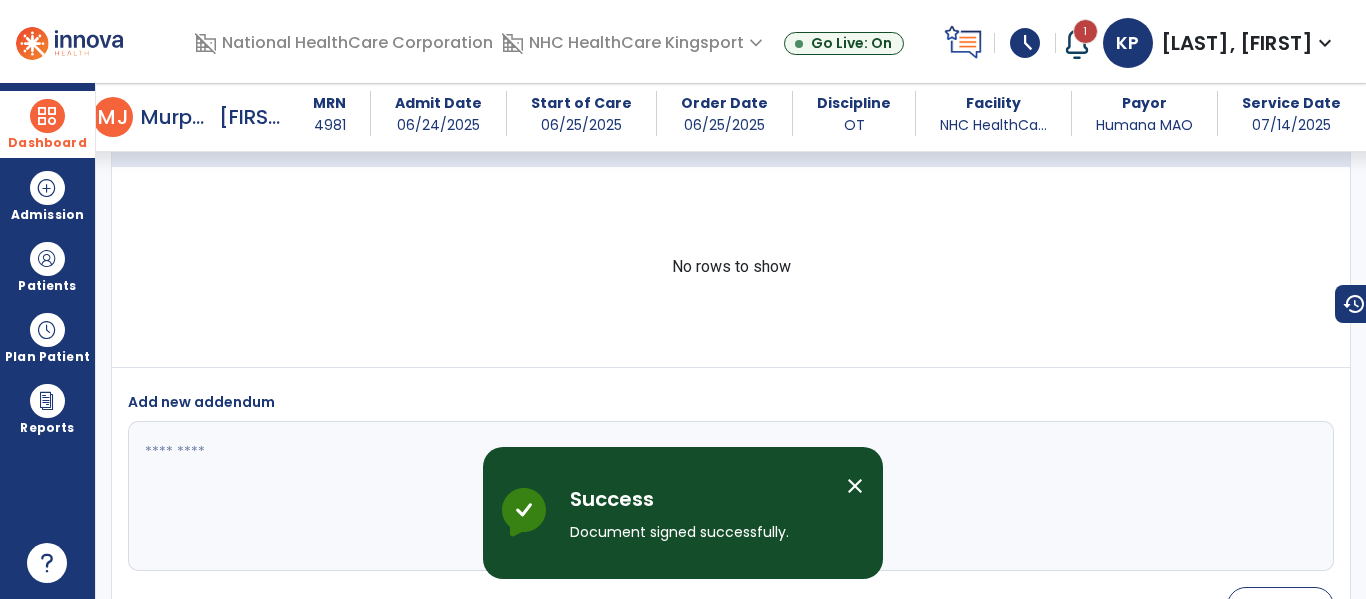 click on "Dashboard" at bounding box center (47, 124) 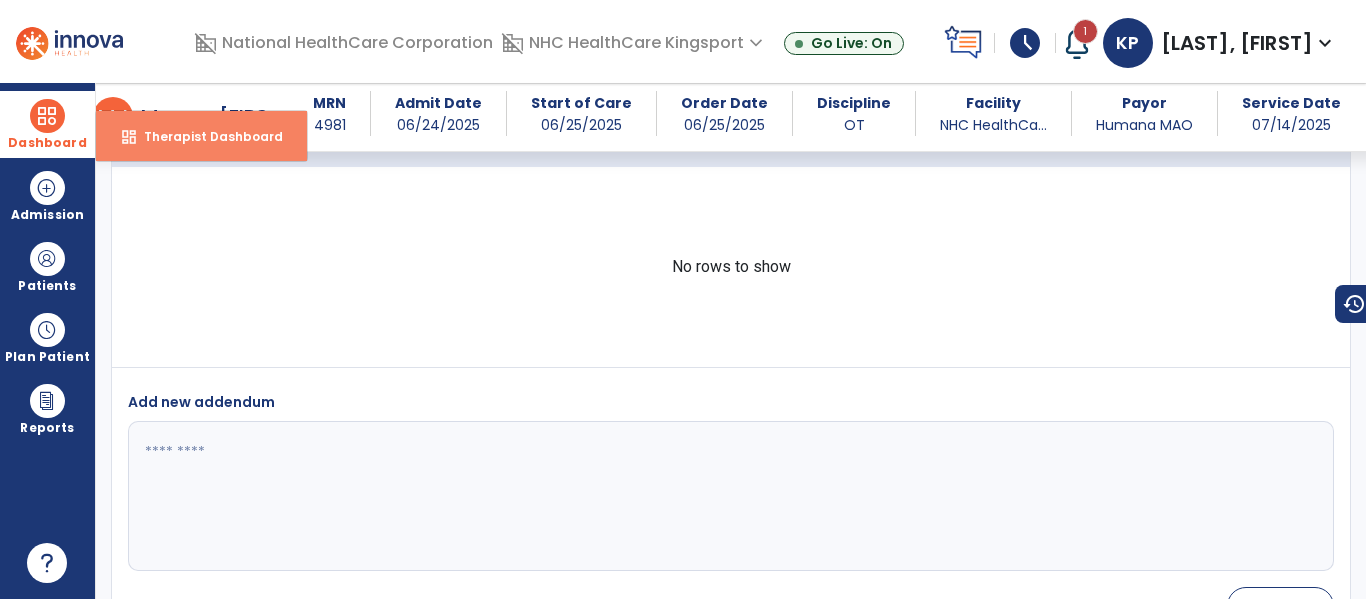 click on "dashboard  Therapist Dashboard" at bounding box center [201, 136] 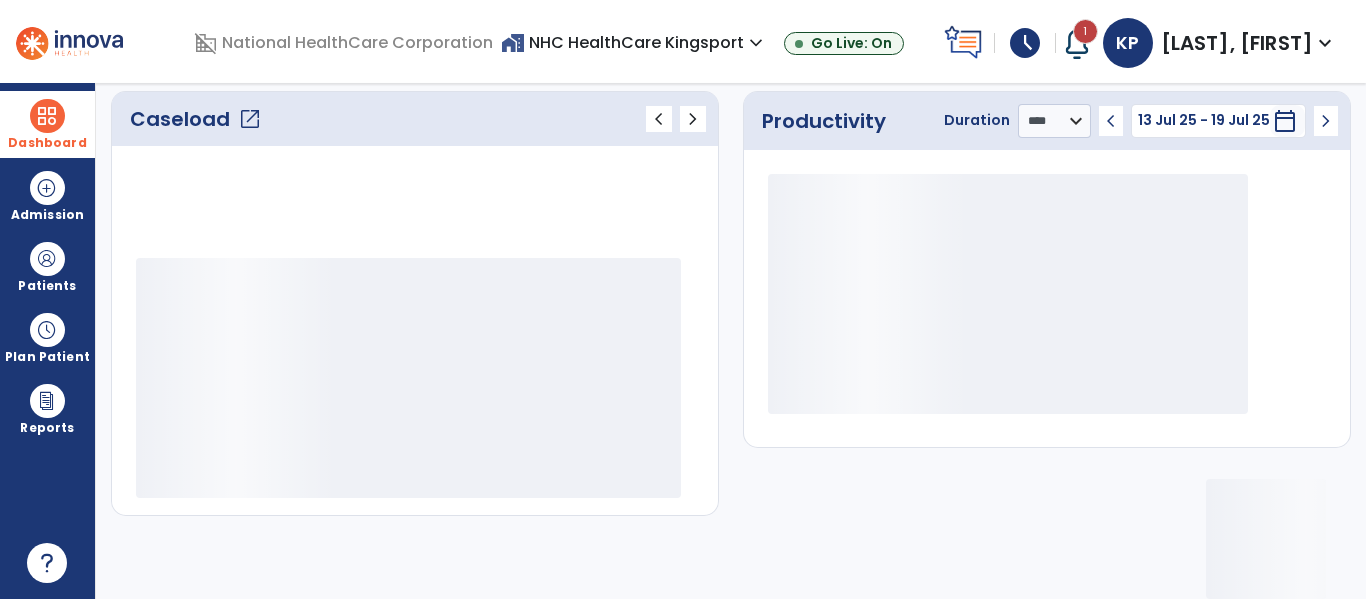 scroll, scrollTop: 275, scrollLeft: 0, axis: vertical 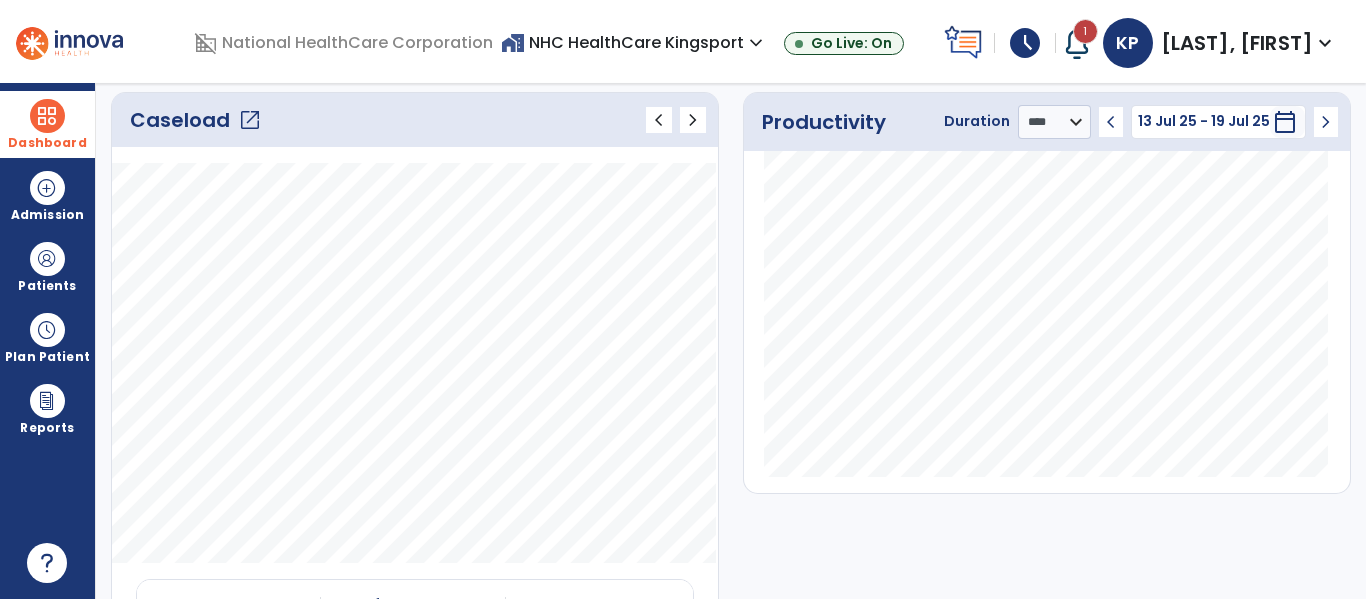 click on "open_in_new" 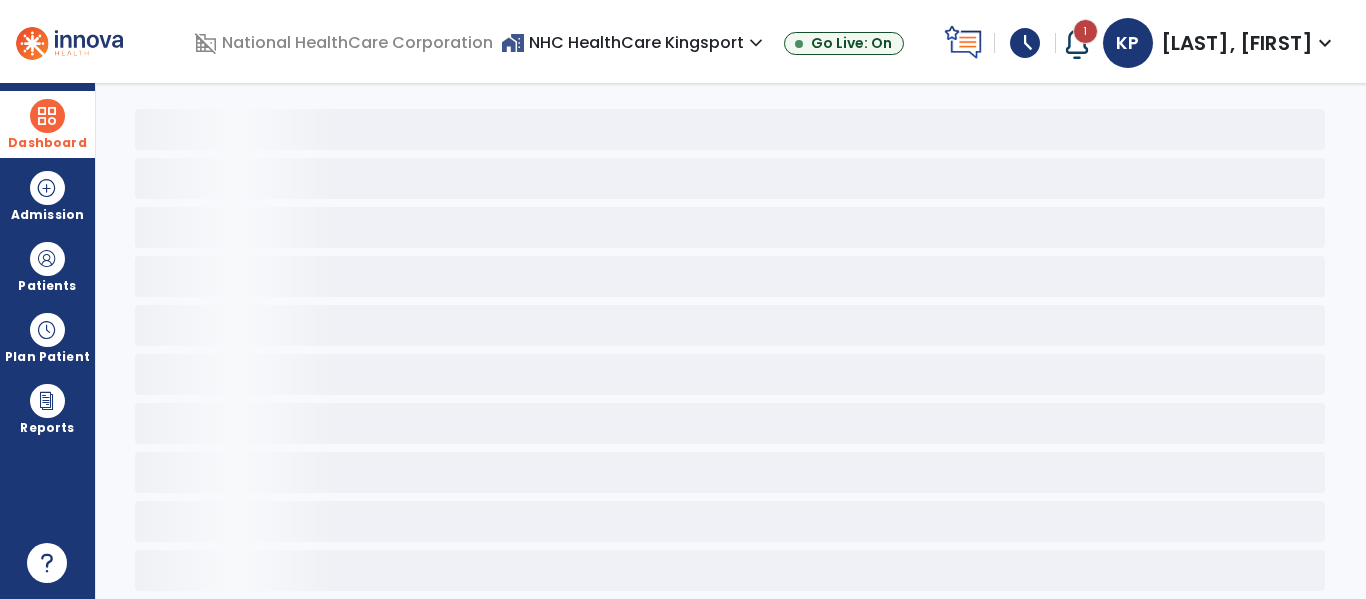 scroll, scrollTop: 68, scrollLeft: 0, axis: vertical 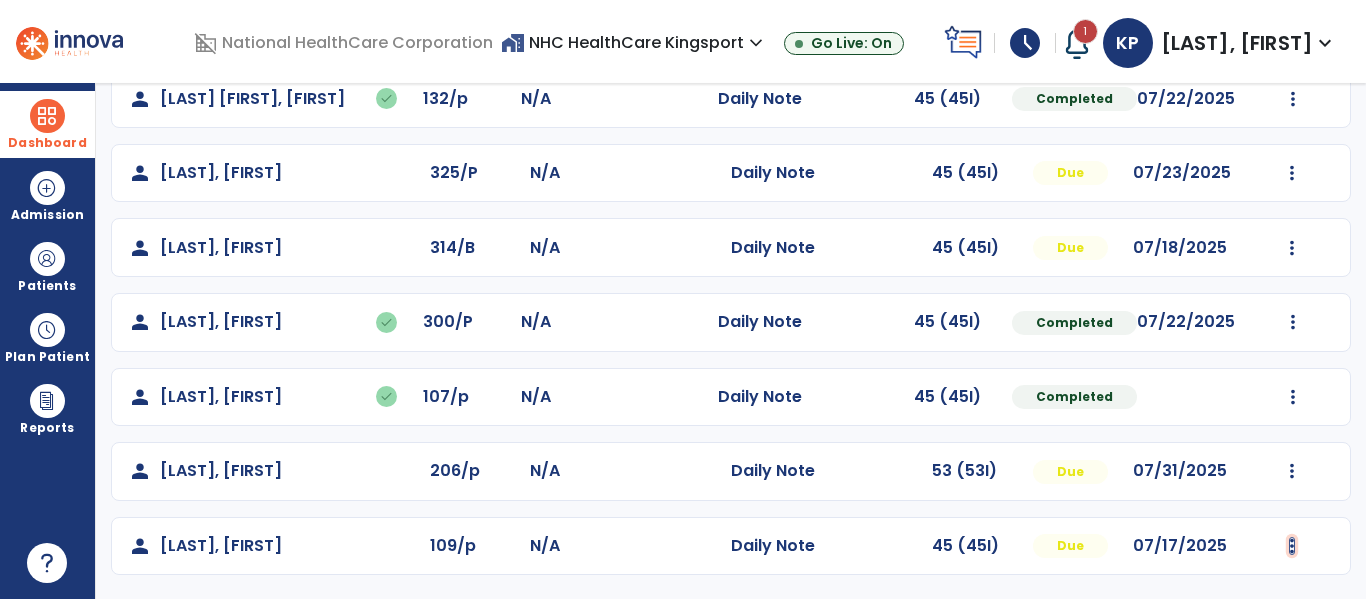 click at bounding box center (1293, 24) 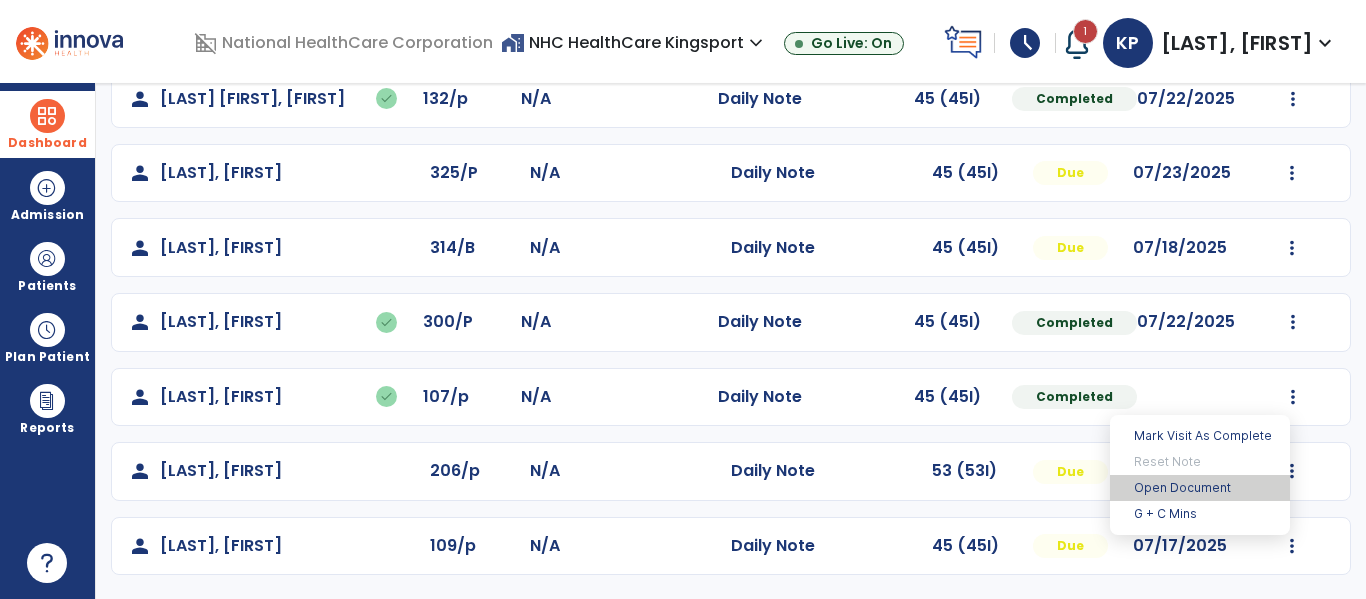 click on "Open Document" at bounding box center [1200, 488] 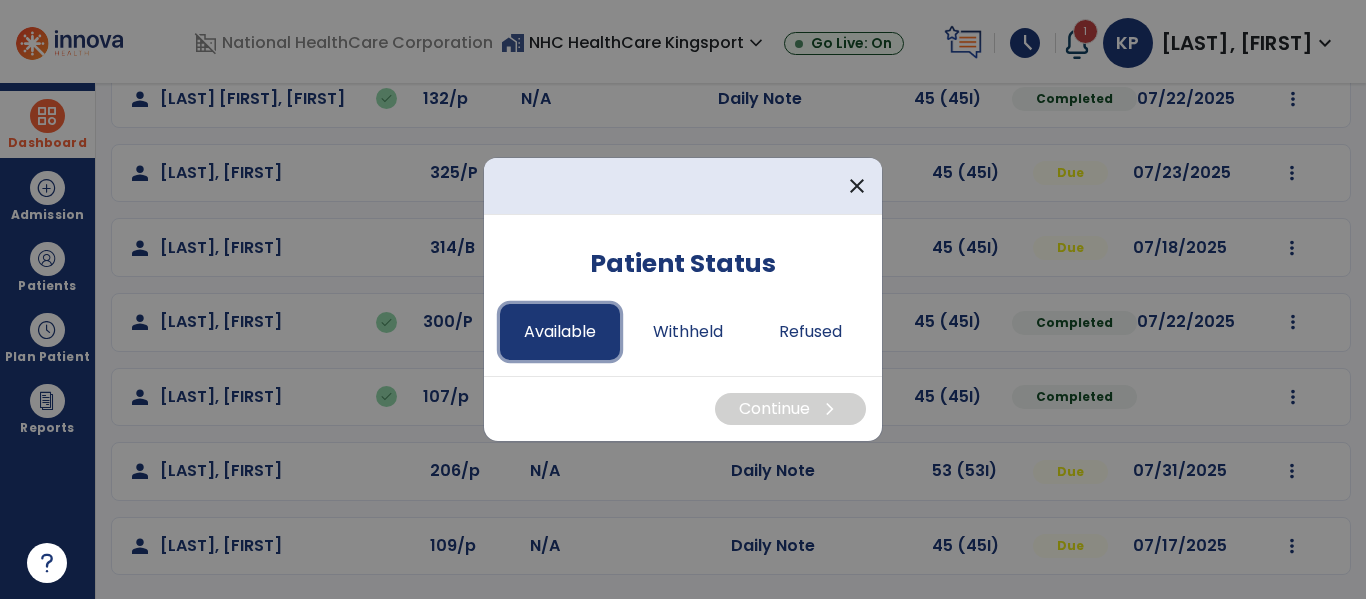 click on "Available" at bounding box center (560, 332) 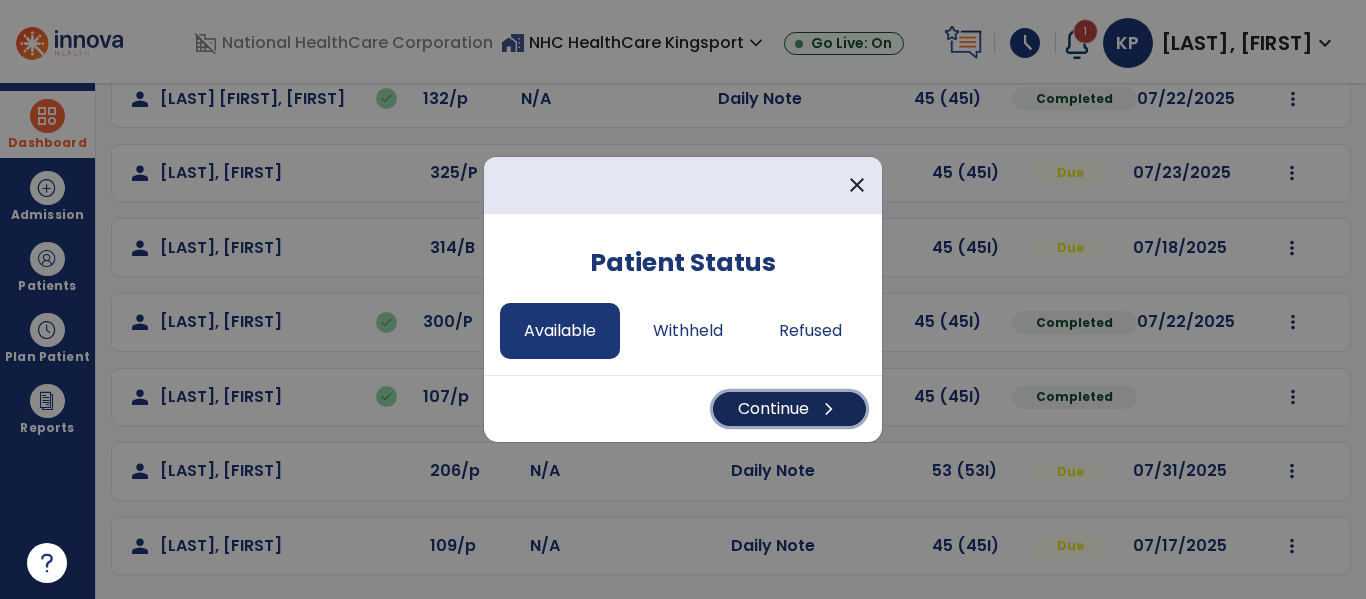 click on "Continue   chevron_right" at bounding box center [789, 409] 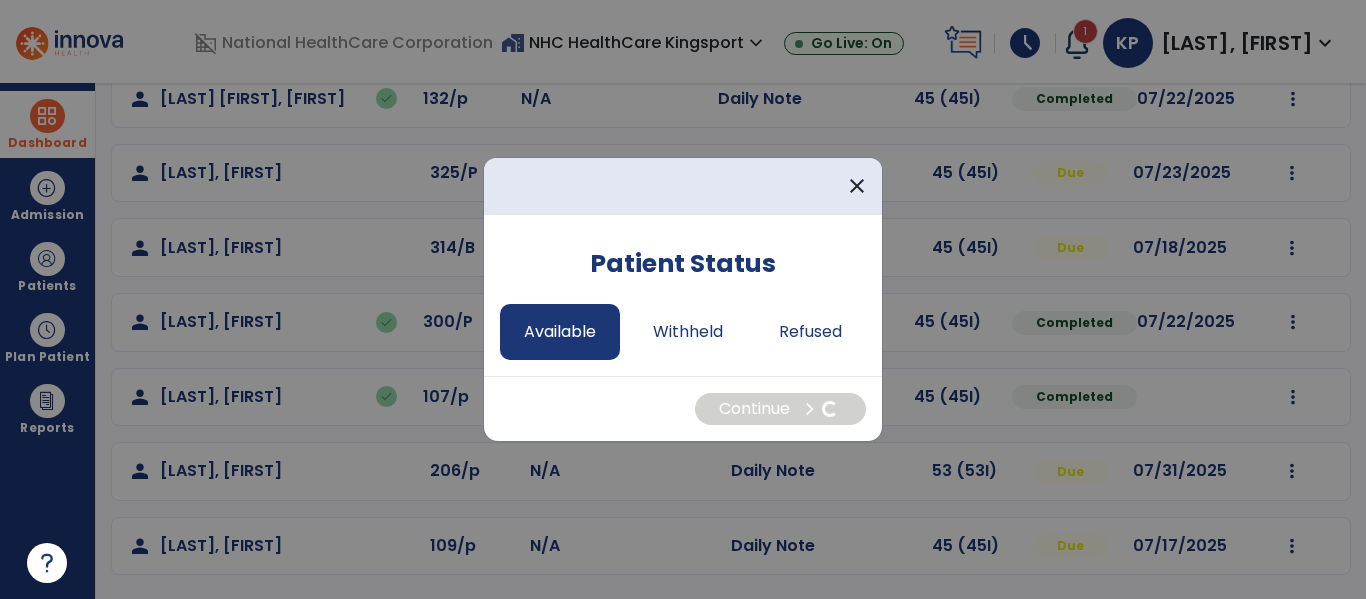 select on "*" 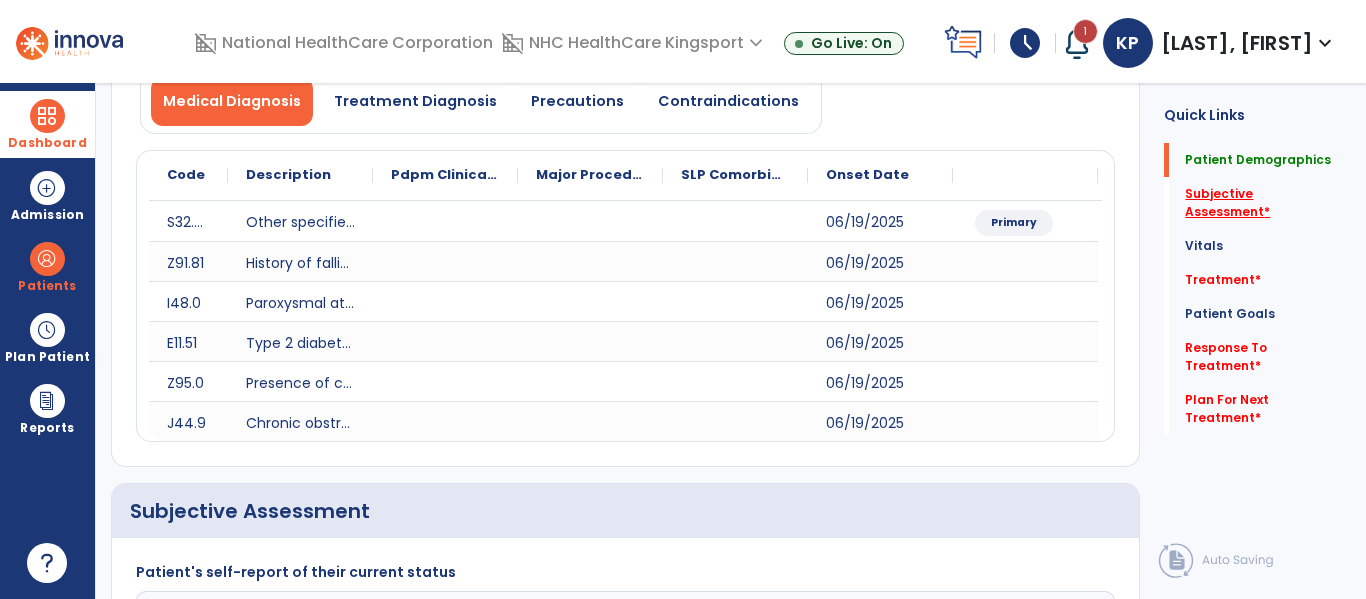 click on "Subjective Assessment   *" 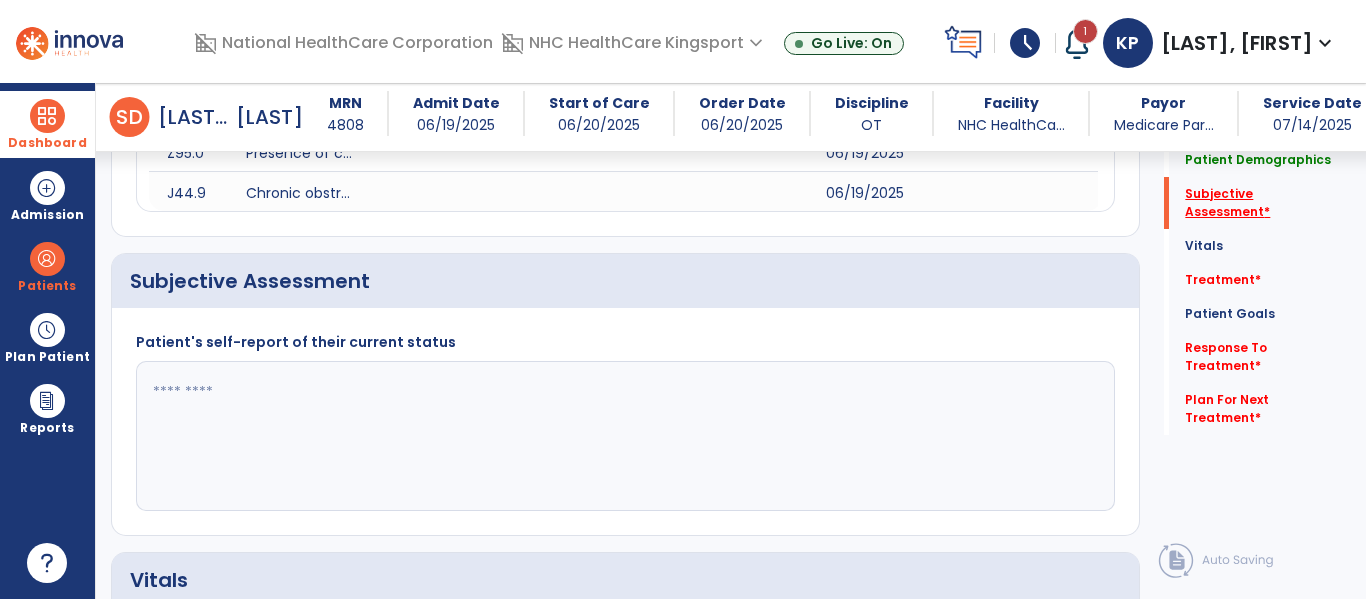 scroll, scrollTop: 547, scrollLeft: 0, axis: vertical 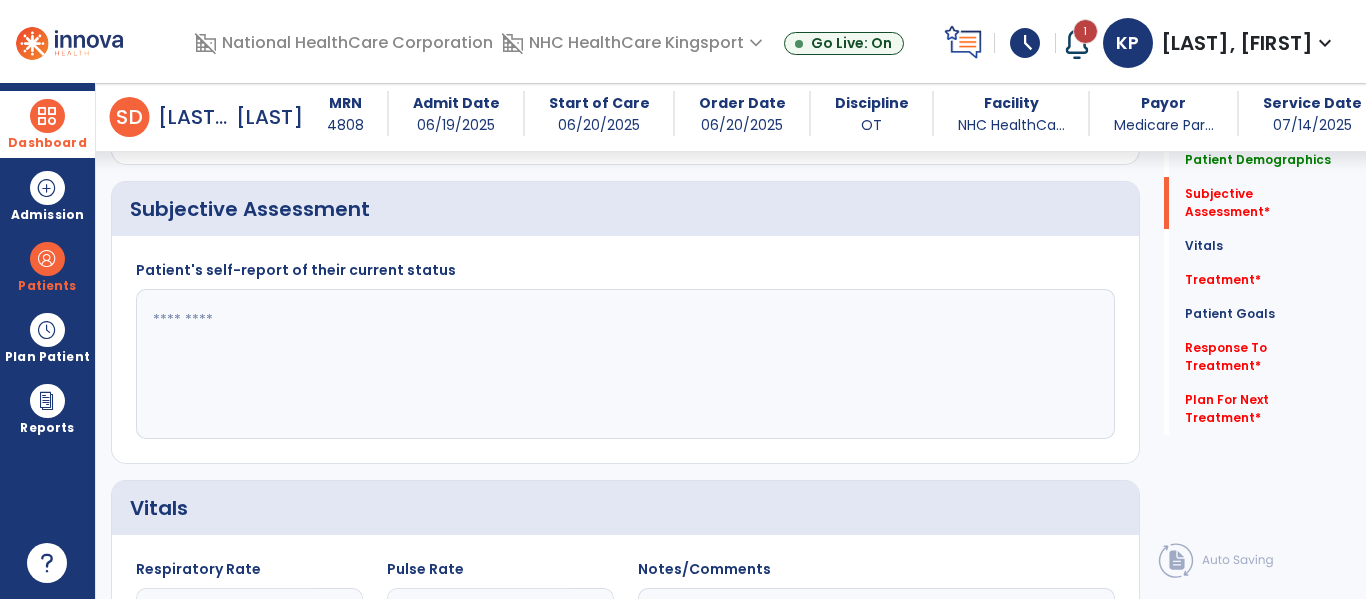 click 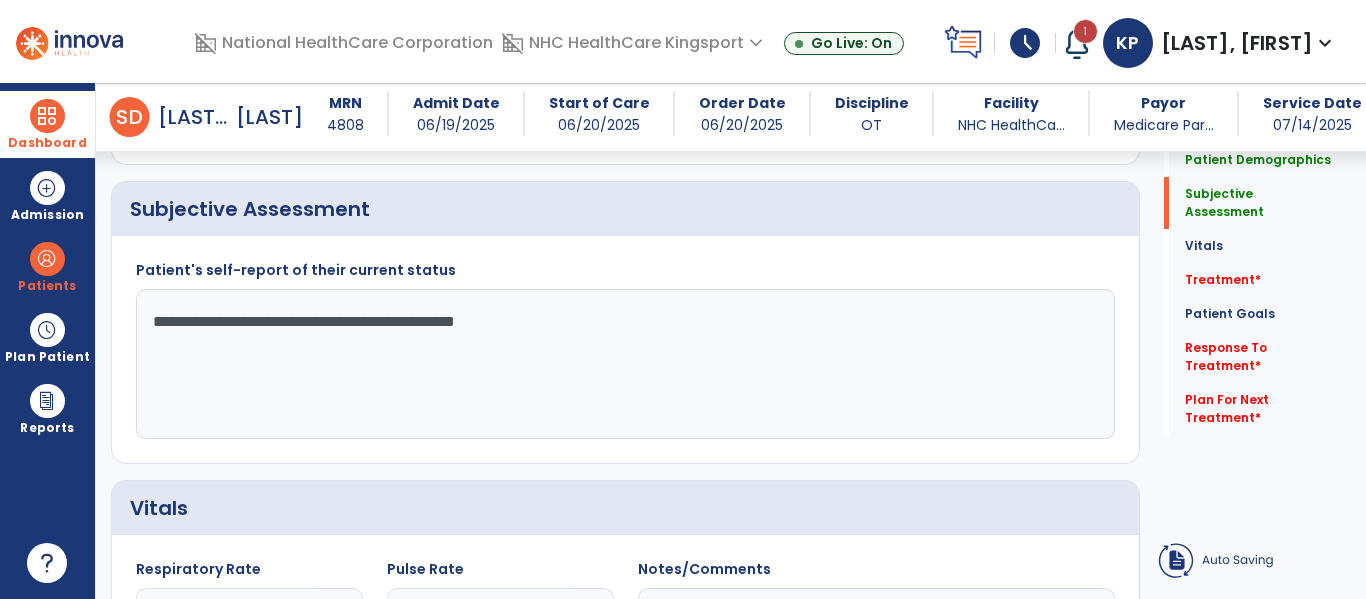 type on "**********" 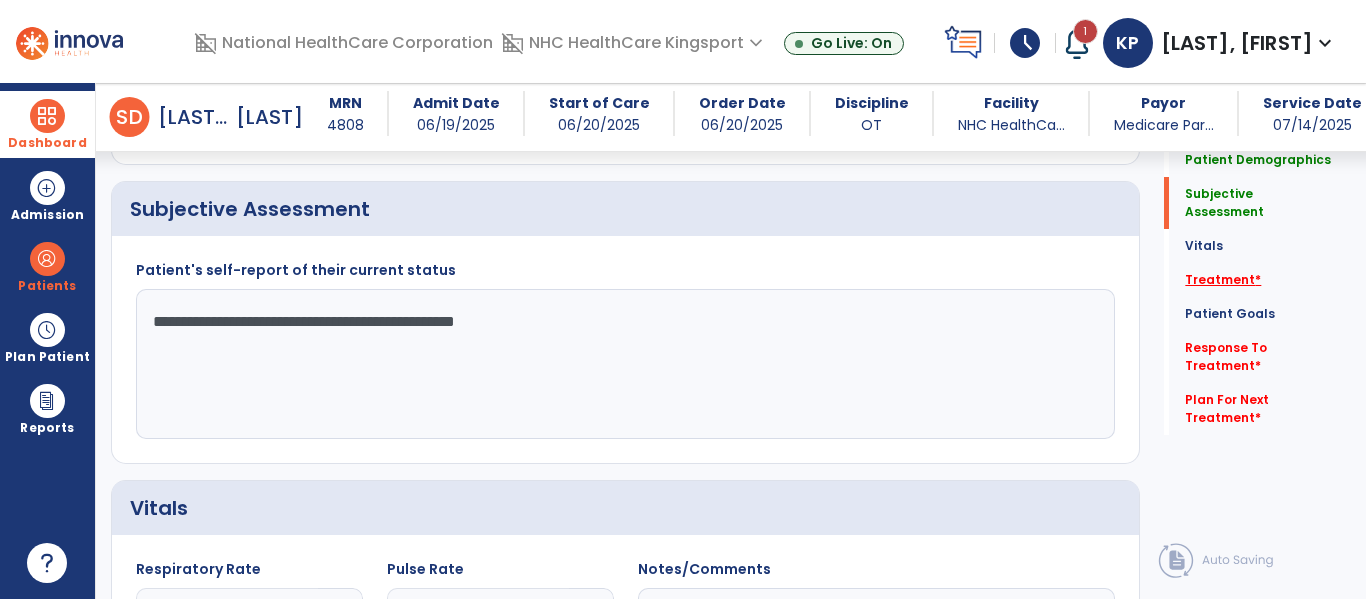 click on "Treatment   *" 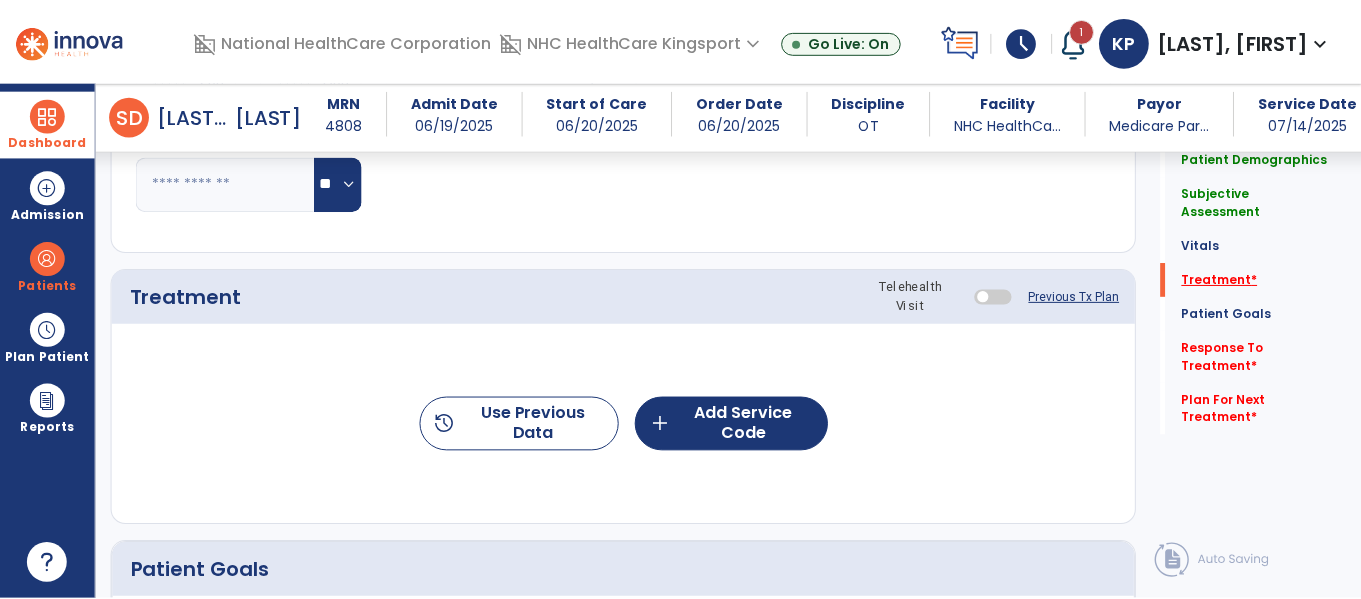 scroll, scrollTop: 1237, scrollLeft: 0, axis: vertical 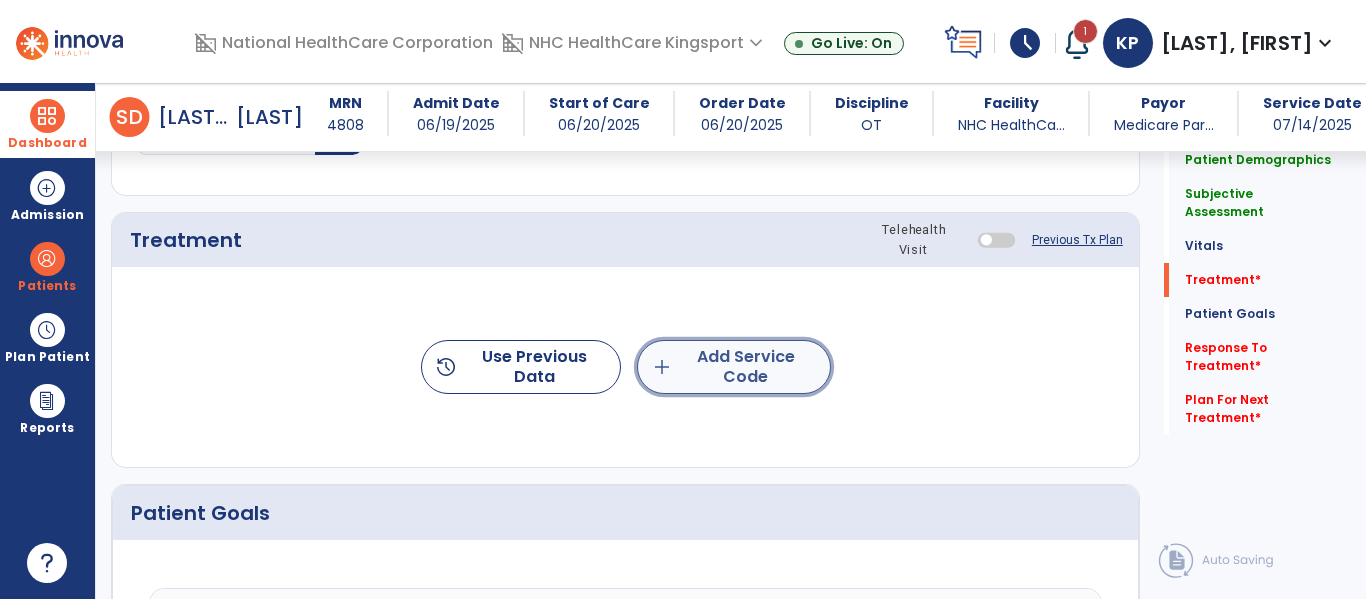 click on "add  Add Service Code" 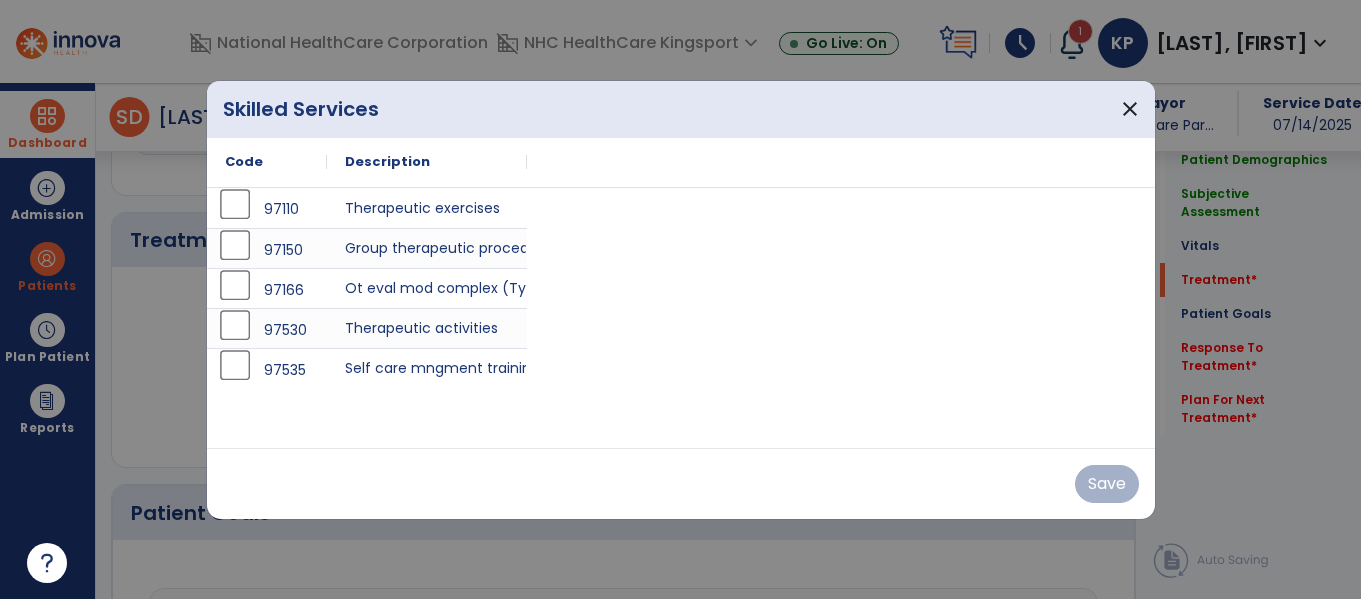 scroll, scrollTop: 1237, scrollLeft: 0, axis: vertical 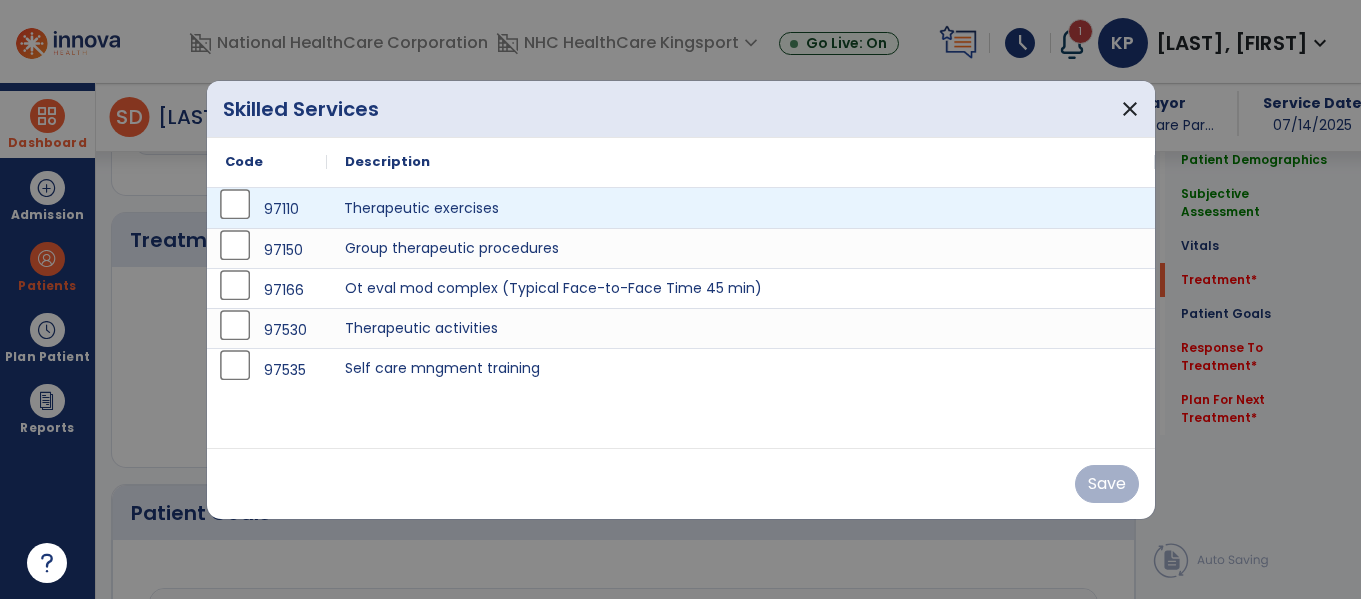click on "Therapeutic exercises" at bounding box center [741, 208] 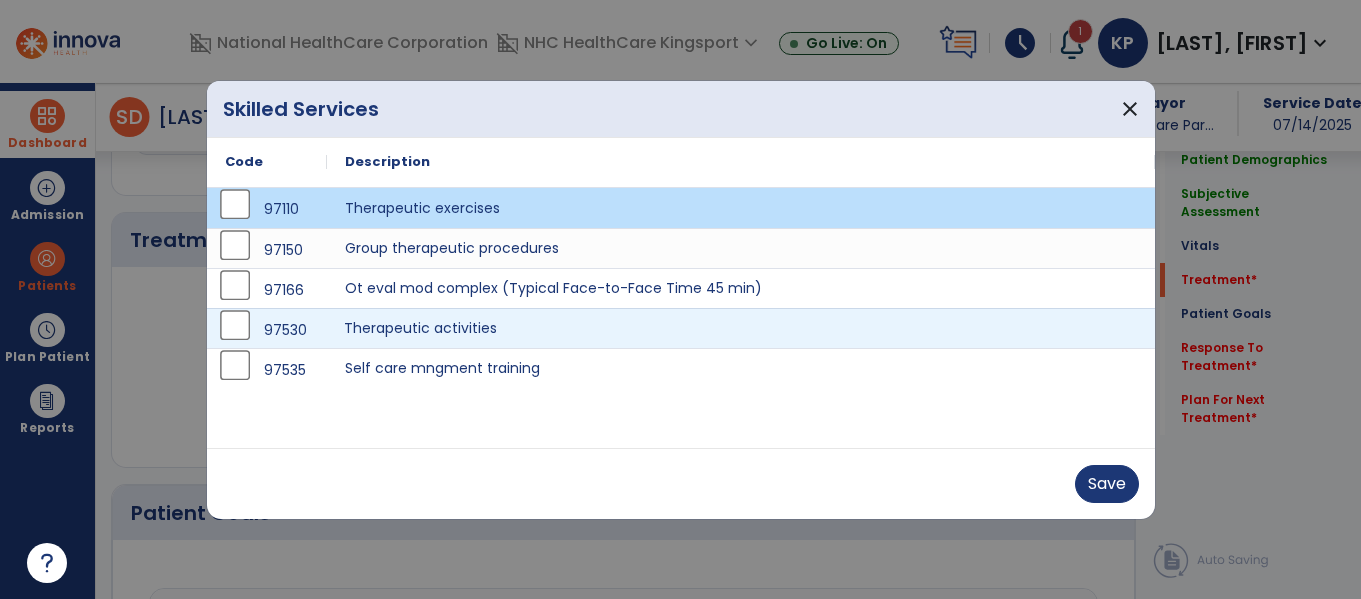 click on "Therapeutic activities" at bounding box center (741, 328) 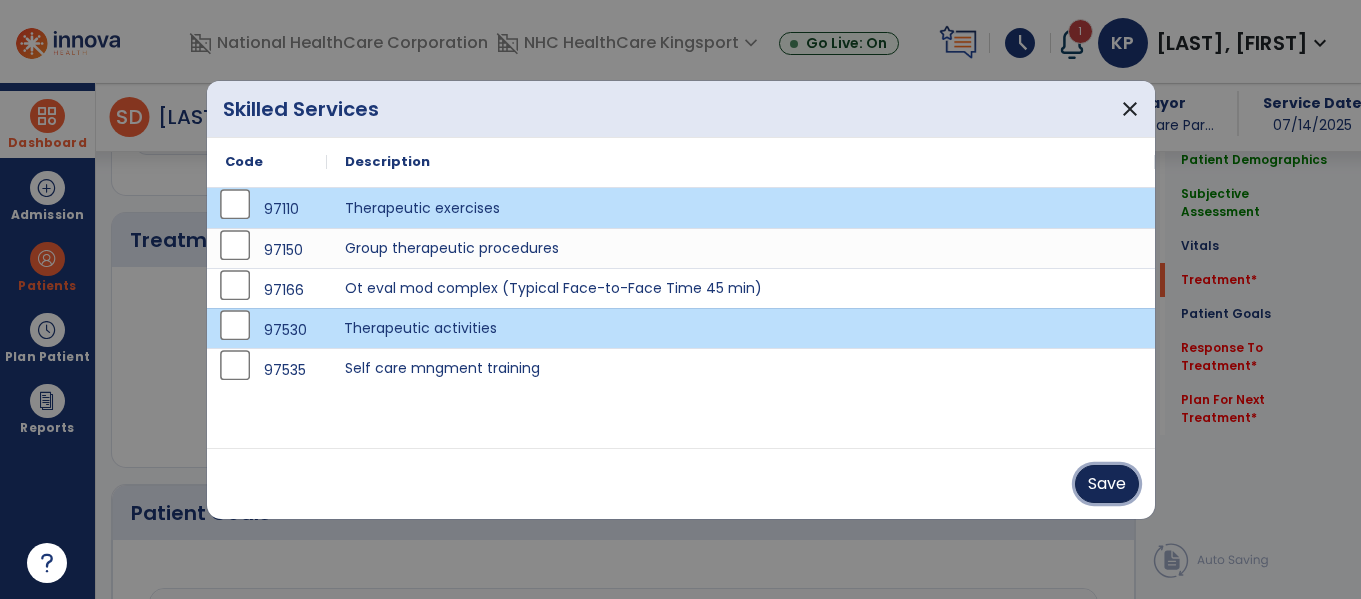 click on "Save" at bounding box center [1107, 484] 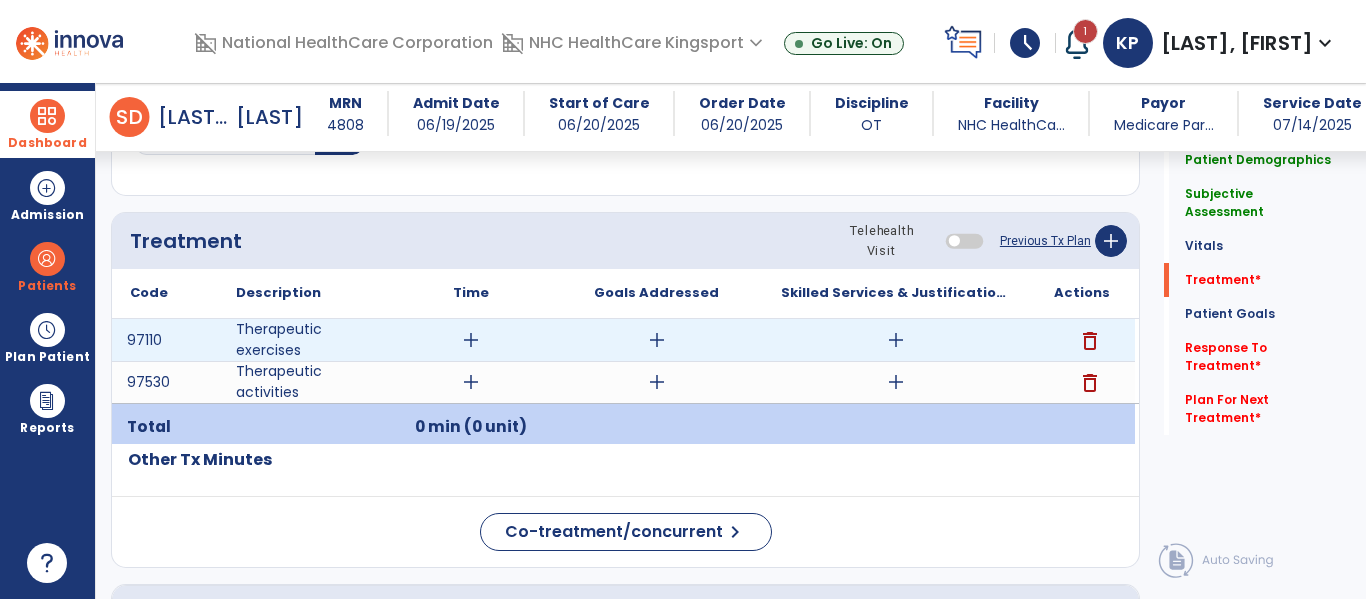 click on "add" at bounding box center (471, 340) 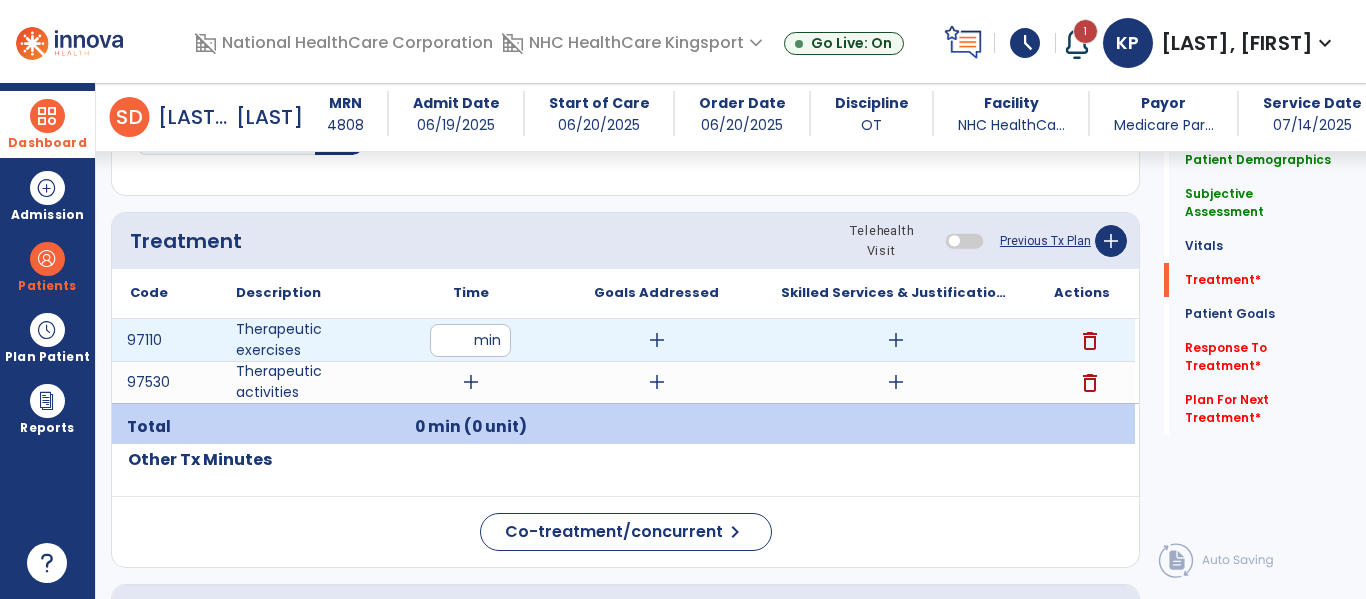 type on "**" 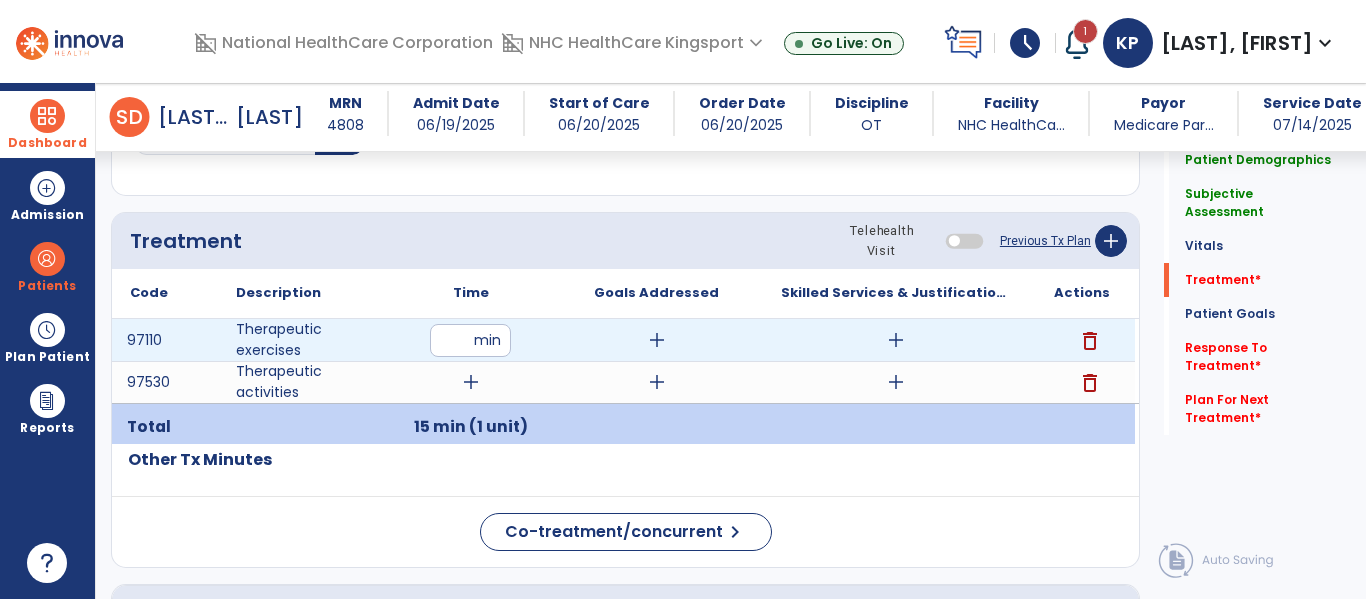 click on "add" at bounding box center [657, 340] 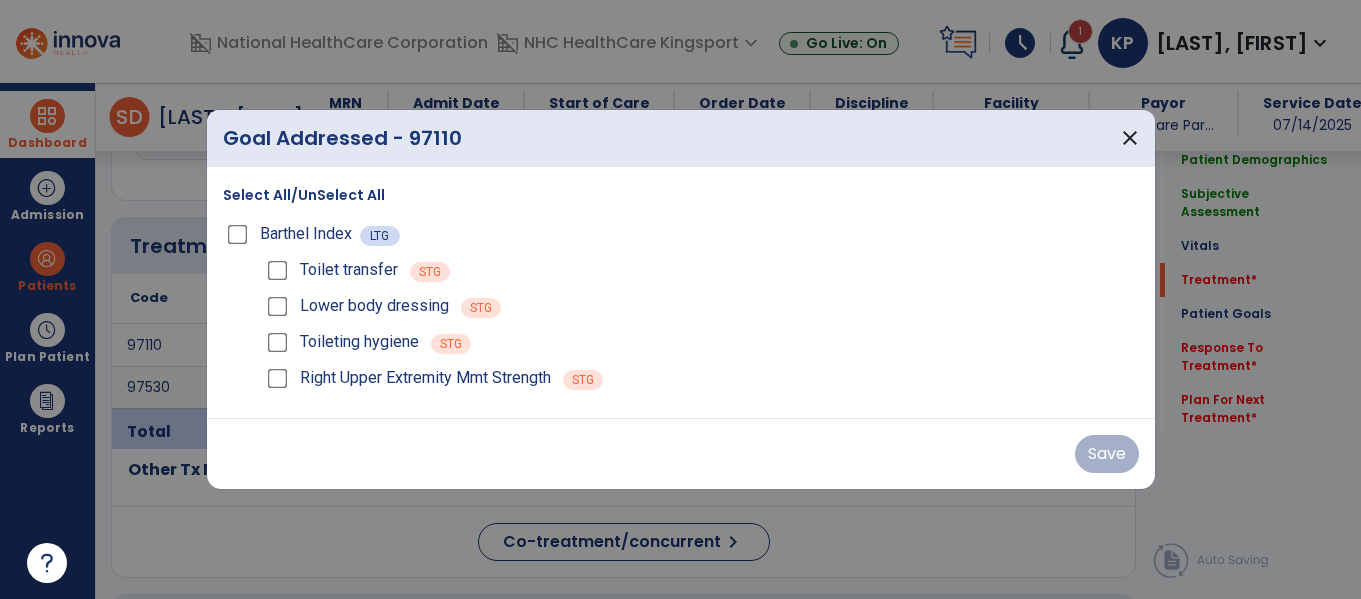 scroll, scrollTop: 1237, scrollLeft: 0, axis: vertical 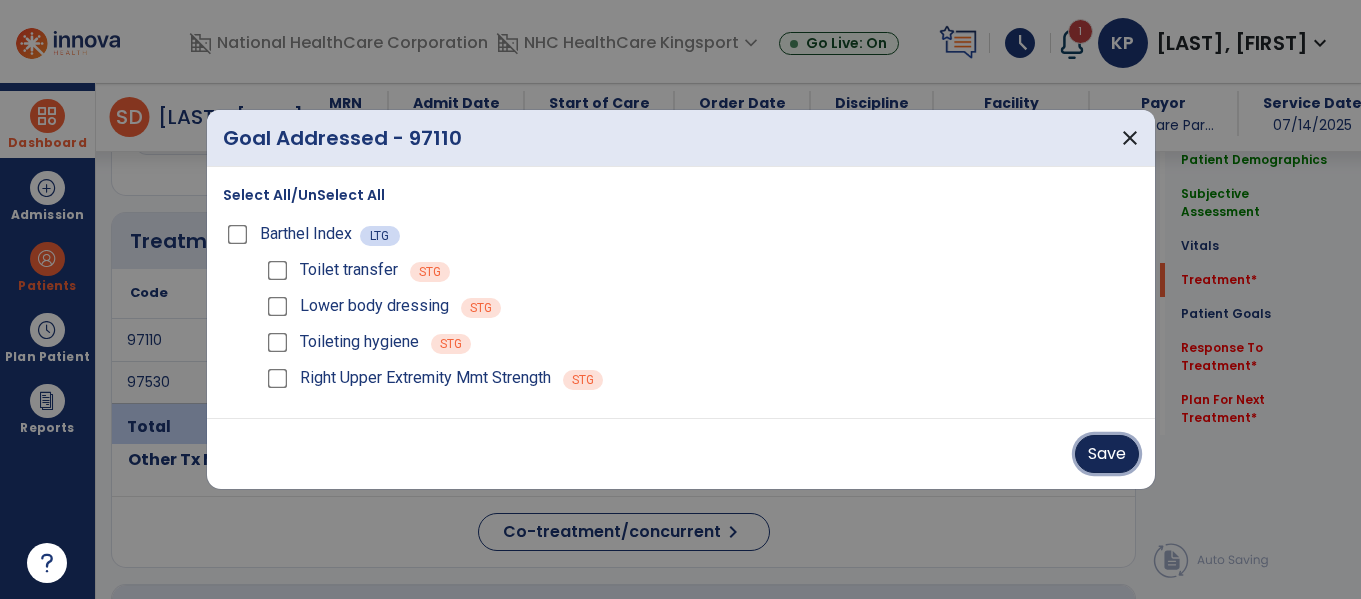 click on "Save" at bounding box center [1107, 454] 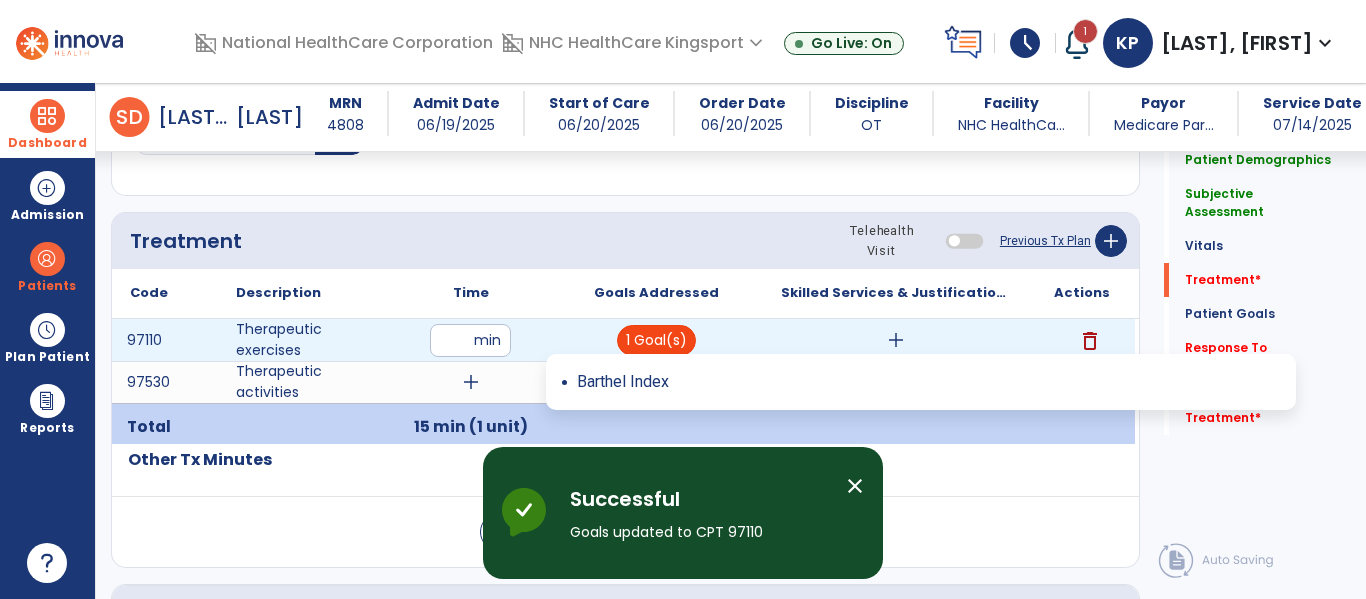 click on "1 Goal(s)" at bounding box center [656, 340] 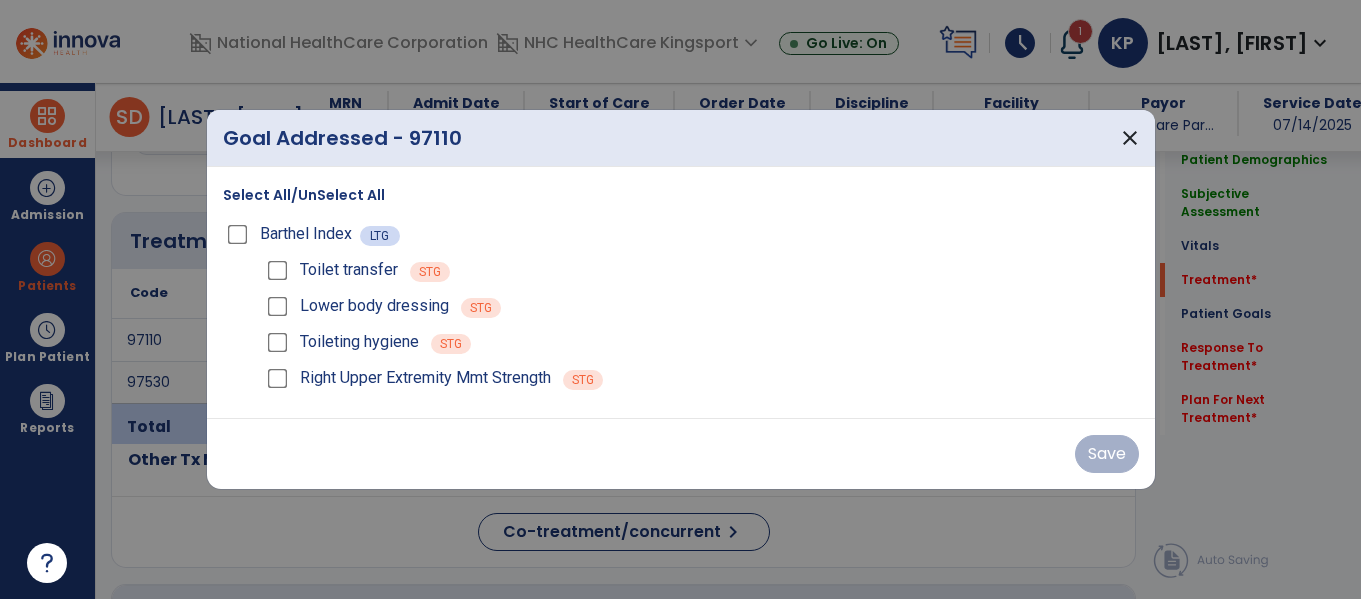 scroll, scrollTop: 1237, scrollLeft: 0, axis: vertical 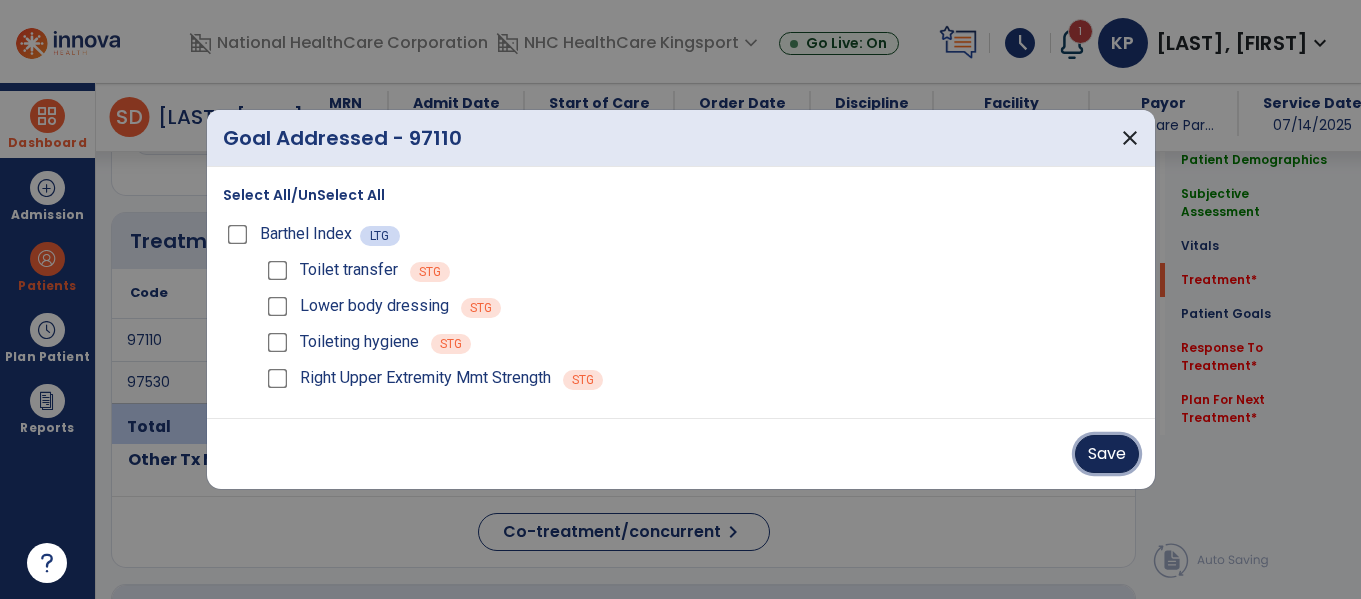 click on "Save" at bounding box center [1107, 454] 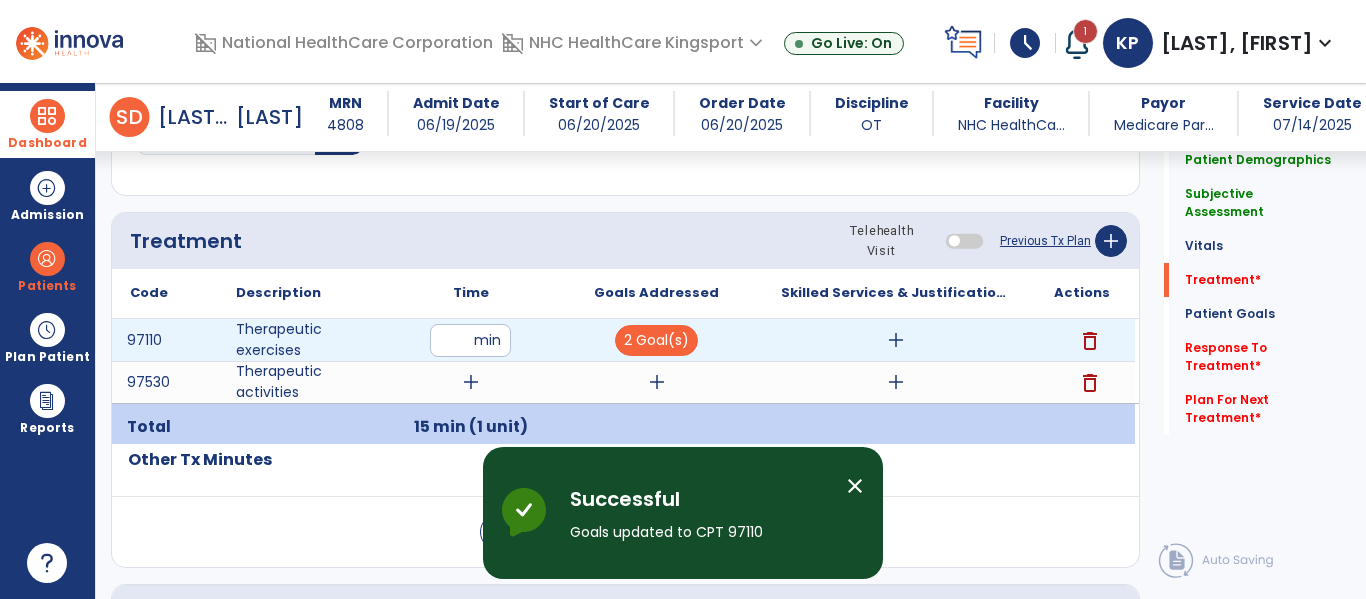 click on "add" at bounding box center [896, 340] 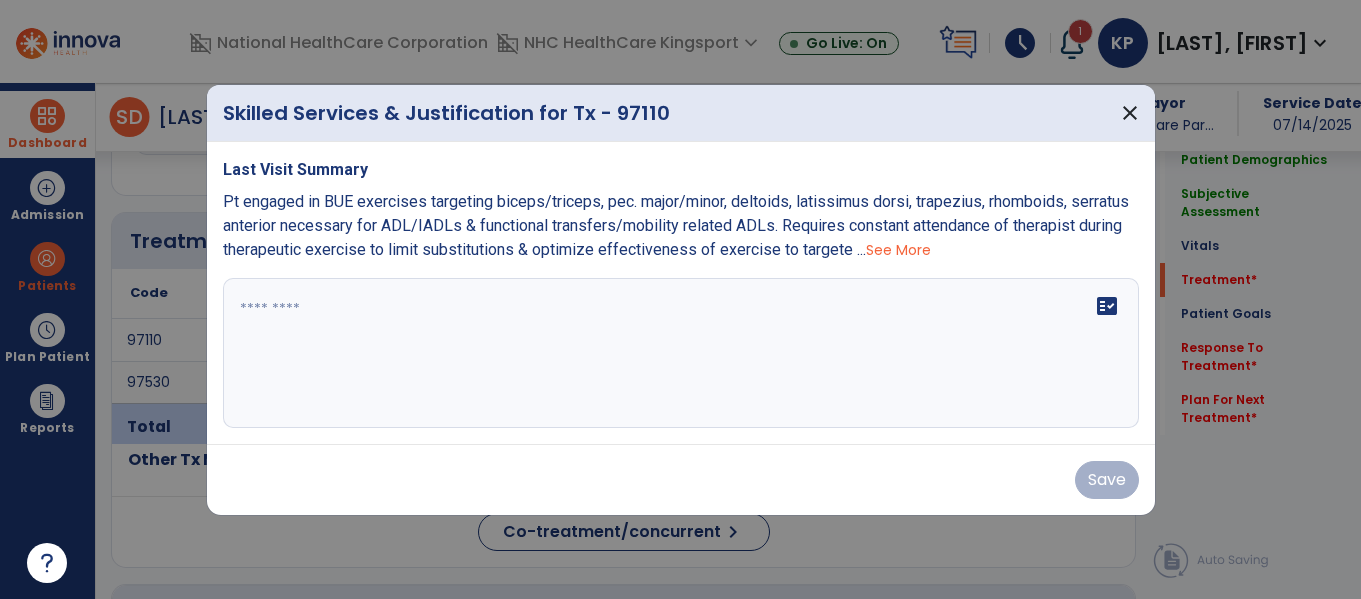 scroll, scrollTop: 1237, scrollLeft: 0, axis: vertical 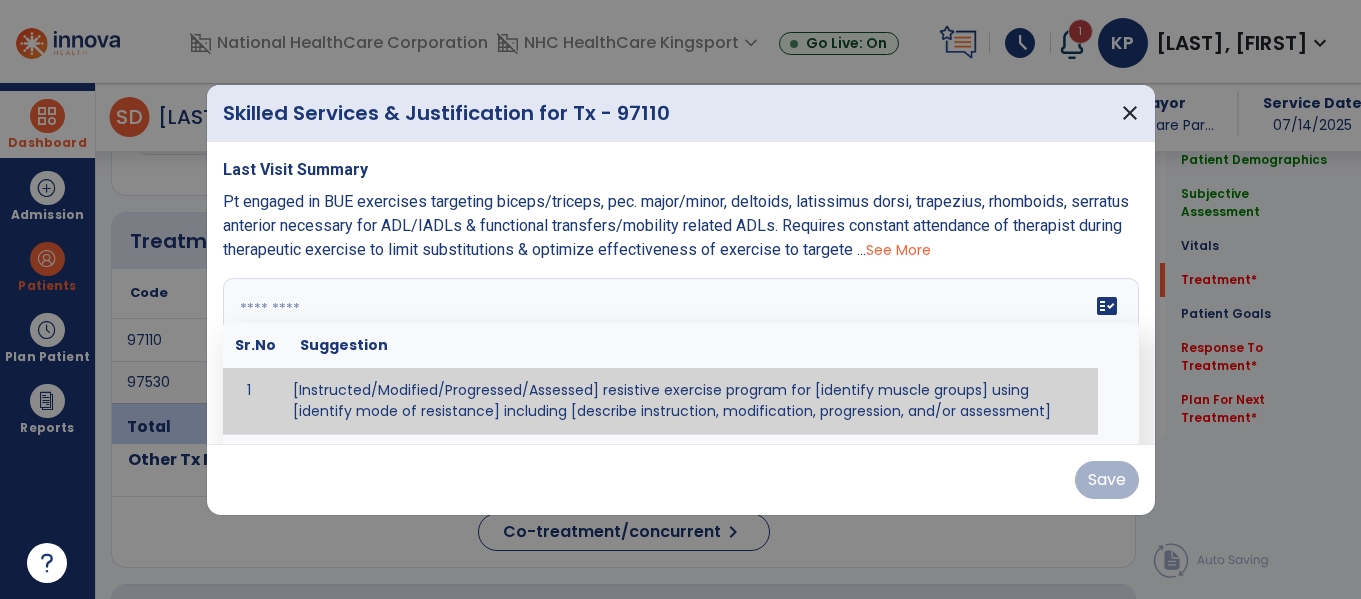 click on "fact_check  Sr.No Suggestion 1 [Instructed/Modified/Progressed/Assessed] resistive exercise program for [identify muscle groups] using [identify mode of resistance] including [describe instruction, modification, progression, and/or assessment] 2 [Instructed/Modified/Progressed/Assessed] aerobic exercise program using [identify equipment/mode] including [describe instruction, modification,progression, and/or assessment] 3 [Instructed/Modified/Progressed/Assessed] [PROM/A/AROM/AROM] program for [identify joint movements] using [contract-relax, over-pressure, inhibitory techniques, other] 4 [Assessed/Tested] aerobic capacity with administration of [aerobic capacity test]" at bounding box center (681, 353) 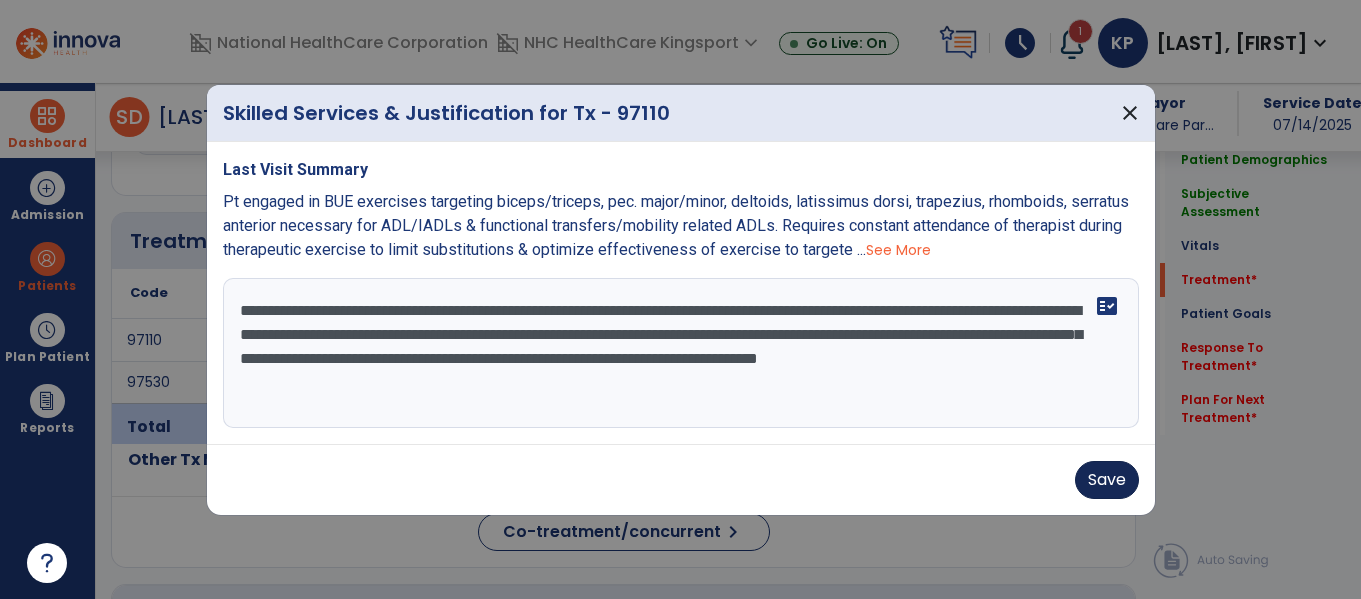 type on "**********" 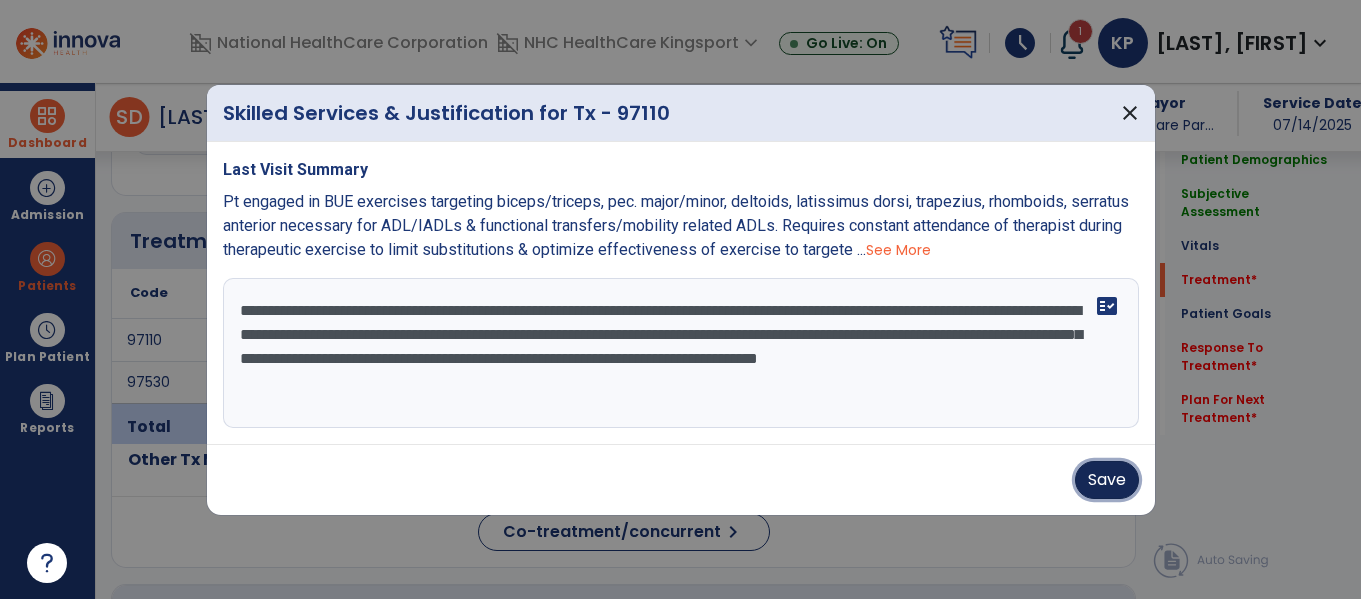 click on "Save" at bounding box center (1107, 480) 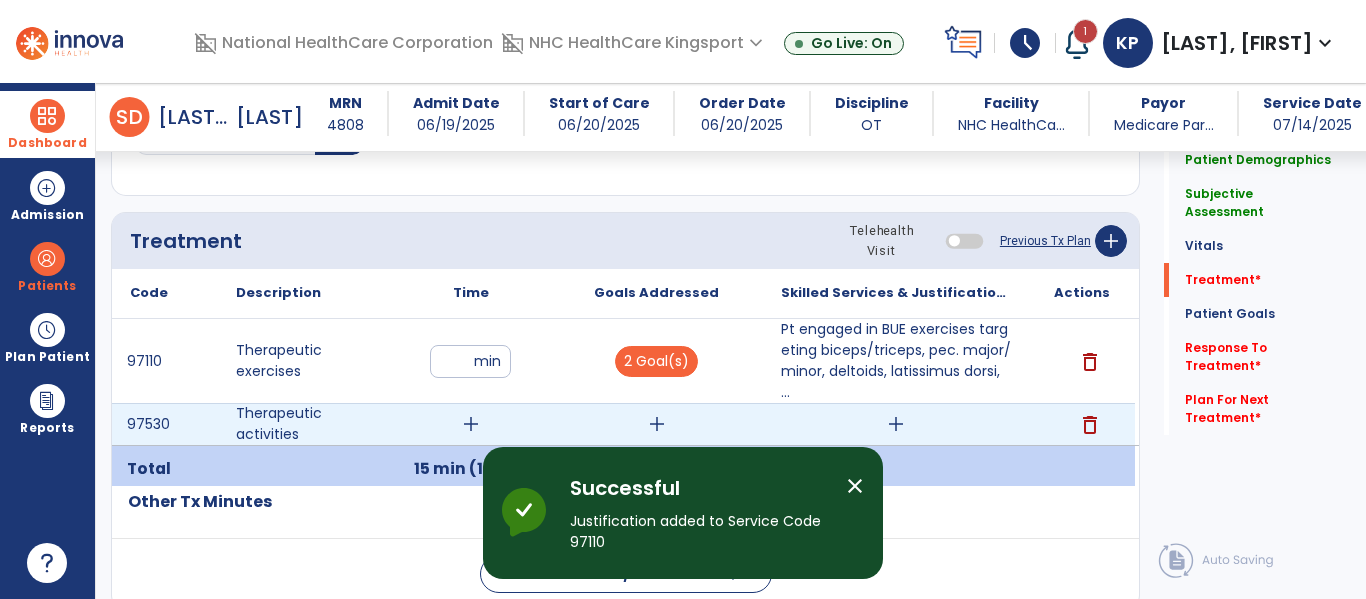 click on "add" at bounding box center (471, 424) 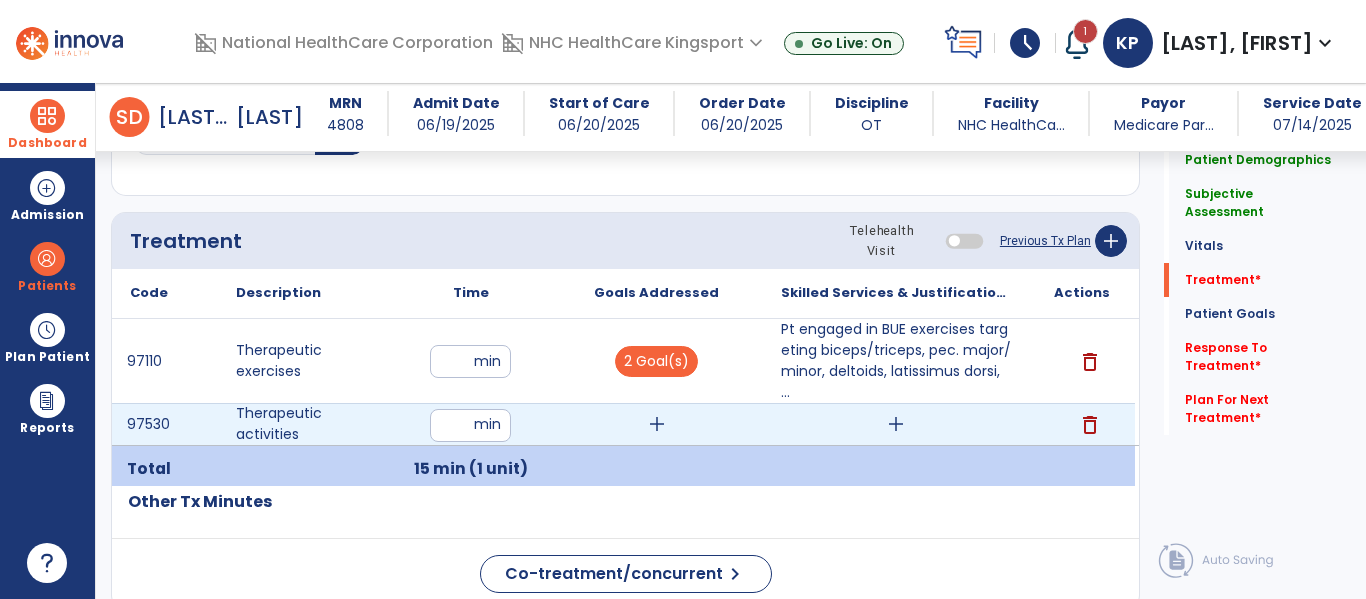 type on "**" 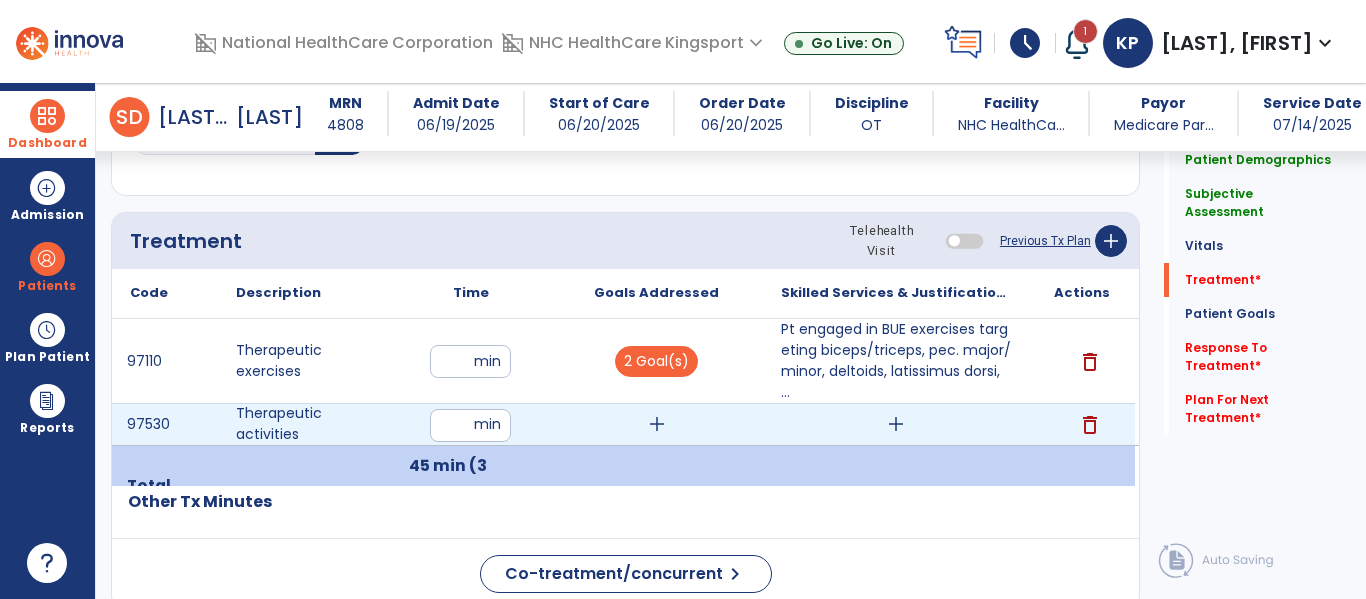 click on "add" at bounding box center (657, 424) 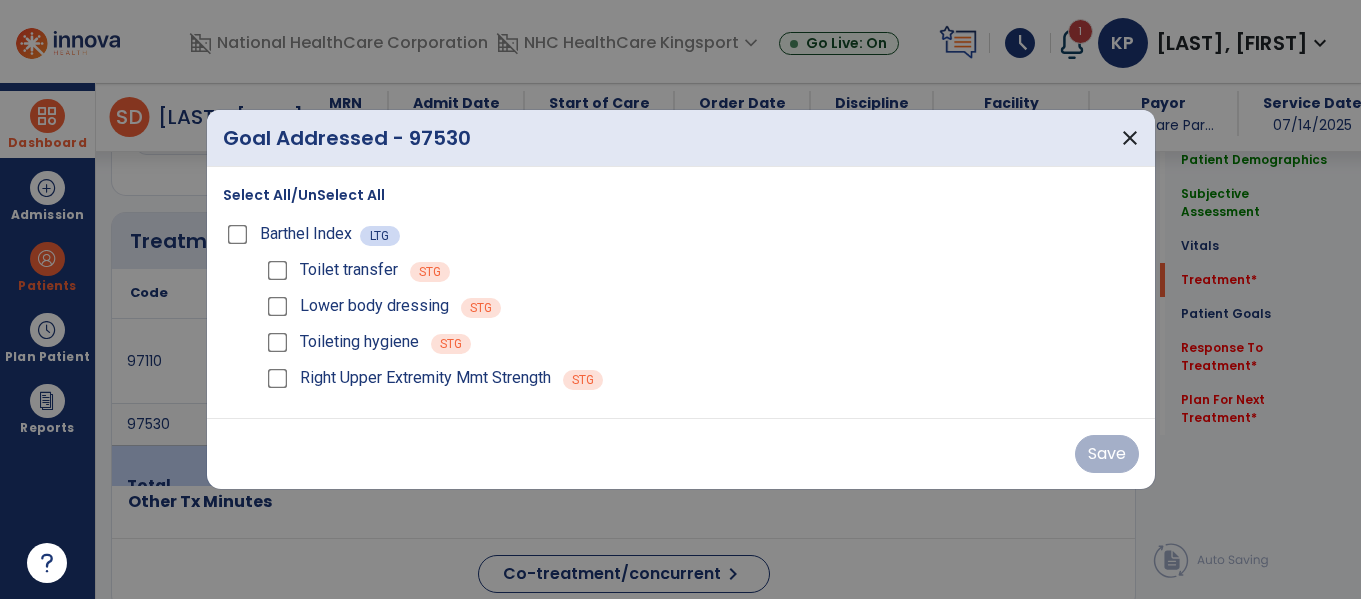 scroll, scrollTop: 1237, scrollLeft: 0, axis: vertical 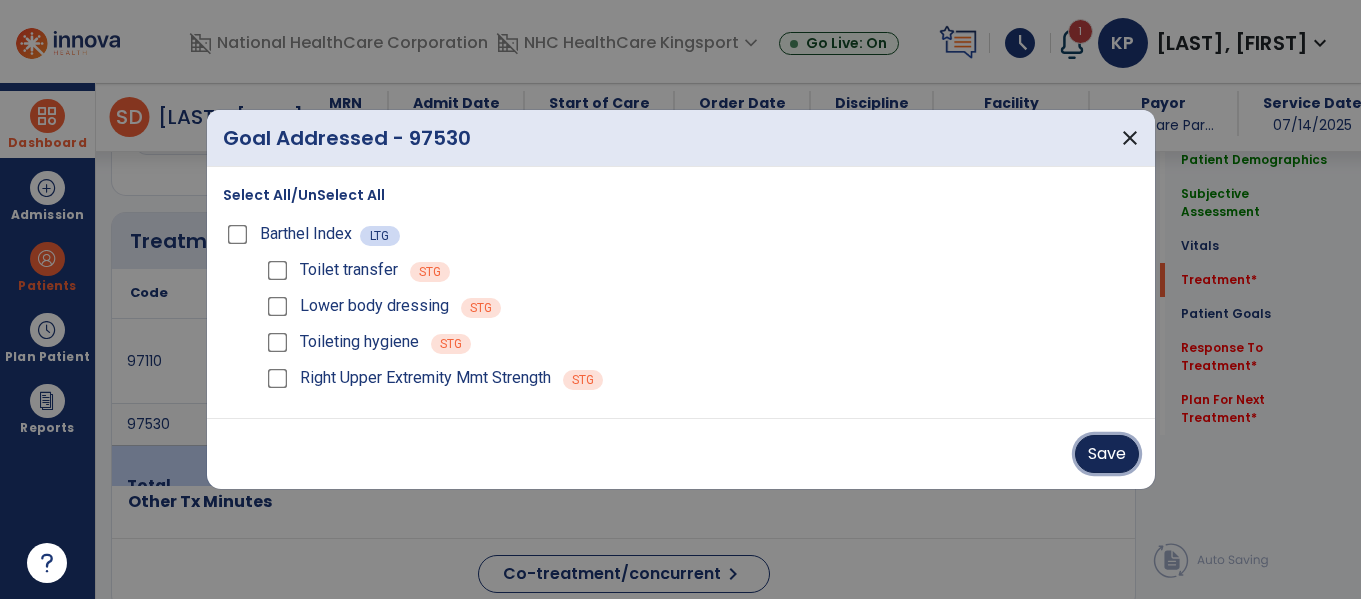click on "Save" at bounding box center [1107, 454] 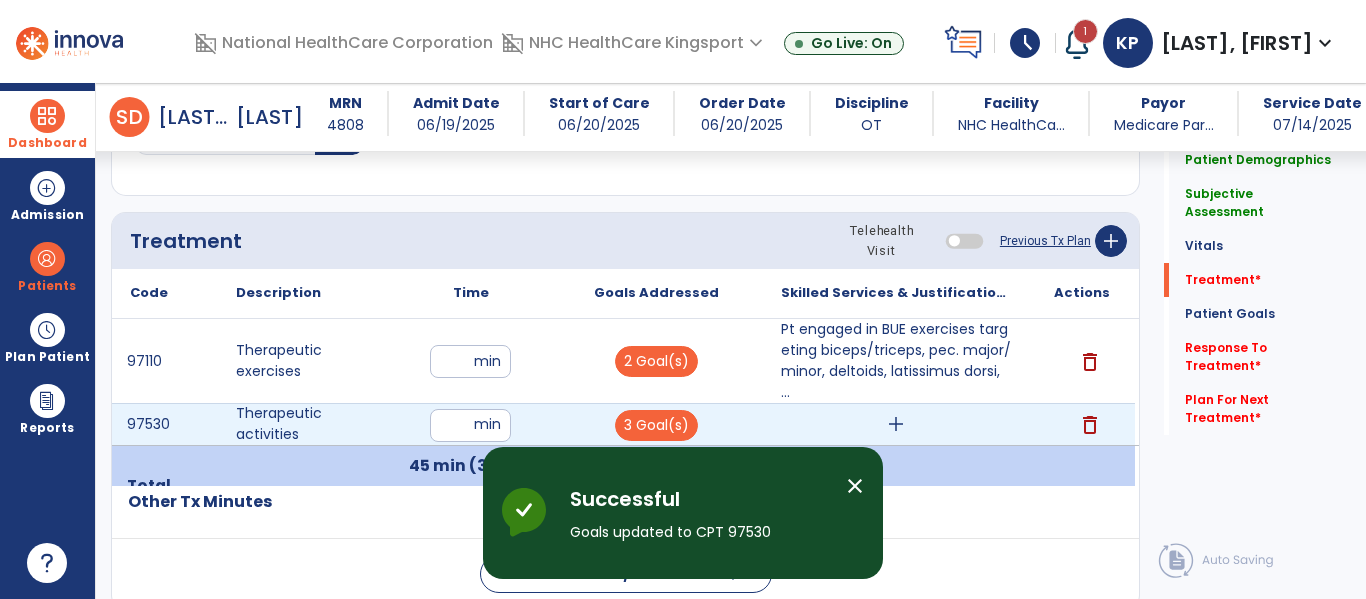 click on "add" at bounding box center [896, 424] 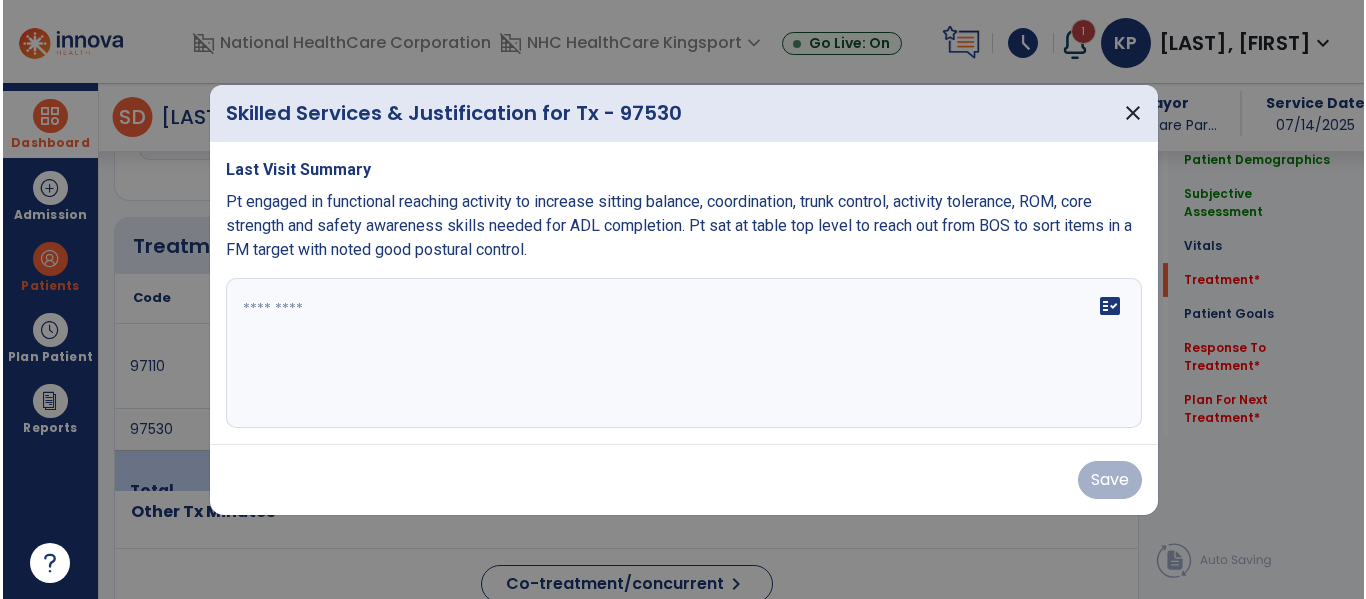 scroll, scrollTop: 1237, scrollLeft: 0, axis: vertical 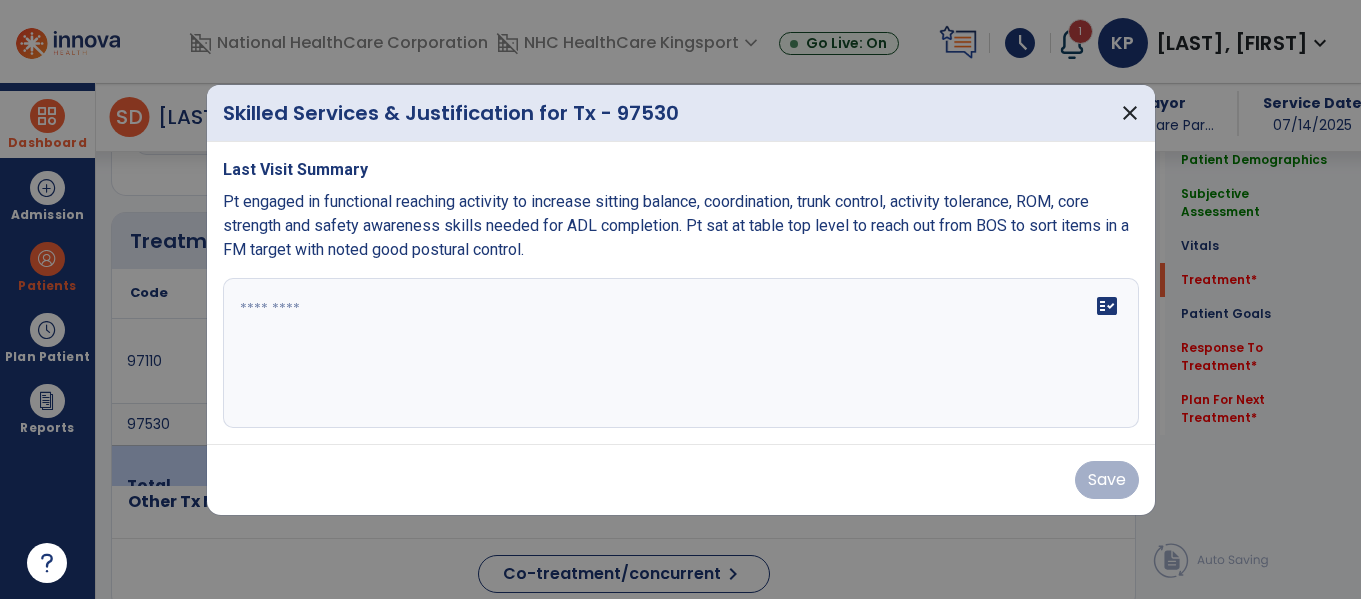 click on "Pt engaged in functional reaching activity to increase sitting balance, coordination, trunk control, activity tolerance, ROM, core strength and safety awareness skills needed for ADL completion. Pt sat at table top level to reach out from BOS to sort items in a FM target with noted good postural control." at bounding box center [676, 225] 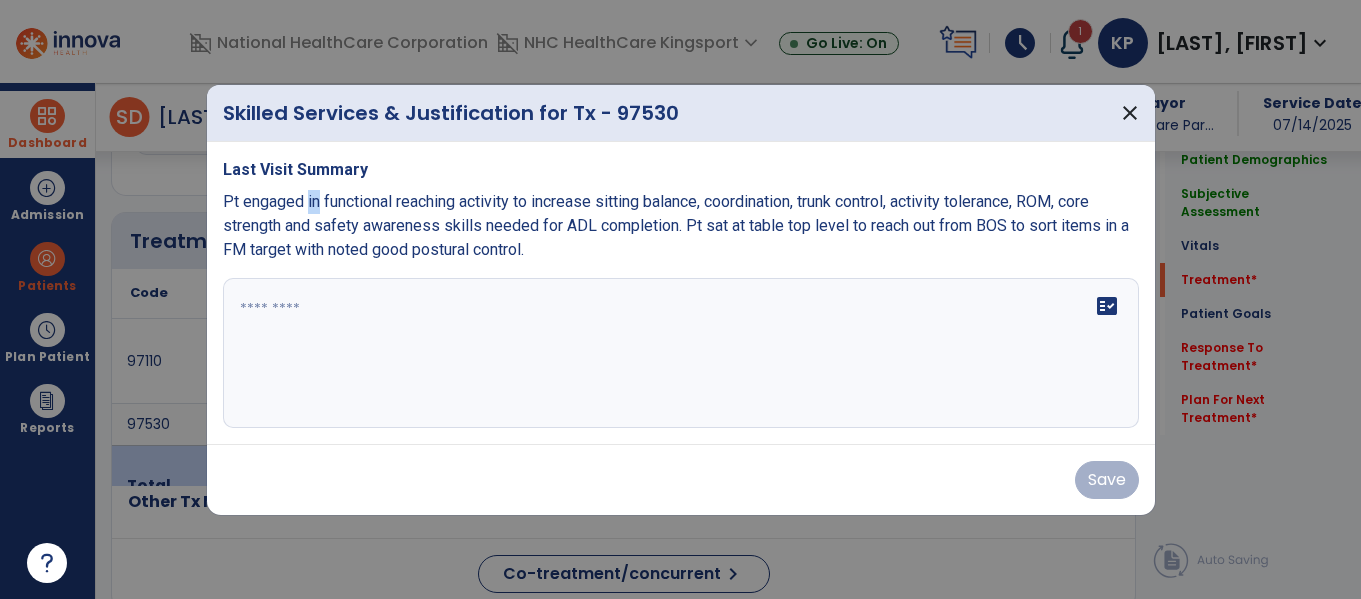 click on "Pt engaged in functional reaching activity to increase sitting balance, coordination, trunk control, activity tolerance, ROM, core strength and safety awareness skills needed for ADL completion. Pt sat at table top level to reach out from BOS to sort items in a FM target with noted good postural control." at bounding box center (676, 225) 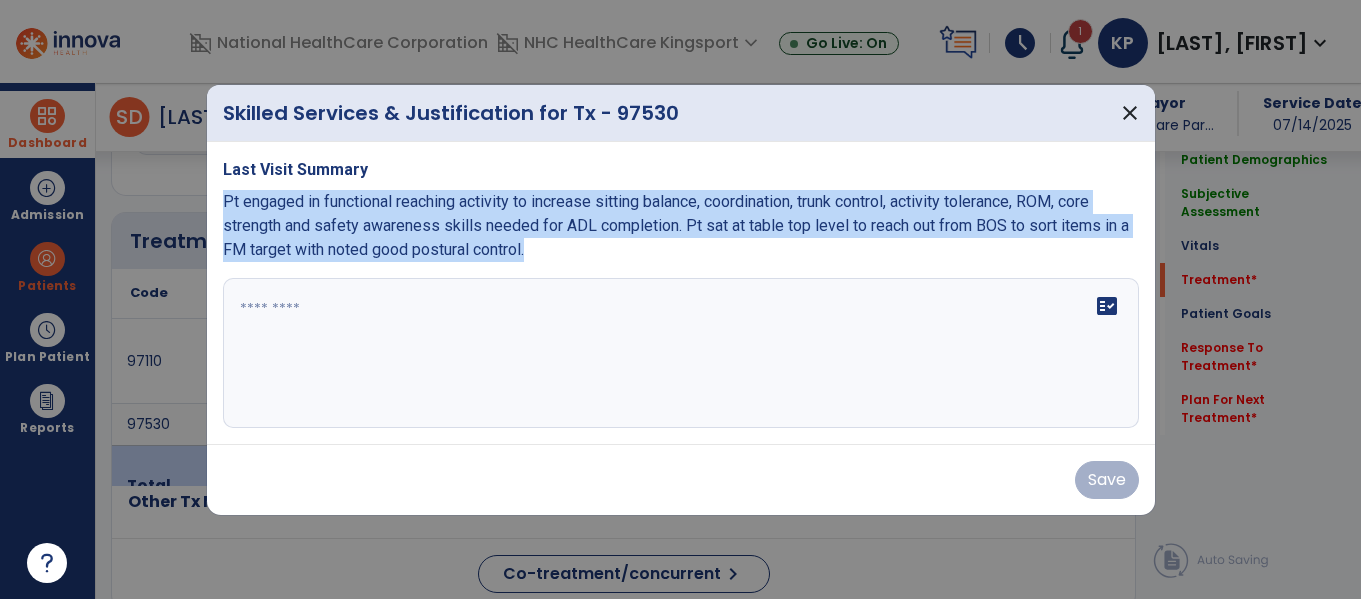click on "Pt engaged in functional reaching activity to increase sitting balance, coordination, trunk control, activity tolerance, ROM, core strength and safety awareness skills needed for ADL completion. Pt sat at table top level to reach out from BOS to sort items in a FM target with noted good postural control." at bounding box center [676, 225] 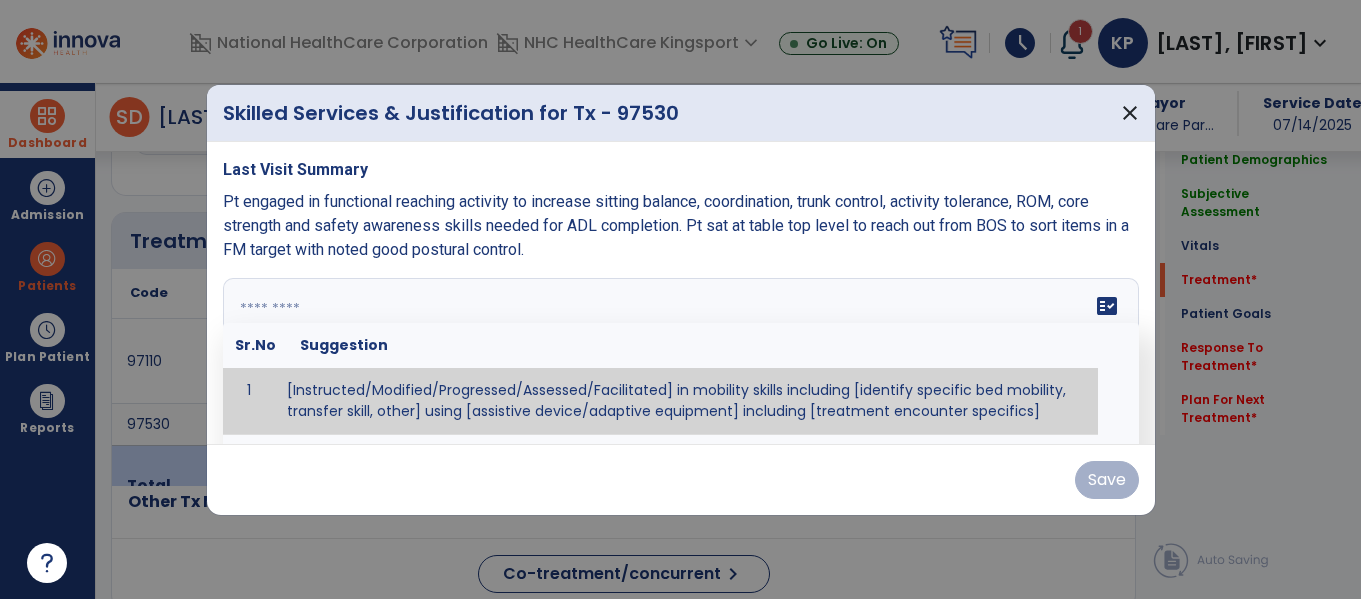 click on "fact_check  Sr.No Suggestion 1 [Instructed/Modified/Progressed/Assessed/Facilitated] in mobility skills including [identify specific bed mobility, transfer skill, other] using [assistive device/adaptive equipment] including [treatment encounter specifics]" at bounding box center [681, 353] 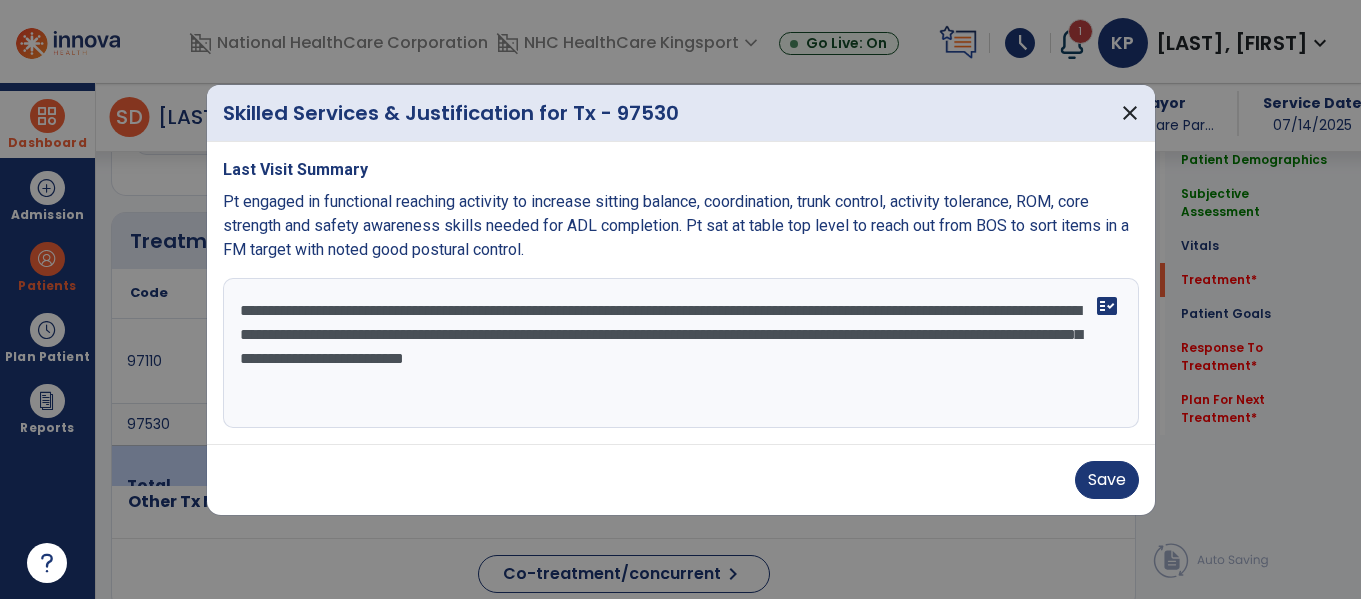 click on "**********" at bounding box center (681, 353) 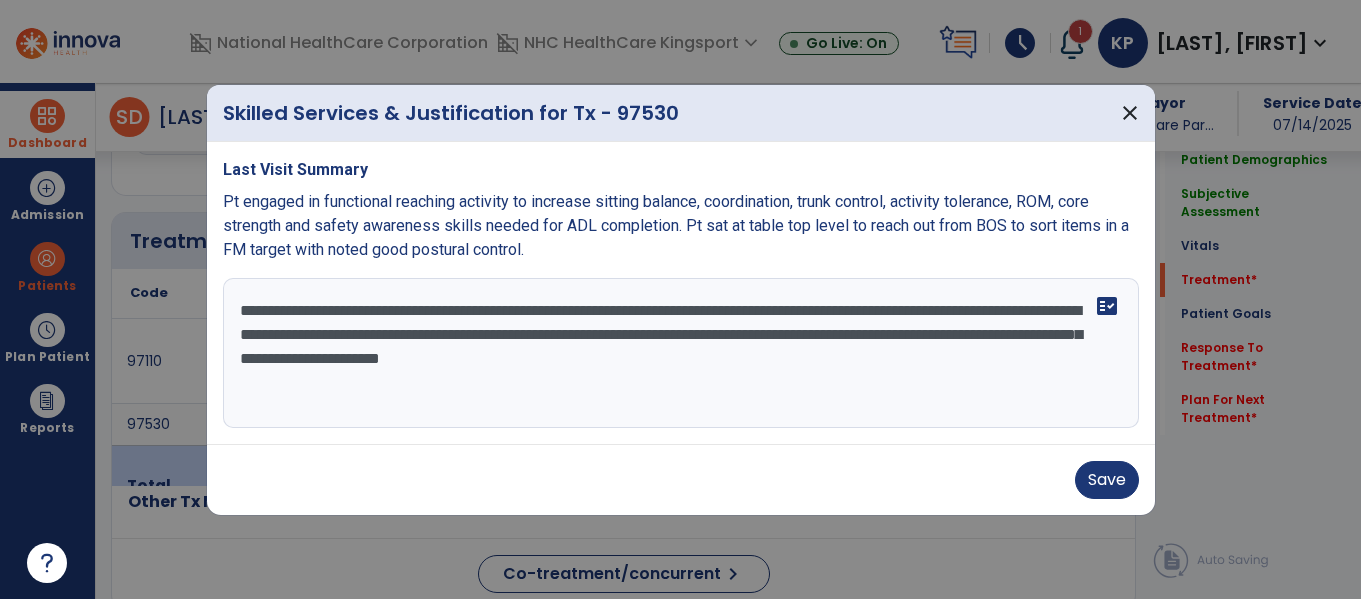 click on "**********" at bounding box center [681, 353] 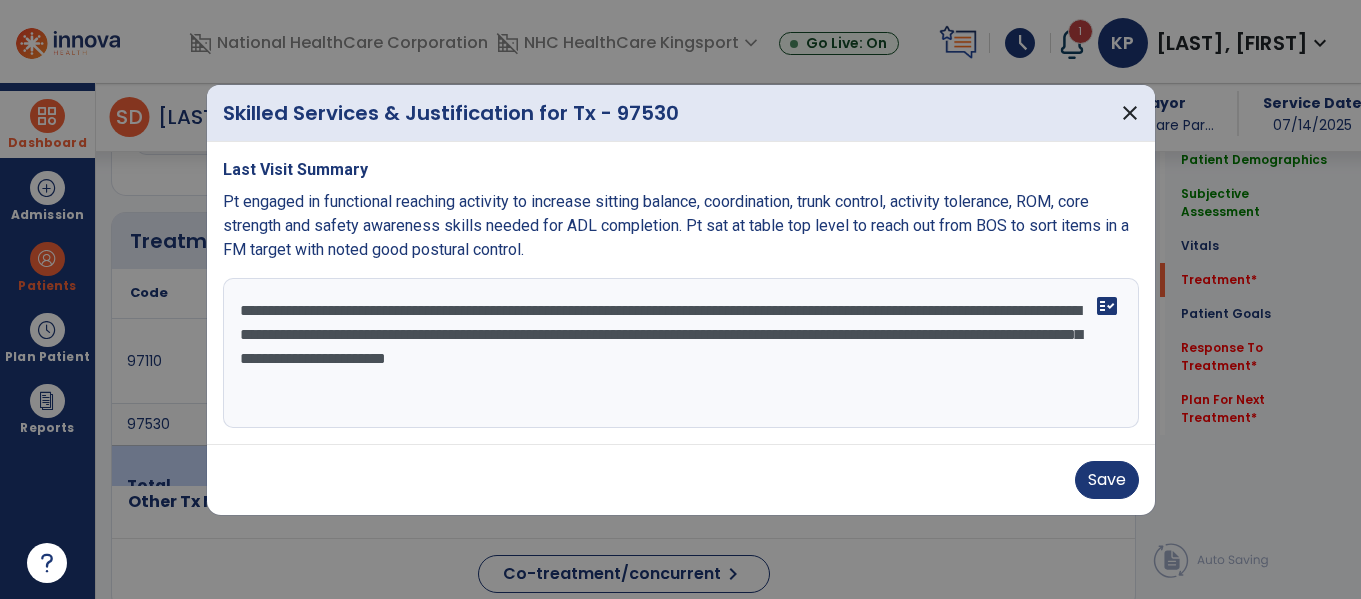 drag, startPoint x: 481, startPoint y: 340, endPoint x: 358, endPoint y: 341, distance: 123.00407 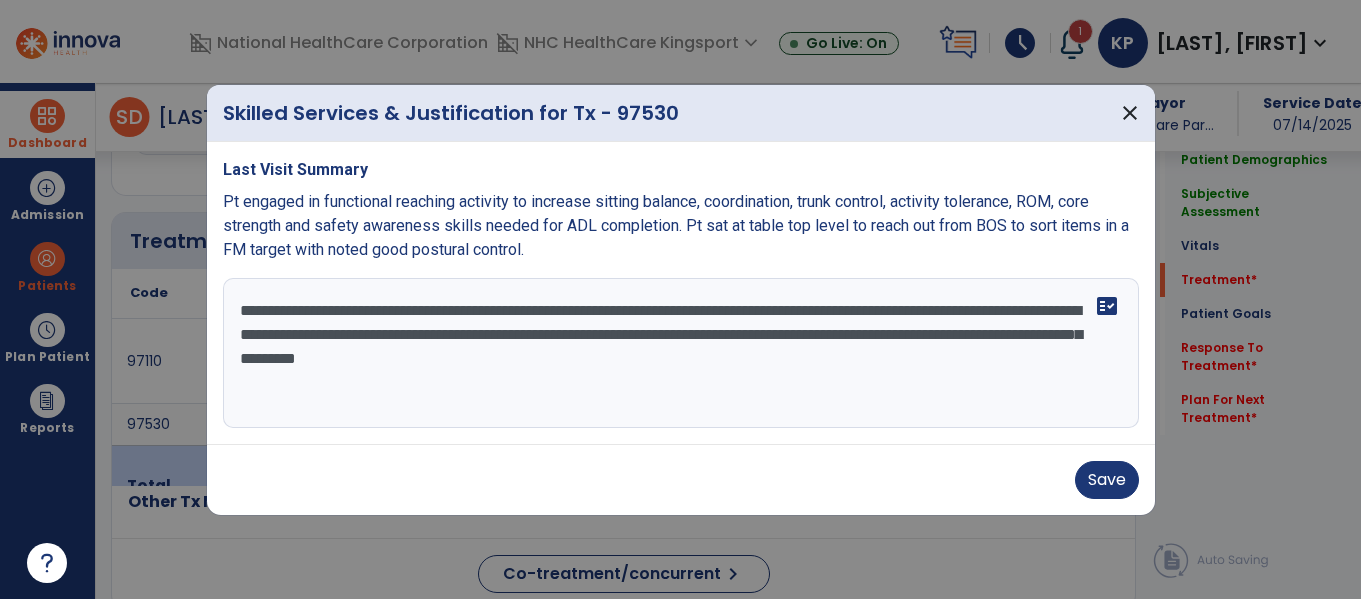 click on "**********" at bounding box center (681, 353) 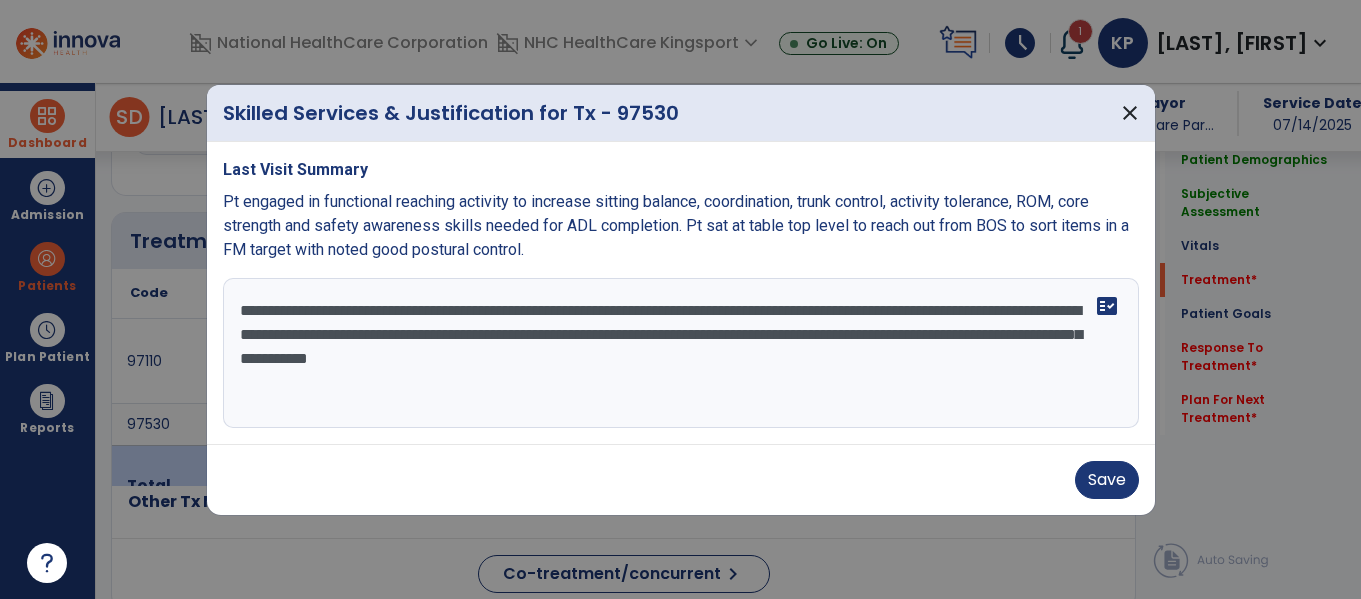 click on "**********" at bounding box center [681, 353] 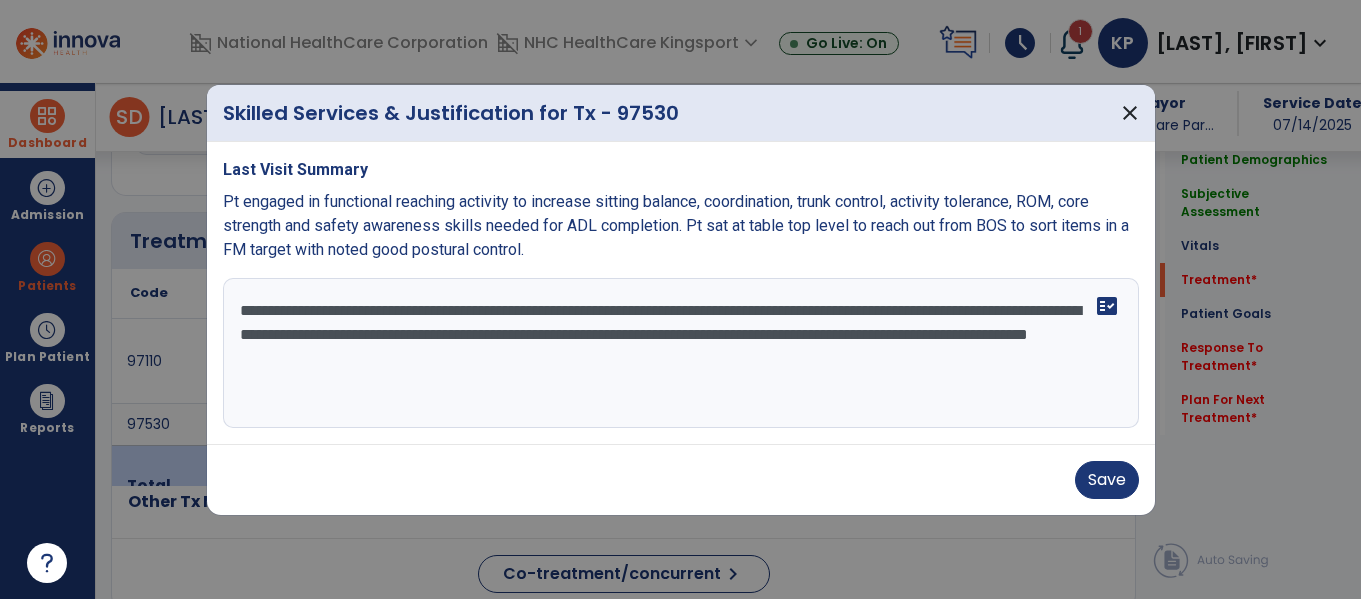 type on "**********" 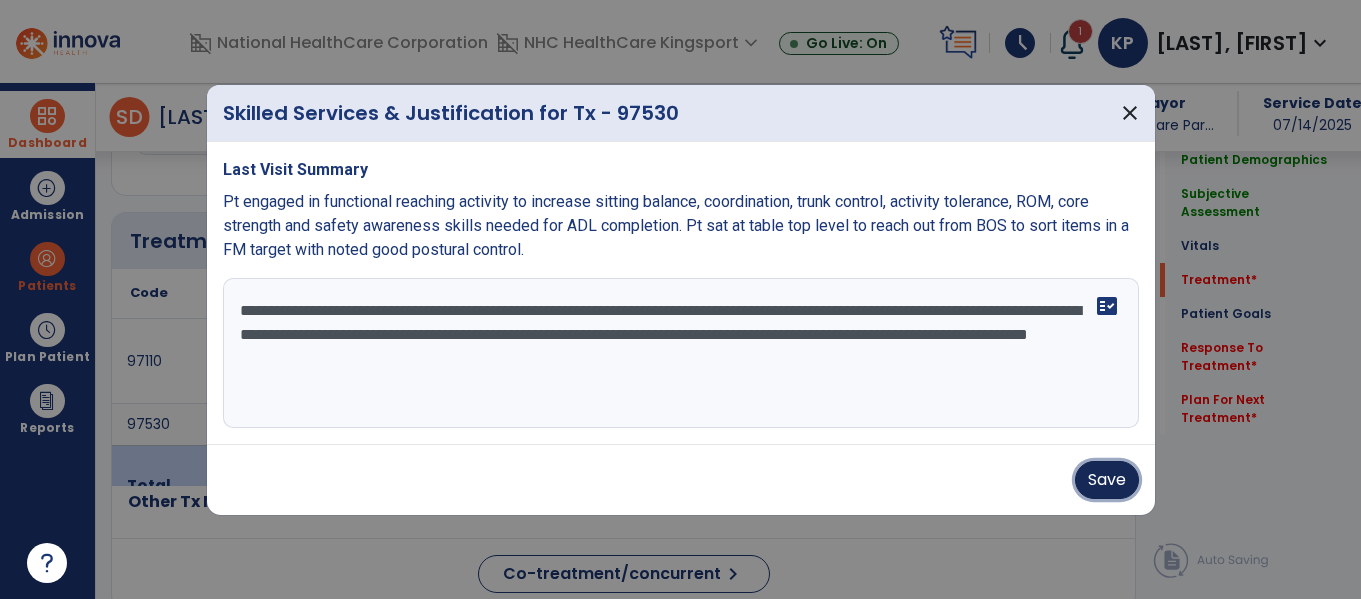 click on "Save" at bounding box center (1107, 480) 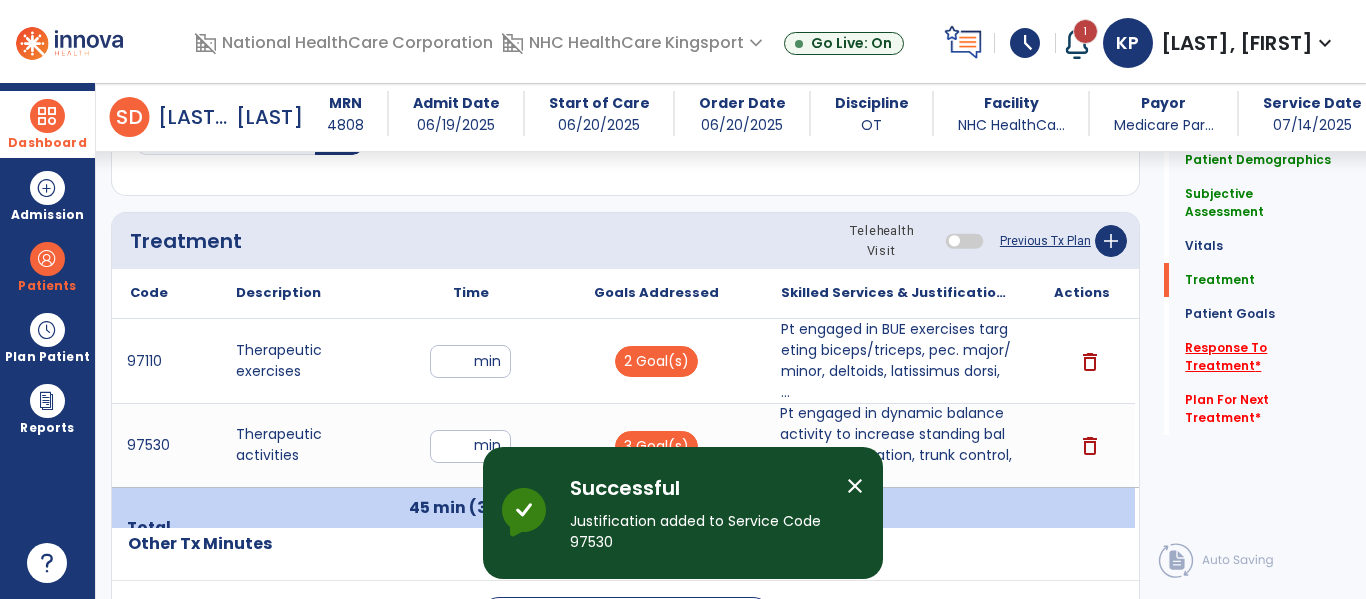 click on "Response To Treatment   *" 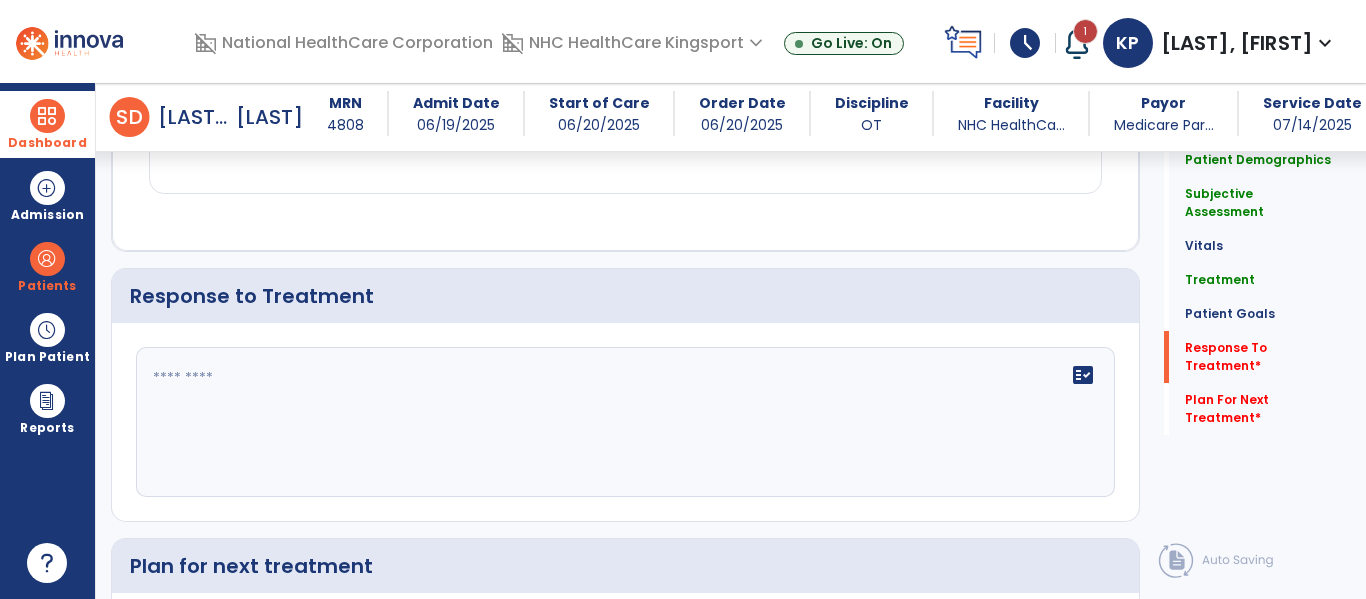 scroll, scrollTop: 2506, scrollLeft: 0, axis: vertical 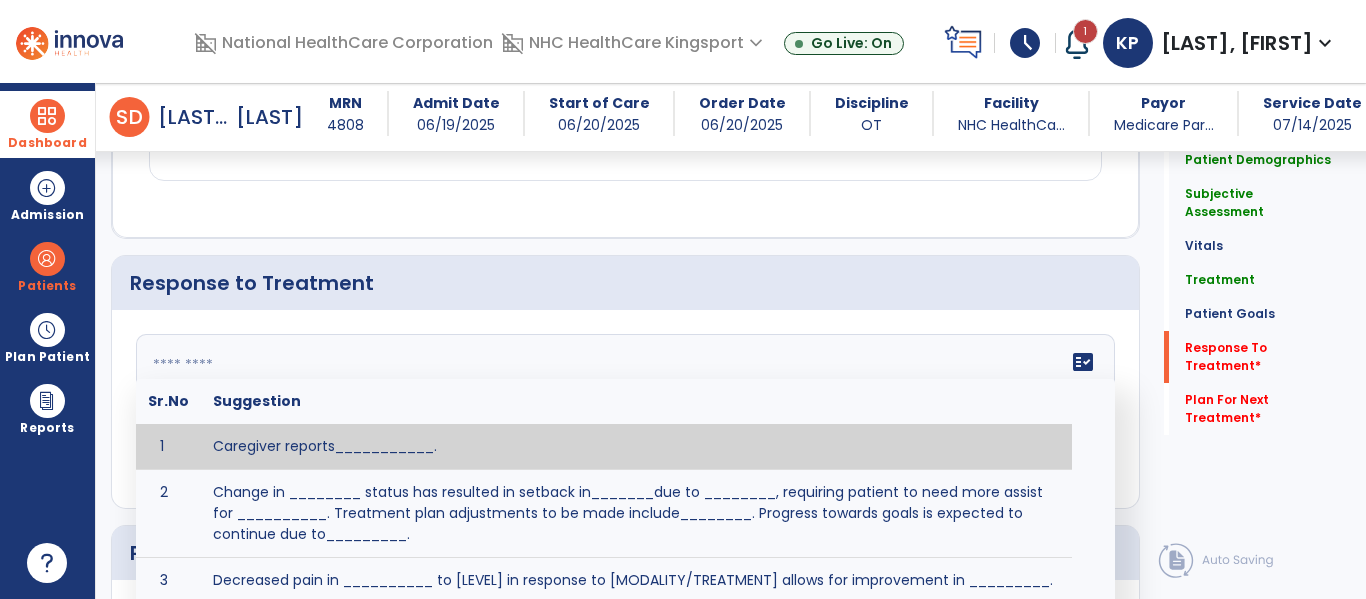 click on "fact_check  Sr.No Suggestion 1 Caregiver reports___________. 2 Change in ________ status has resulted in setback in_______due to ________, requiring patient to need more assist for __________.   Treatment plan adjustments to be made include________.  Progress towards goals is expected to continue due to_________. 3 Decreased pain in __________ to [LEVEL] in response to [MODALITY/TREATMENT] allows for improvement in _________. 4 Functional gains in _______ have impacted the patient's ability to perform_________ with a reduction in assist levels to_________. 5 Functional progress this week has been significant due to__________. 6 Gains in ________ have improved the patient's ability to perform ______with decreased levels of assist to___________. 7 Improvement in ________allows patient to tolerate higher levels of challenges in_________. 8 Pain in [AREA] has decreased to [LEVEL] in response to [TREATMENT/MODALITY], allowing fore ease in completing__________. 9 10 11 12 13 14 15 16 17 18 19 20 21" 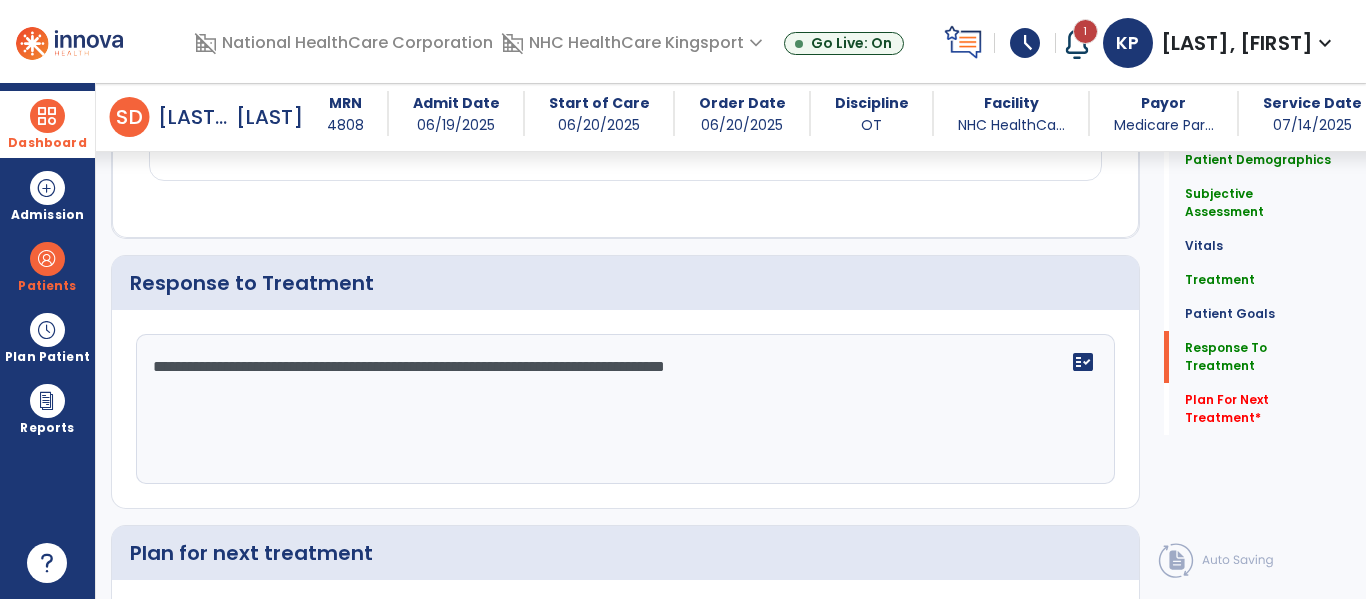 scroll, scrollTop: 2506, scrollLeft: 0, axis: vertical 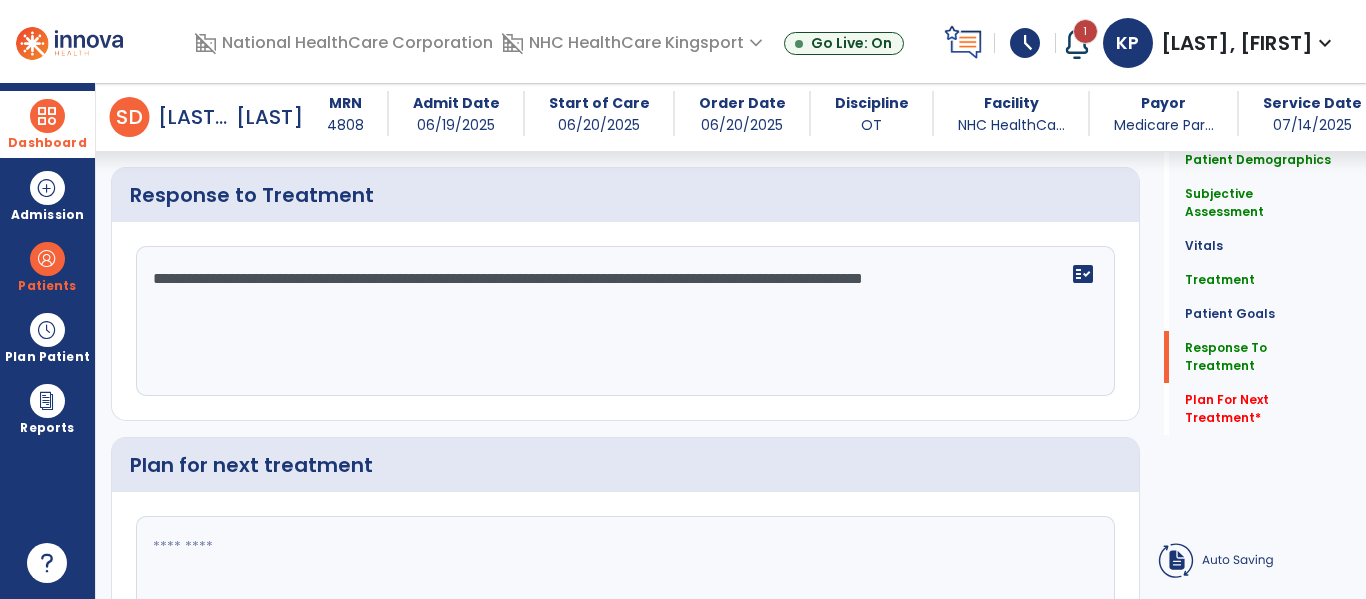 type on "**********" 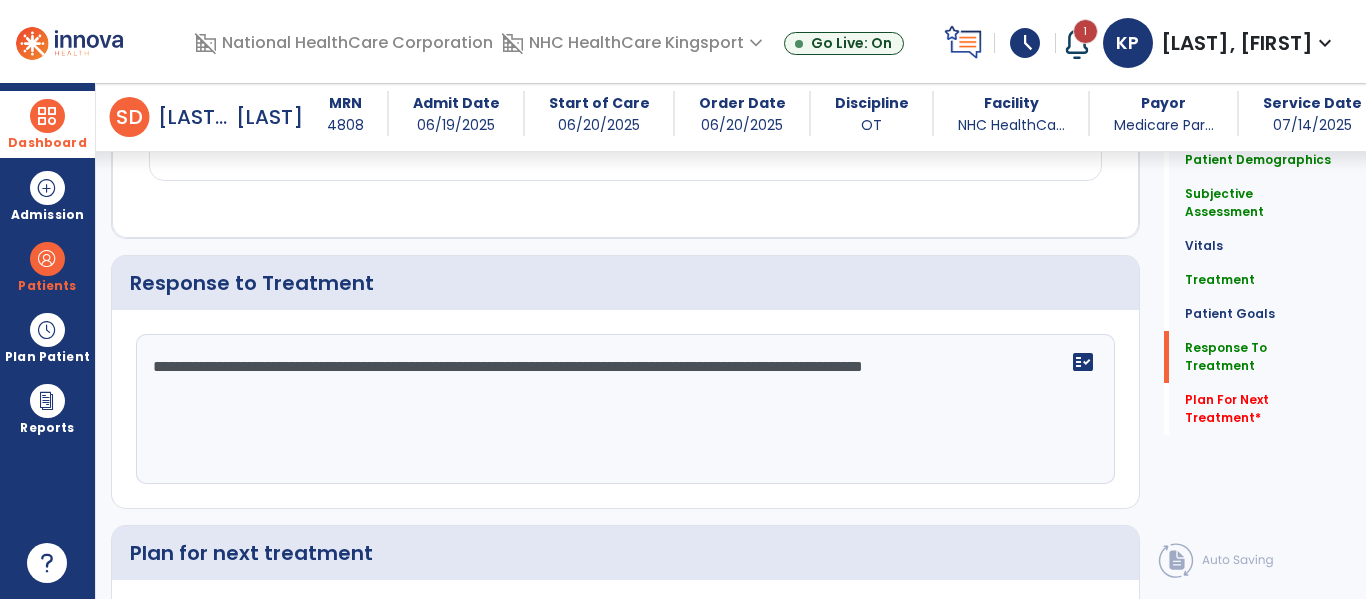 click 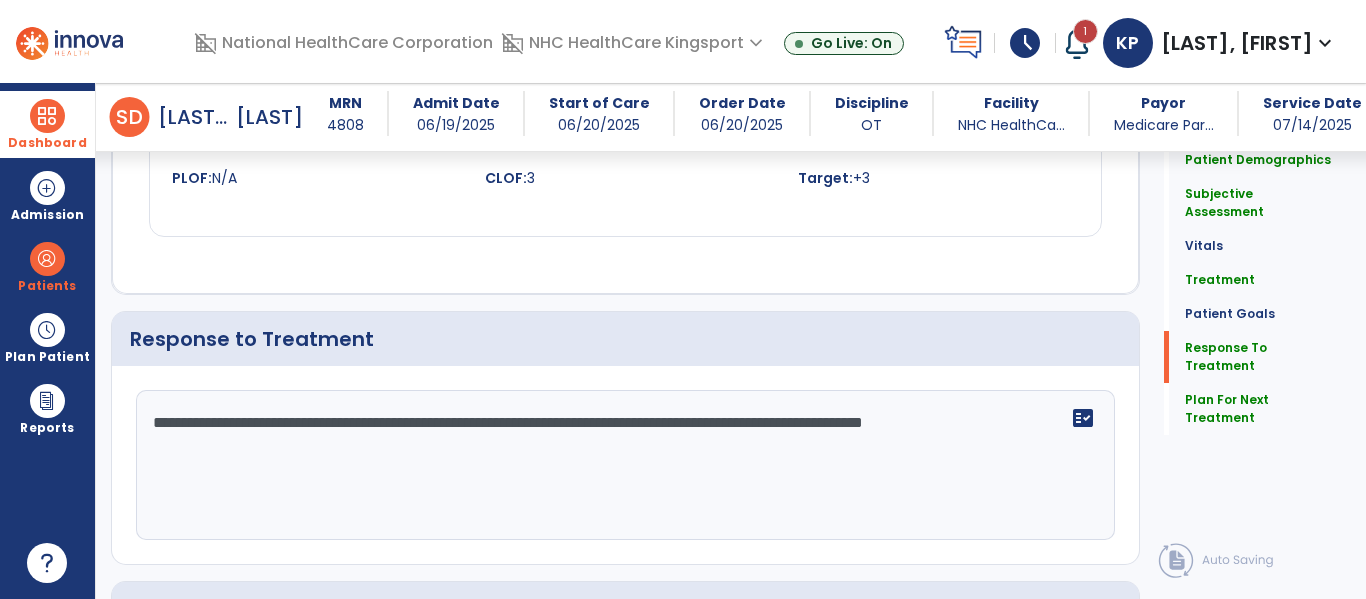 scroll, scrollTop: 2538, scrollLeft: 0, axis: vertical 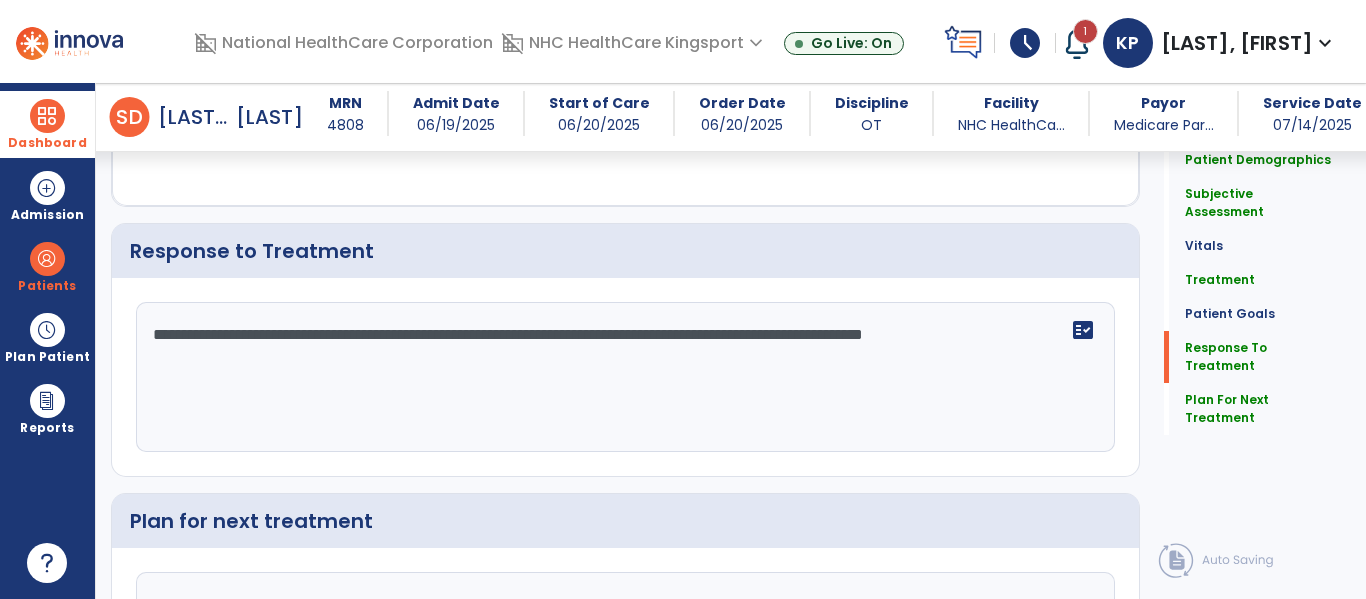 type on "**********" 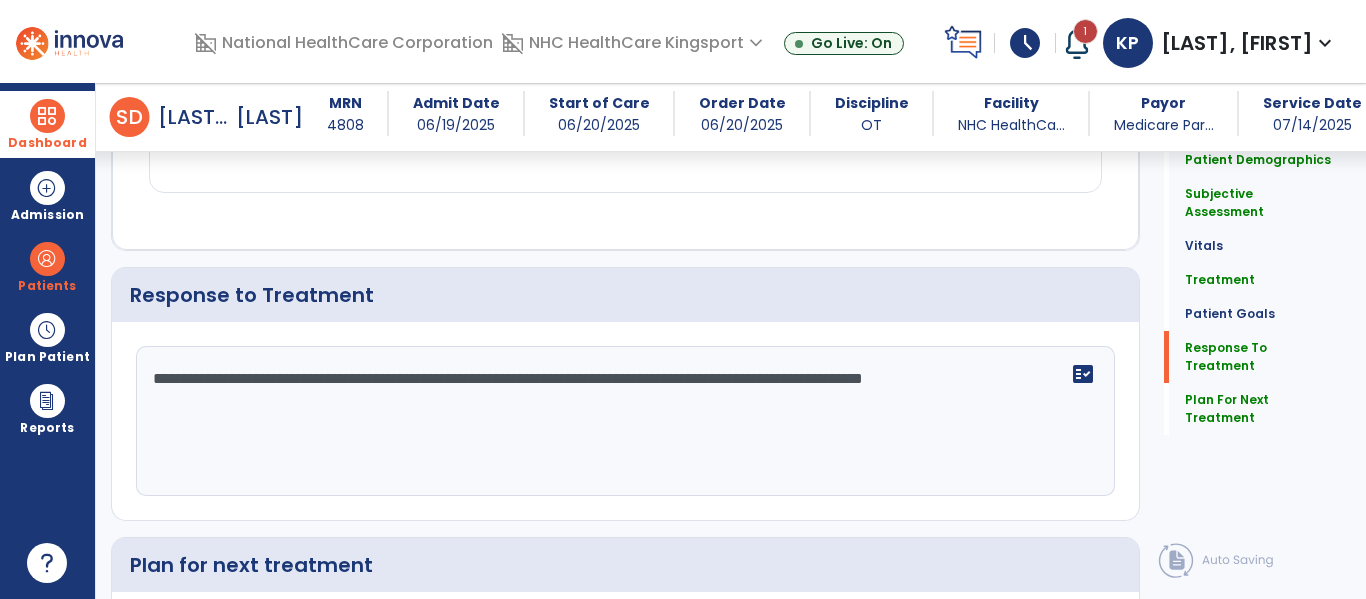 scroll, scrollTop: 2538, scrollLeft: 0, axis: vertical 